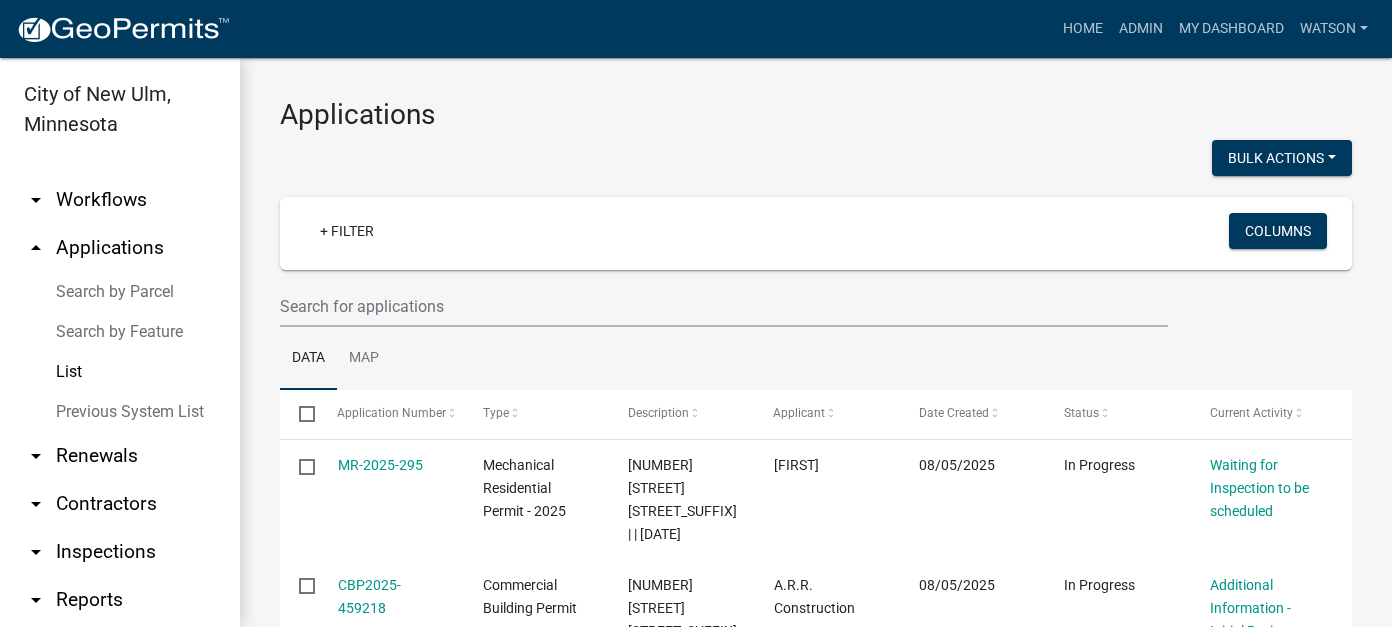 scroll, scrollTop: 0, scrollLeft: 0, axis: both 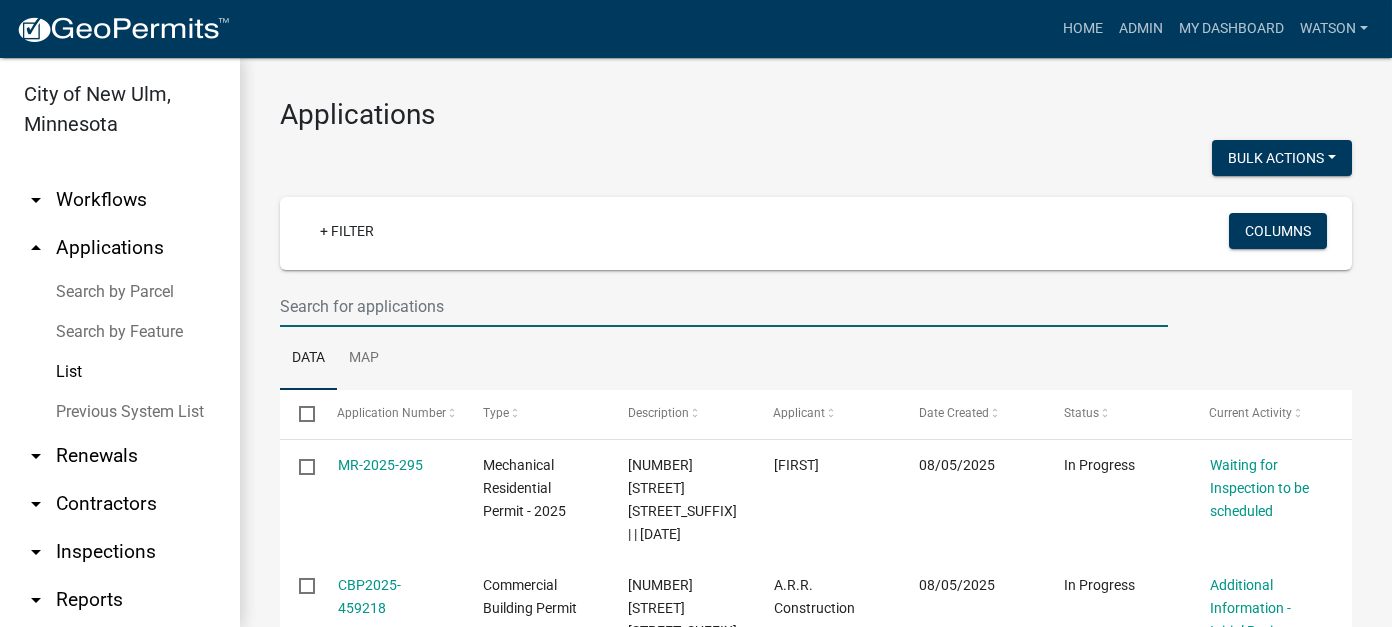 click at bounding box center (724, 306) 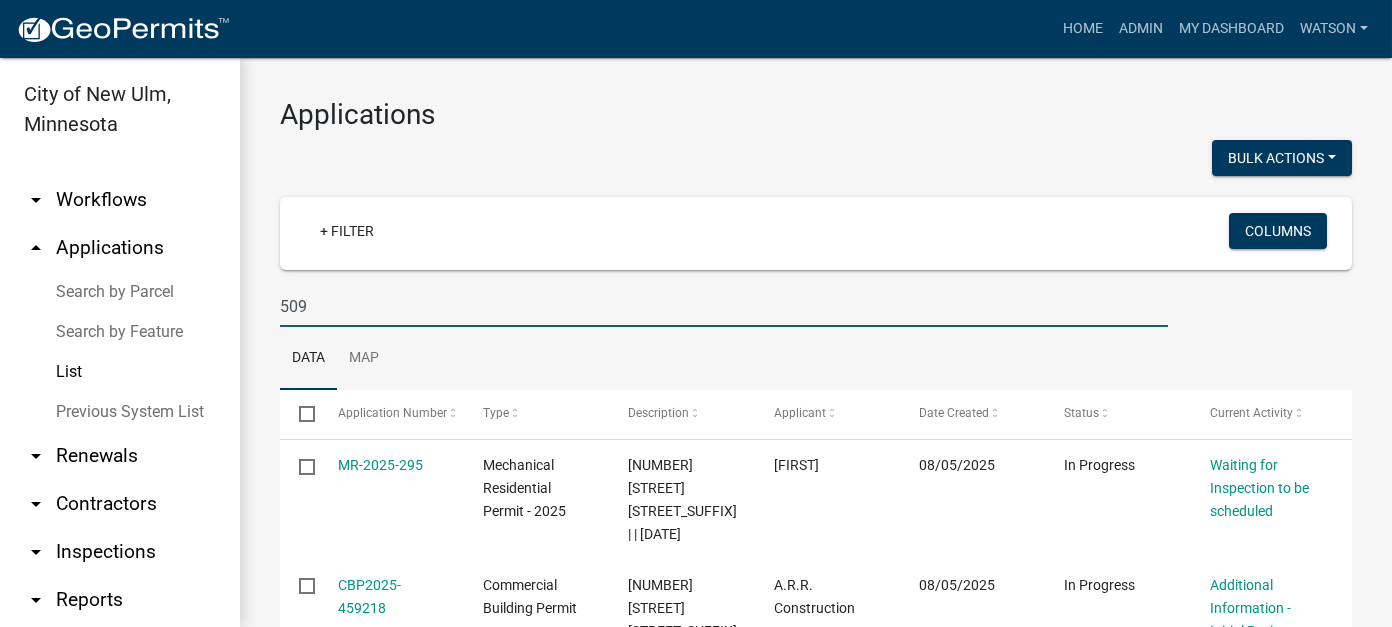 type on "509" 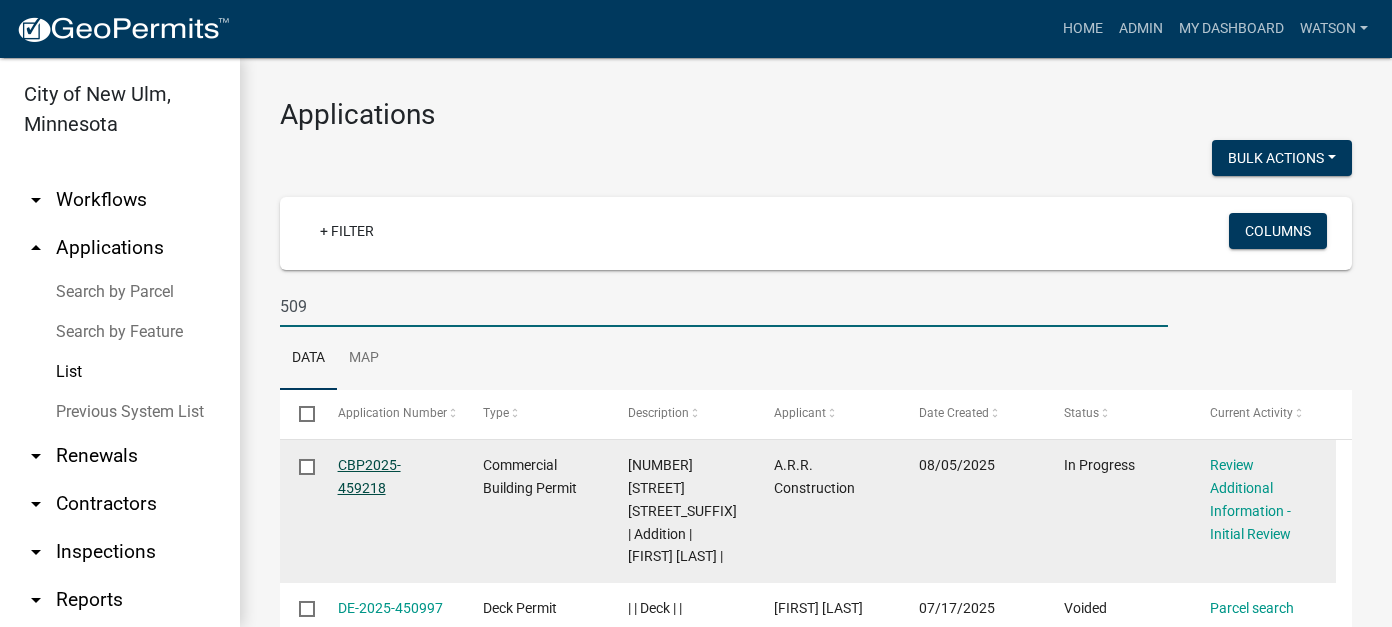 click on "CBP2025-459218" 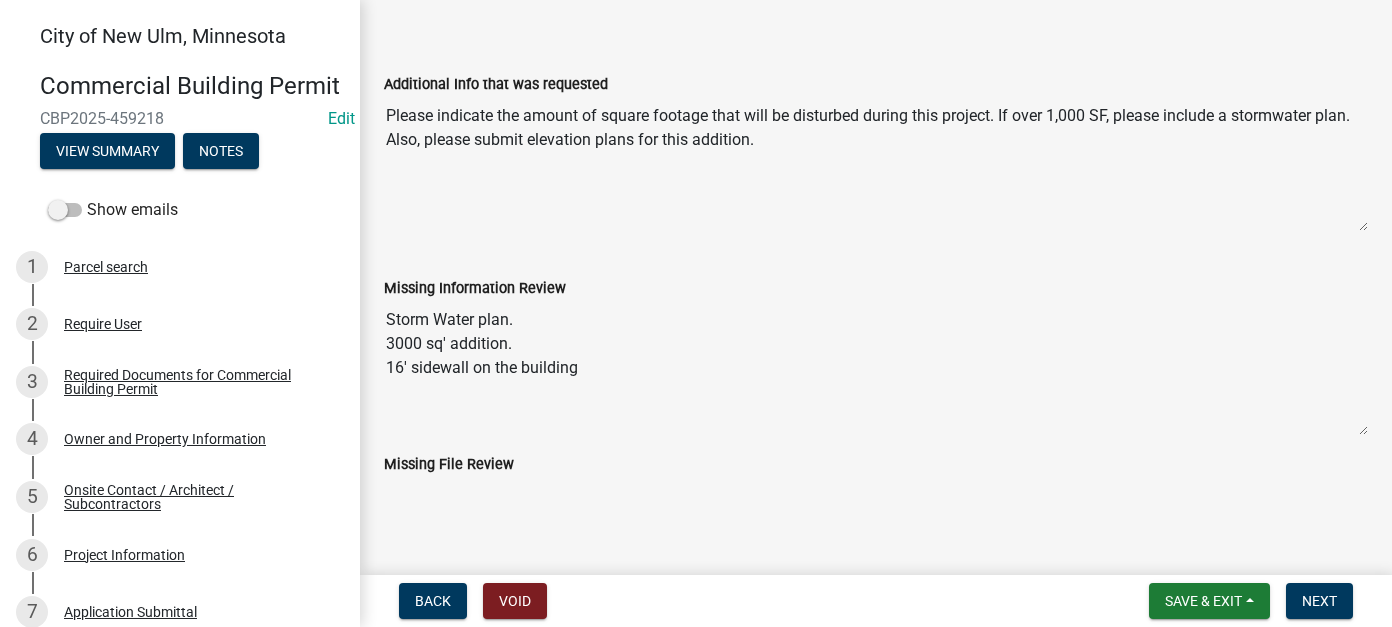 scroll, scrollTop: 117, scrollLeft: 0, axis: vertical 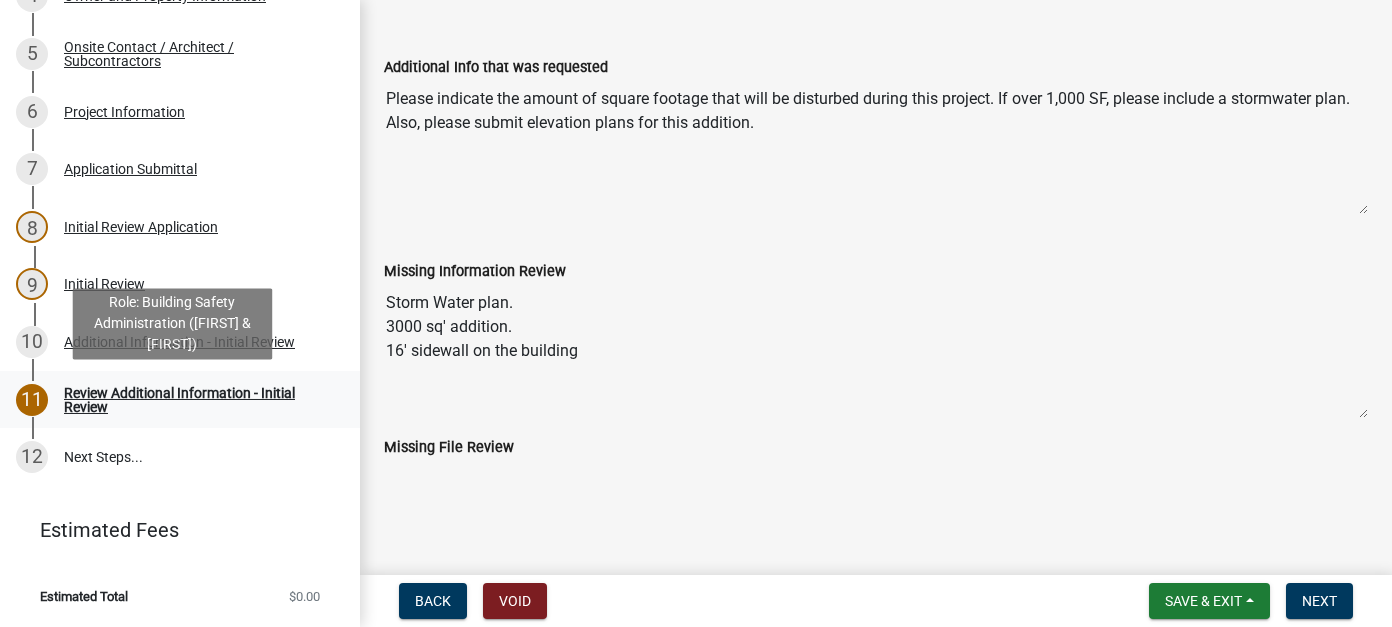 click on "11     Review Additional Information - Initial Review" at bounding box center (180, 400) 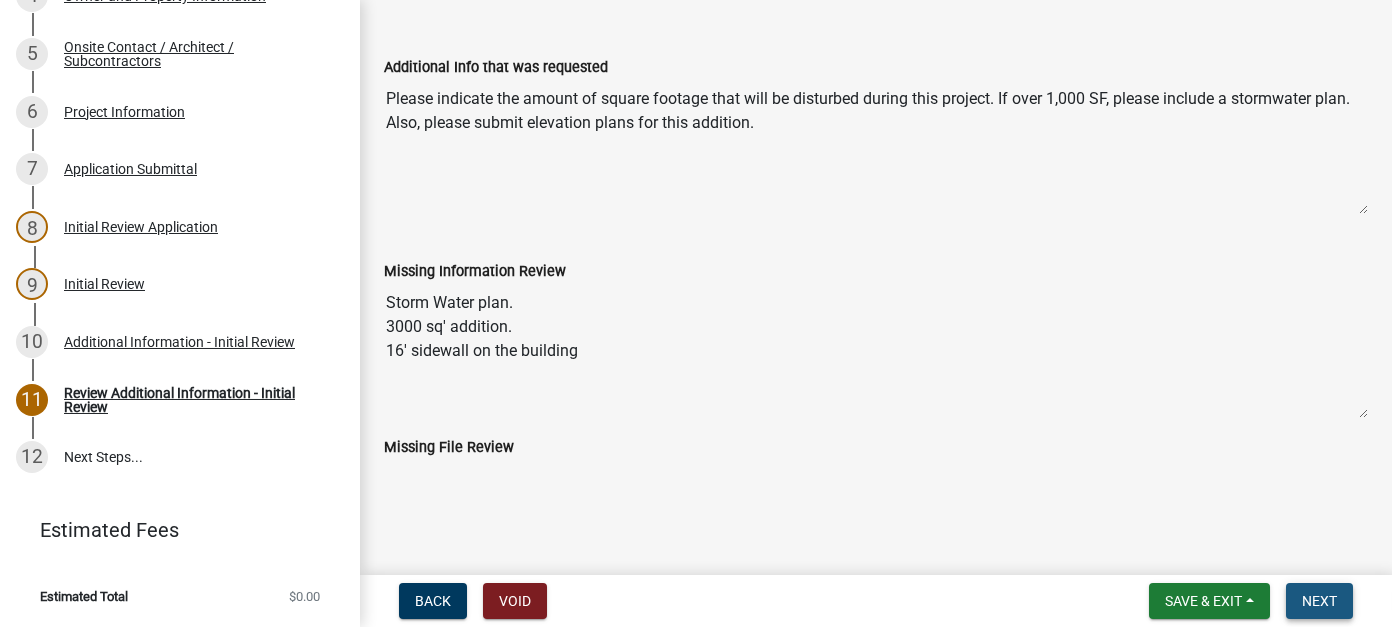 click on "Next" at bounding box center (1319, 601) 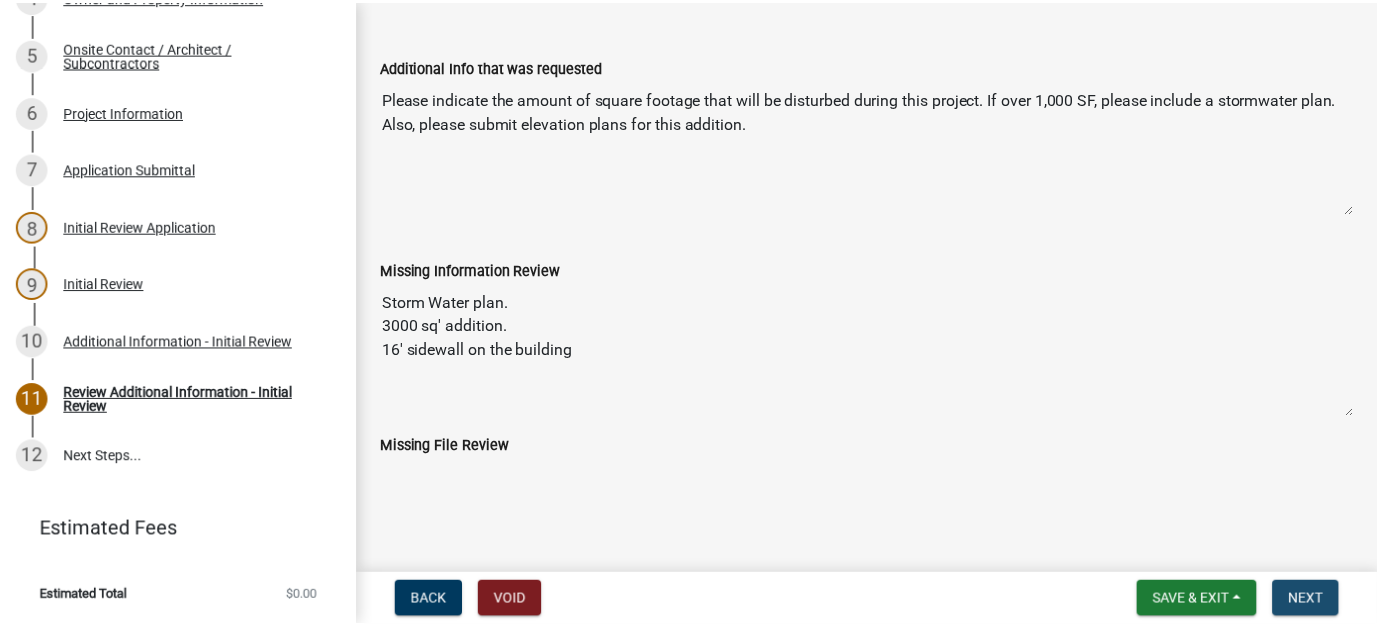 scroll, scrollTop: 0, scrollLeft: 0, axis: both 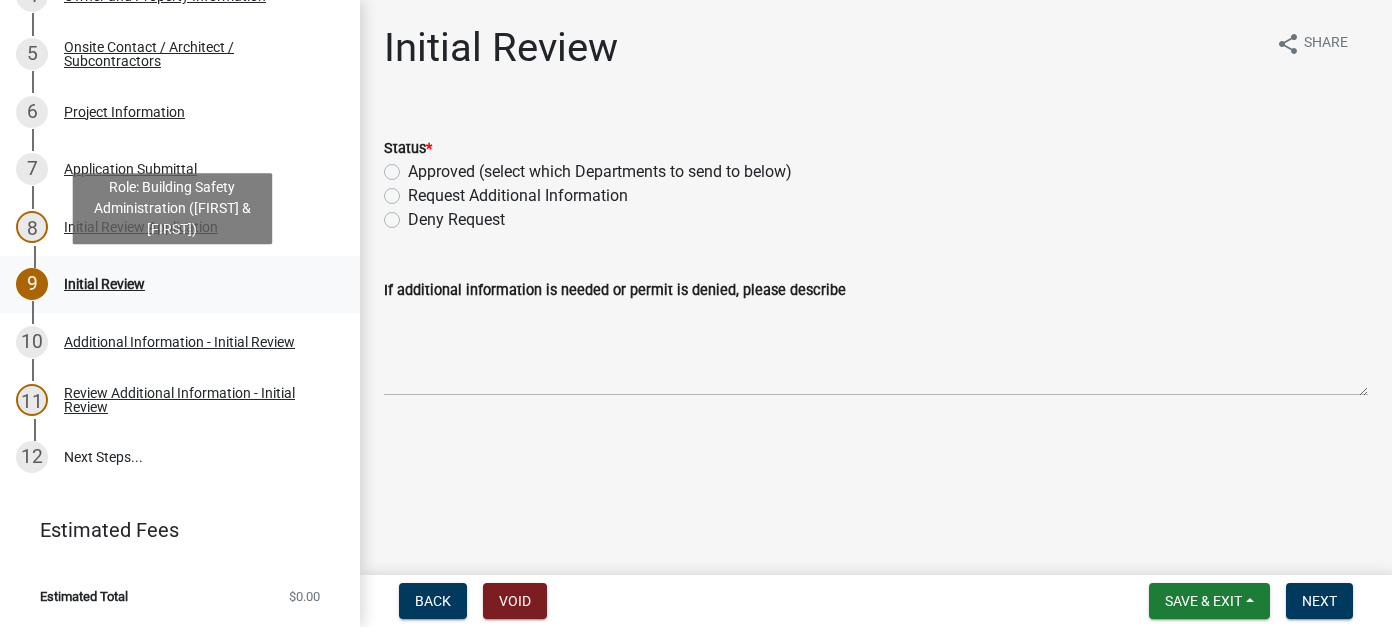click on "Initial Review" at bounding box center (104, 284) 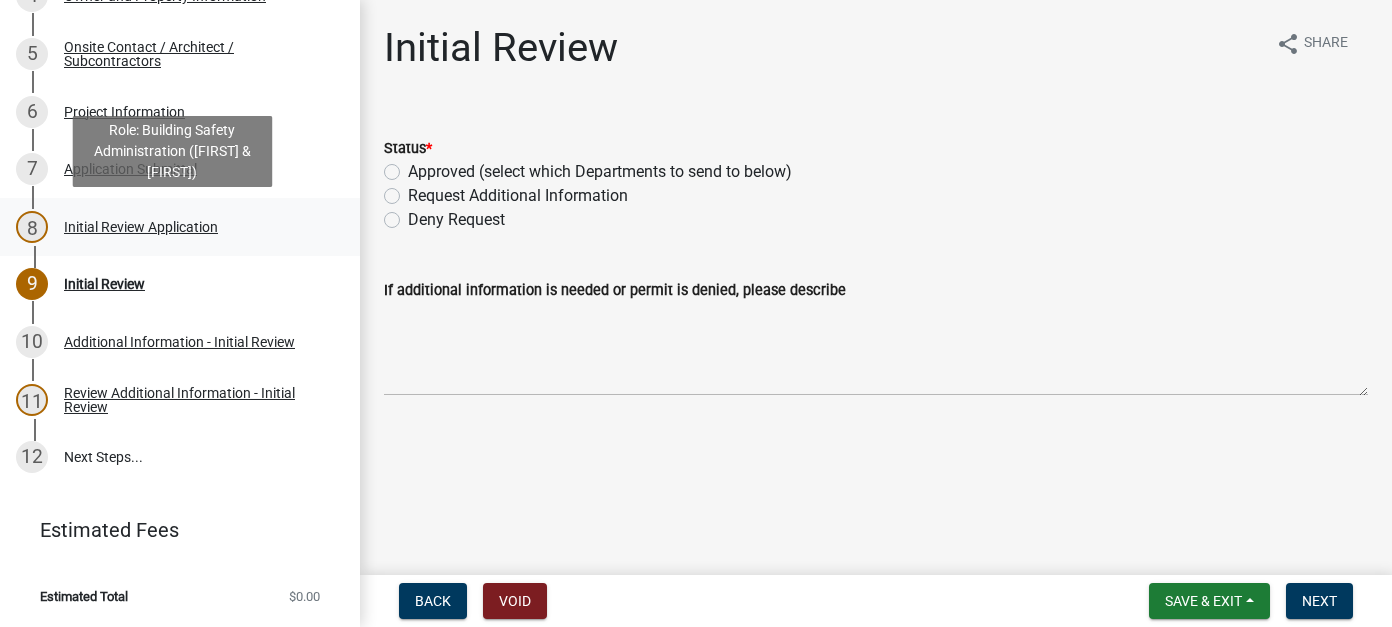 click on "8     Initial Review Application" at bounding box center [172, 227] 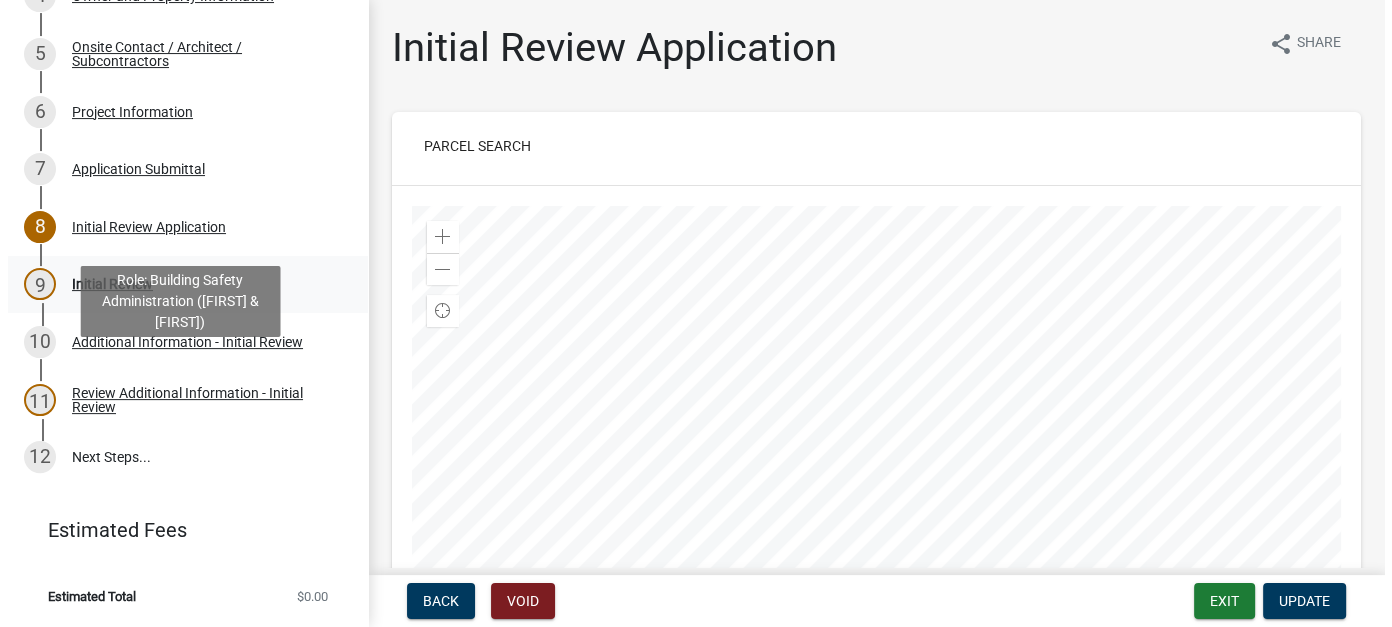 scroll, scrollTop: 0, scrollLeft: 0, axis: both 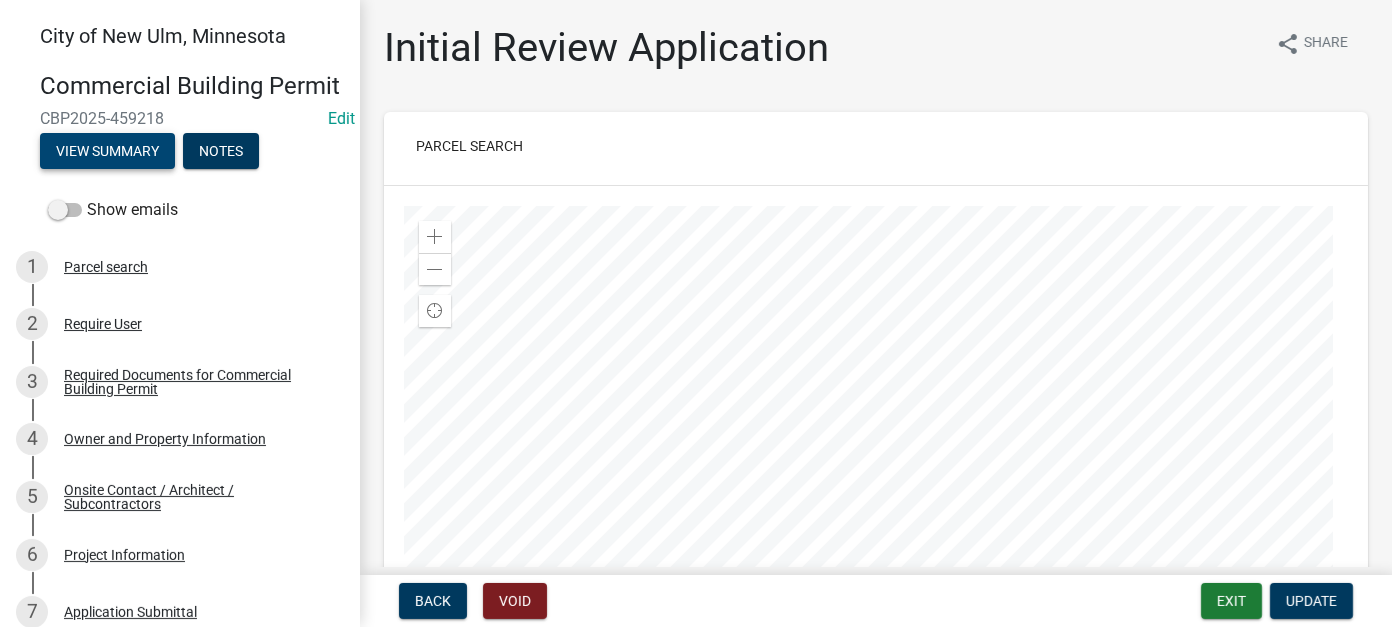 click on "View Summary" at bounding box center [107, 151] 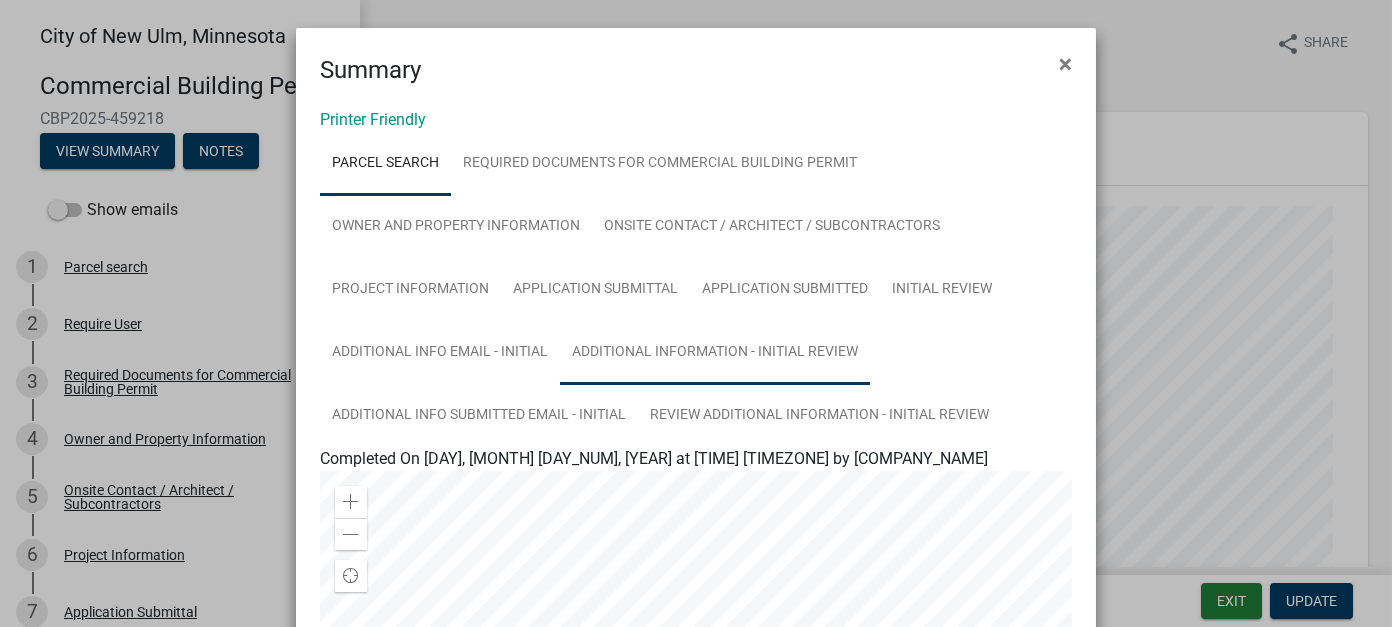 click on "Additional Information - Initial Review" at bounding box center (715, 353) 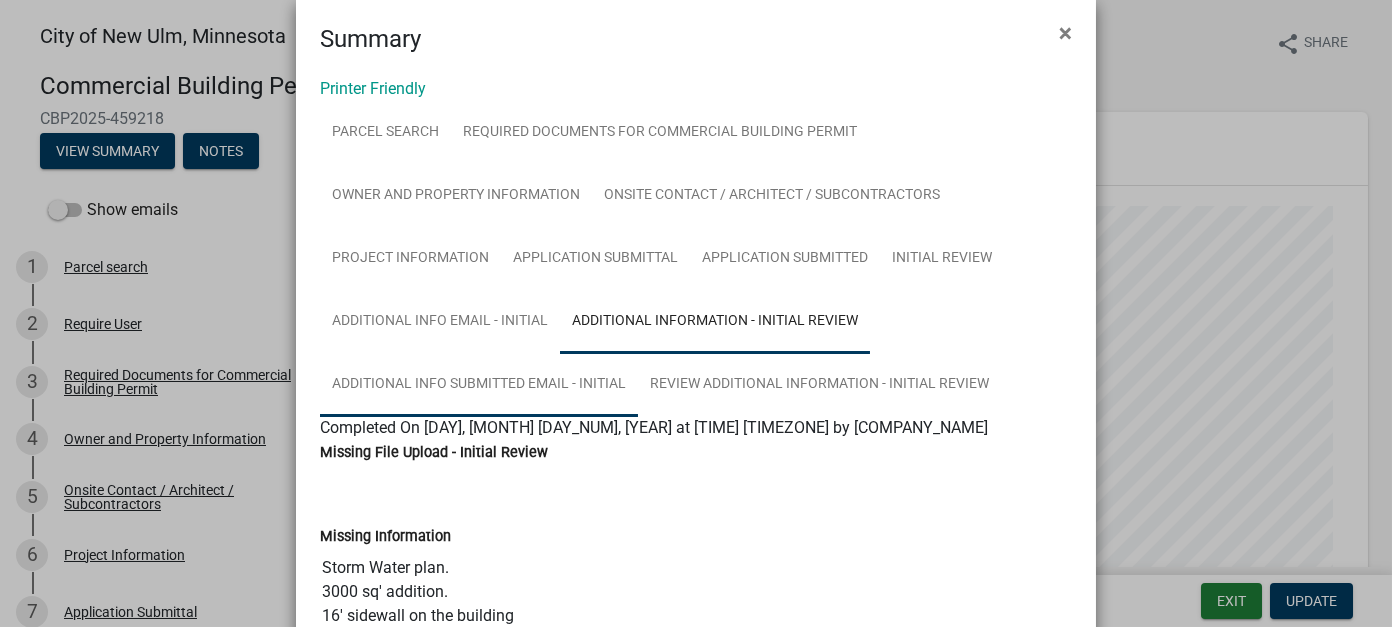 scroll, scrollTop: 0, scrollLeft: 0, axis: both 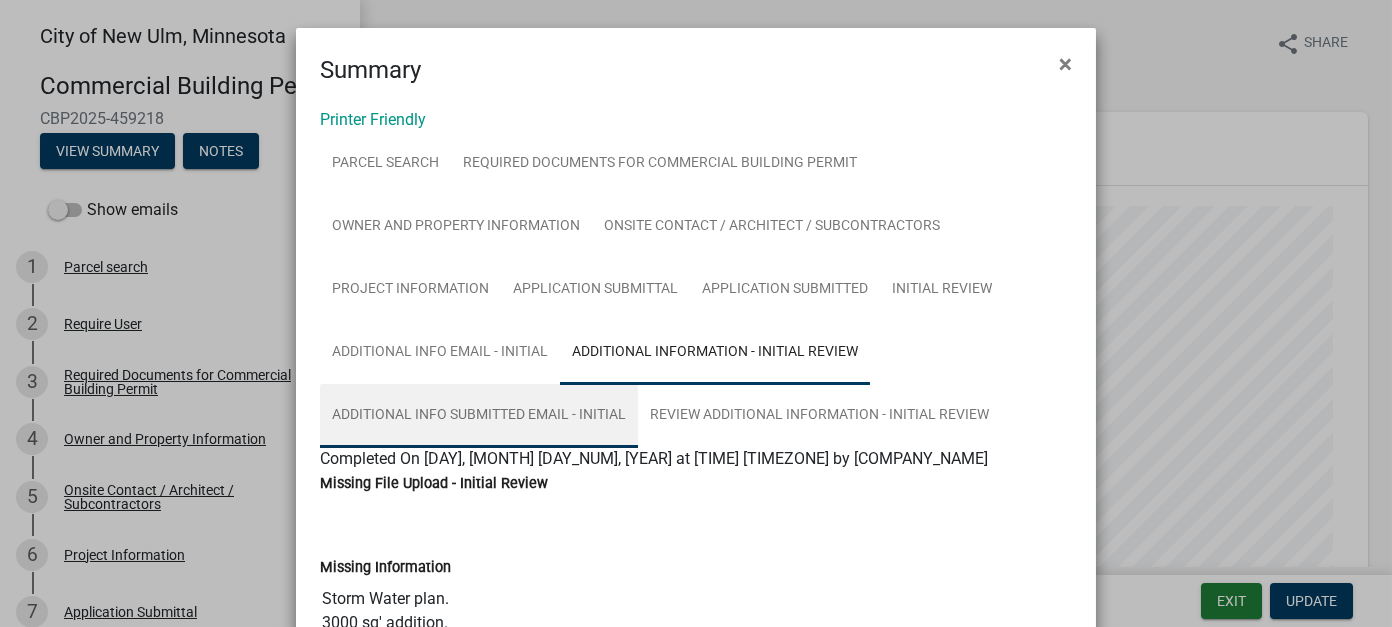 click on "Additional Info submitted Email - Initial" at bounding box center (479, 416) 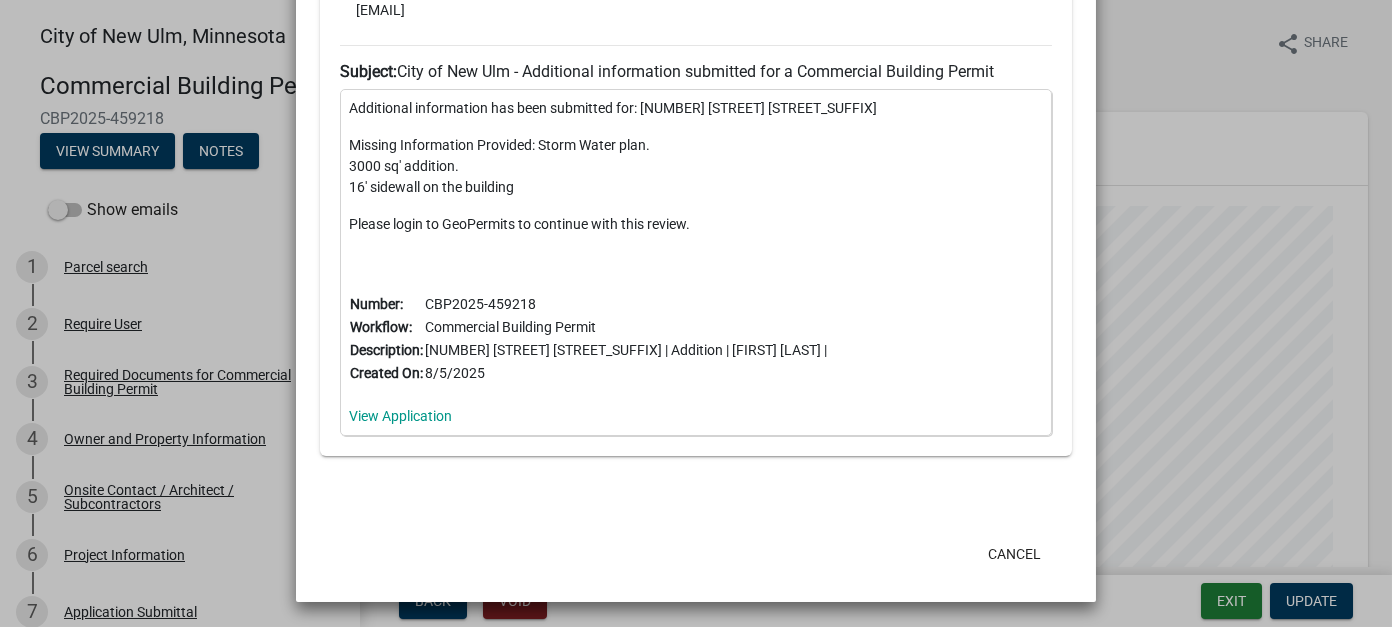 scroll, scrollTop: 12, scrollLeft: 0, axis: vertical 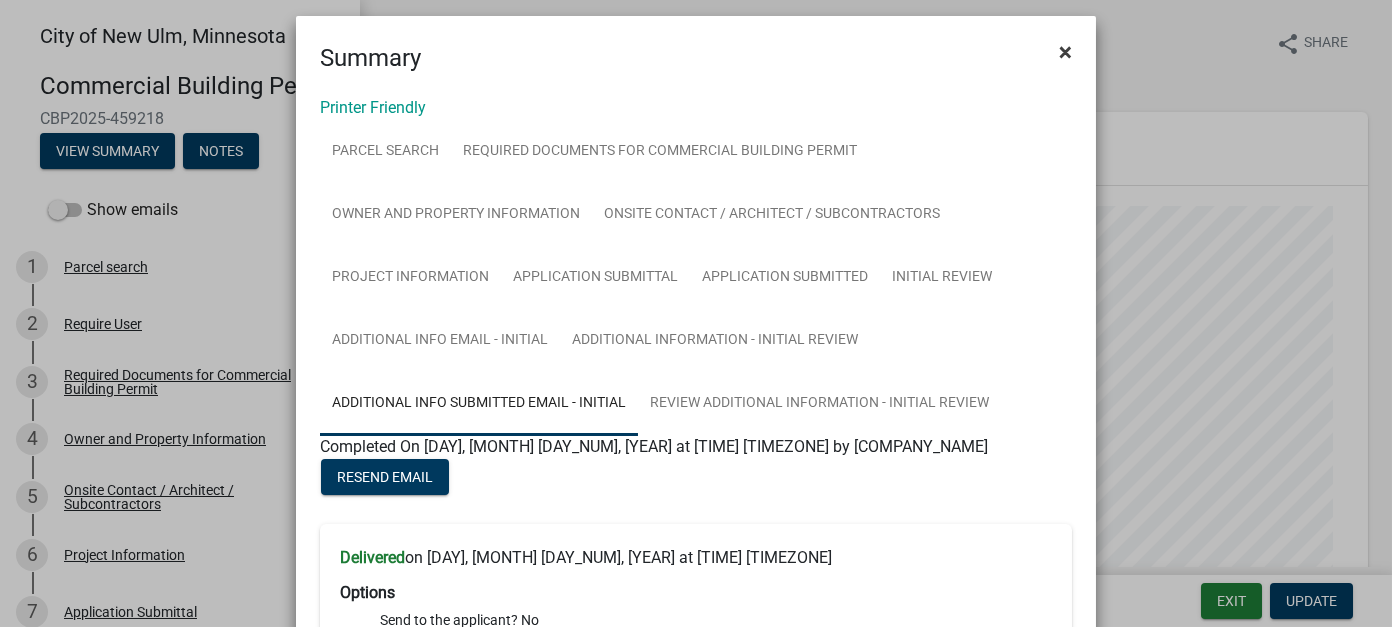 click on "×" 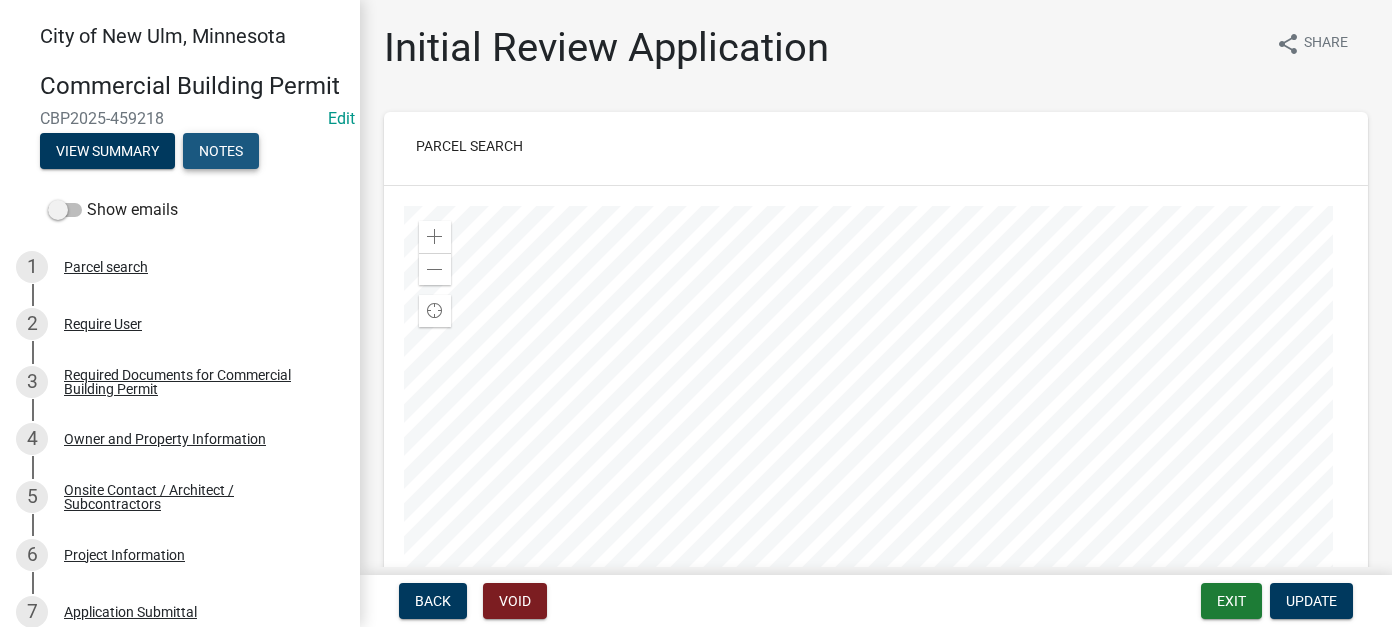 click on "Notes" at bounding box center (221, 151) 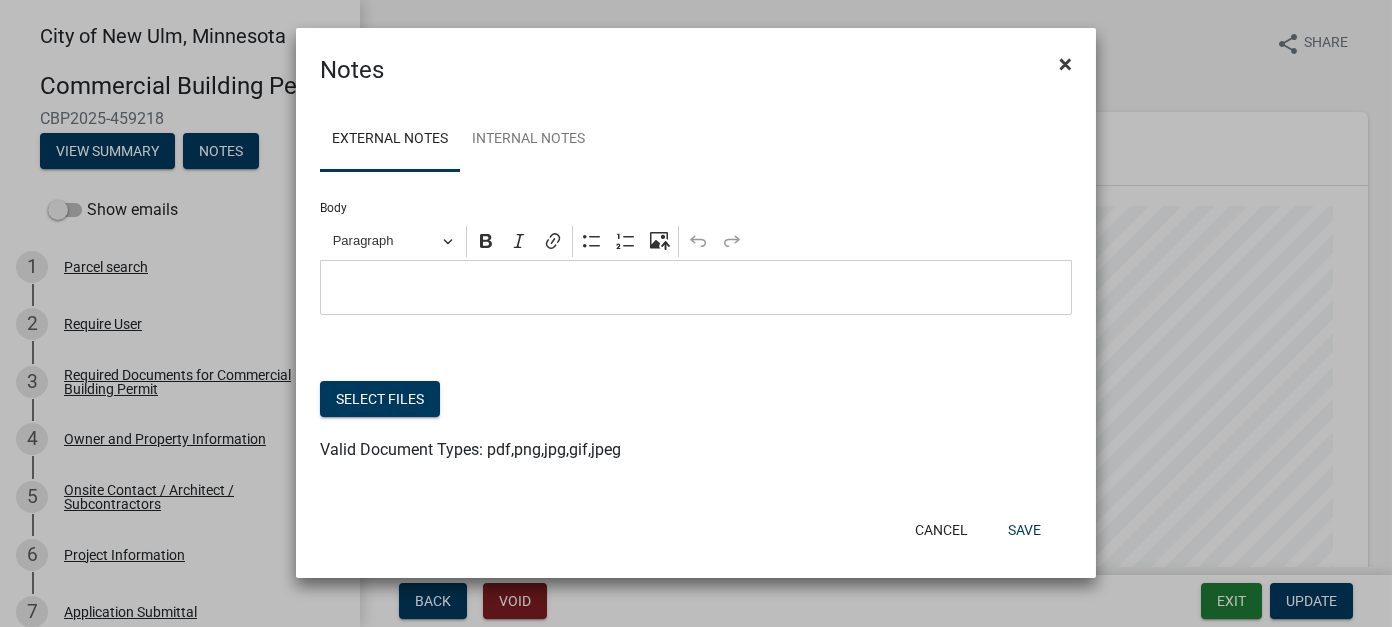 click on "×" 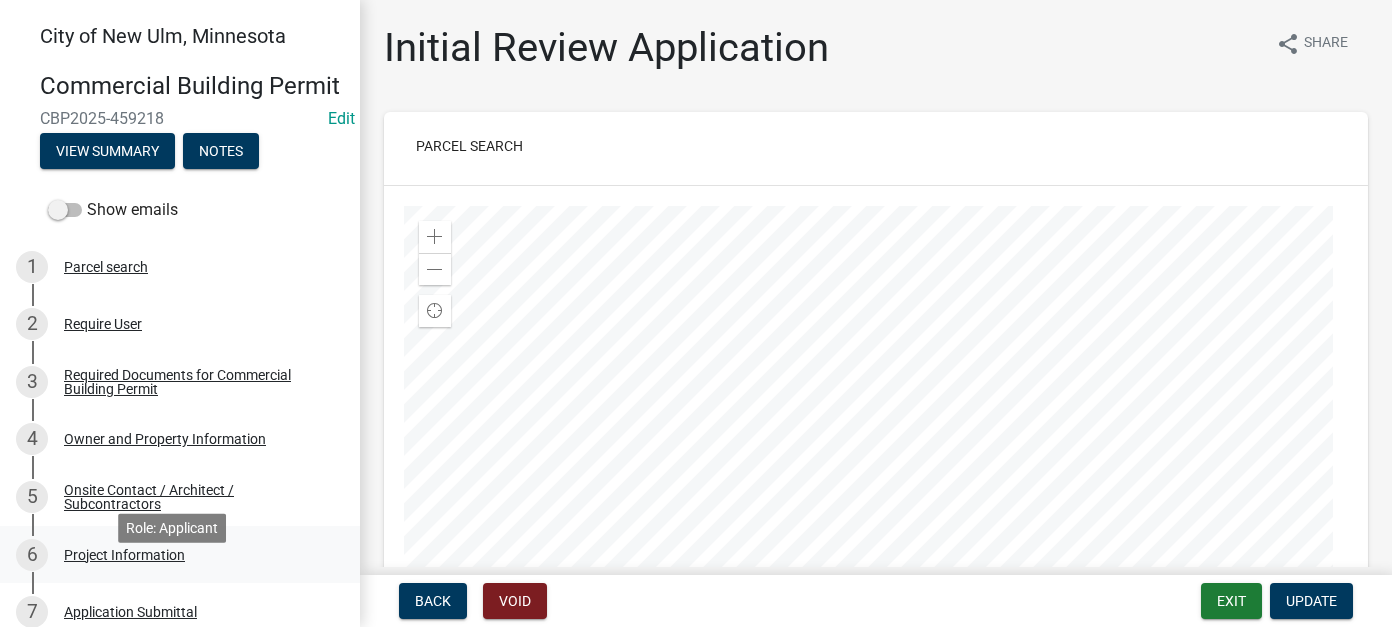 click on "Project Information" at bounding box center (124, 555) 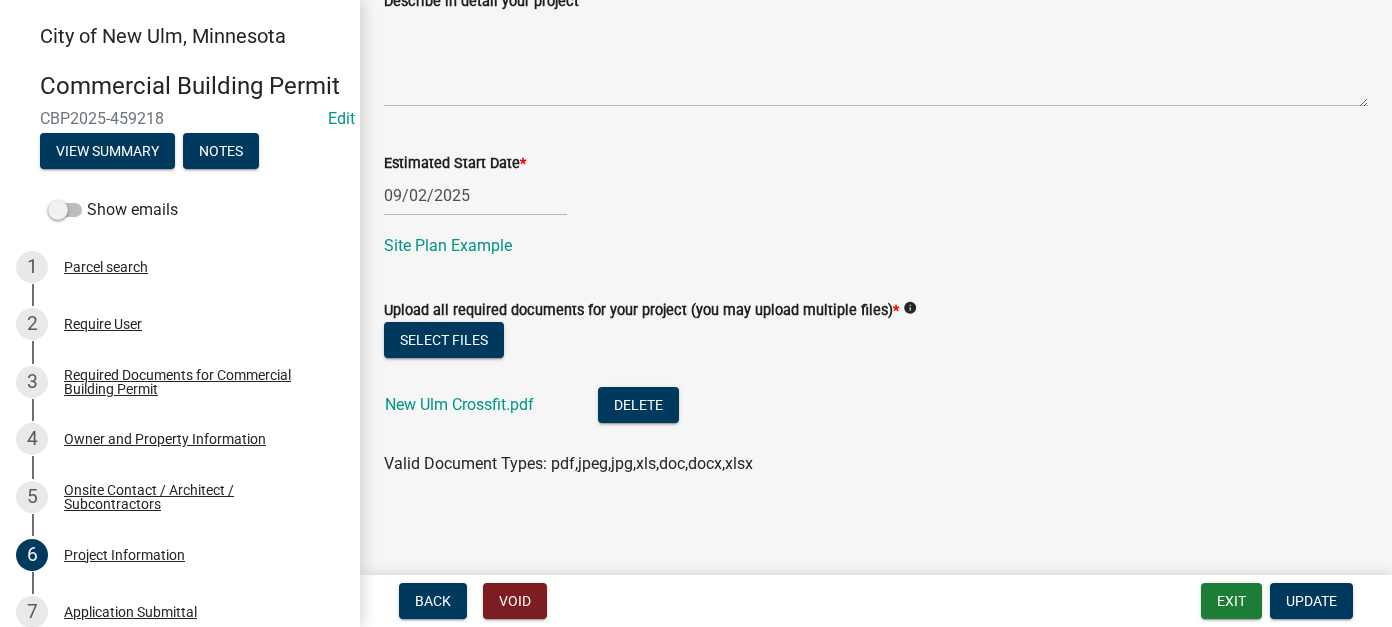 scroll, scrollTop: 1039, scrollLeft: 0, axis: vertical 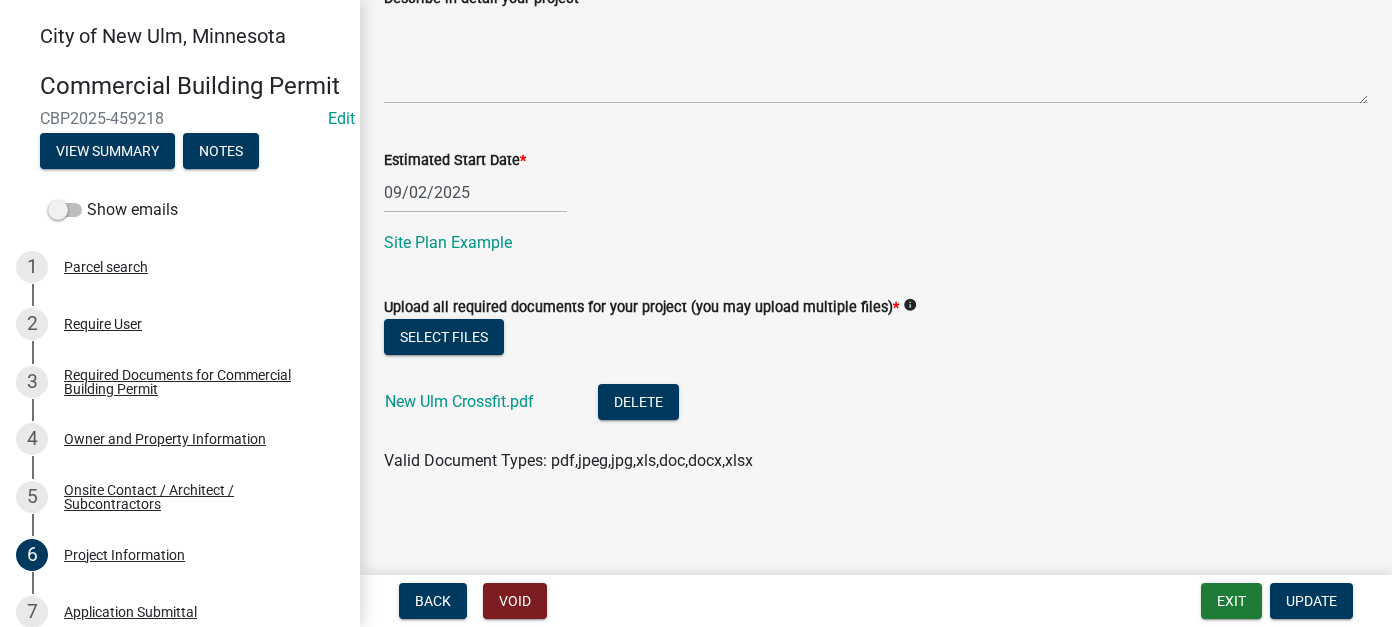 click on "New Ulm Crossfit.pdf" 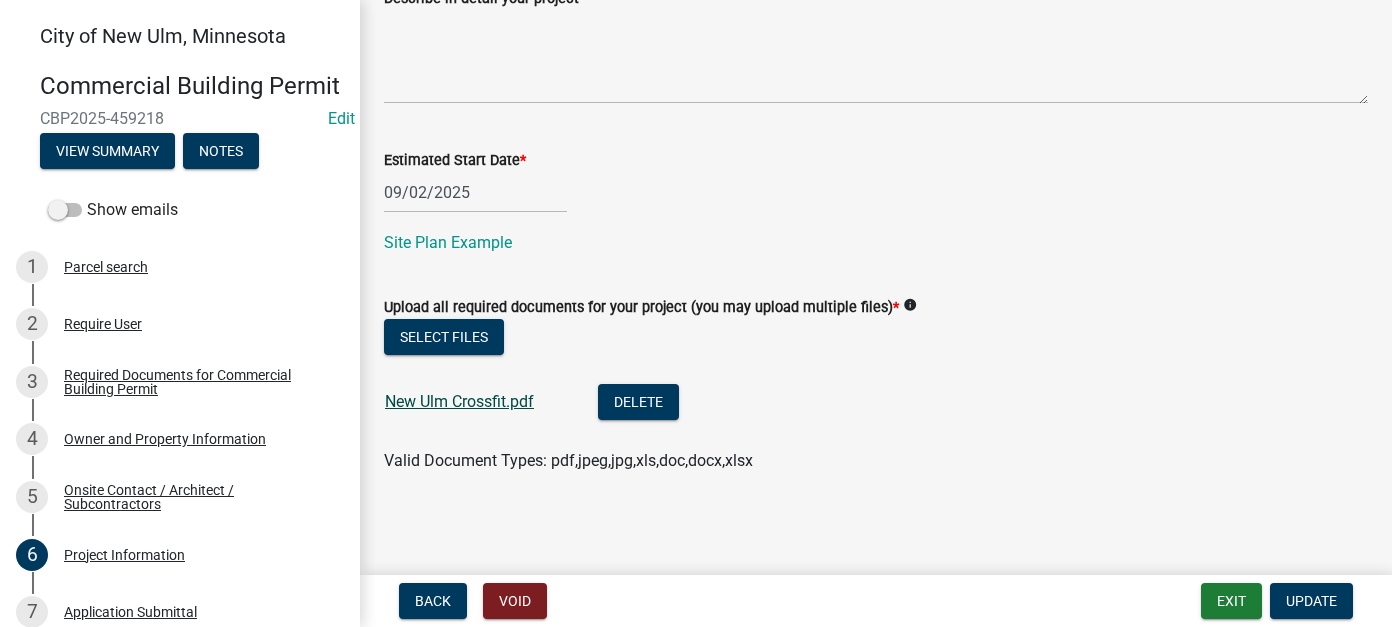 click on "New Ulm Crossfit.pdf" 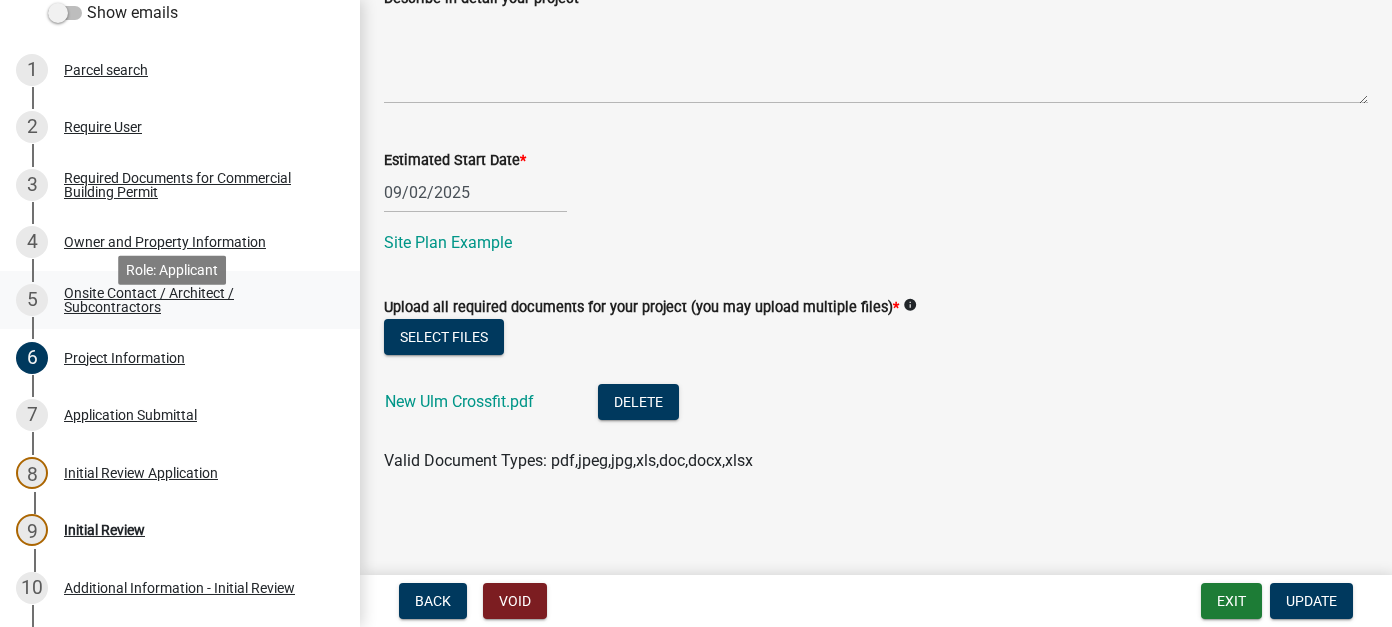scroll, scrollTop: 200, scrollLeft: 0, axis: vertical 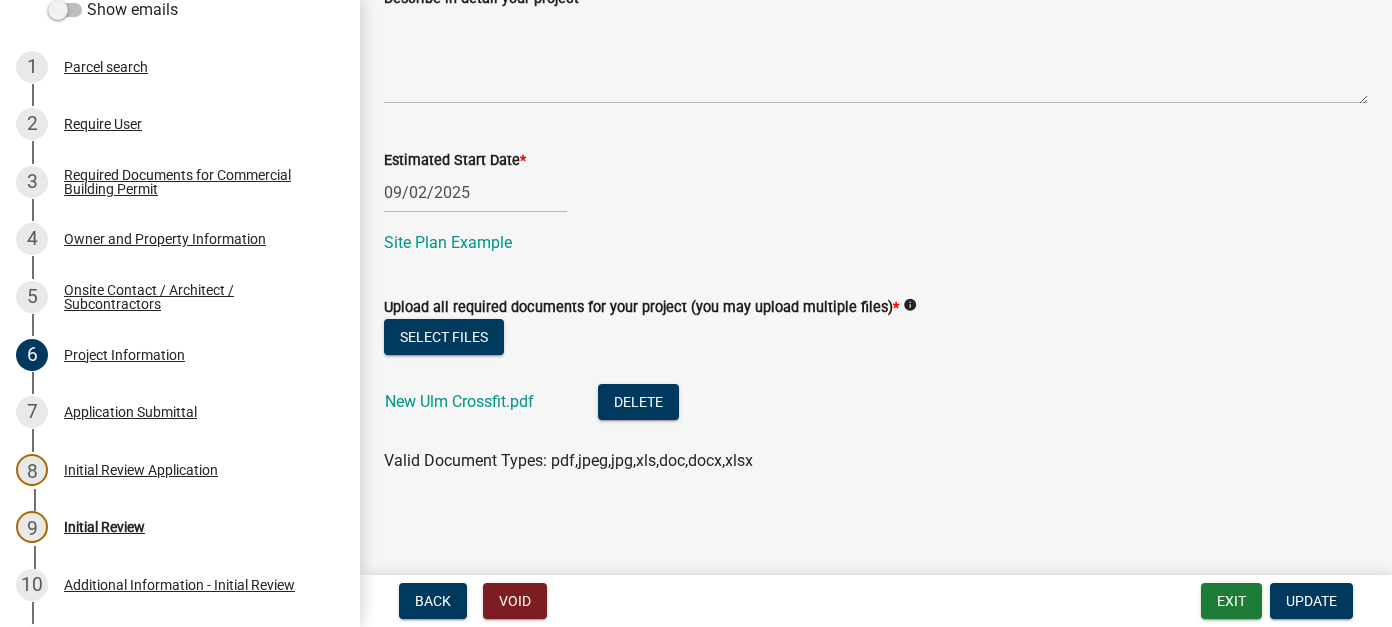 click on "Application Submittal" at bounding box center [130, 412] 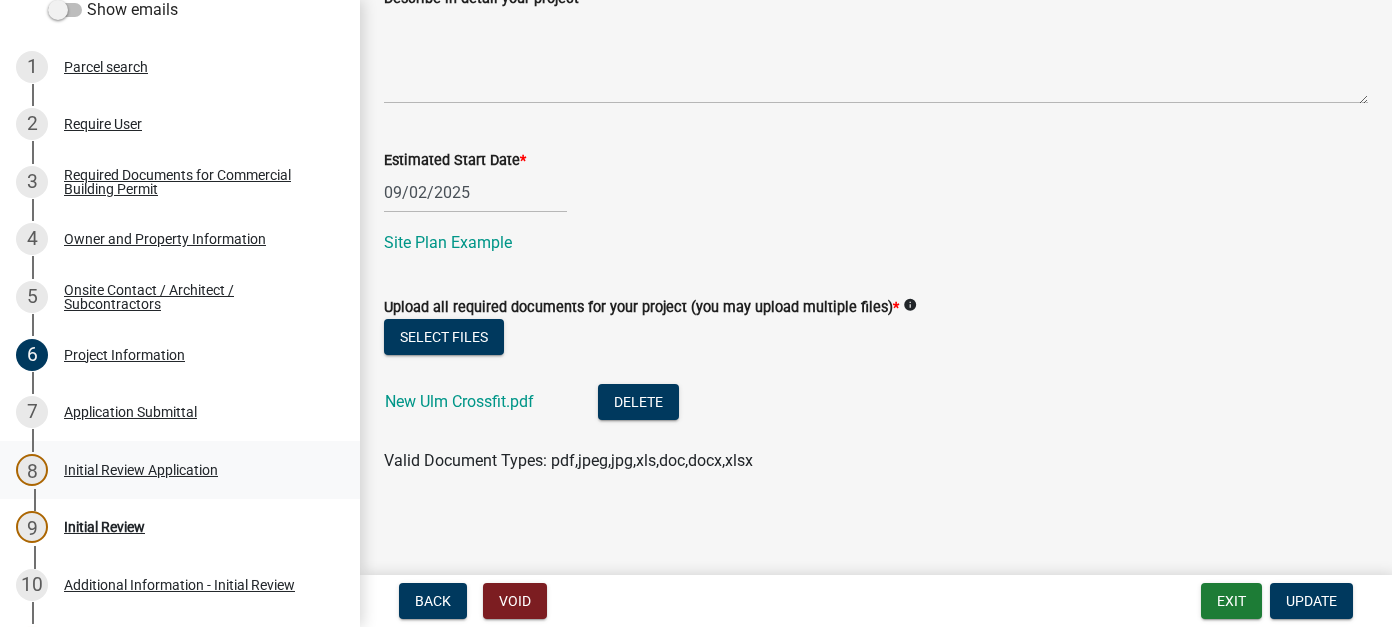 scroll, scrollTop: 0, scrollLeft: 0, axis: both 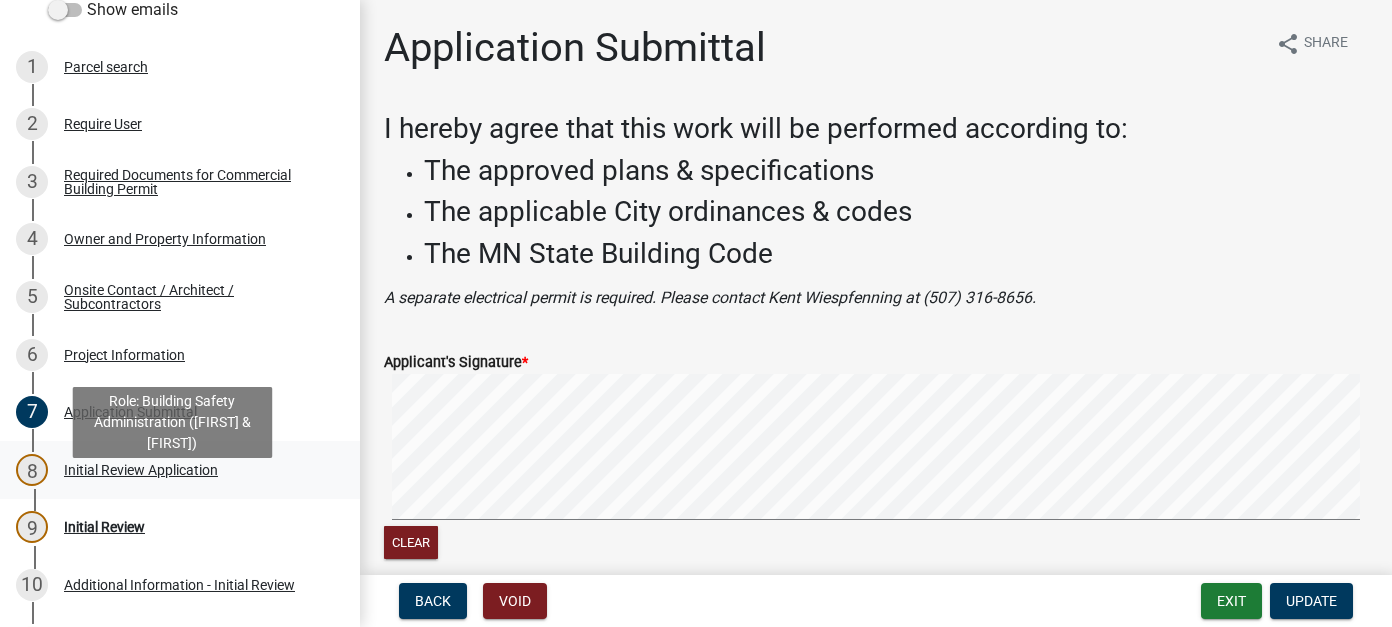 click on "Initial Review Application" at bounding box center (141, 470) 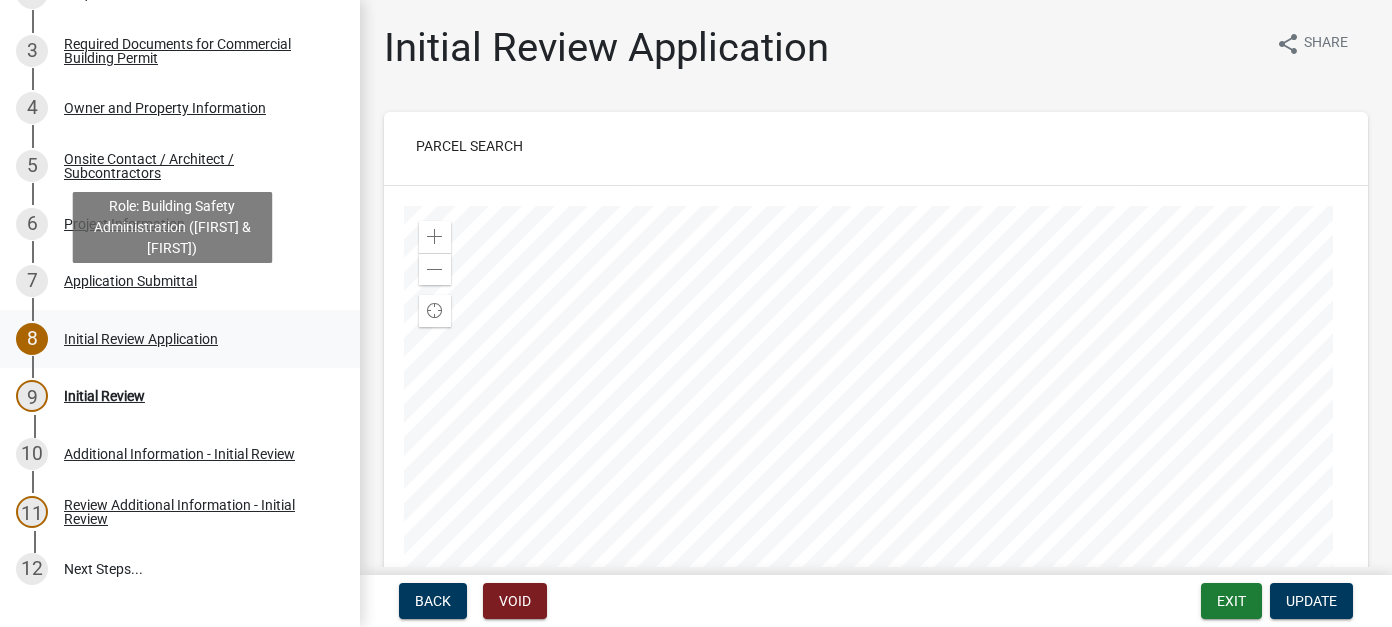 scroll, scrollTop: 400, scrollLeft: 0, axis: vertical 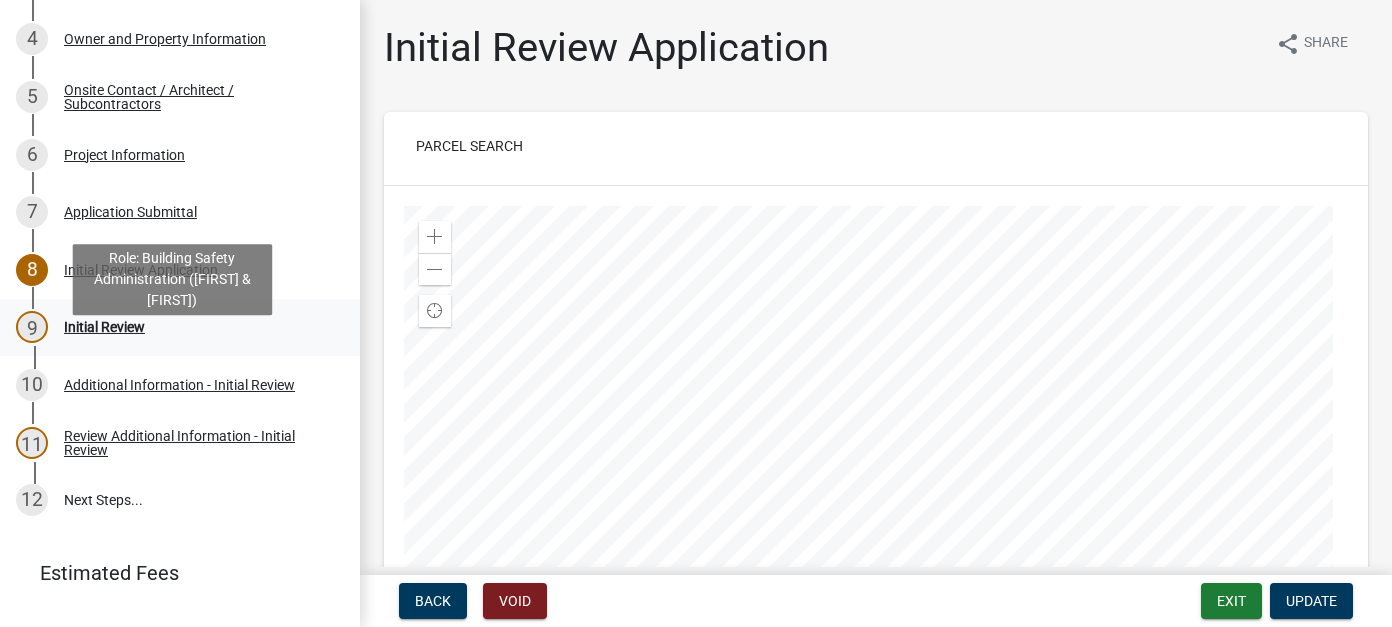 click on "Initial Review" at bounding box center [104, 327] 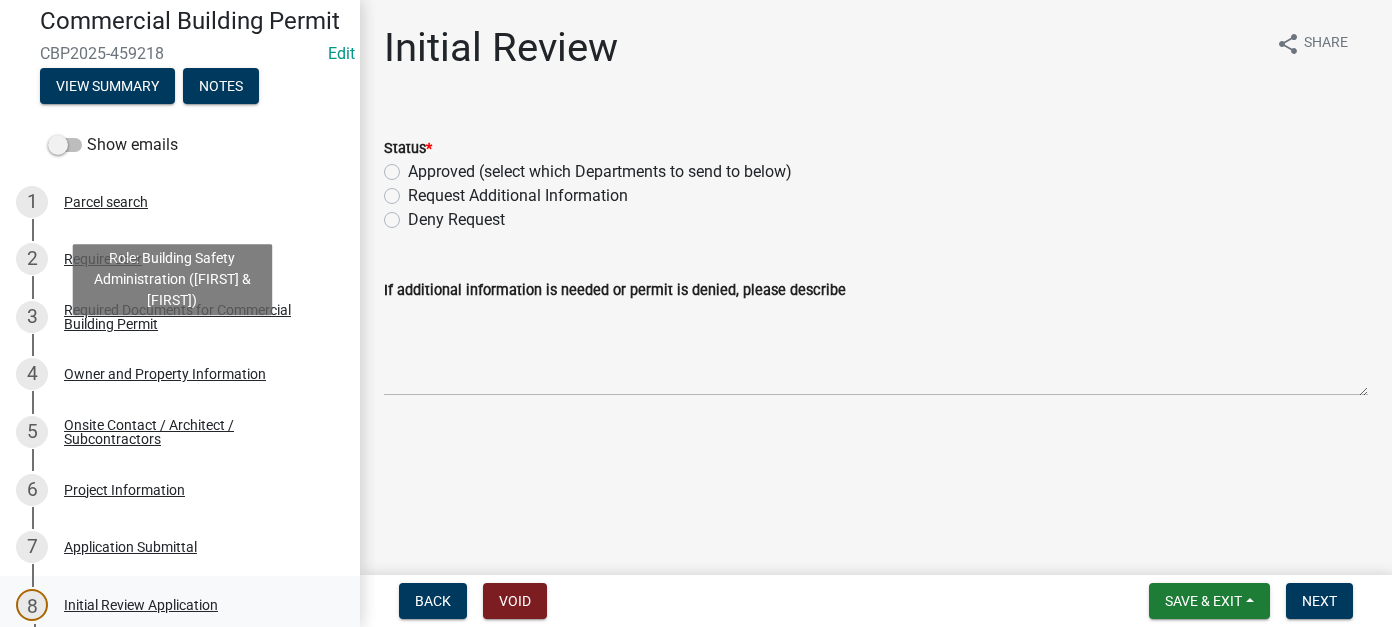 scroll, scrollTop: 0, scrollLeft: 0, axis: both 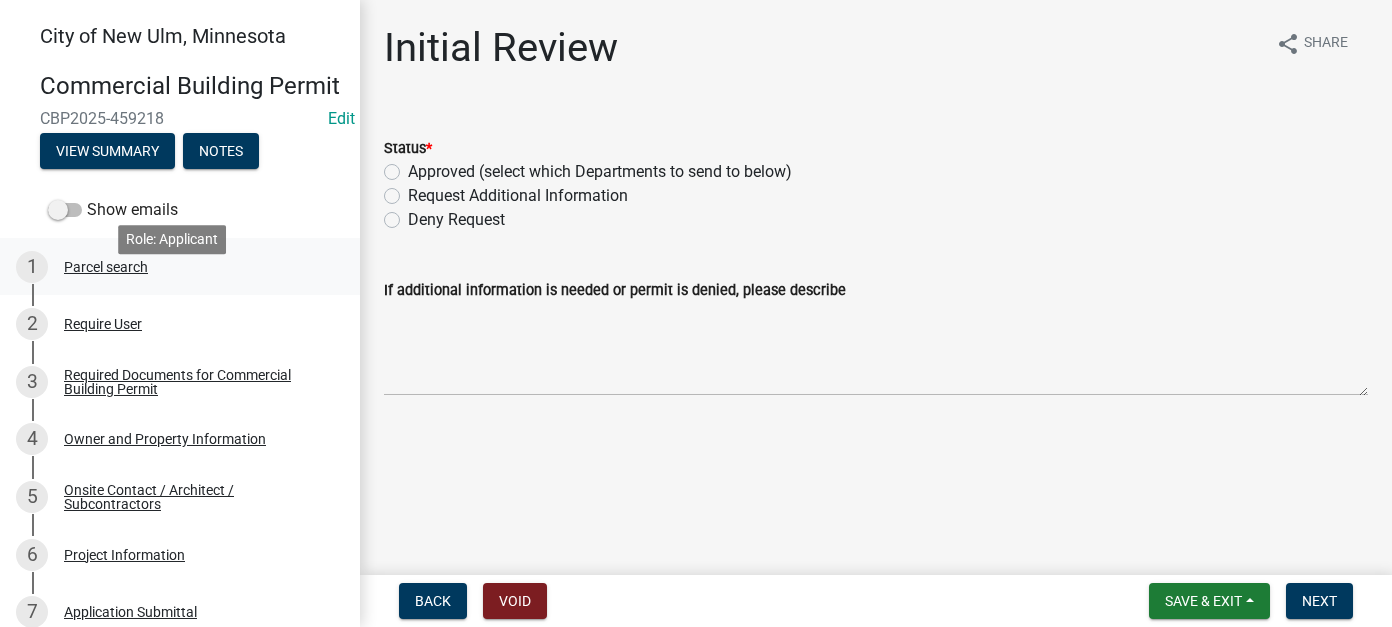 click on "1     Parcel search" at bounding box center [172, 267] 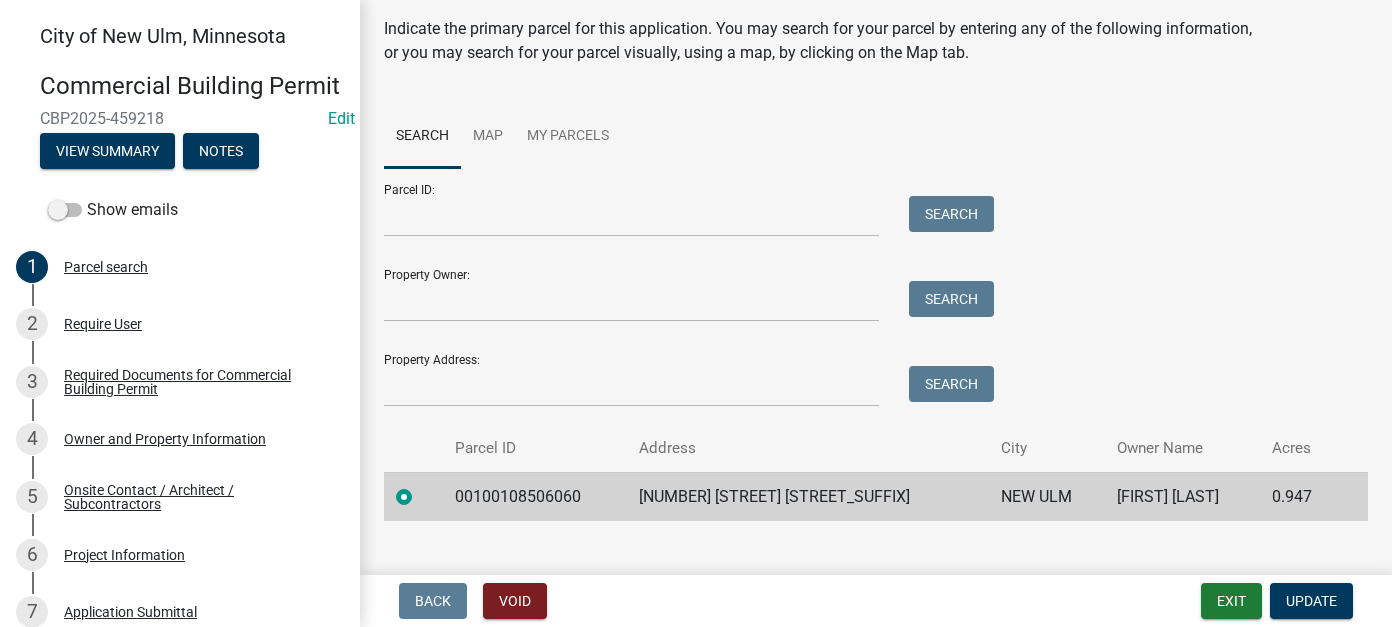 scroll, scrollTop: 94, scrollLeft: 0, axis: vertical 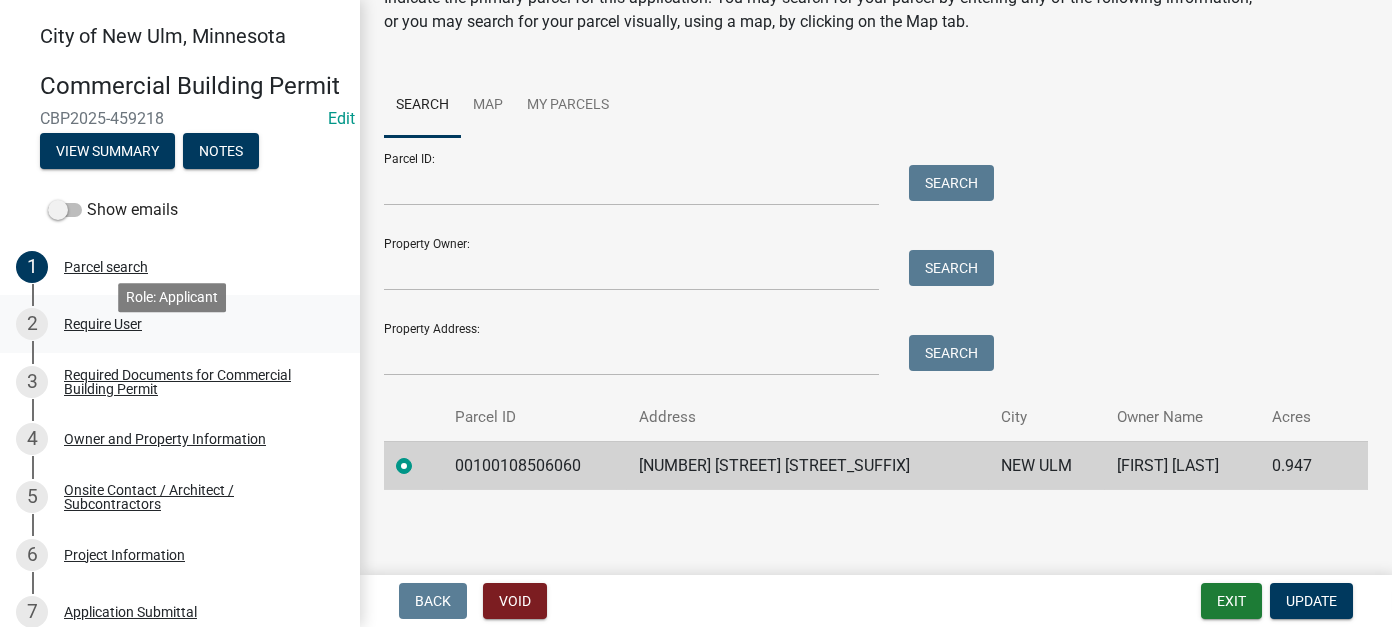 click on "Require User" at bounding box center [103, 324] 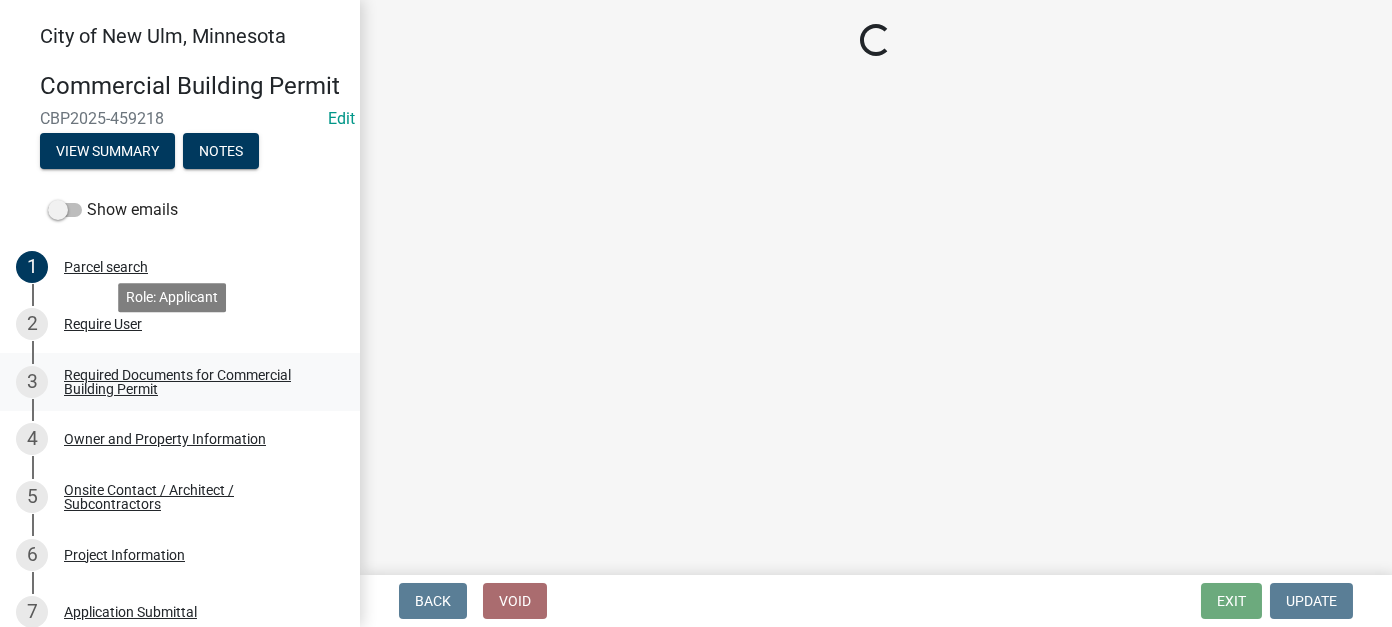 scroll, scrollTop: 0, scrollLeft: 0, axis: both 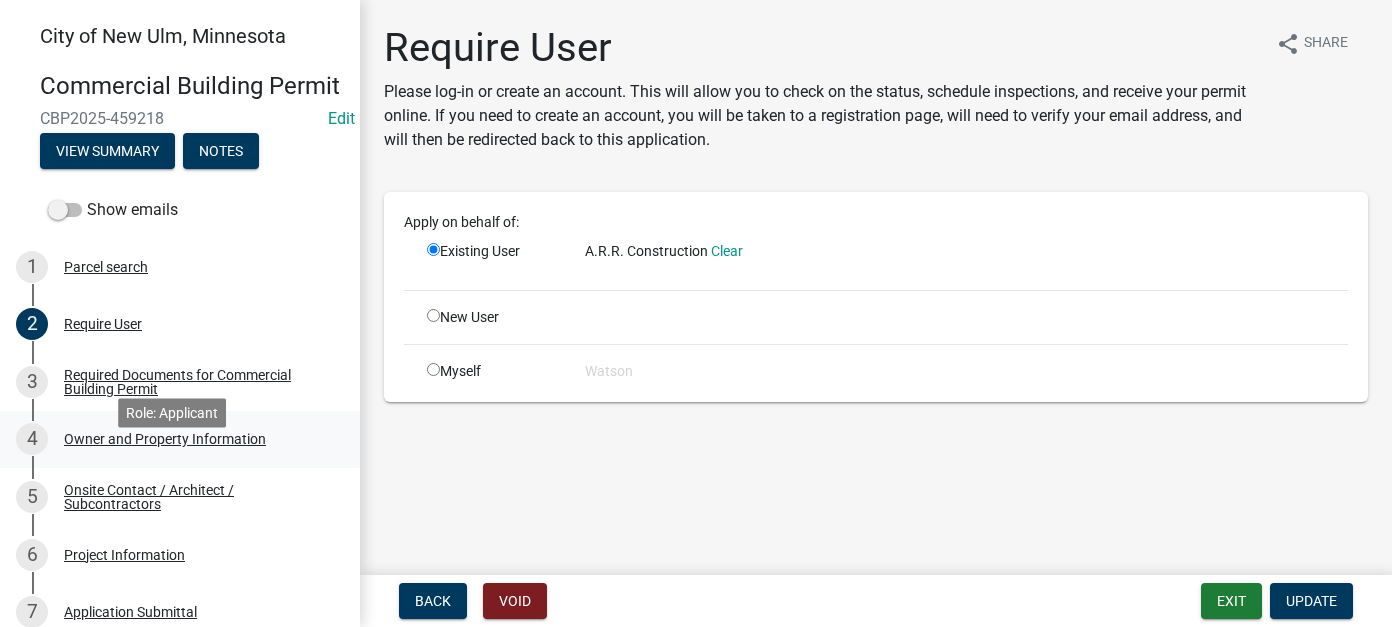 click on "Owner and Property Information" at bounding box center [165, 439] 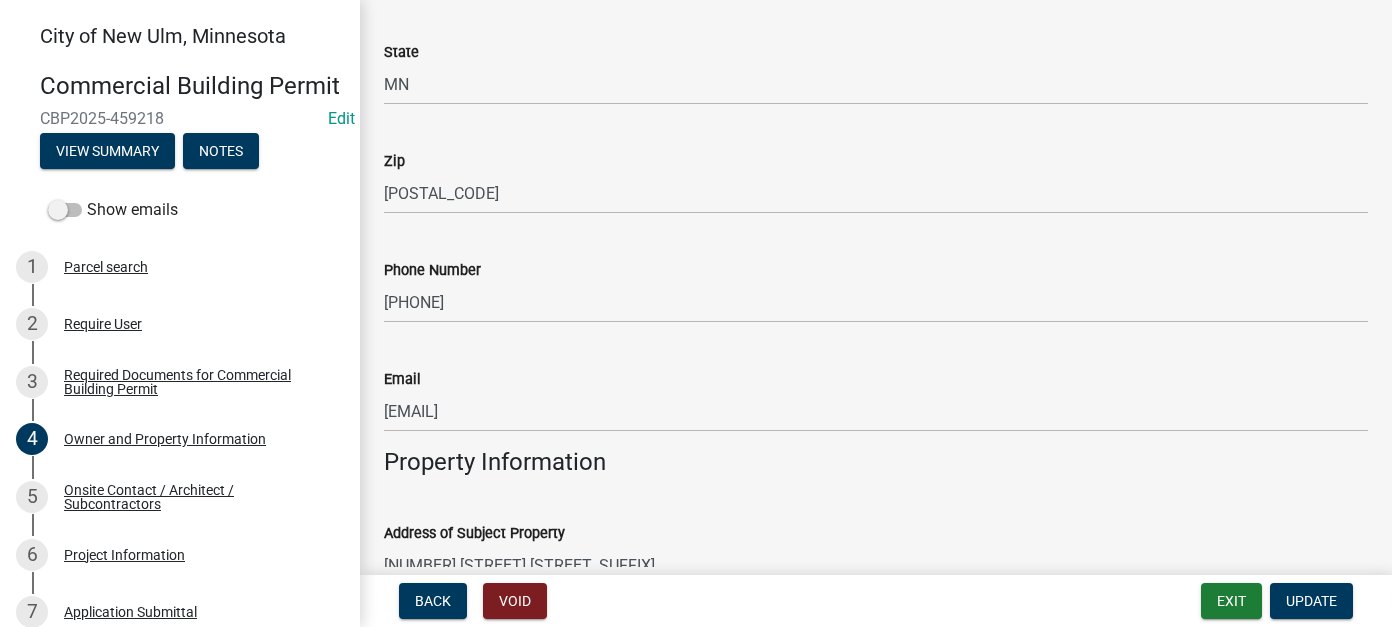 scroll, scrollTop: 800, scrollLeft: 0, axis: vertical 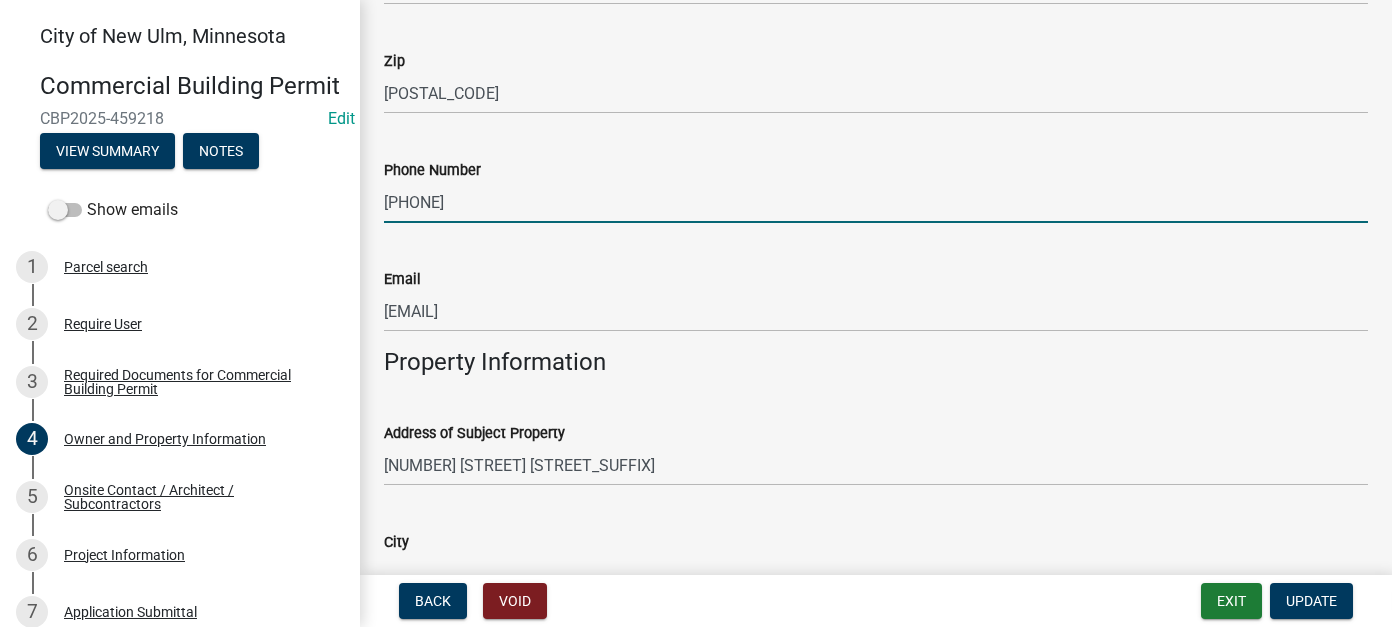 click on "[PHONE]" at bounding box center [876, 202] 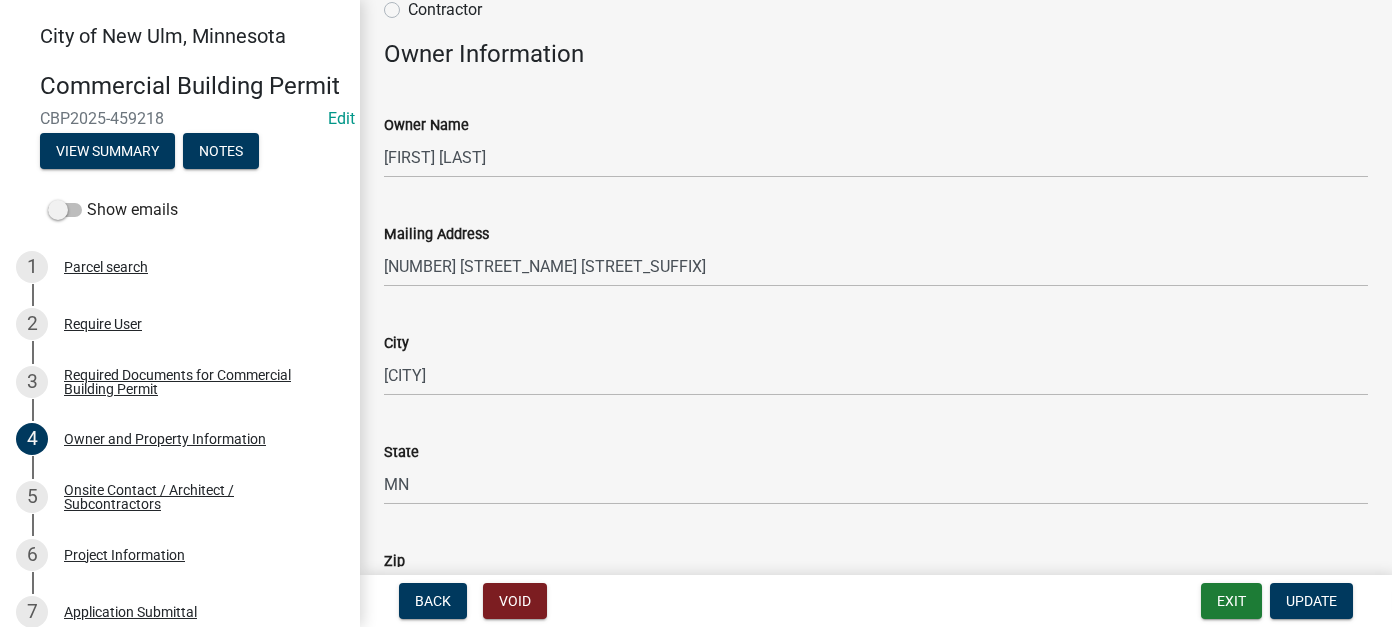 scroll, scrollTop: 700, scrollLeft: 0, axis: vertical 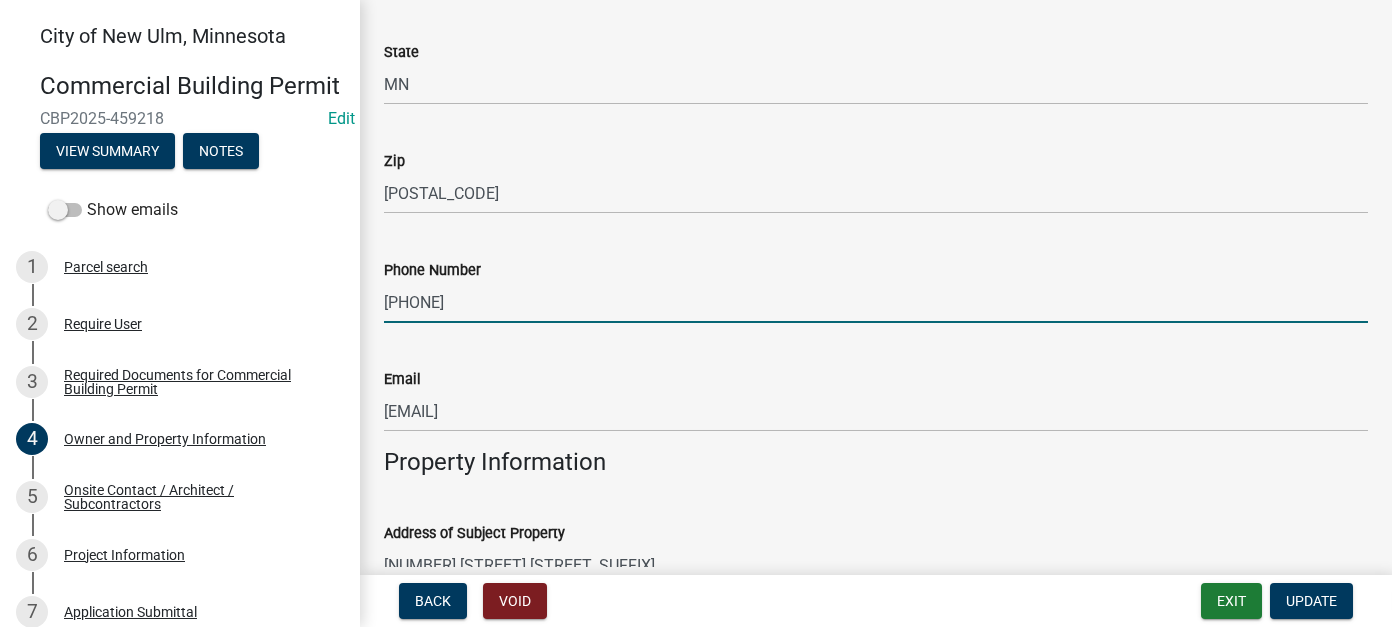 click on "[PHONE]" at bounding box center [876, 302] 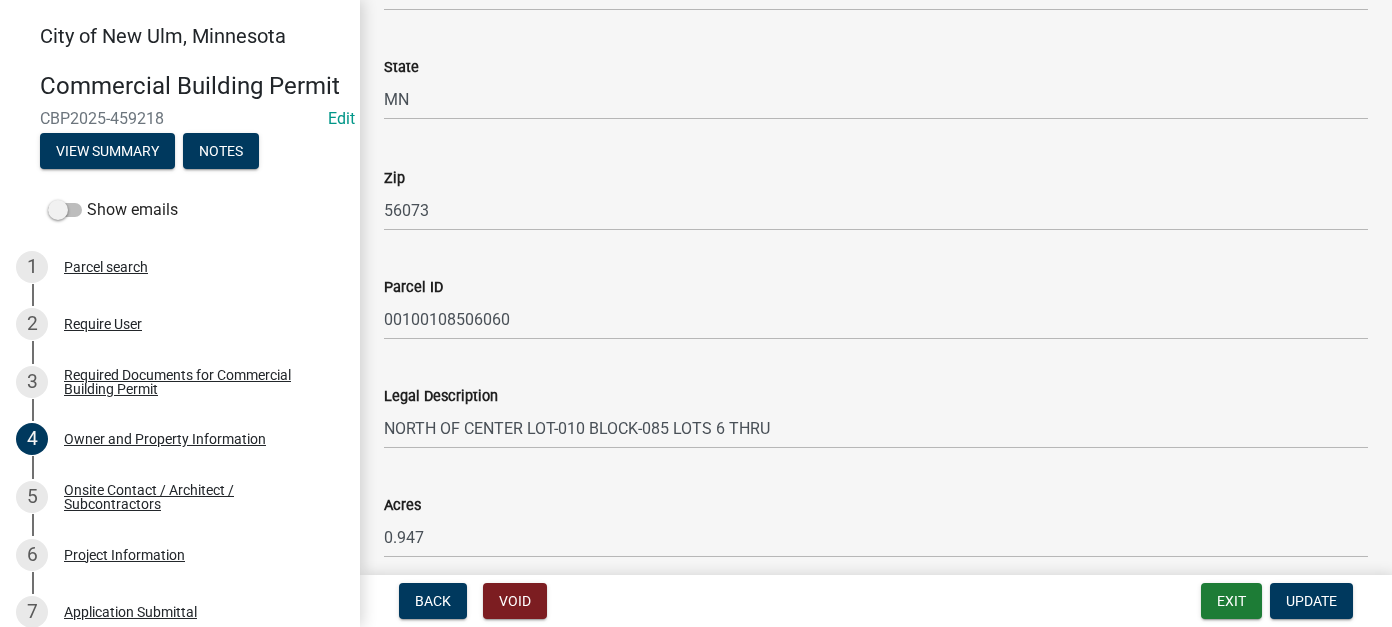 scroll, scrollTop: 1468, scrollLeft: 0, axis: vertical 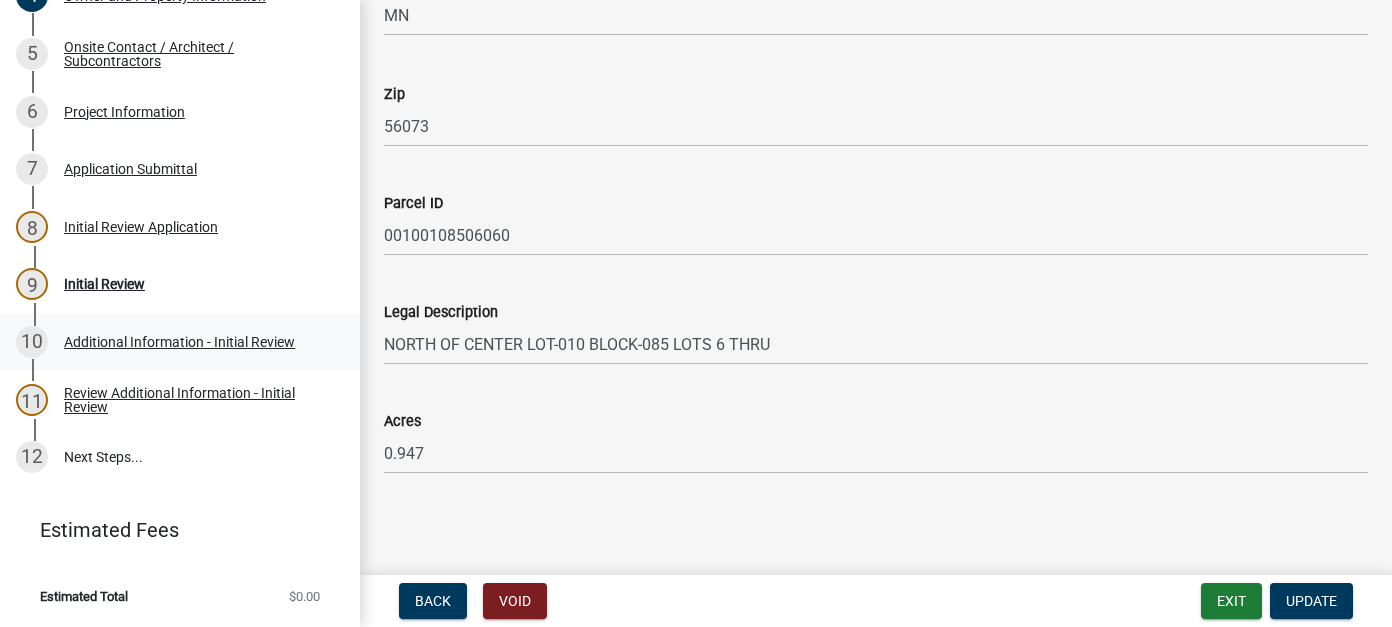 click on "Additional Information - Initial Review" at bounding box center (179, 342) 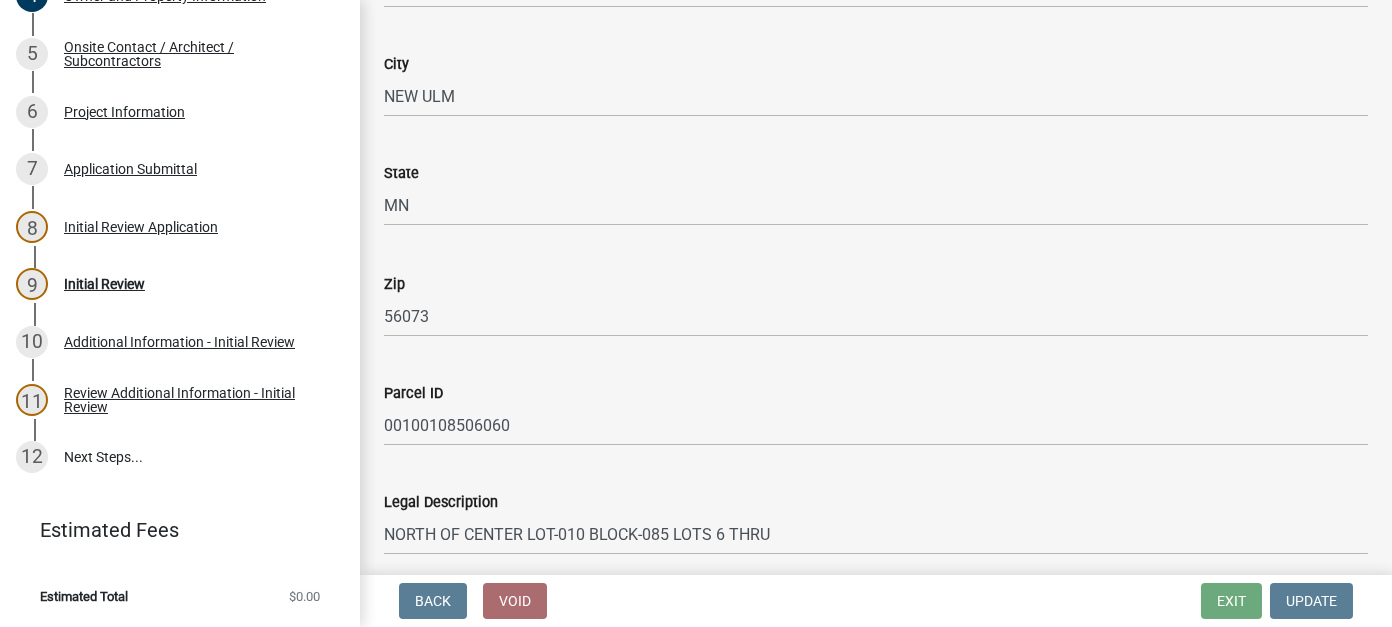 scroll, scrollTop: 1400, scrollLeft: 0, axis: vertical 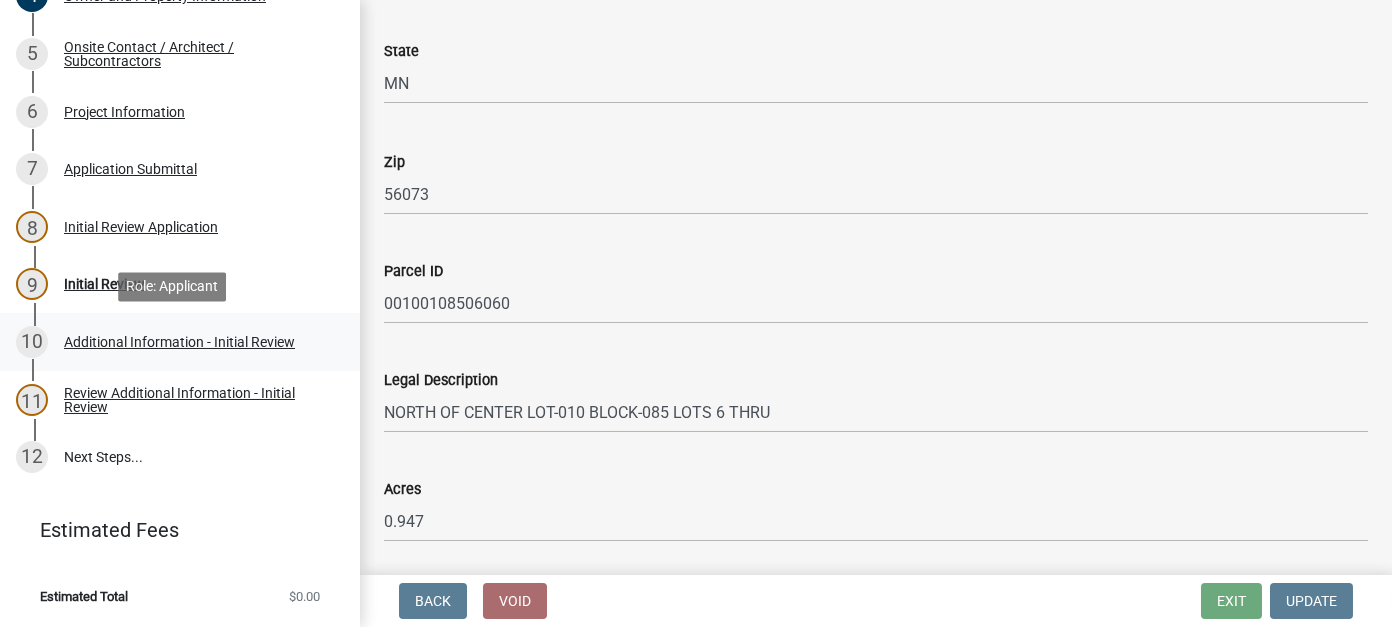 click on "Additional Information - Initial Review" at bounding box center [179, 342] 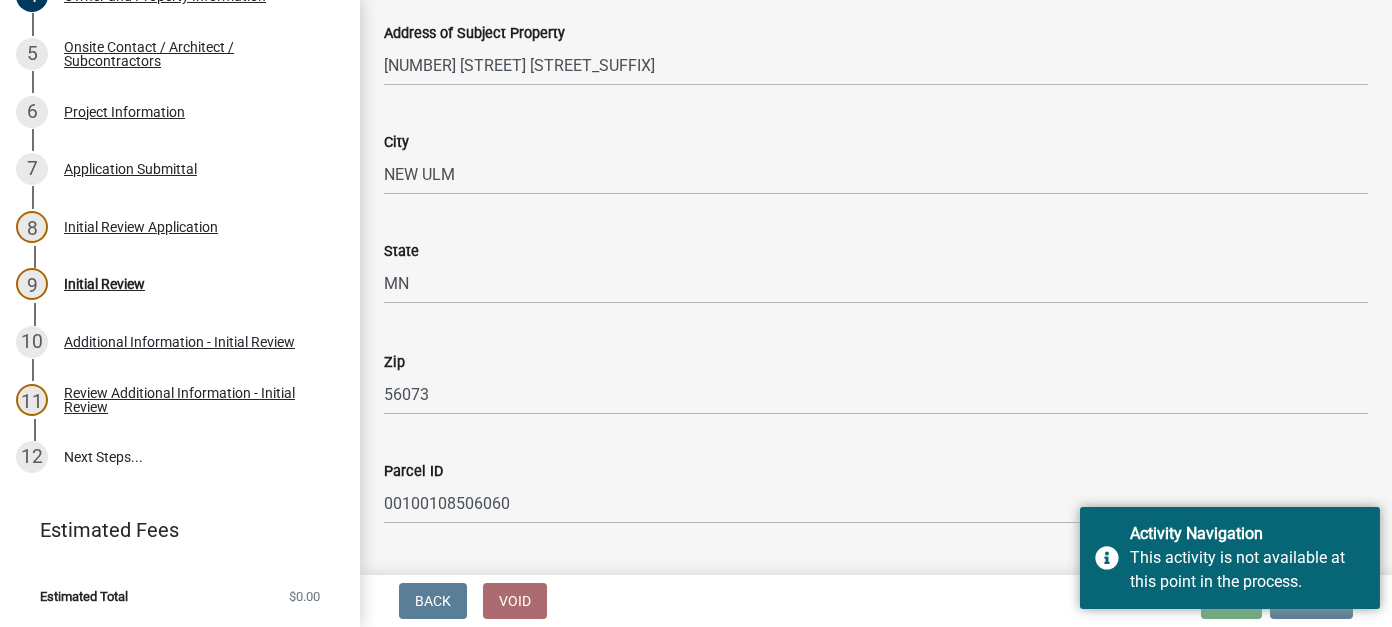 scroll, scrollTop: 1468, scrollLeft: 0, axis: vertical 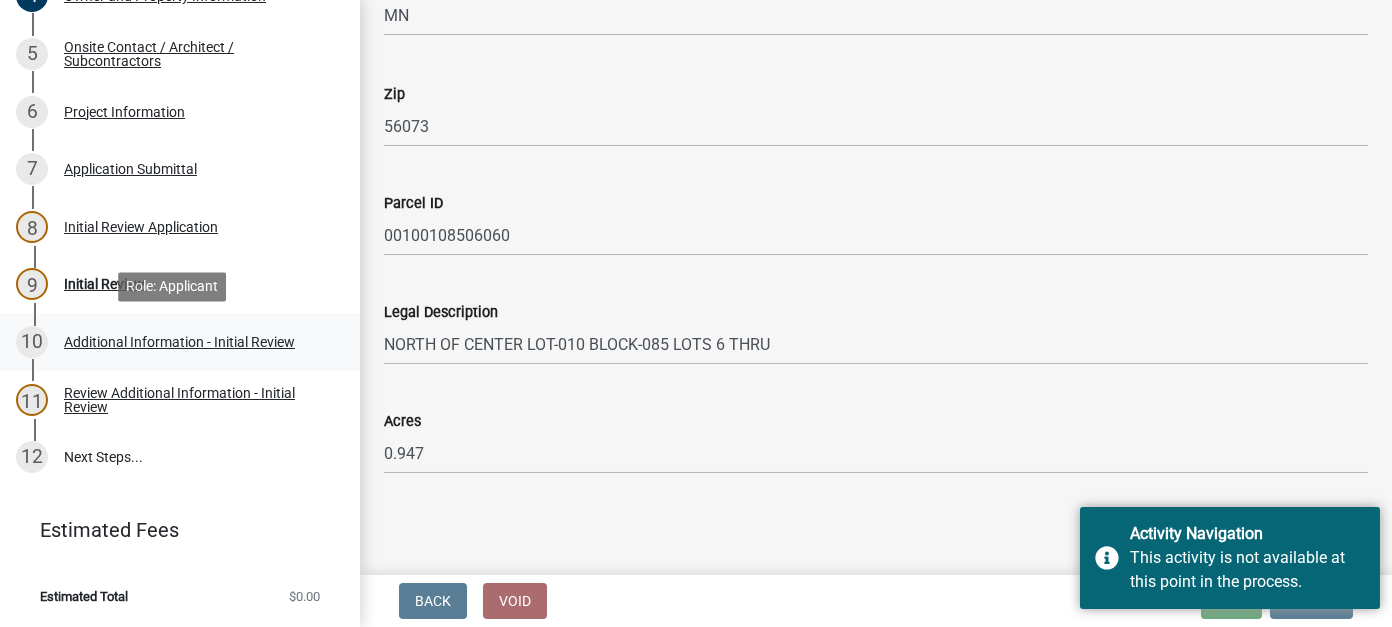 click on "Additional Information - Initial Review" at bounding box center [179, 342] 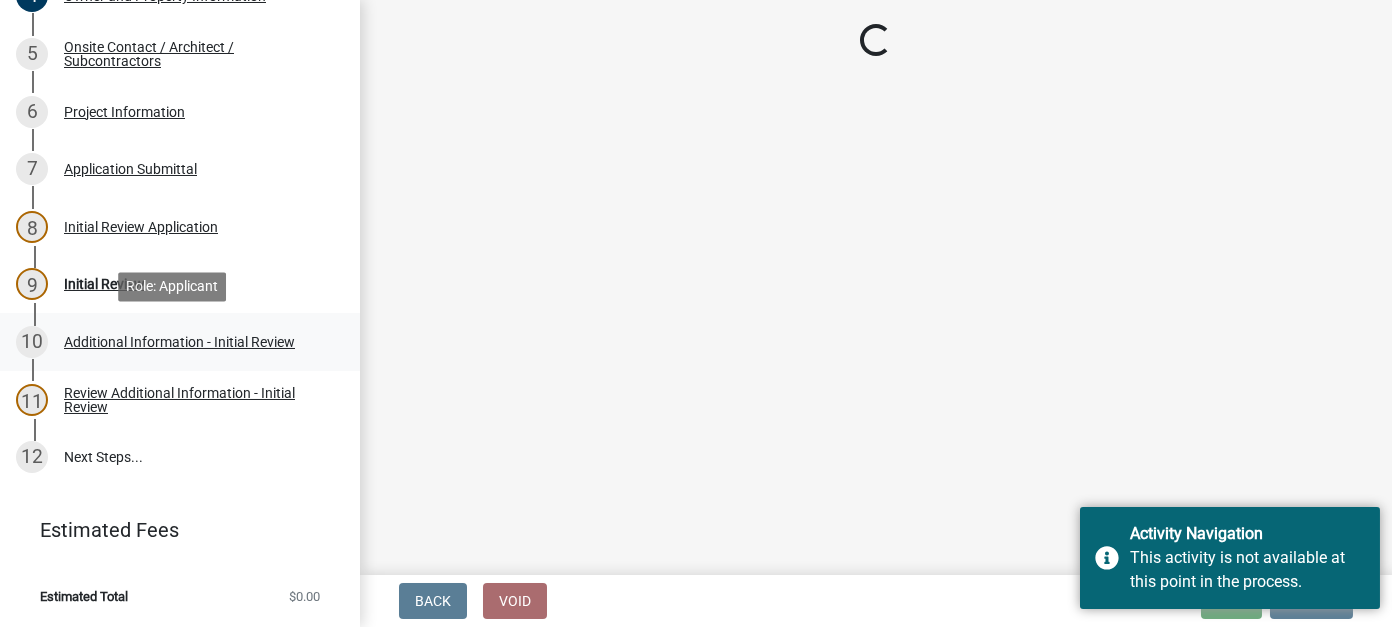 scroll, scrollTop: 0, scrollLeft: 0, axis: both 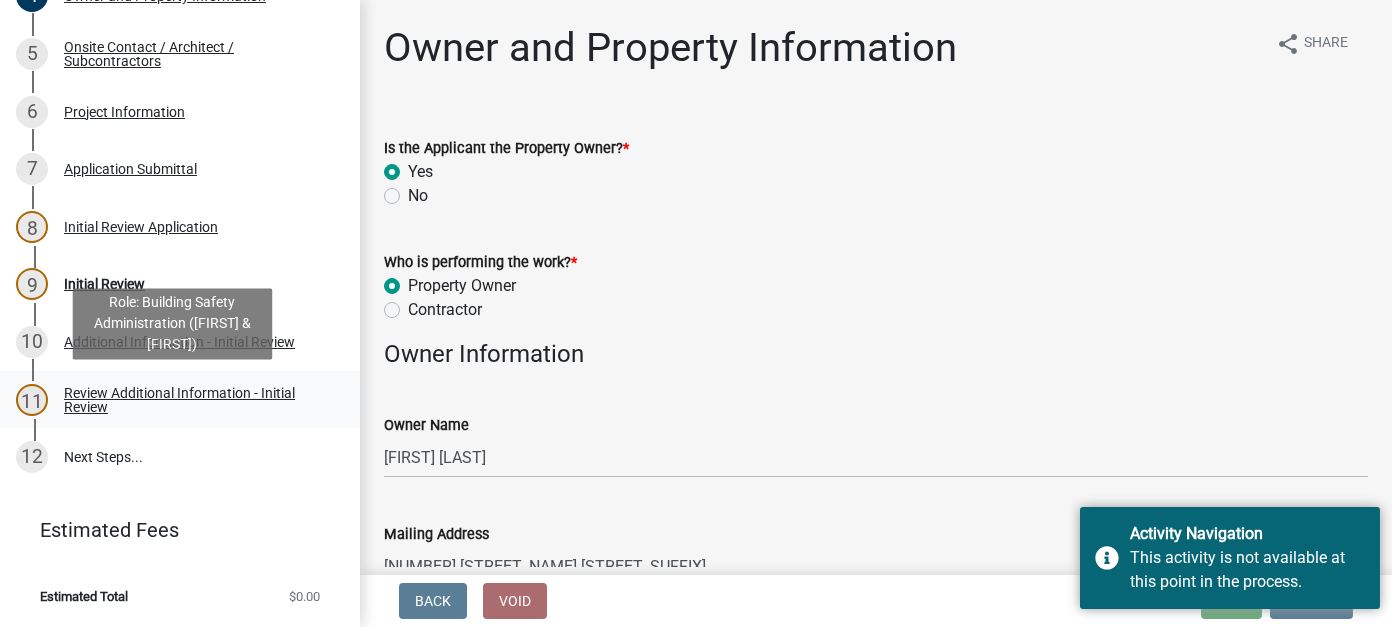 click on "Review Additional Information - Initial Review" at bounding box center [196, 400] 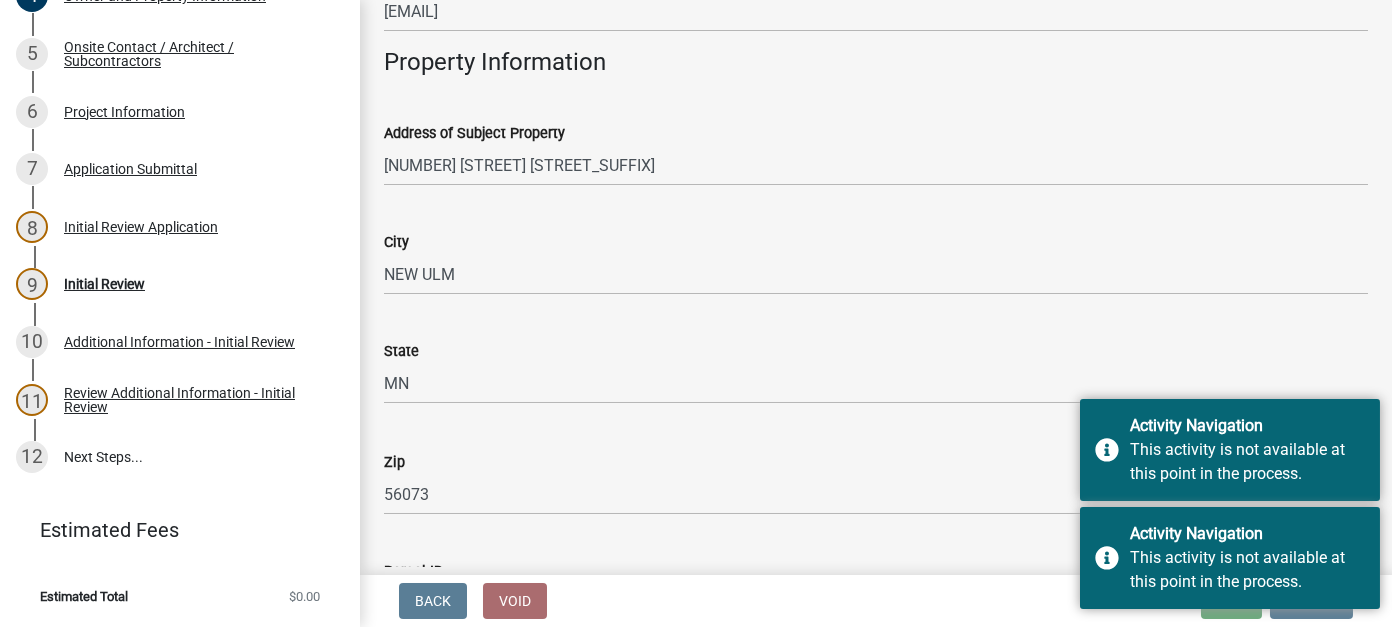 scroll, scrollTop: 1468, scrollLeft: 0, axis: vertical 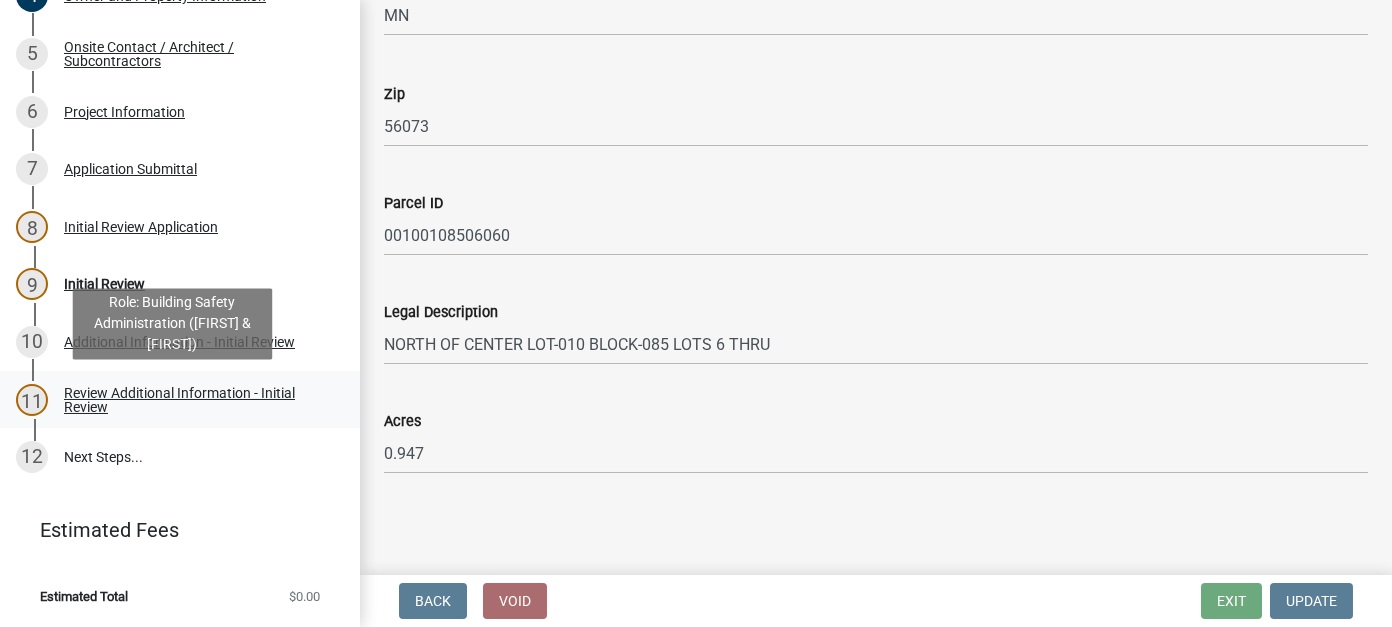 click on "Review Additional Information - Initial Review" at bounding box center [196, 400] 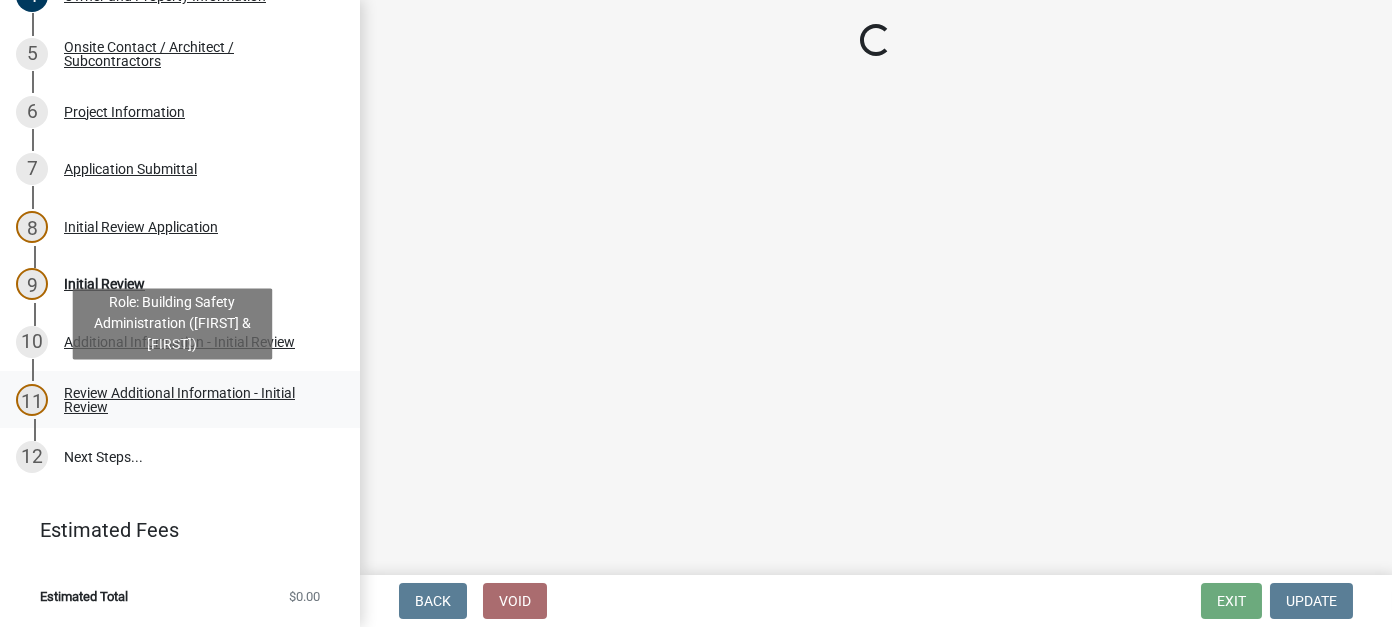 scroll, scrollTop: 0, scrollLeft: 0, axis: both 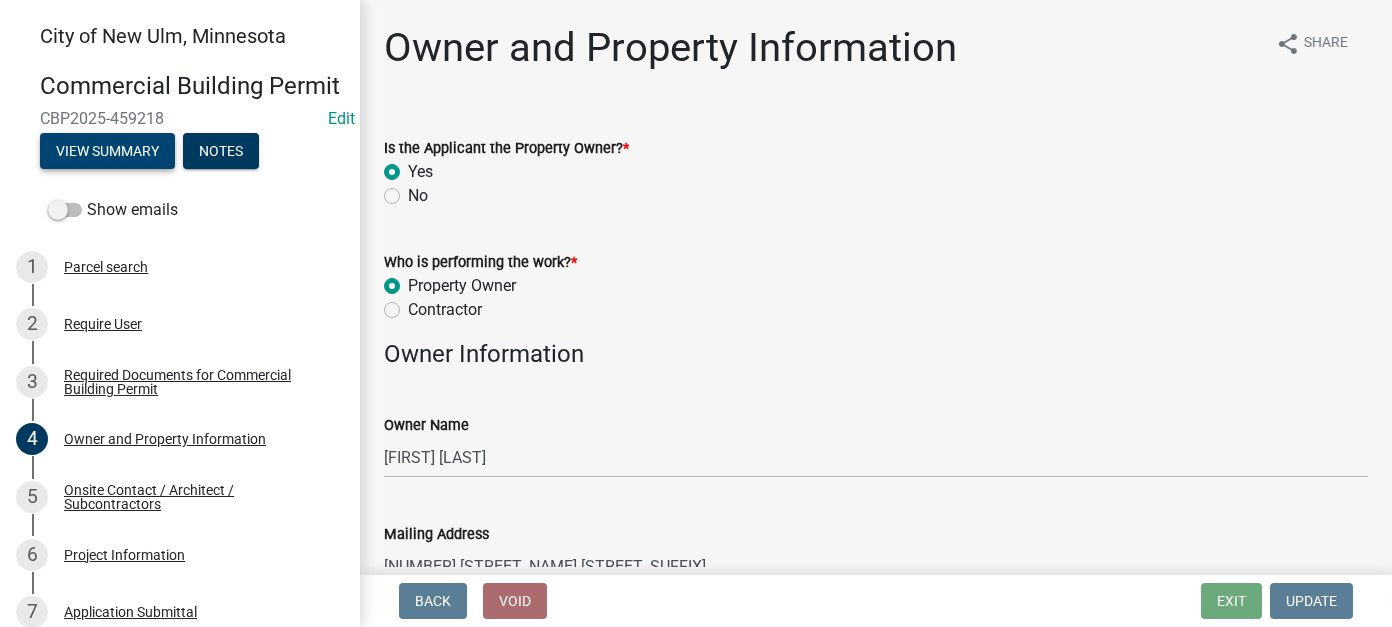 click on "View Summary" at bounding box center [107, 151] 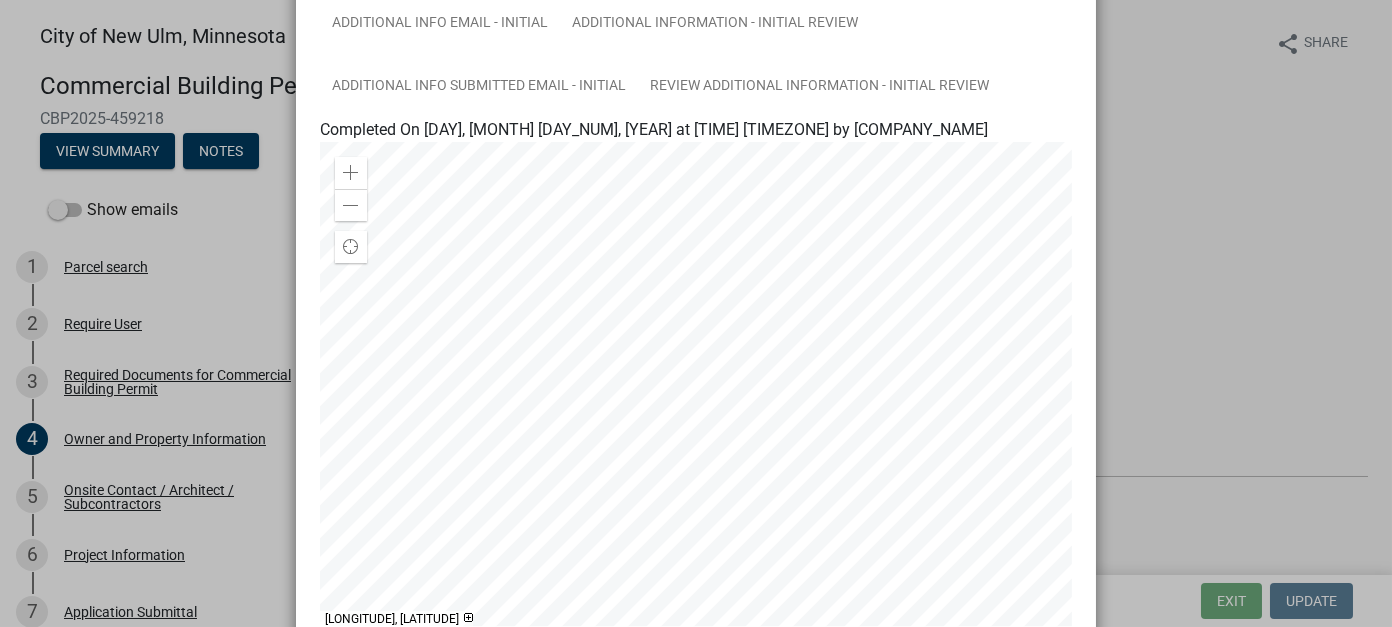scroll, scrollTop: 0, scrollLeft: 0, axis: both 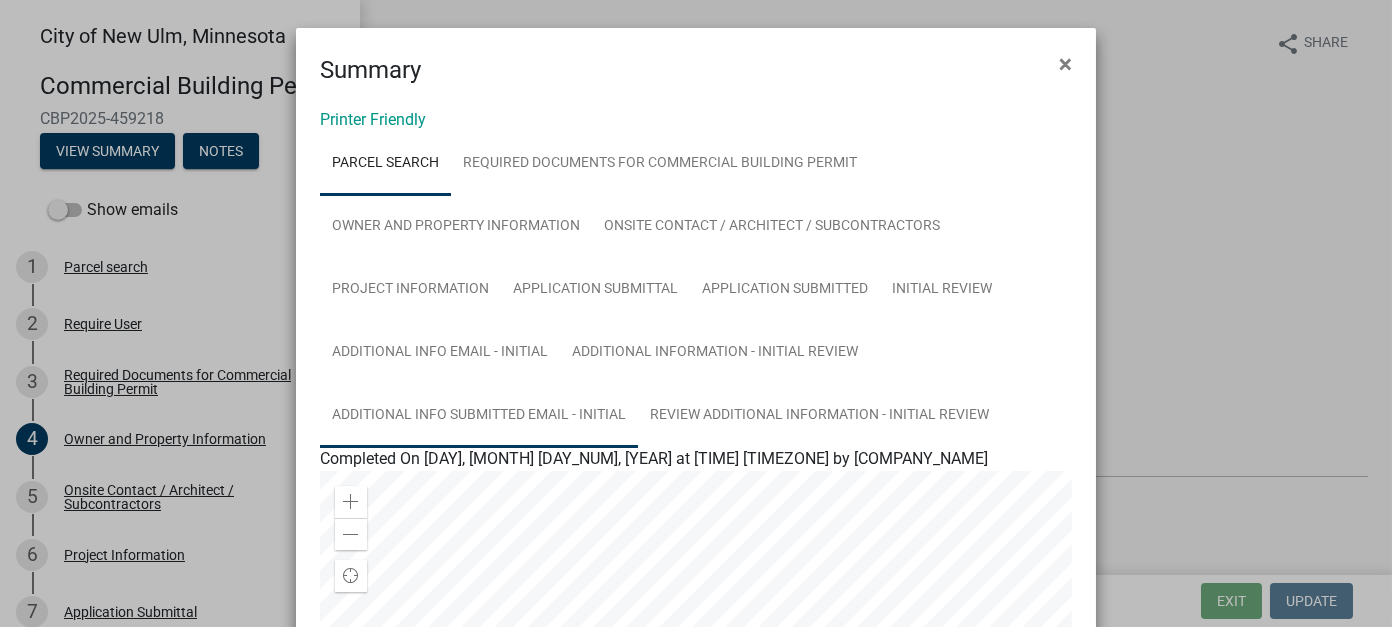 click on "Additional Info submitted Email - Initial" at bounding box center (479, 416) 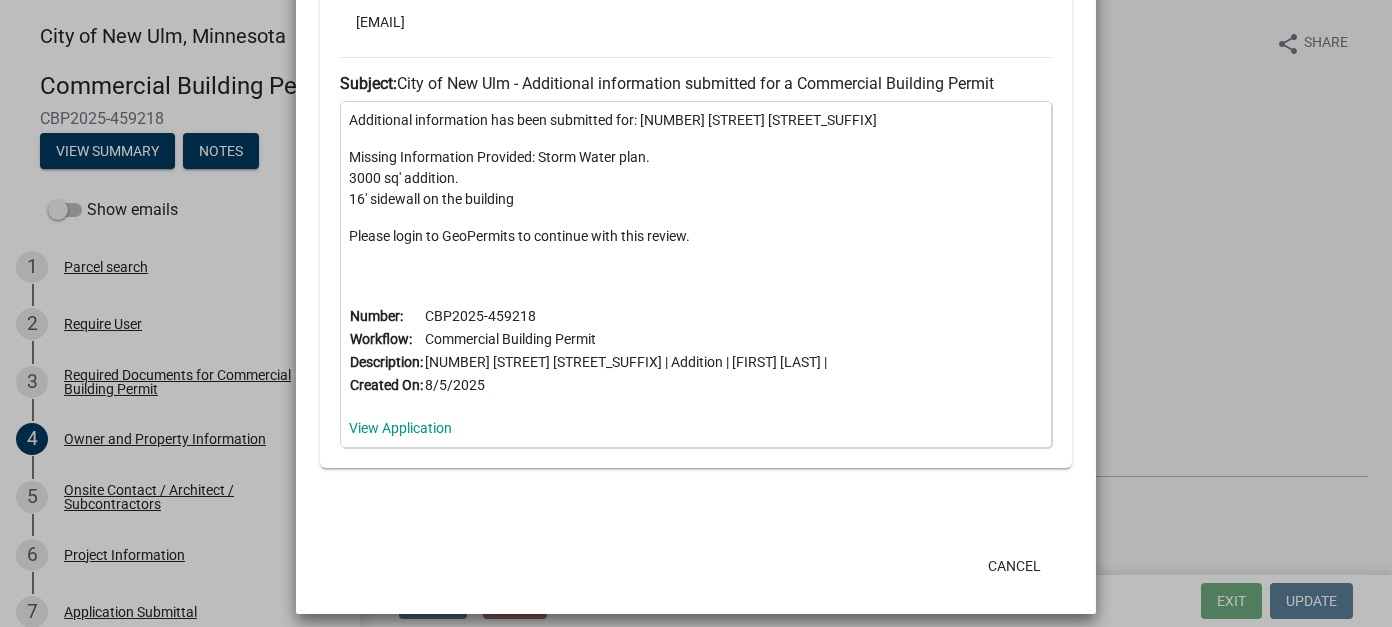 scroll, scrollTop: 812, scrollLeft: 0, axis: vertical 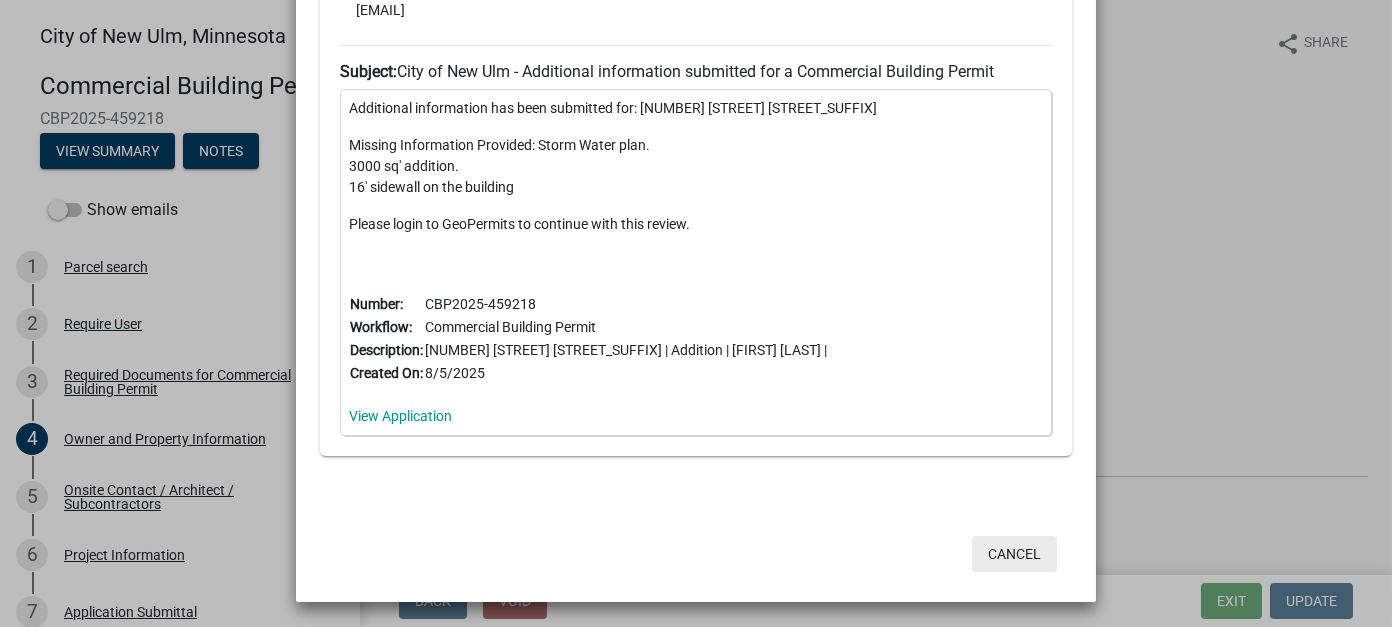 drag, startPoint x: 994, startPoint y: 558, endPoint x: 945, endPoint y: 528, distance: 57.45433 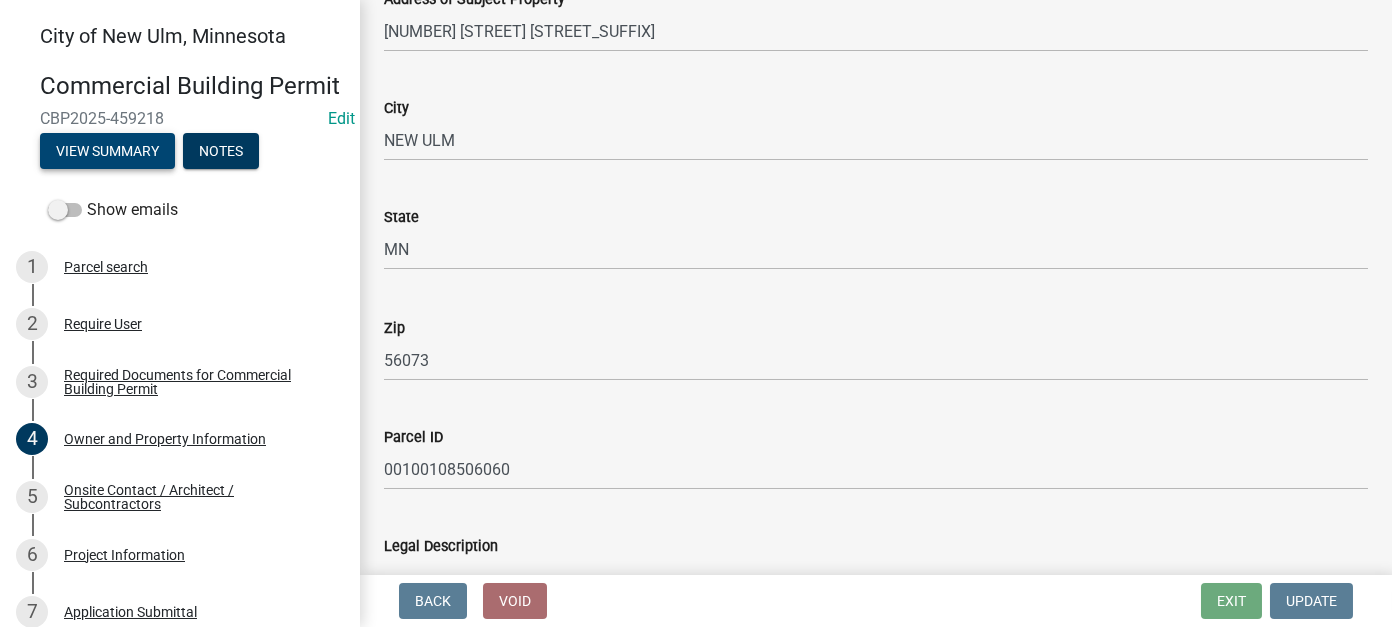 scroll, scrollTop: 1468, scrollLeft: 0, axis: vertical 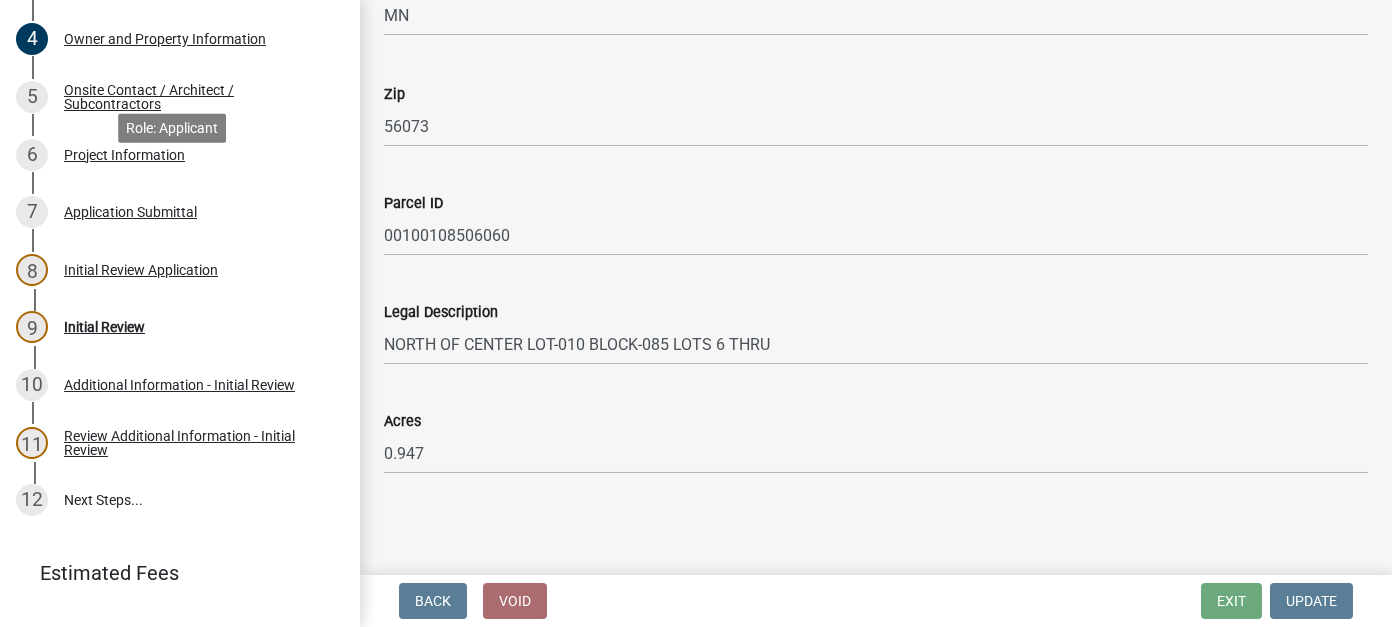 click on "Project Information" at bounding box center (124, 155) 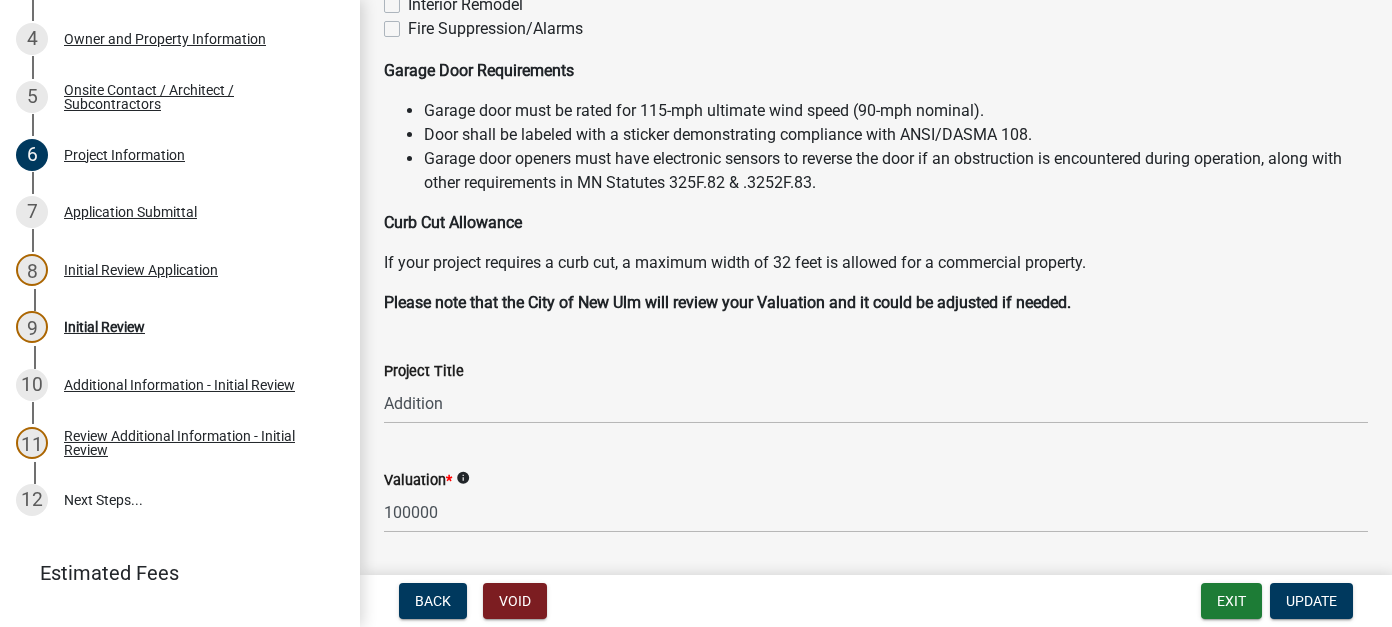 scroll, scrollTop: 600, scrollLeft: 0, axis: vertical 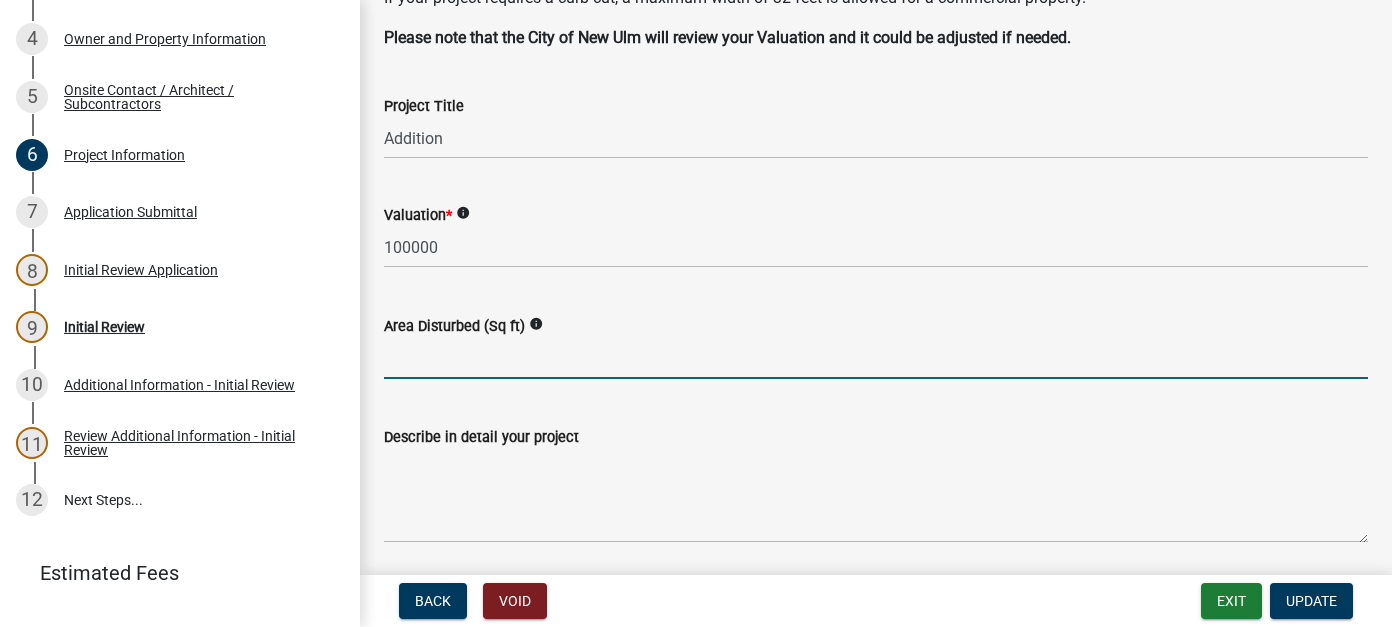 click 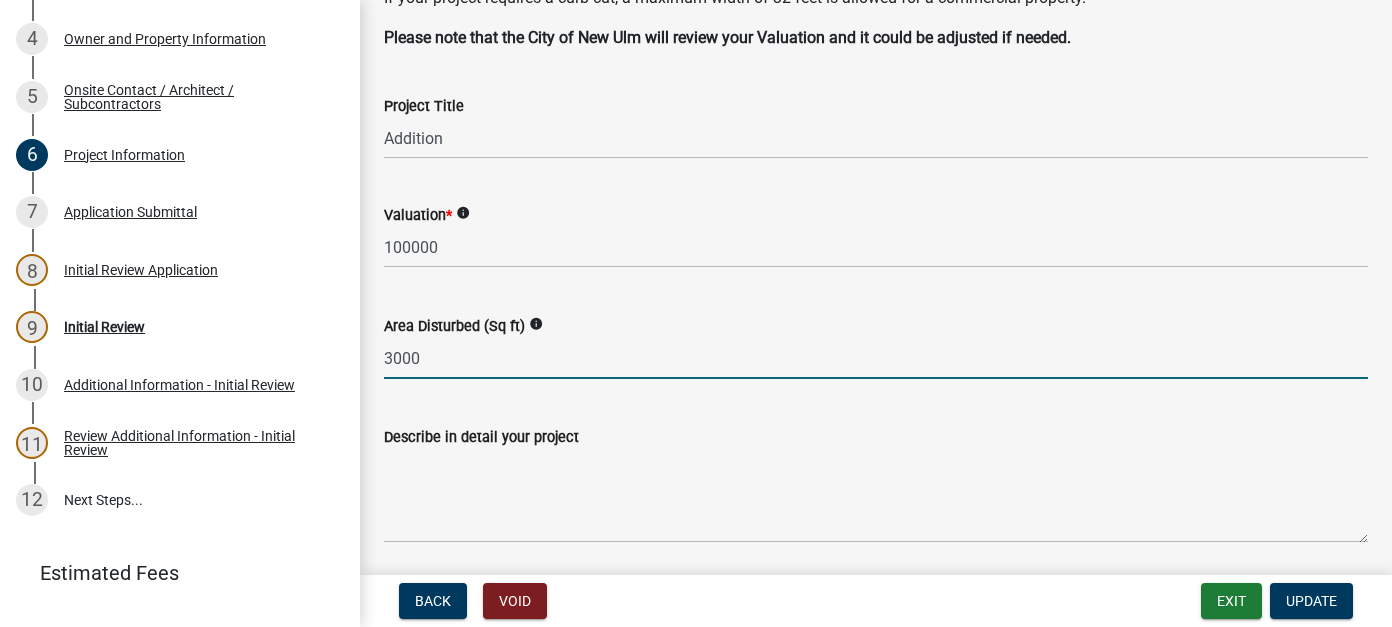 scroll, scrollTop: 1000, scrollLeft: 0, axis: vertical 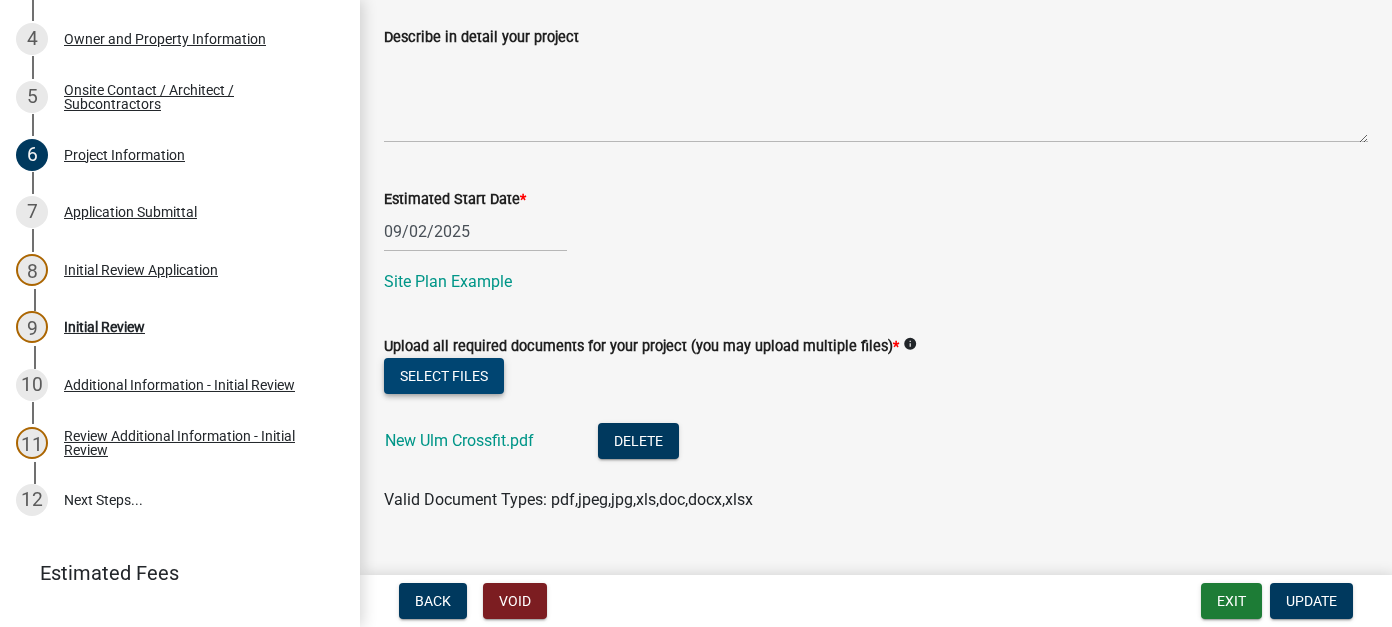 type on "3000" 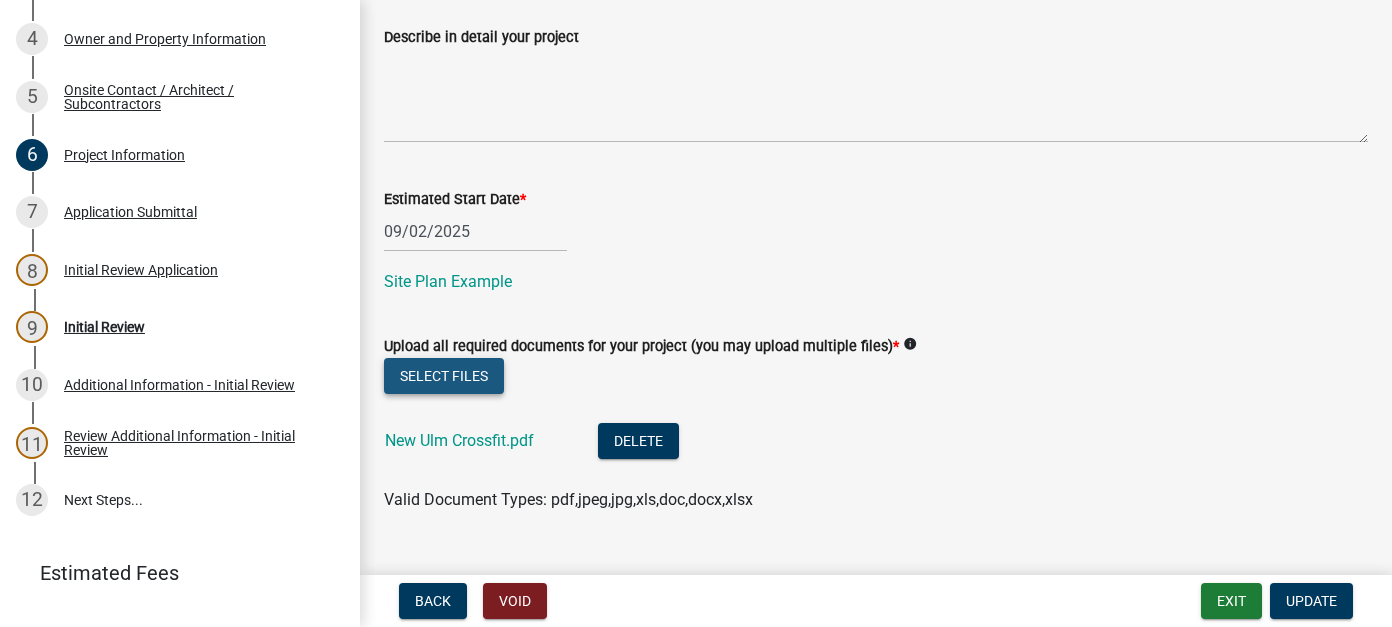 click on "Select files" 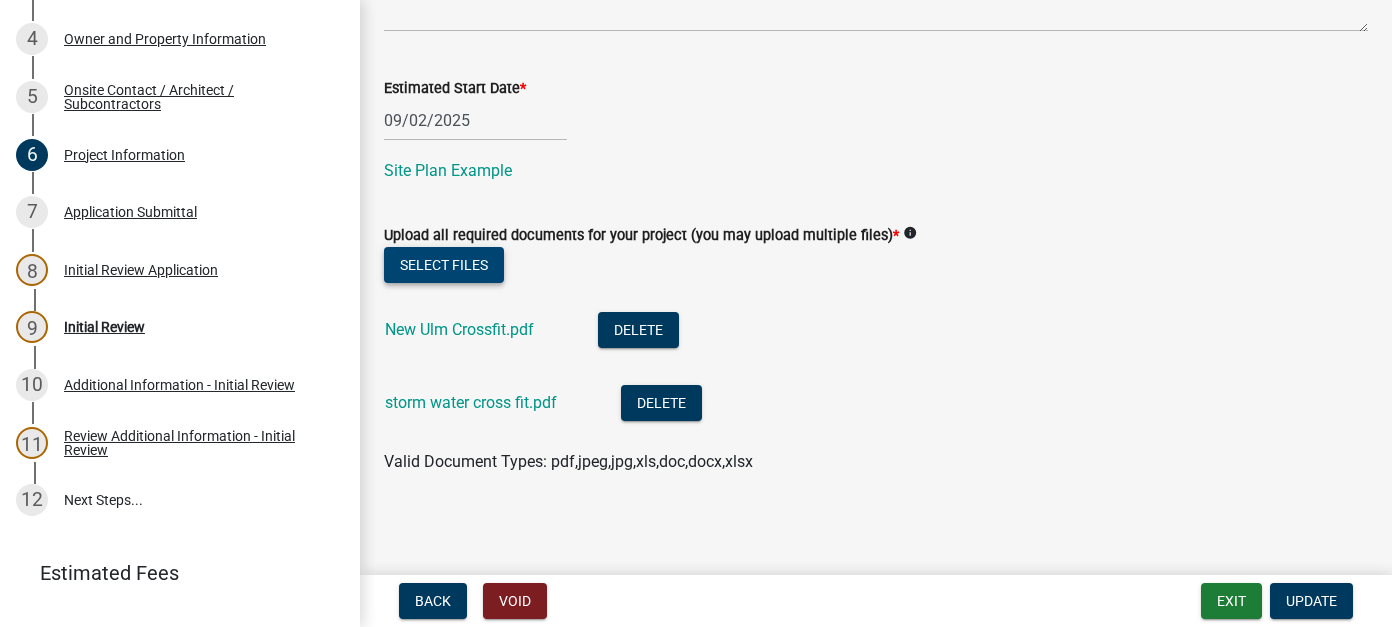 scroll, scrollTop: 1113, scrollLeft: 0, axis: vertical 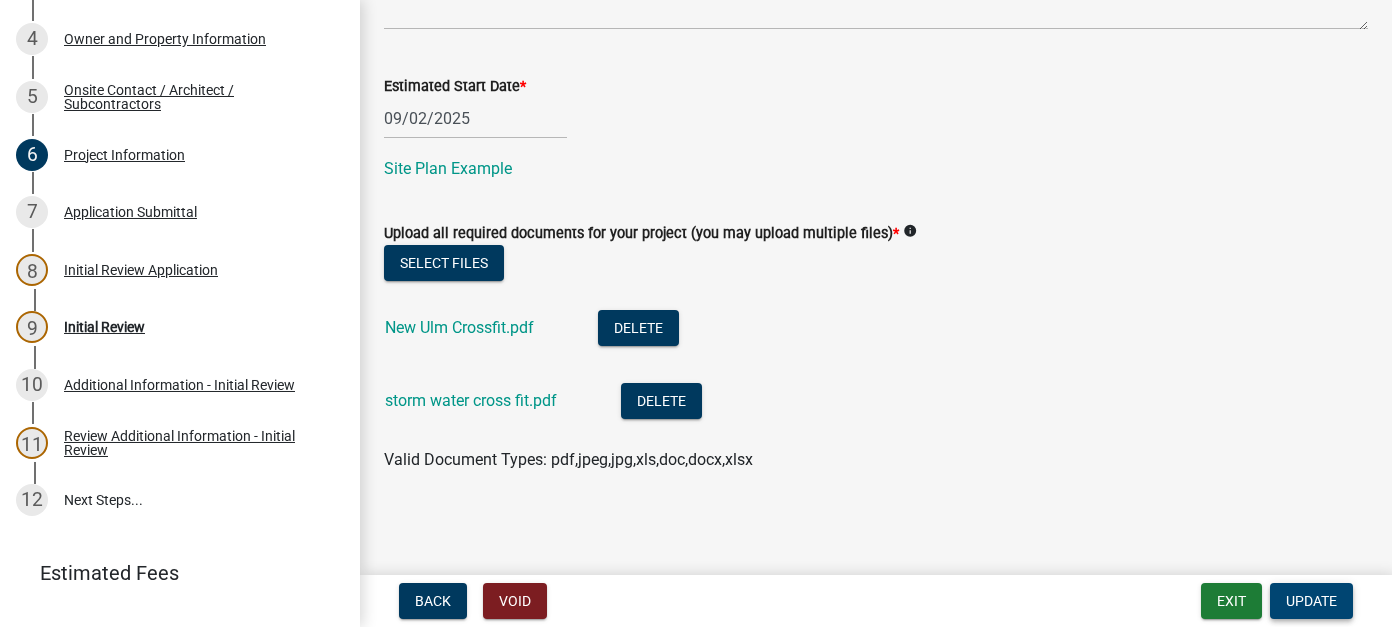 click on "Update" at bounding box center (1311, 601) 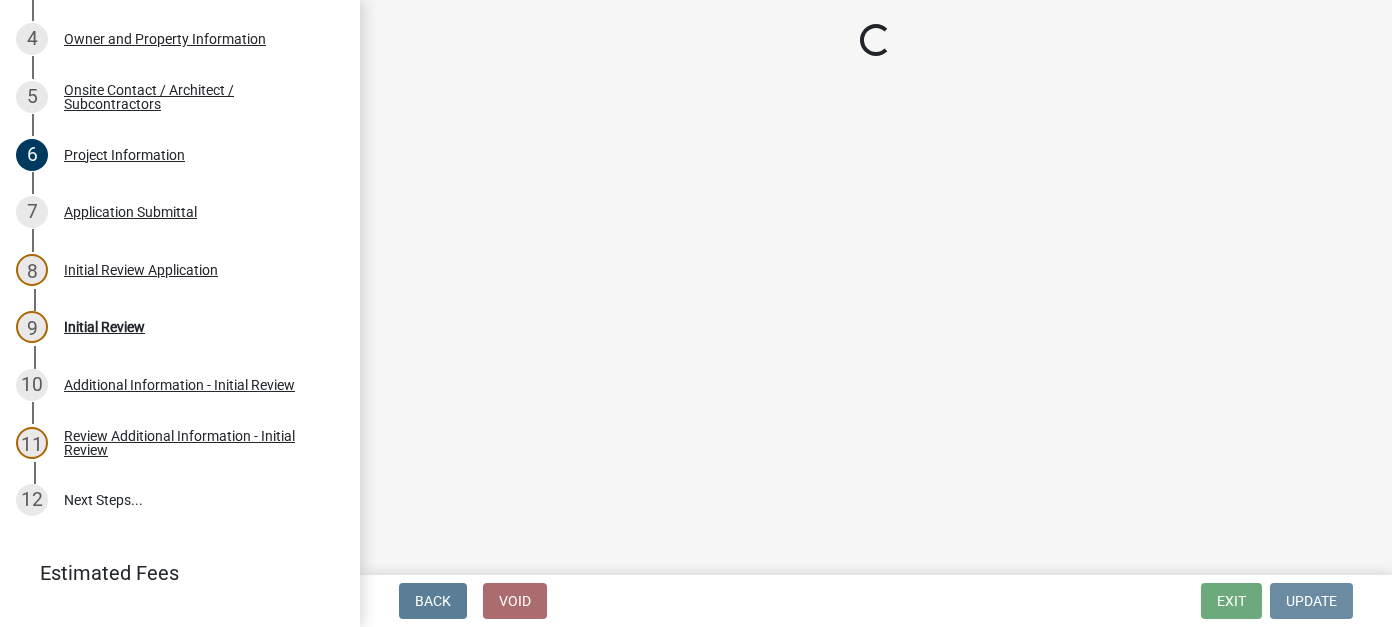 scroll, scrollTop: 0, scrollLeft: 0, axis: both 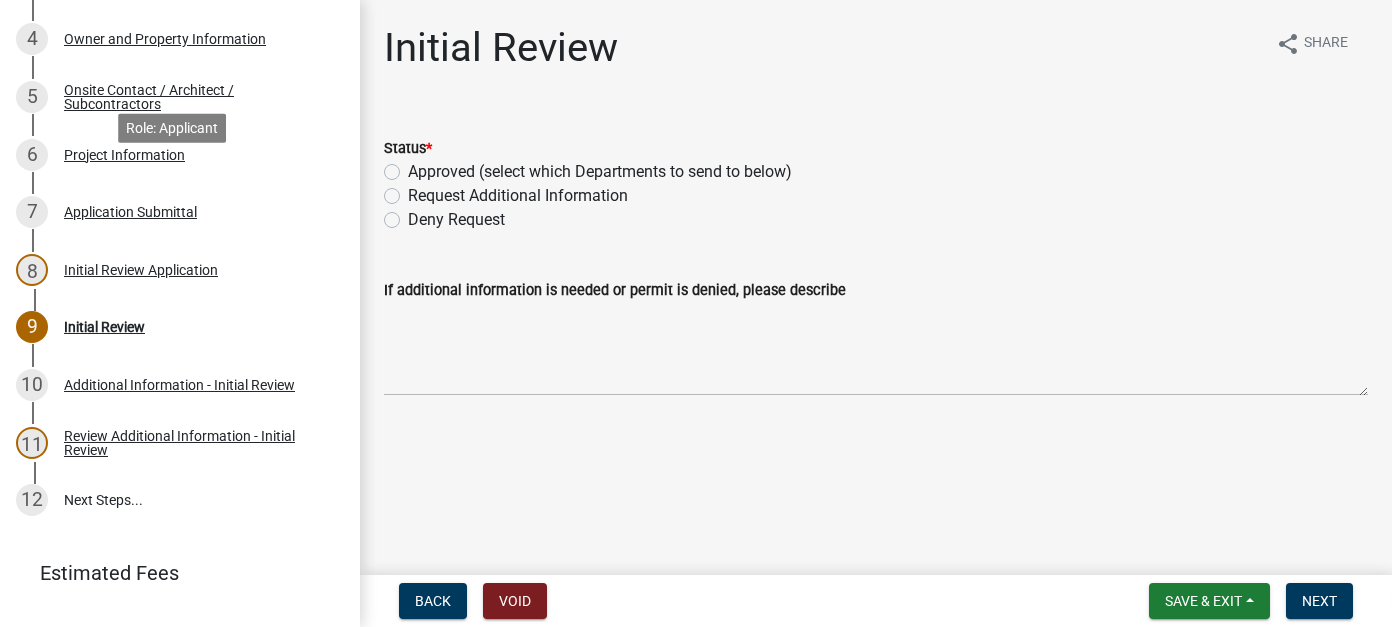 click on "Project Information" at bounding box center [124, 155] 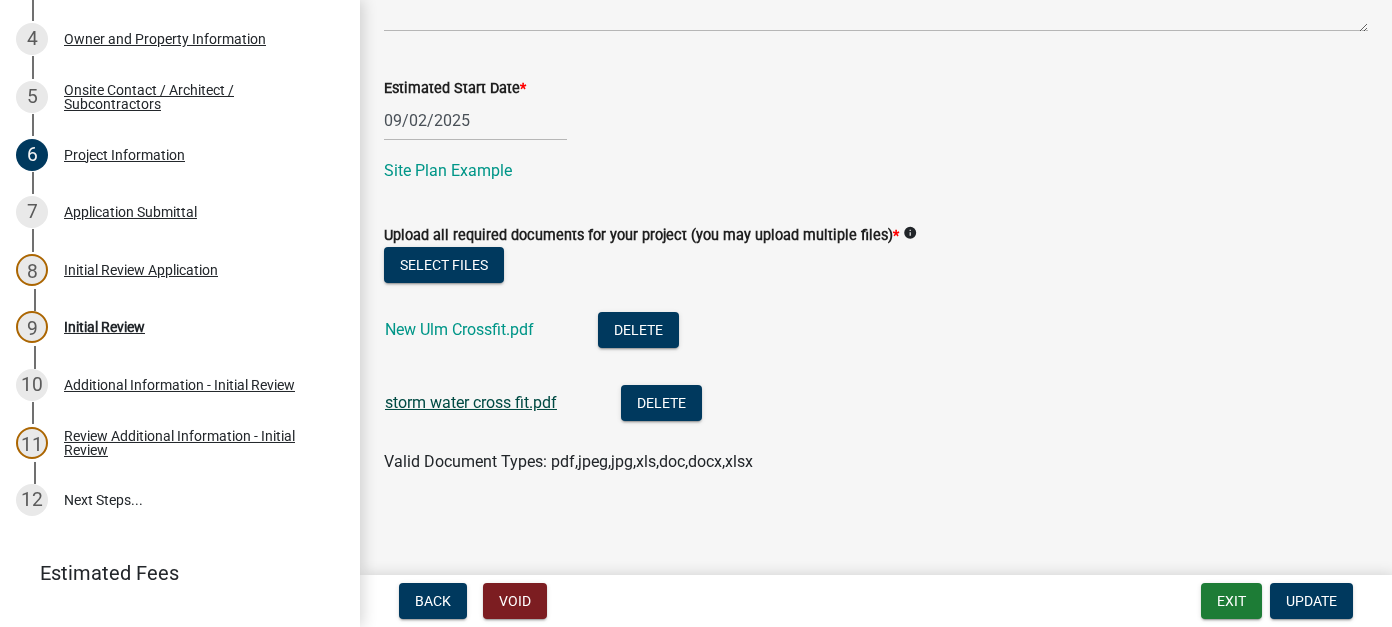 scroll, scrollTop: 1113, scrollLeft: 0, axis: vertical 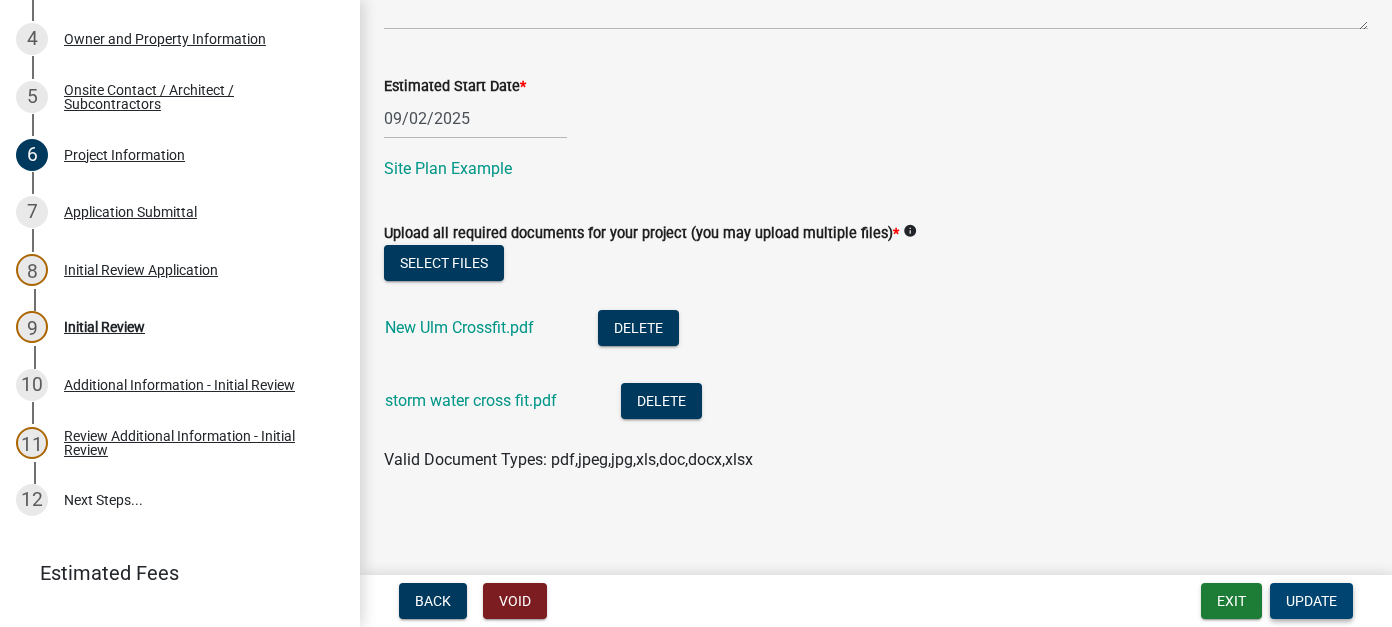 click on "Update" at bounding box center [1311, 601] 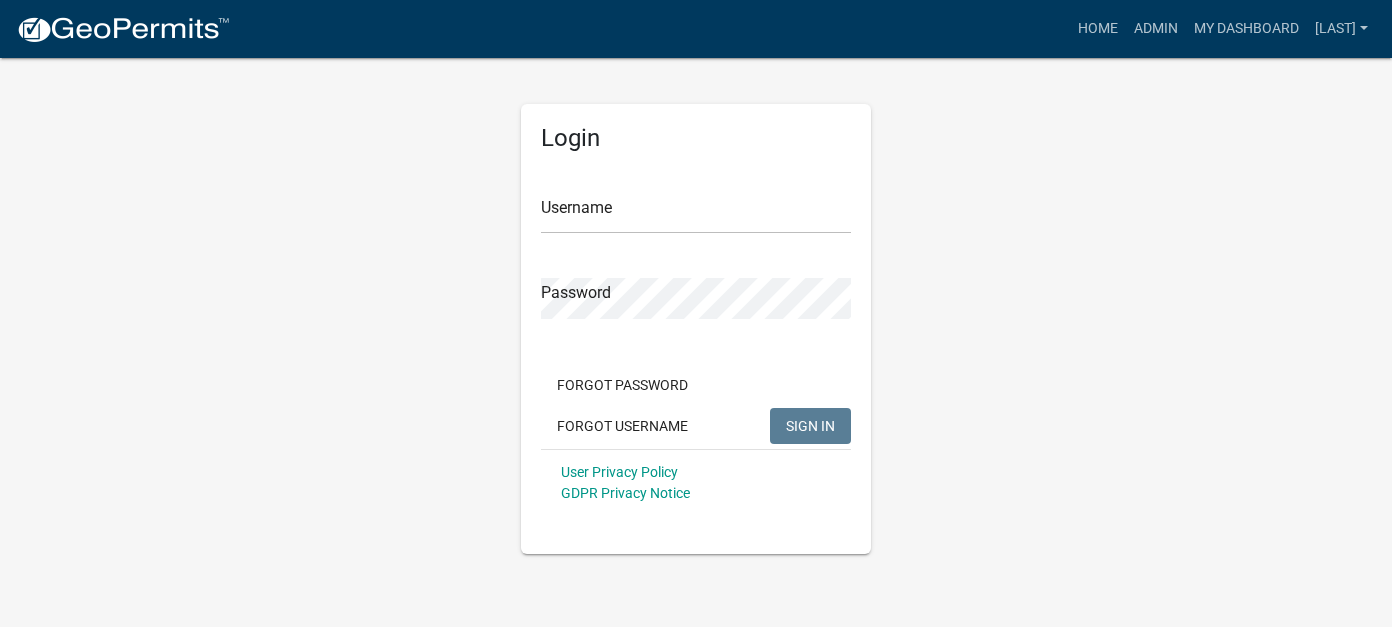 scroll, scrollTop: 0, scrollLeft: 0, axis: both 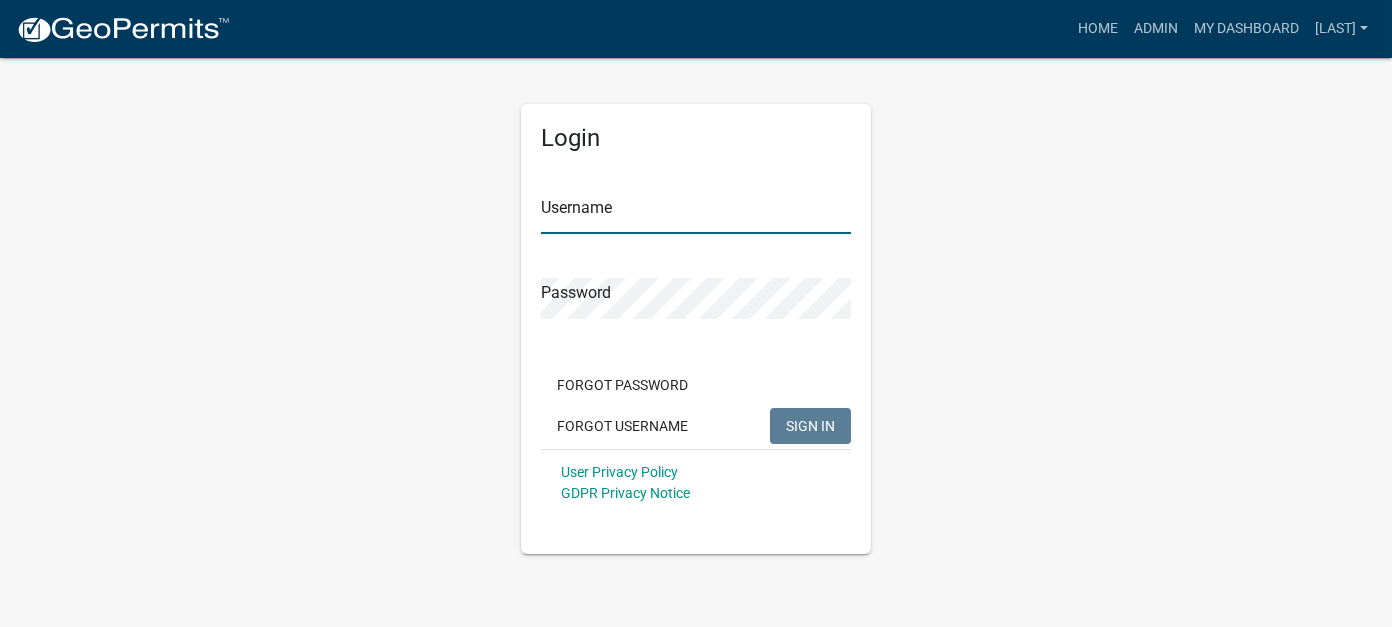 type on "[LAST]" 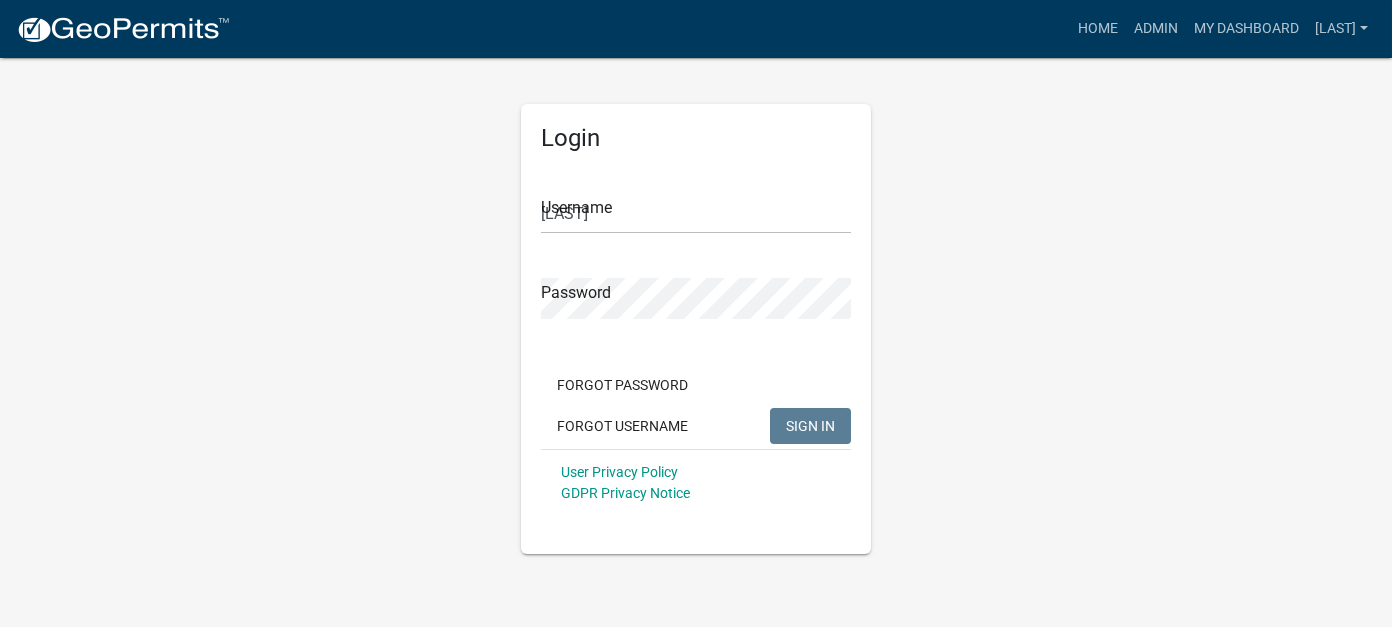 click on "SIGN IN" 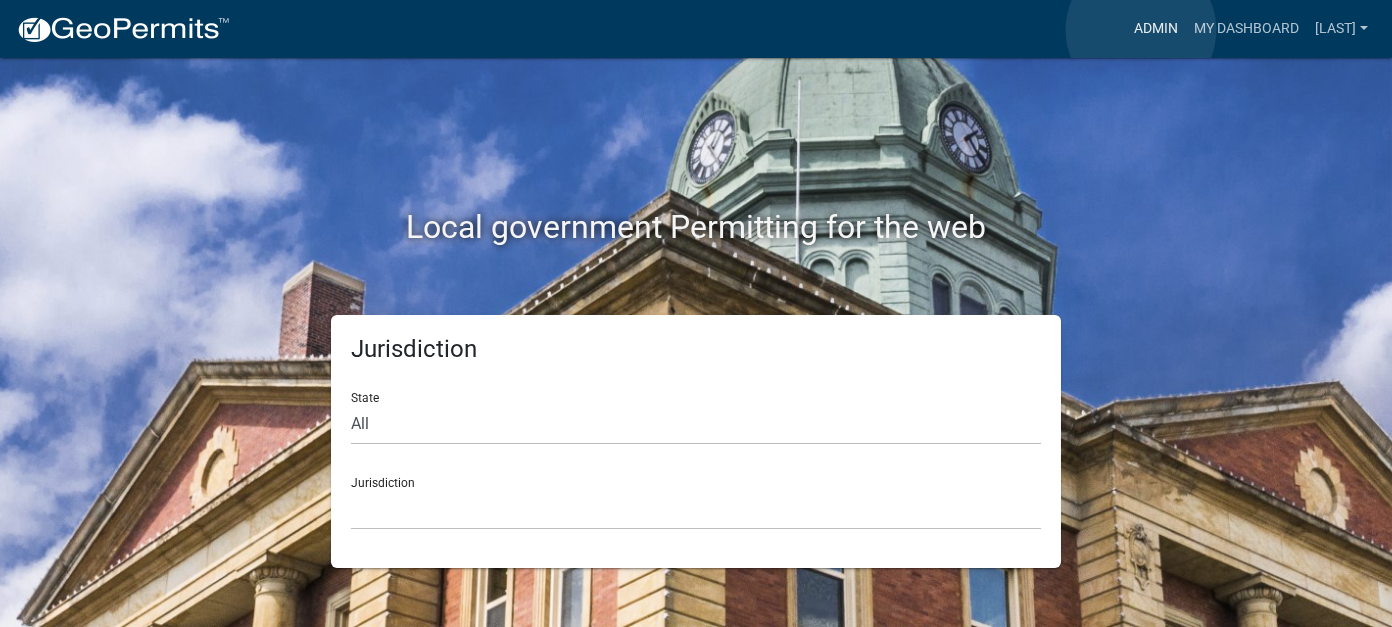 click on "Admin" at bounding box center [1156, 29] 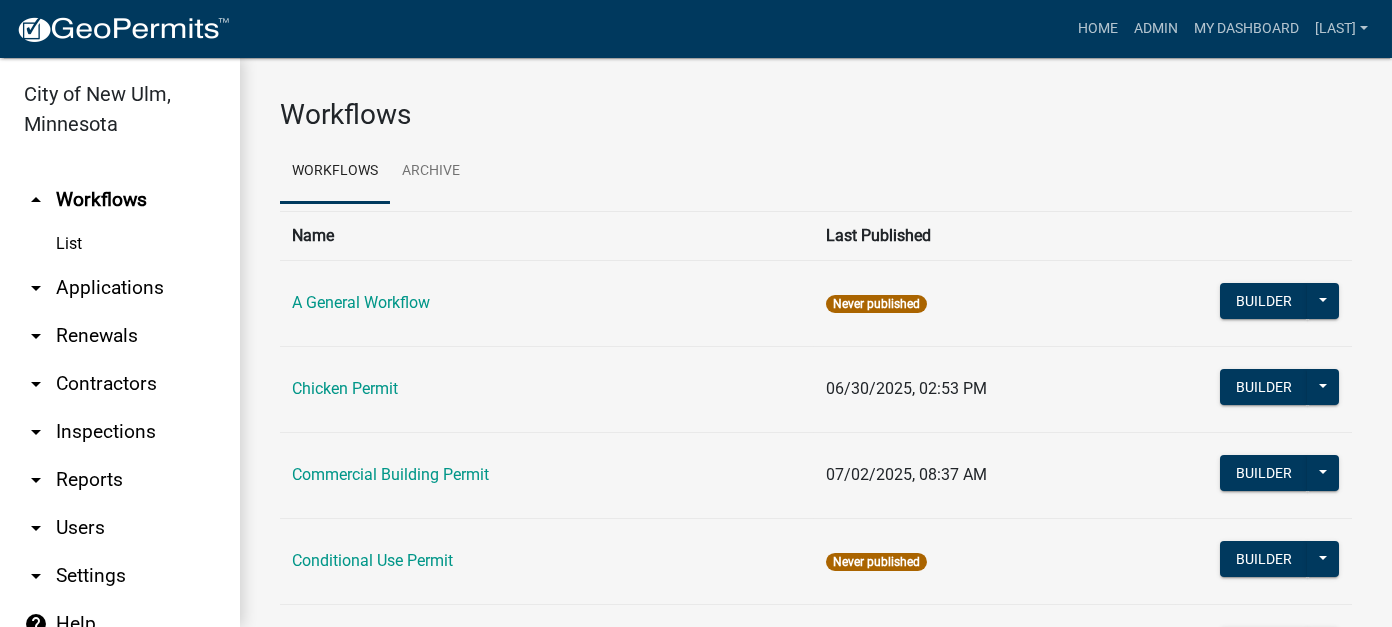 click on "arrow_drop_down   Applications" at bounding box center [120, 288] 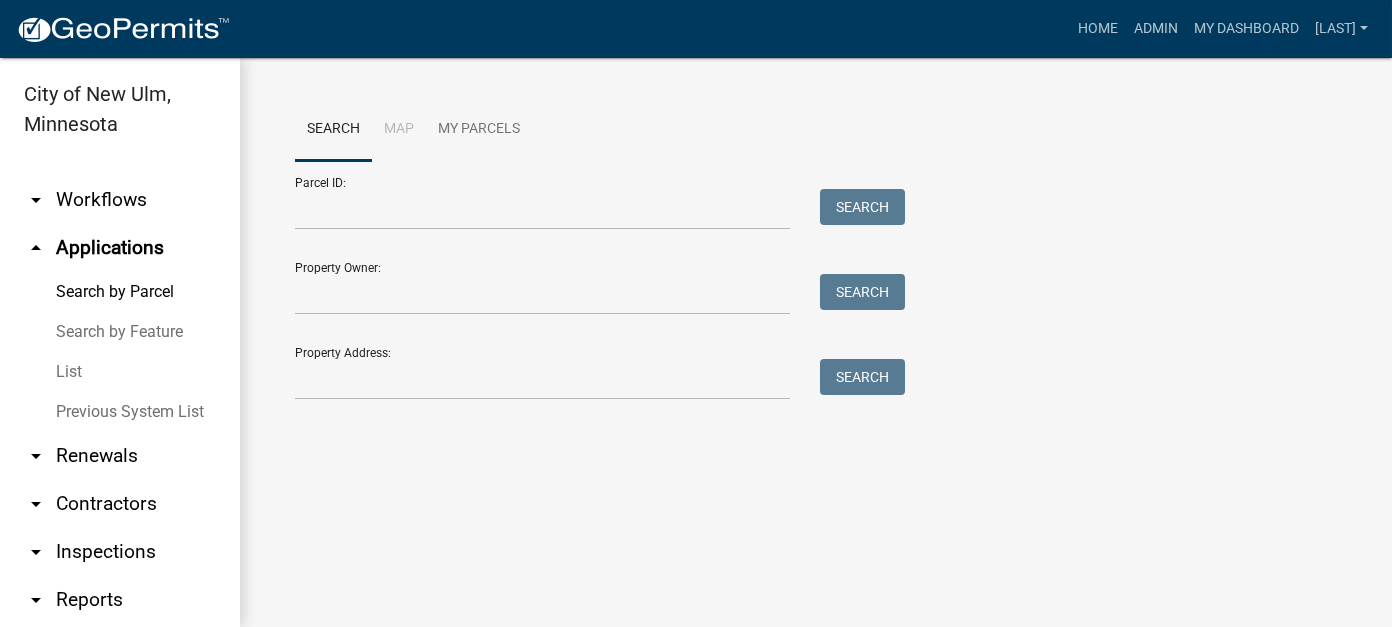 click on "List" at bounding box center [120, 372] 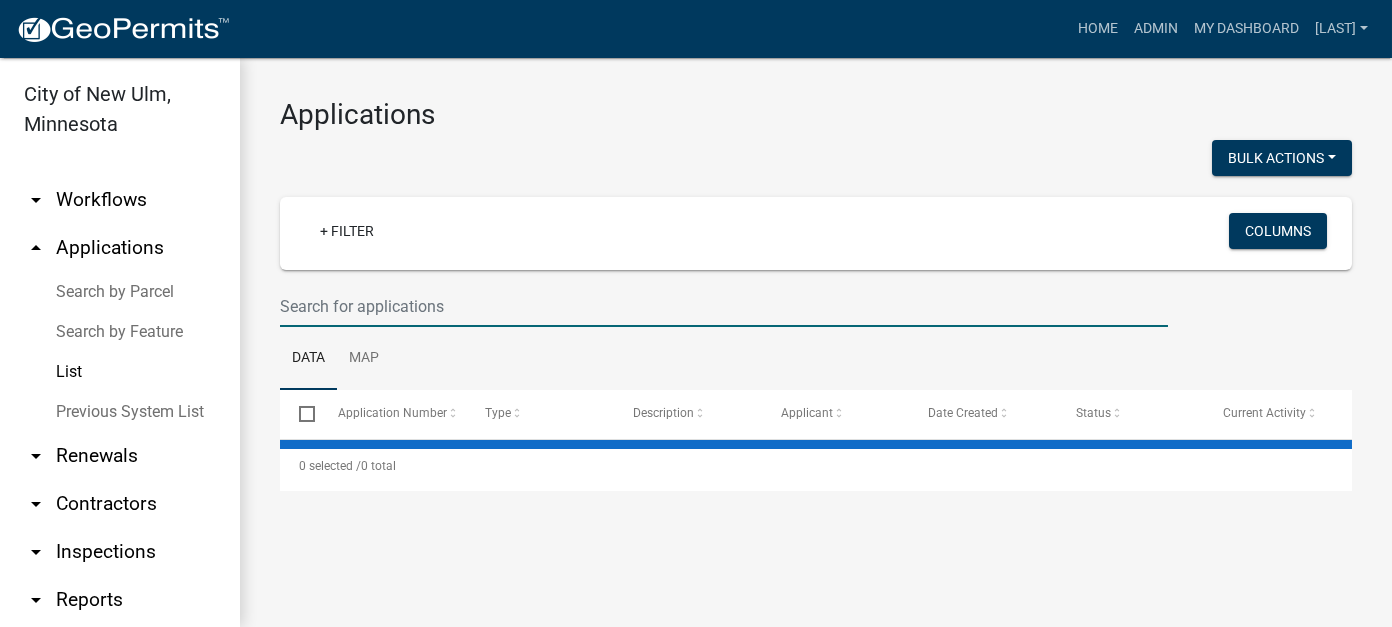 click at bounding box center [724, 306] 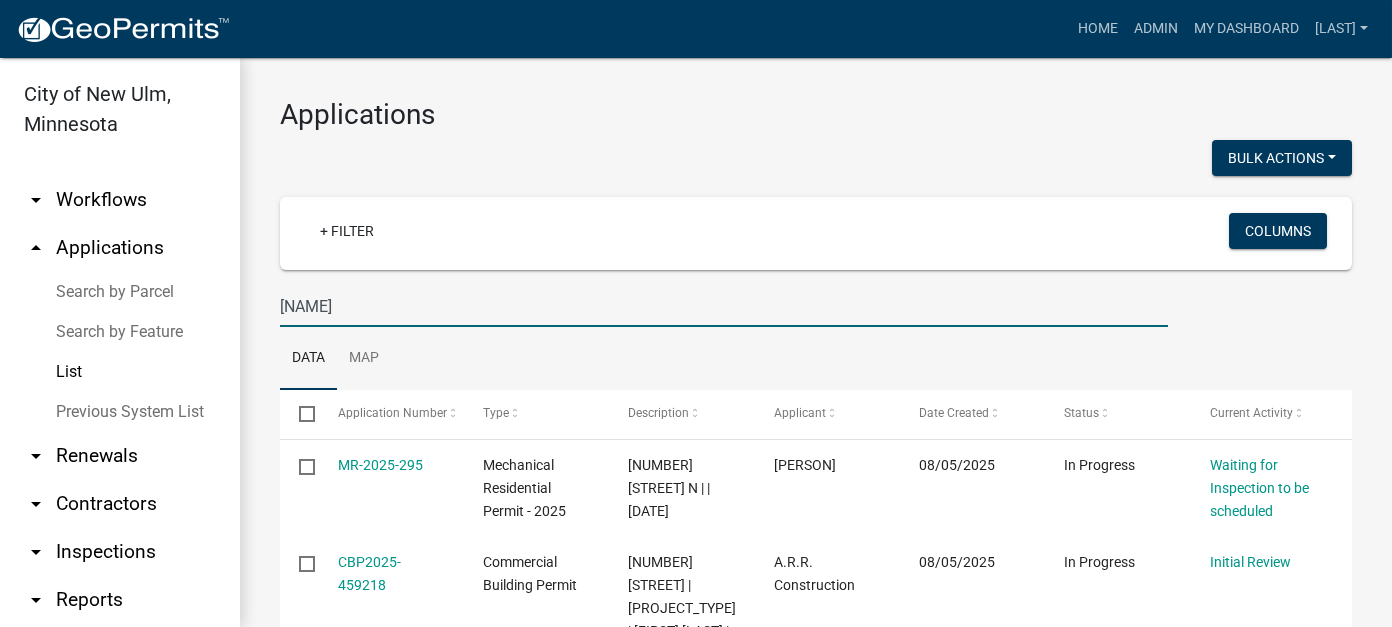 type on "[NAME]" 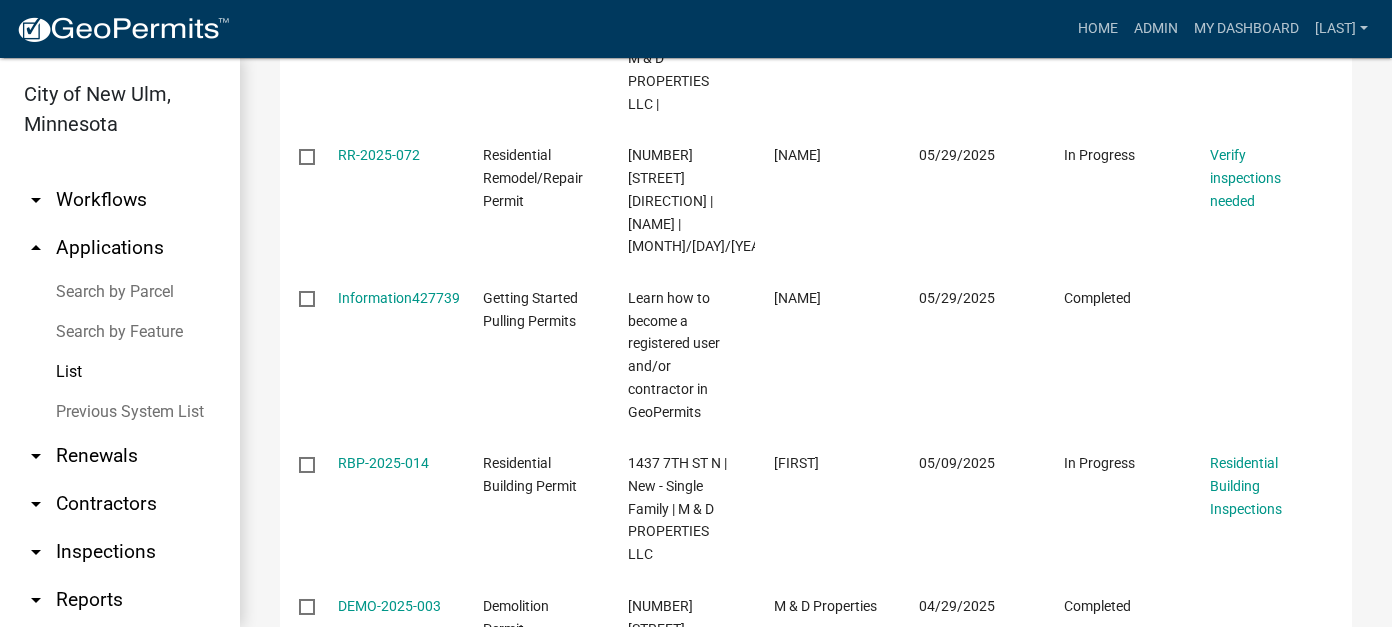 scroll, scrollTop: 600, scrollLeft: 0, axis: vertical 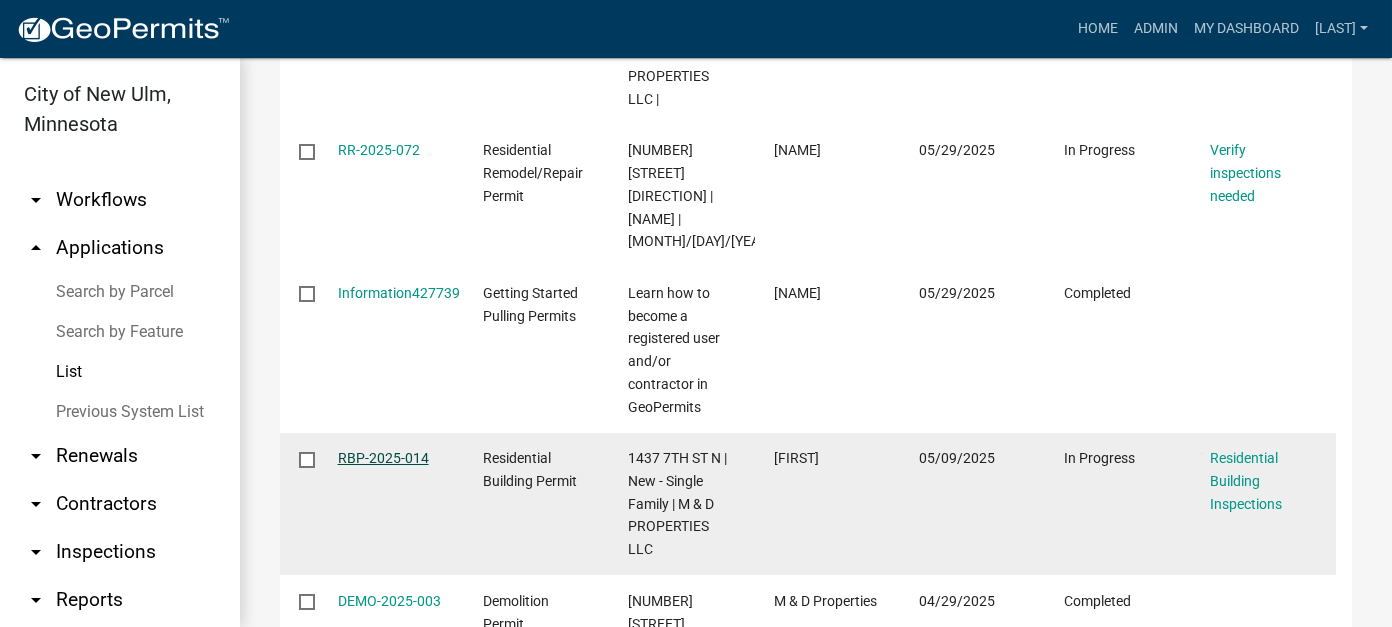 click on "RBP-2025-014" 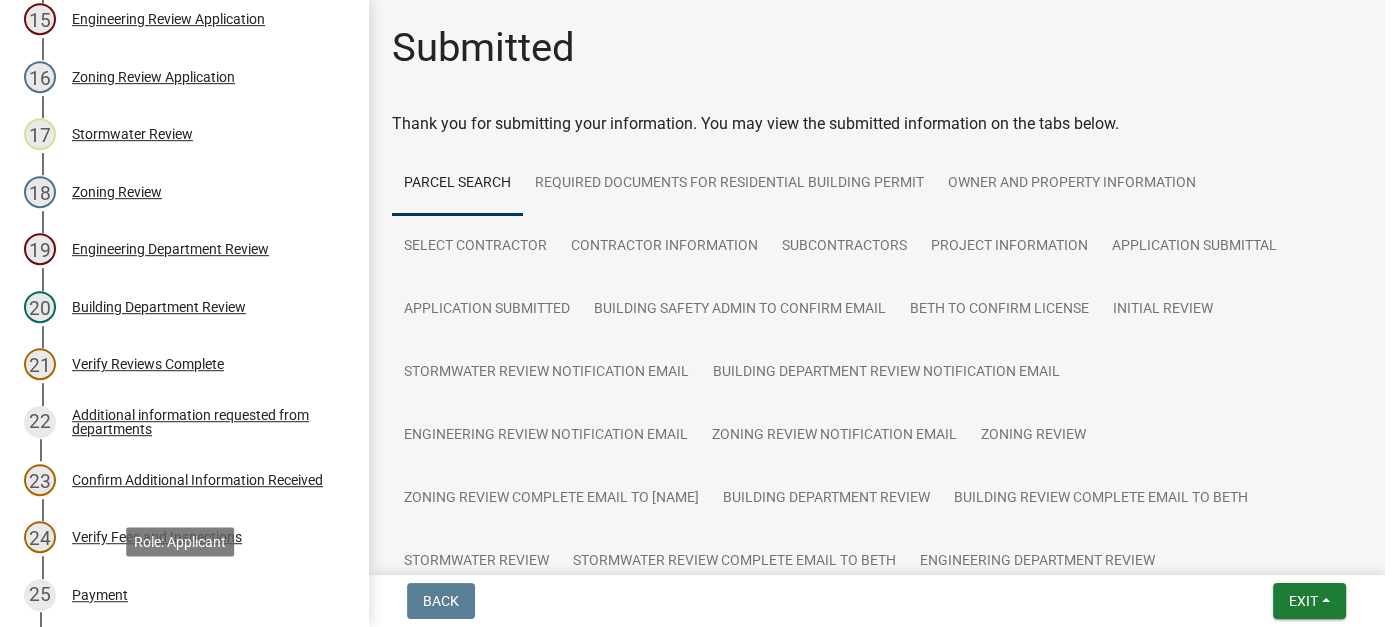 scroll, scrollTop: 1051, scrollLeft: 0, axis: vertical 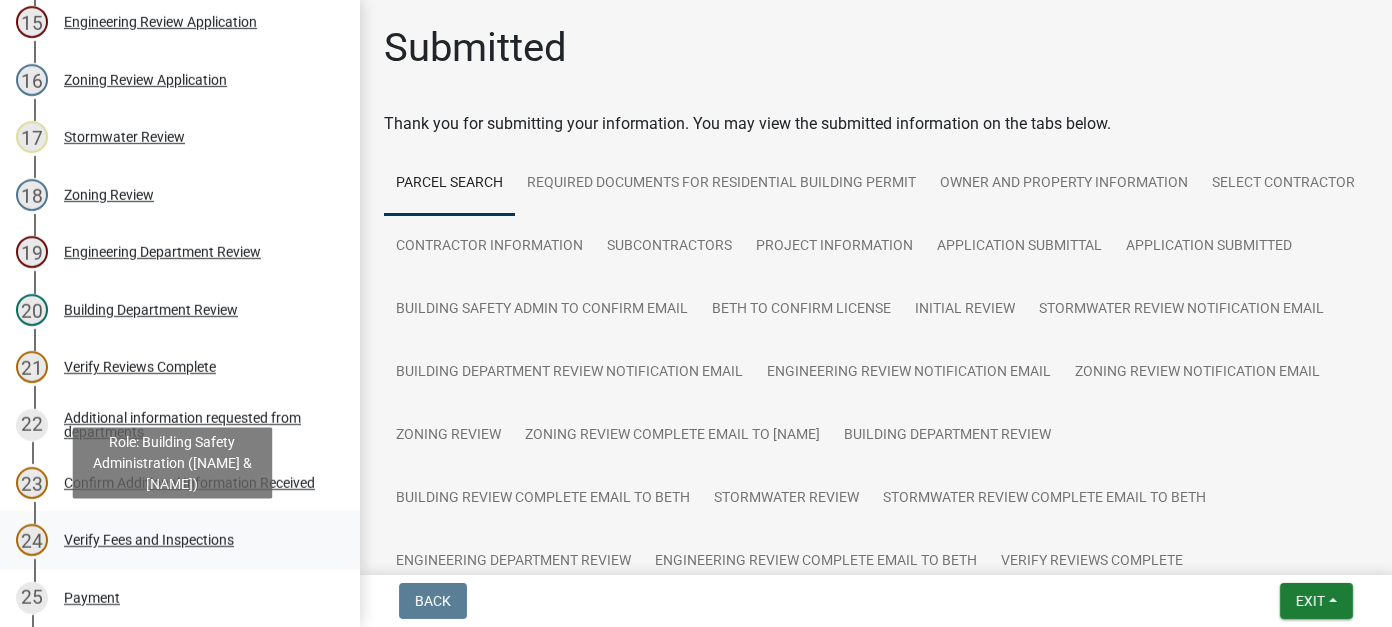 click on "Verify Fees and Inspections" at bounding box center (149, 540) 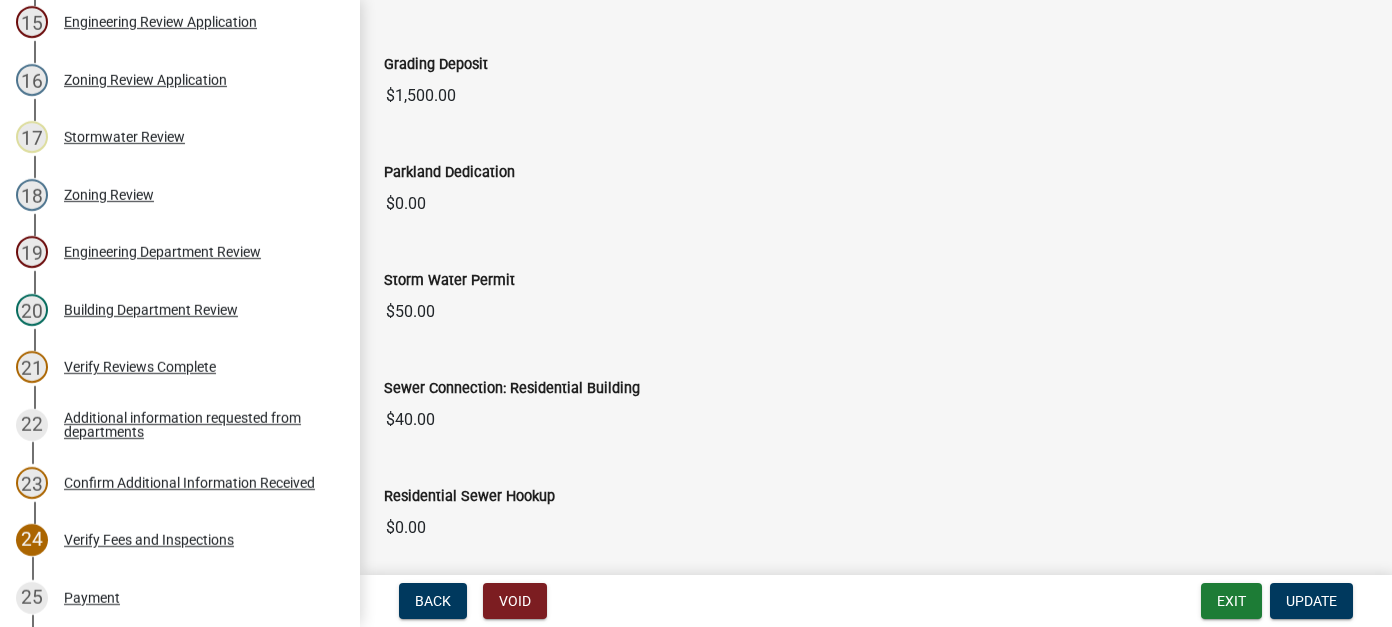 scroll, scrollTop: 800, scrollLeft: 0, axis: vertical 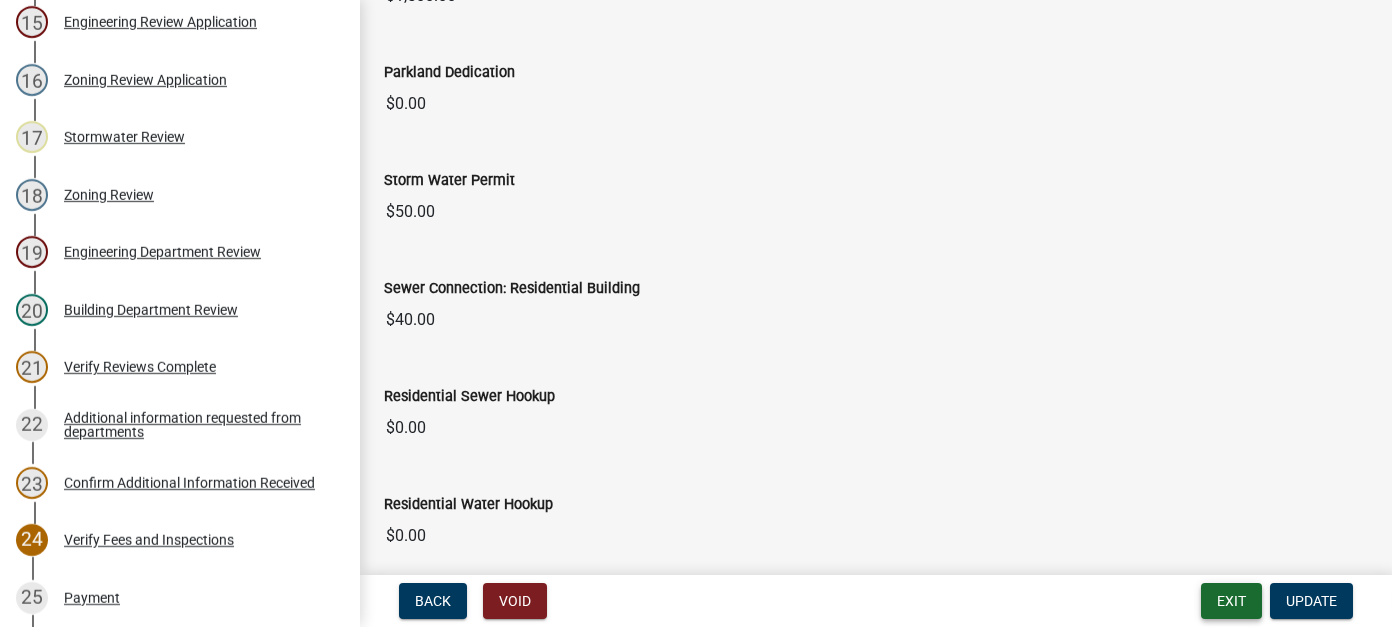 click on "Exit" at bounding box center (1231, 601) 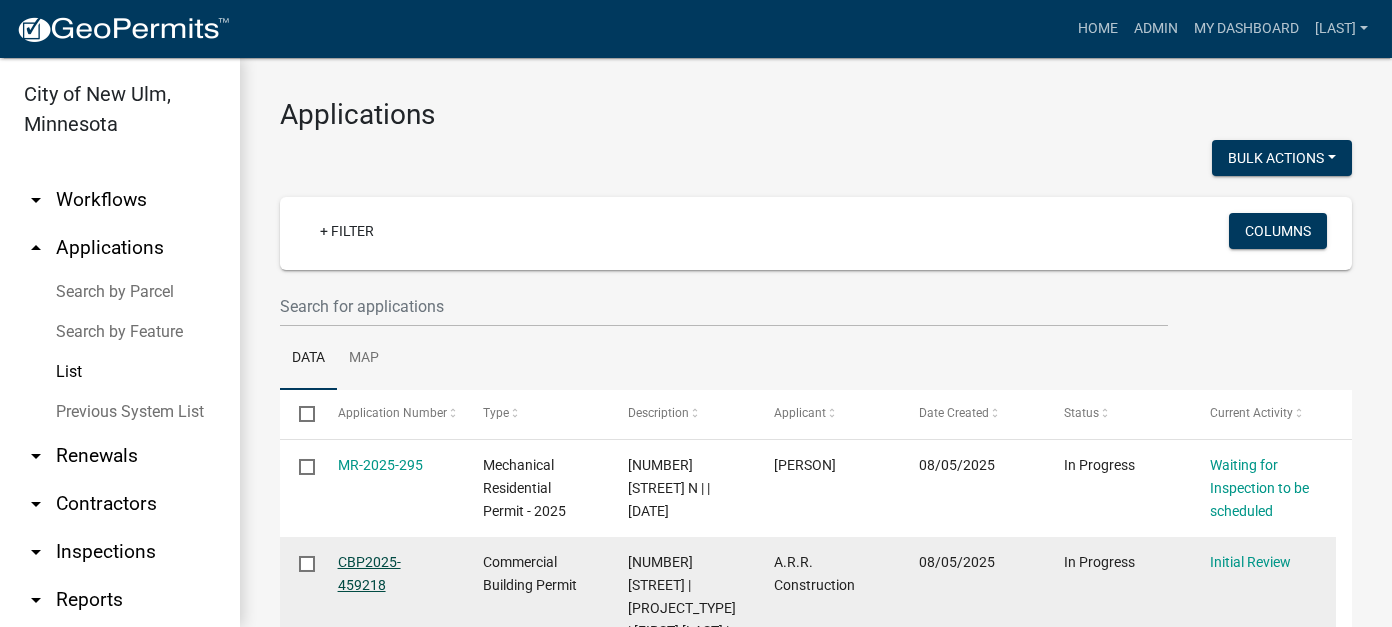click on "CBP2025-459218" 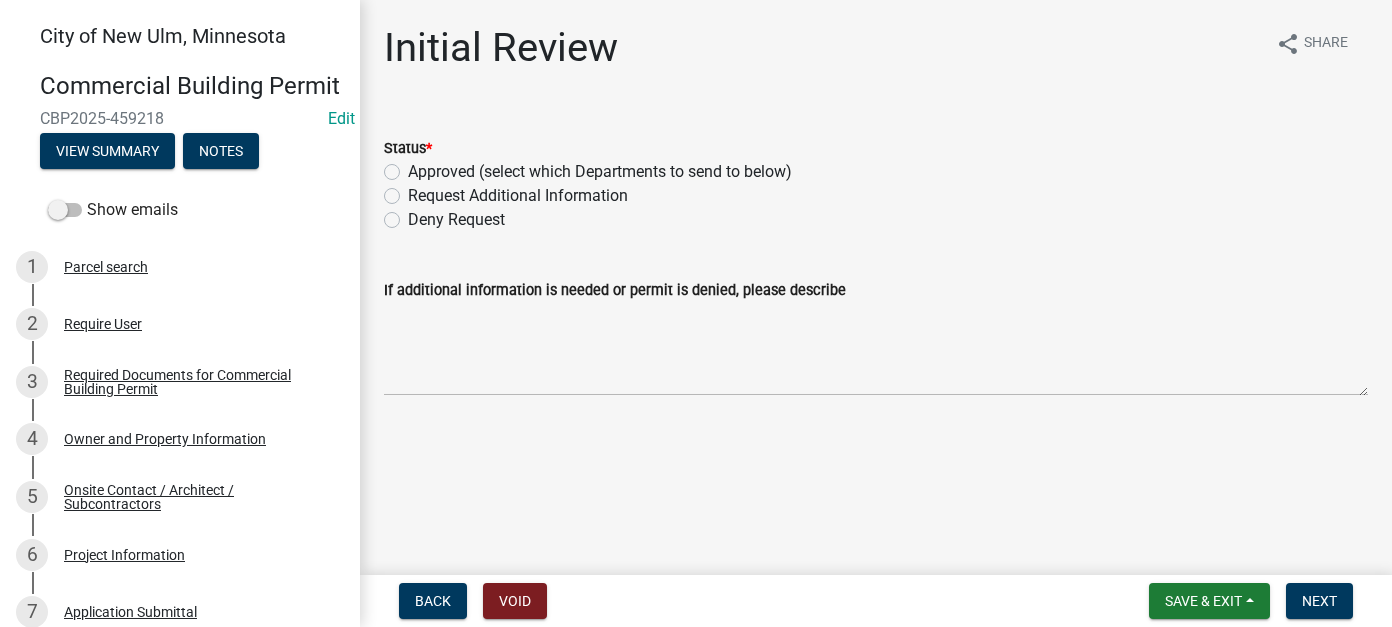 click on "Approved (select which Departments to send to below)" 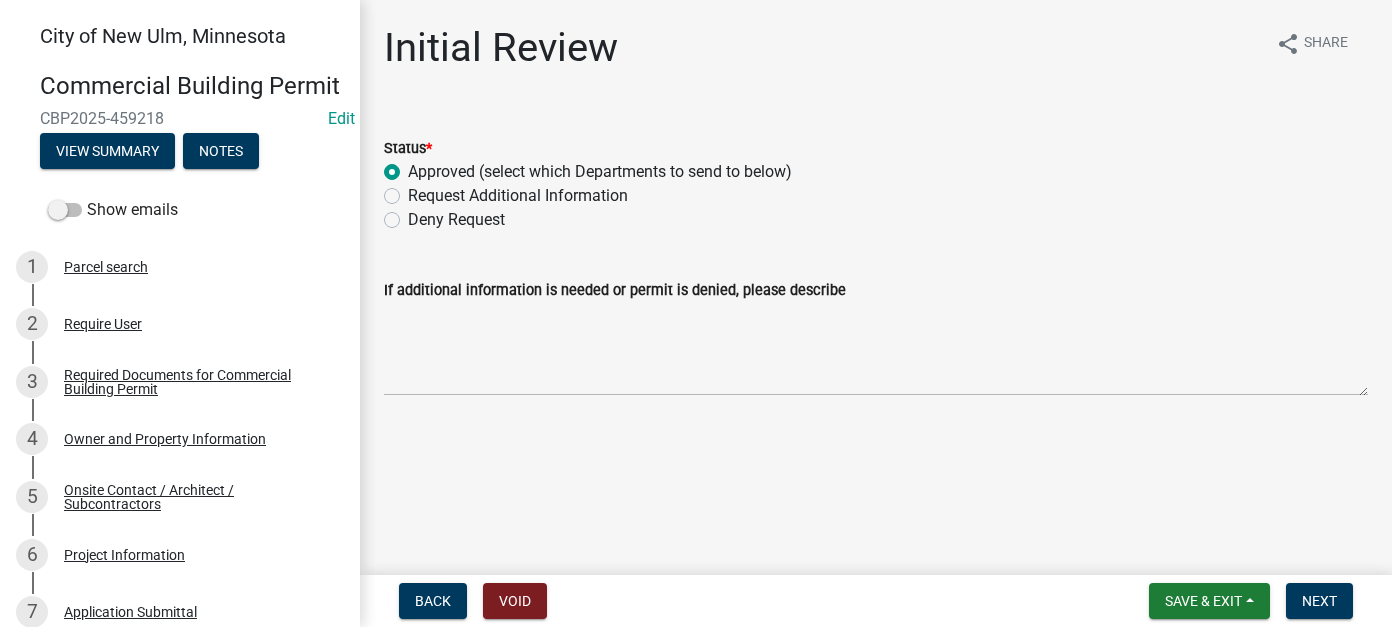 radio on "true" 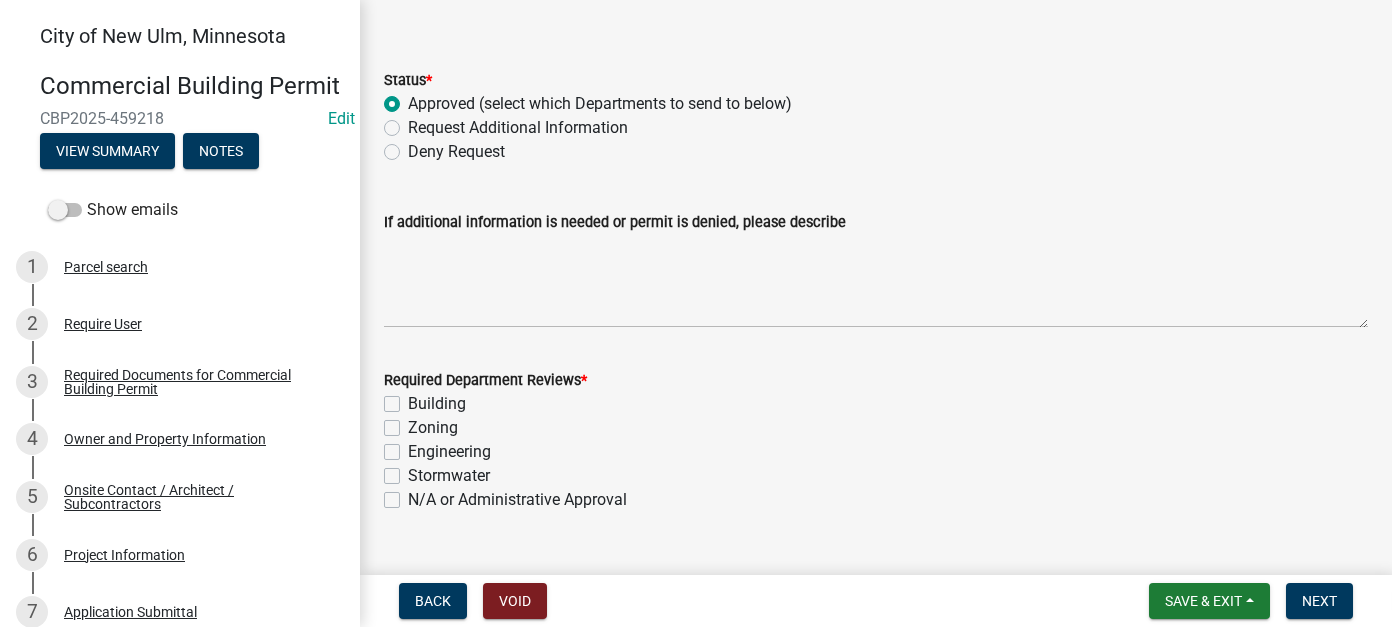 scroll, scrollTop: 108, scrollLeft: 0, axis: vertical 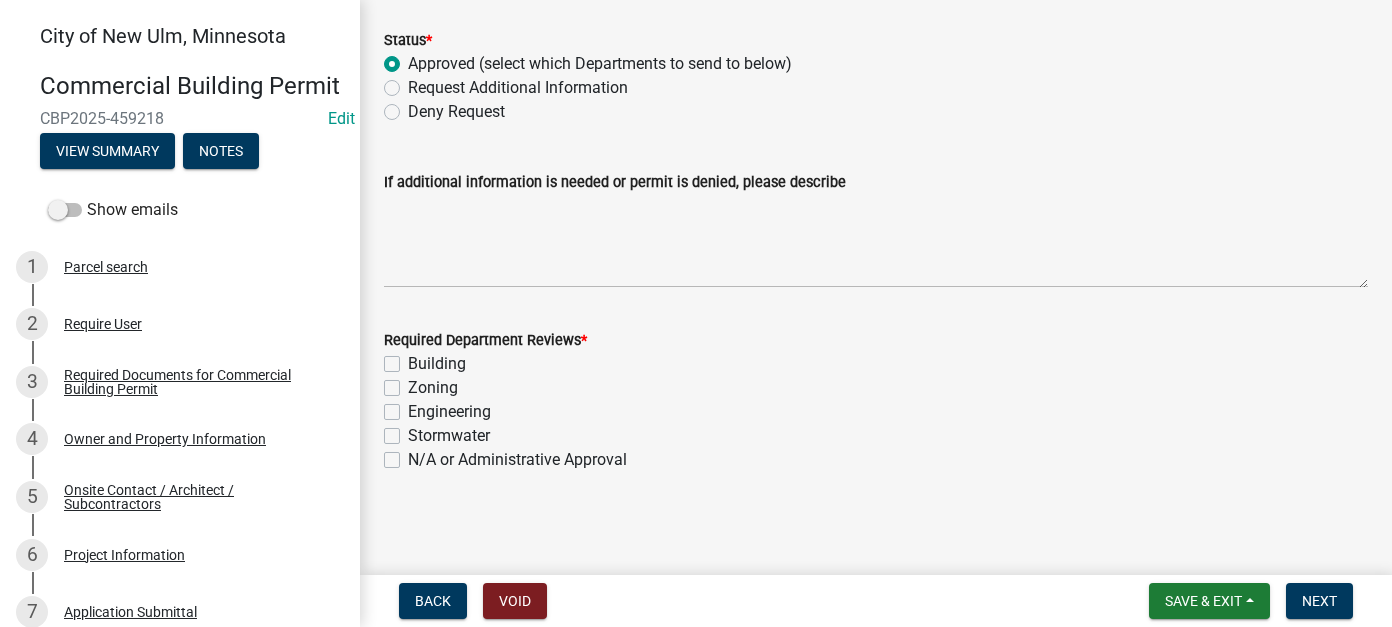 click on "Building" 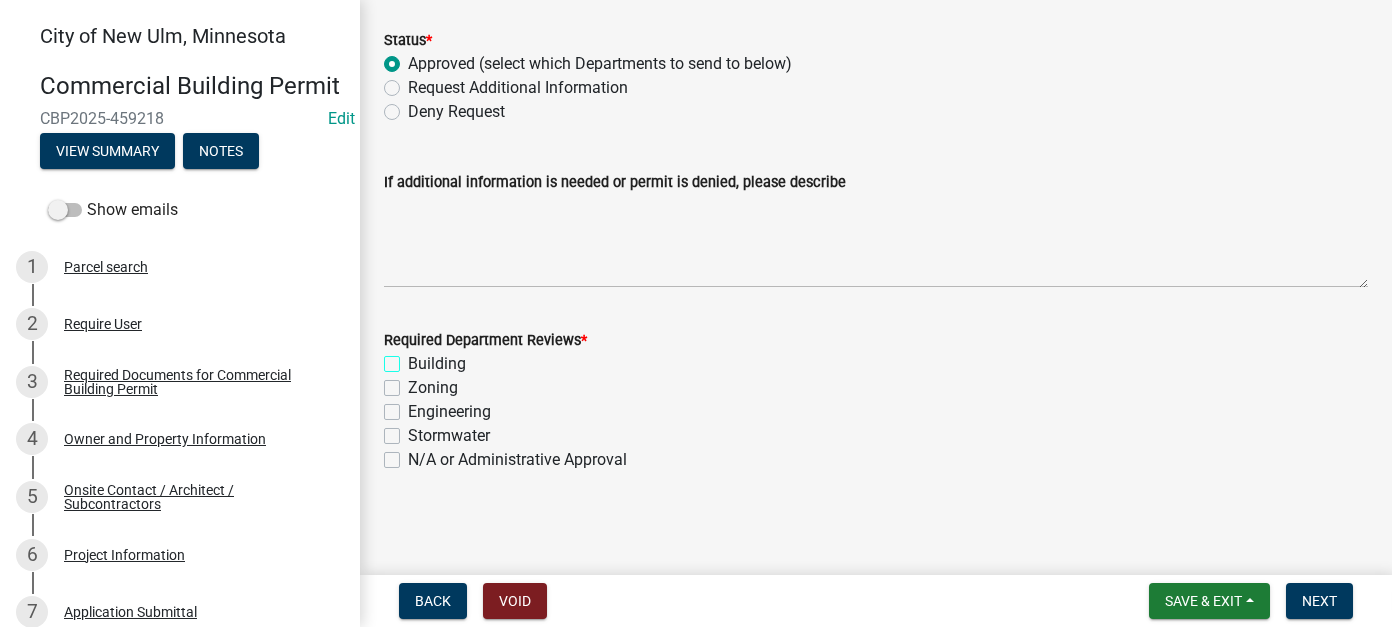 click on "Building" at bounding box center [414, 358] 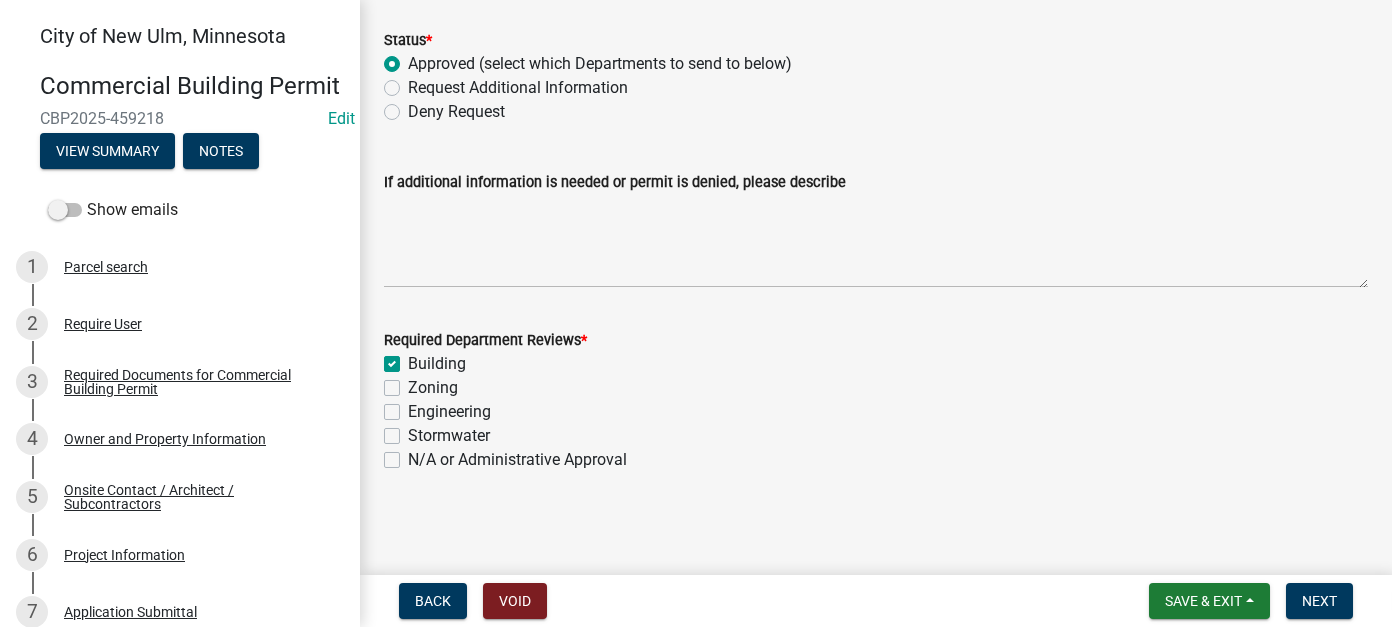 checkbox on "true" 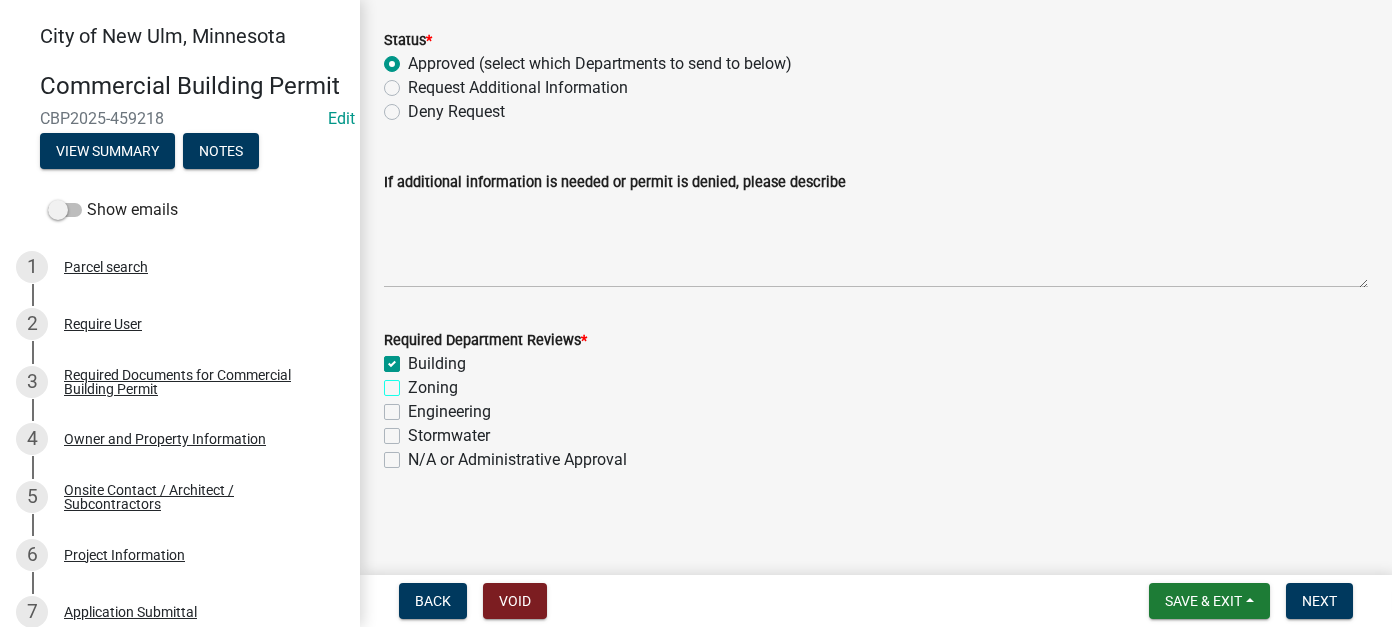 checkbox on "true" 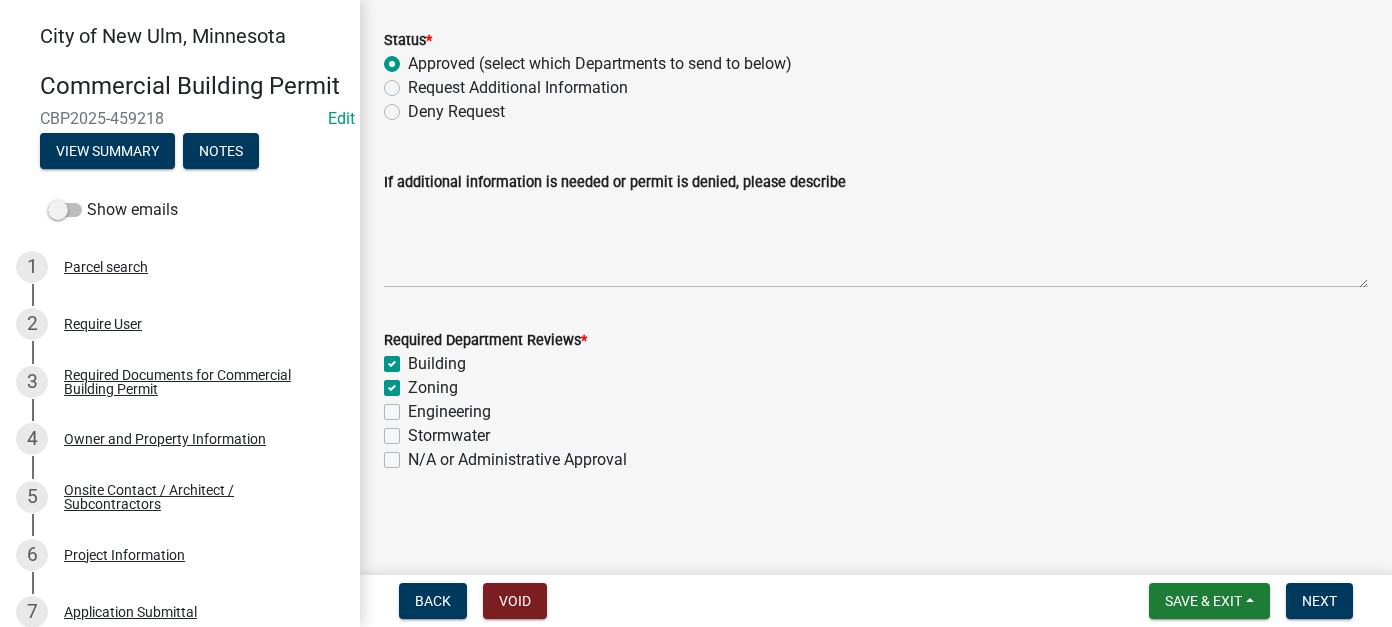 checkbox on "true" 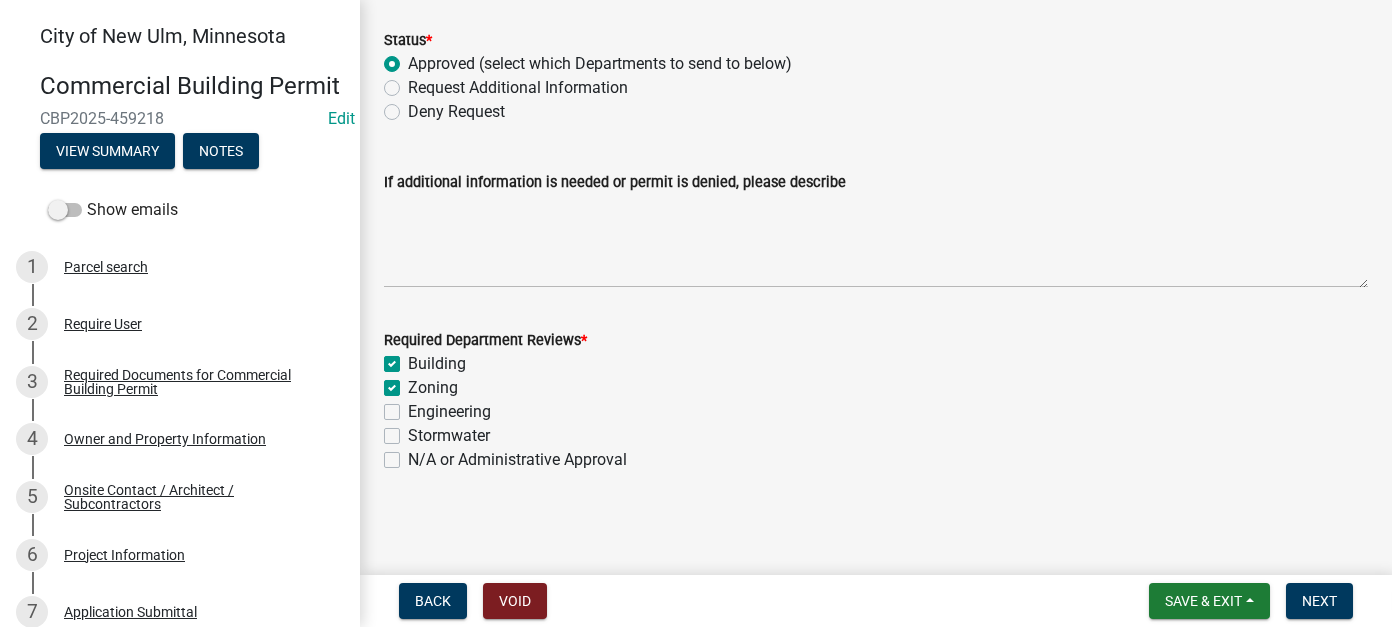 click on "Stormwater" 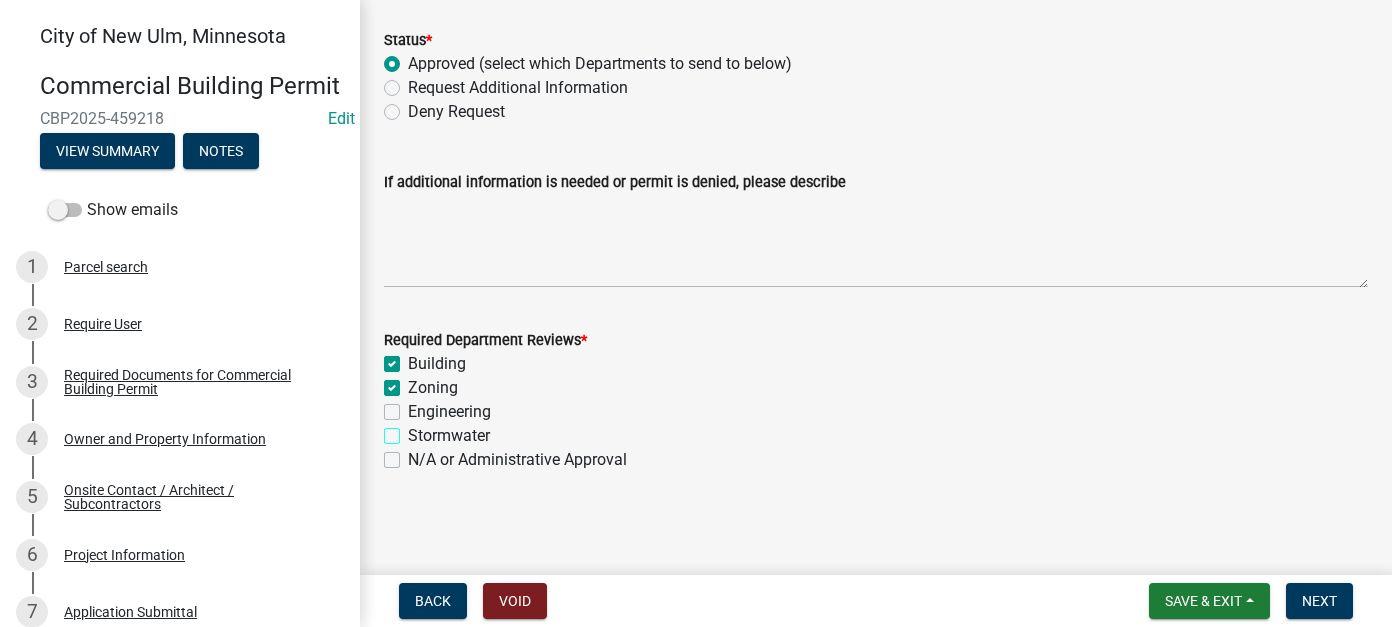 click on "Stormwater" at bounding box center (414, 430) 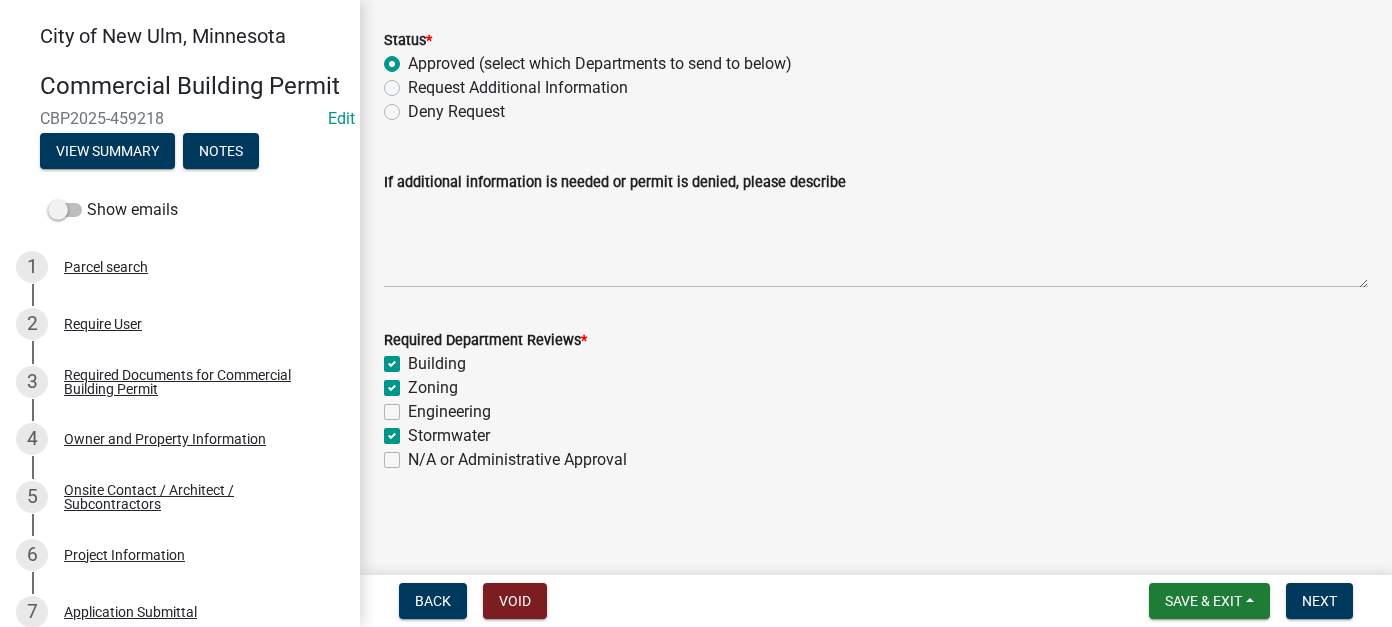 checkbox on "true" 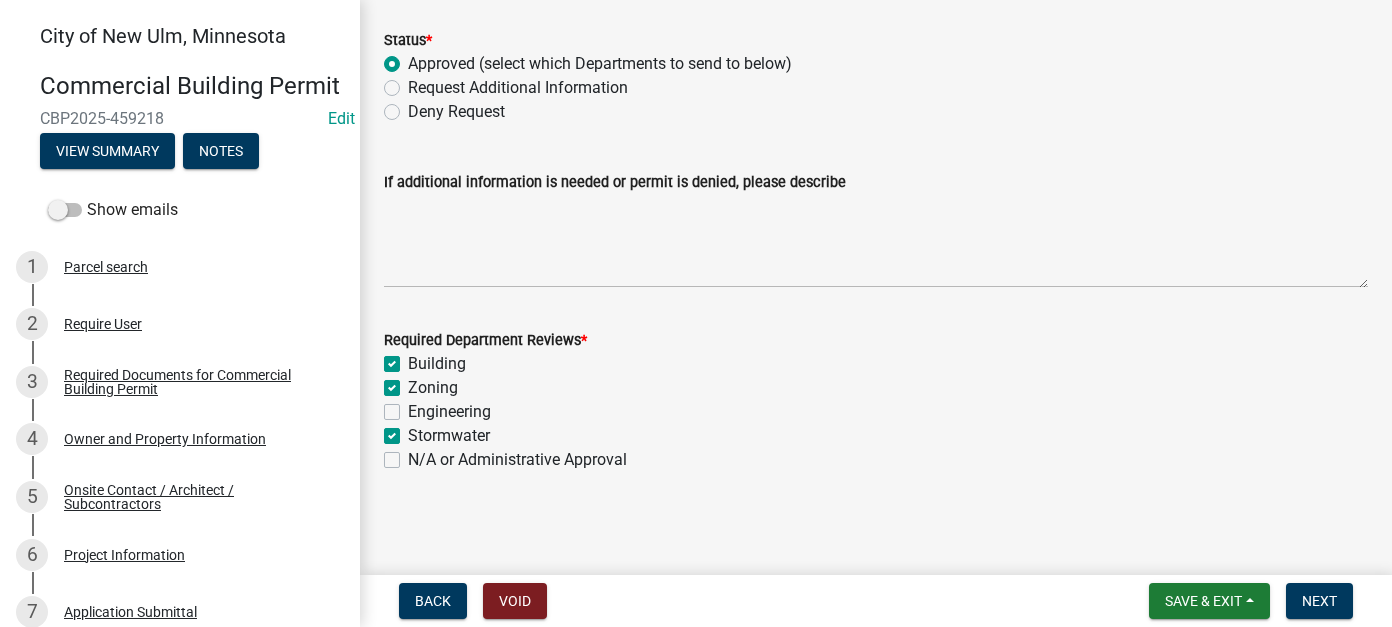 click on "Engineering" 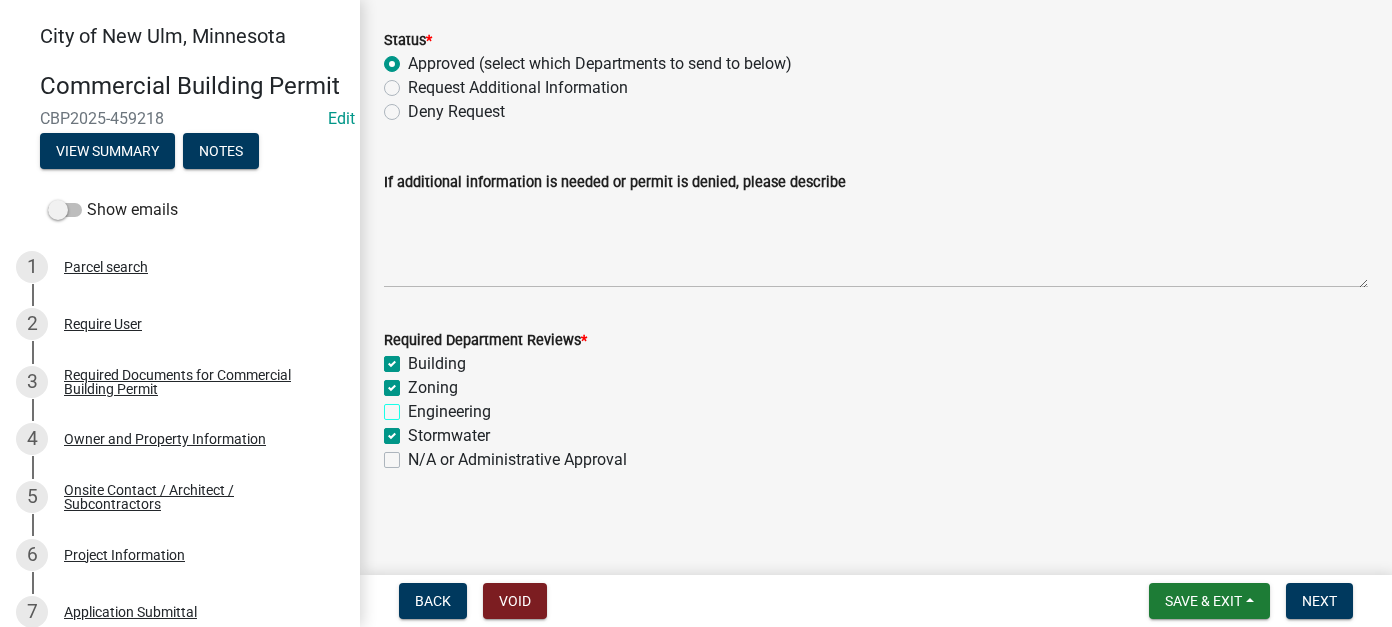 checkbox on "true" 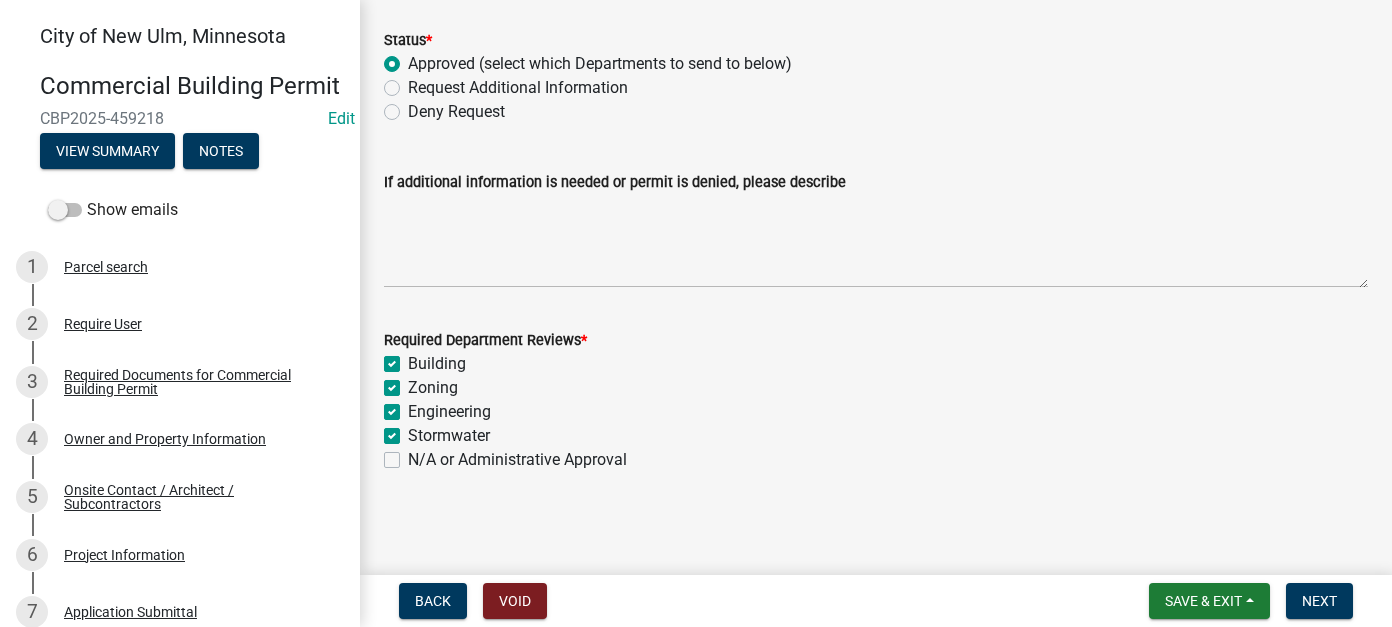 checkbox on "true" 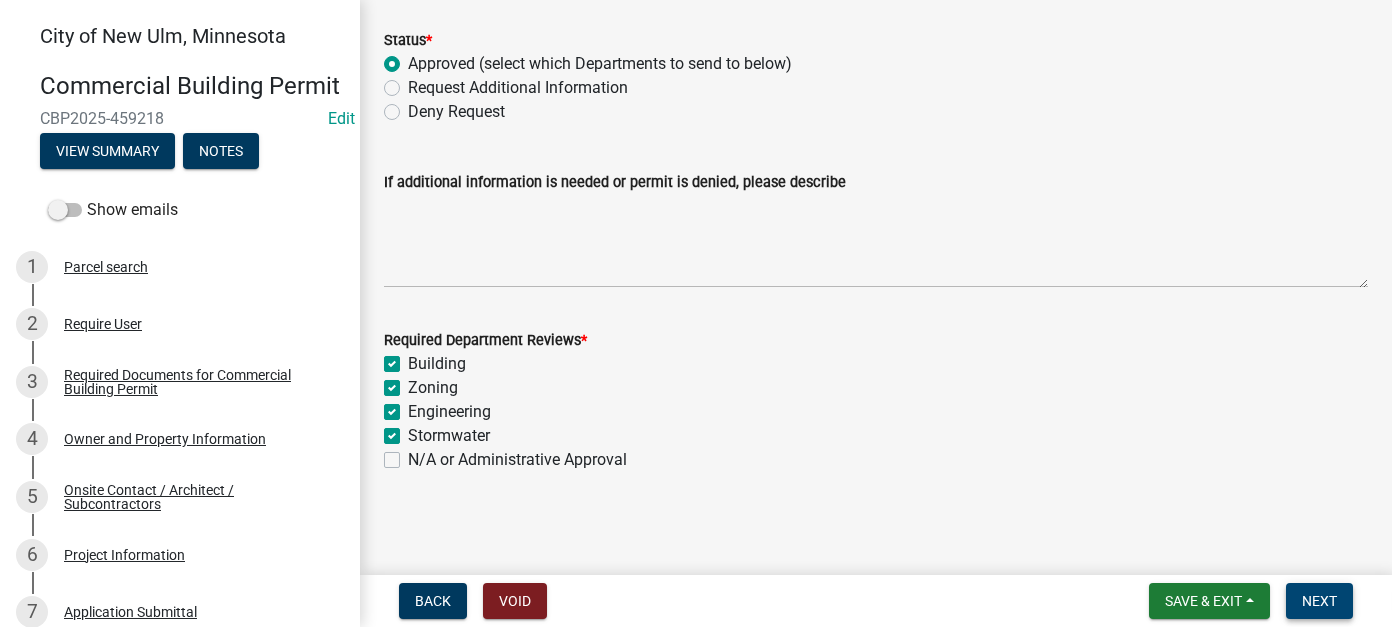 click on "Next" at bounding box center (1319, 601) 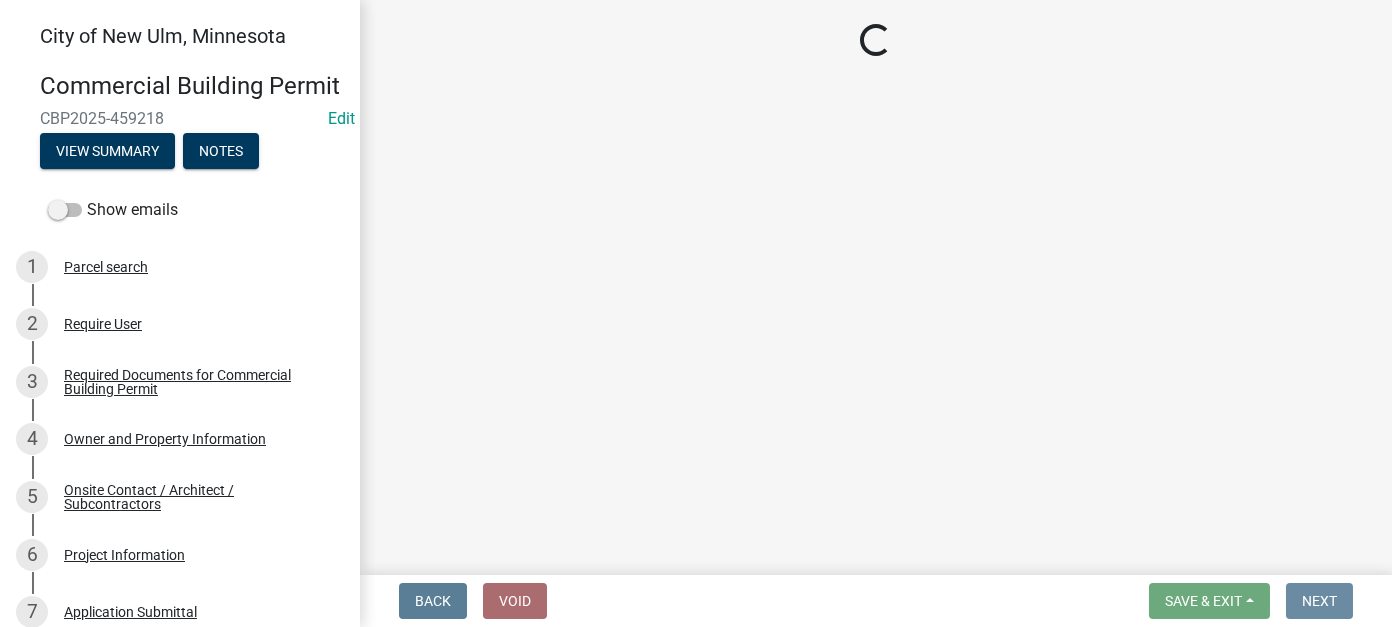 scroll, scrollTop: 0, scrollLeft: 0, axis: both 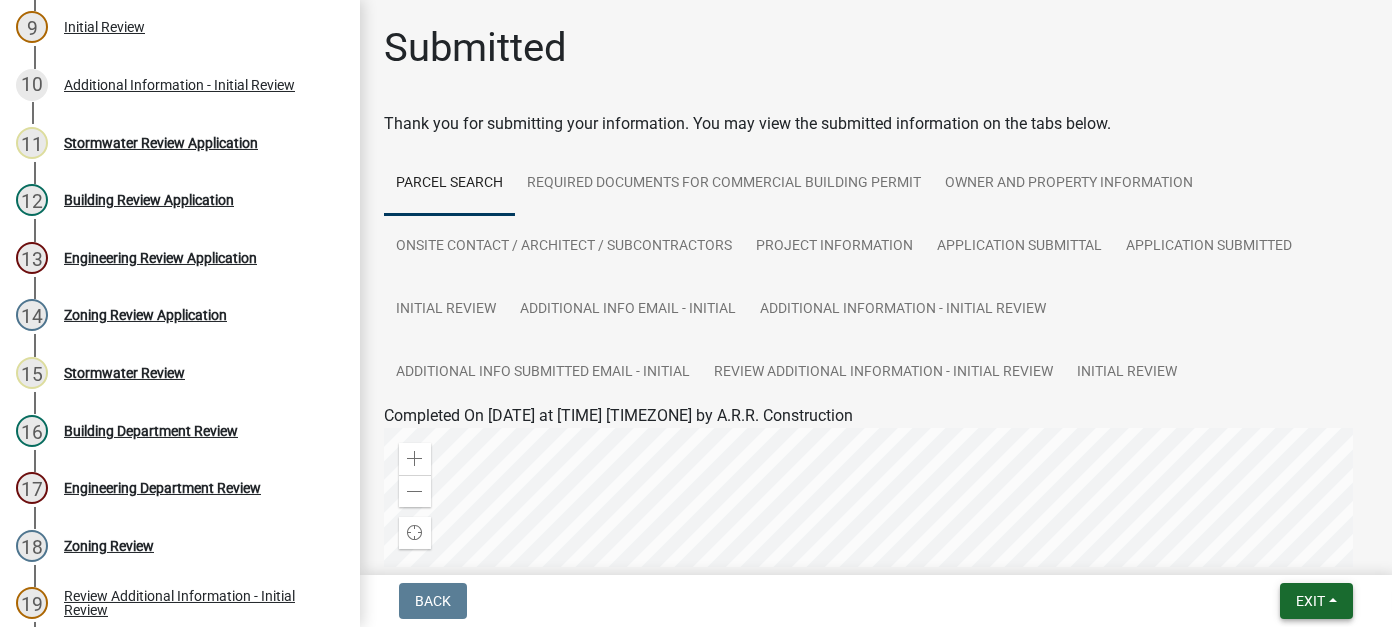 click on "Exit" at bounding box center (1310, 601) 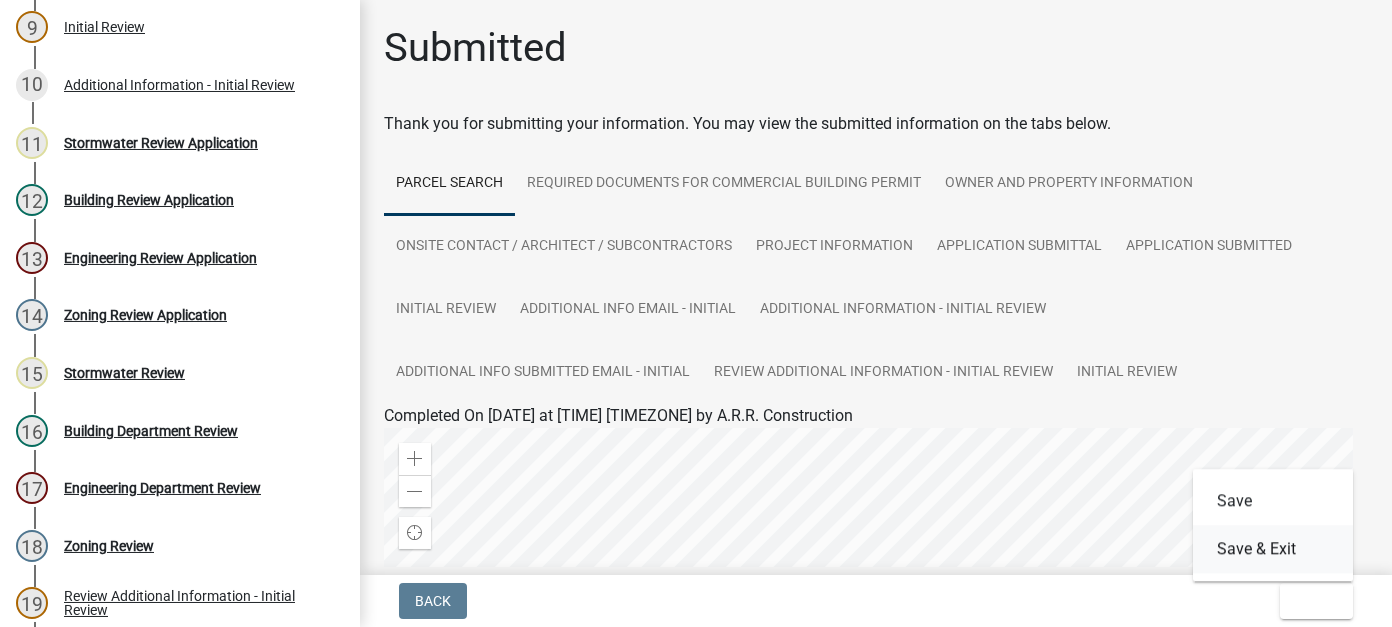 click on "Save & Exit" at bounding box center (1273, 549) 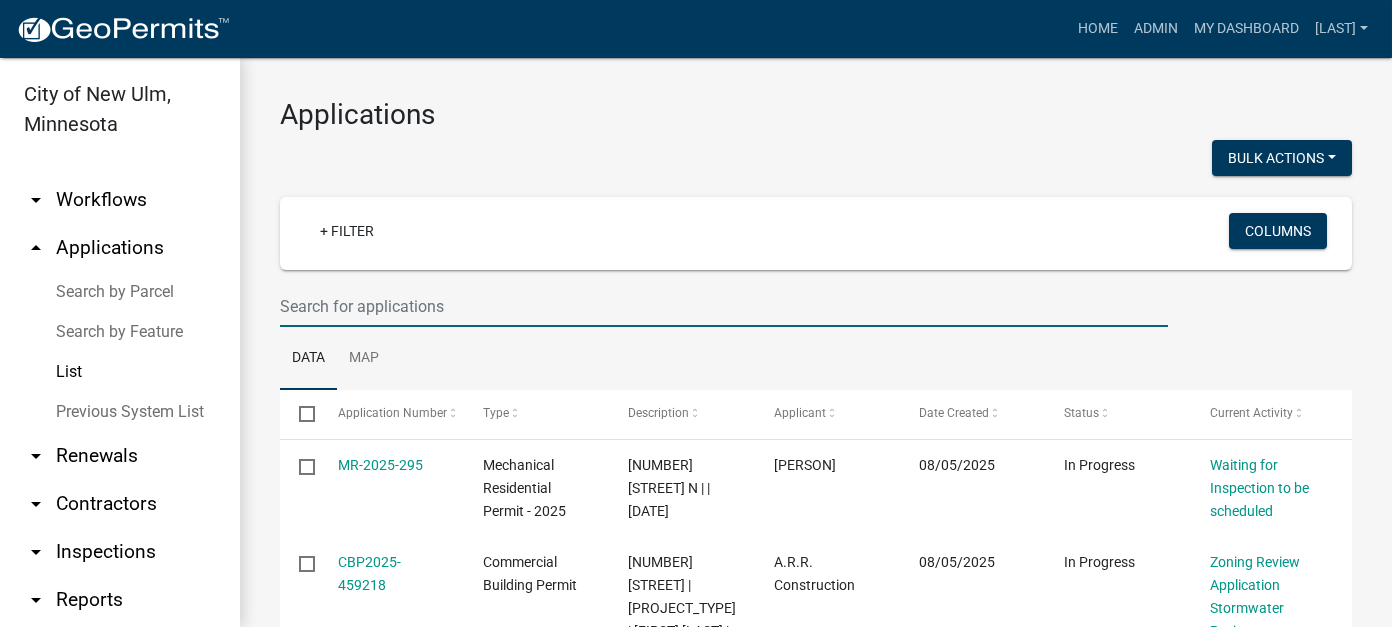 click at bounding box center [724, 306] 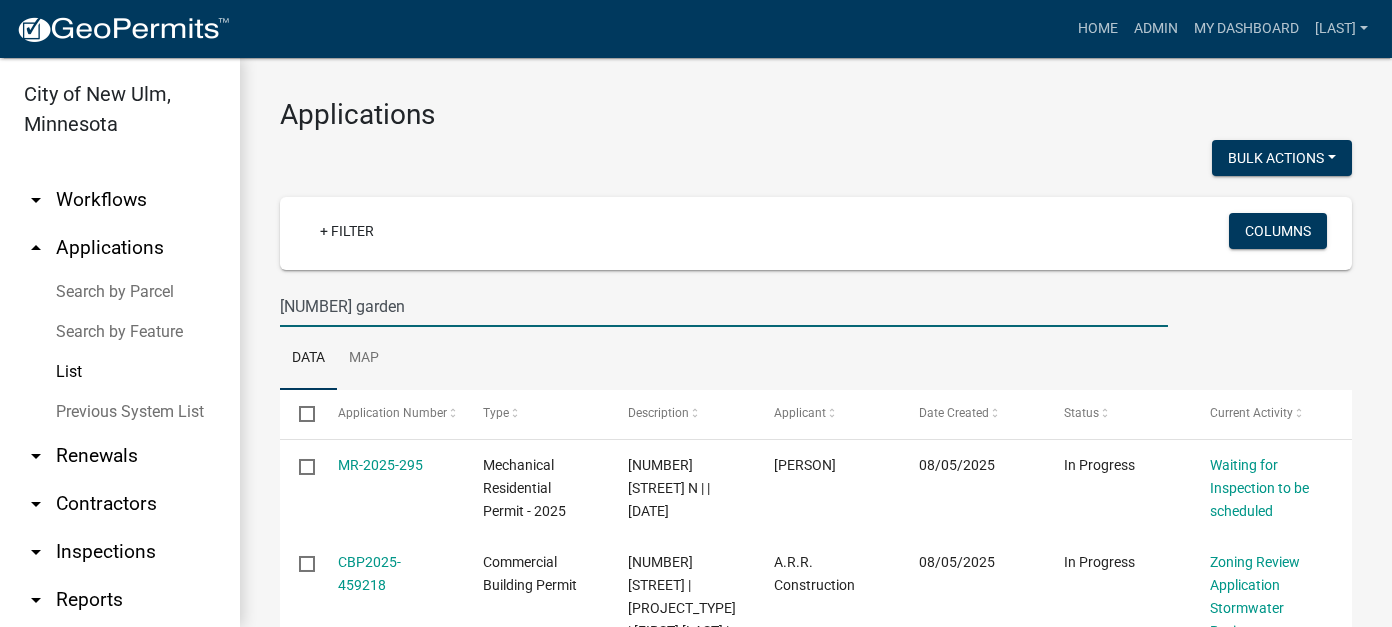 type on "[NUMBER] garden" 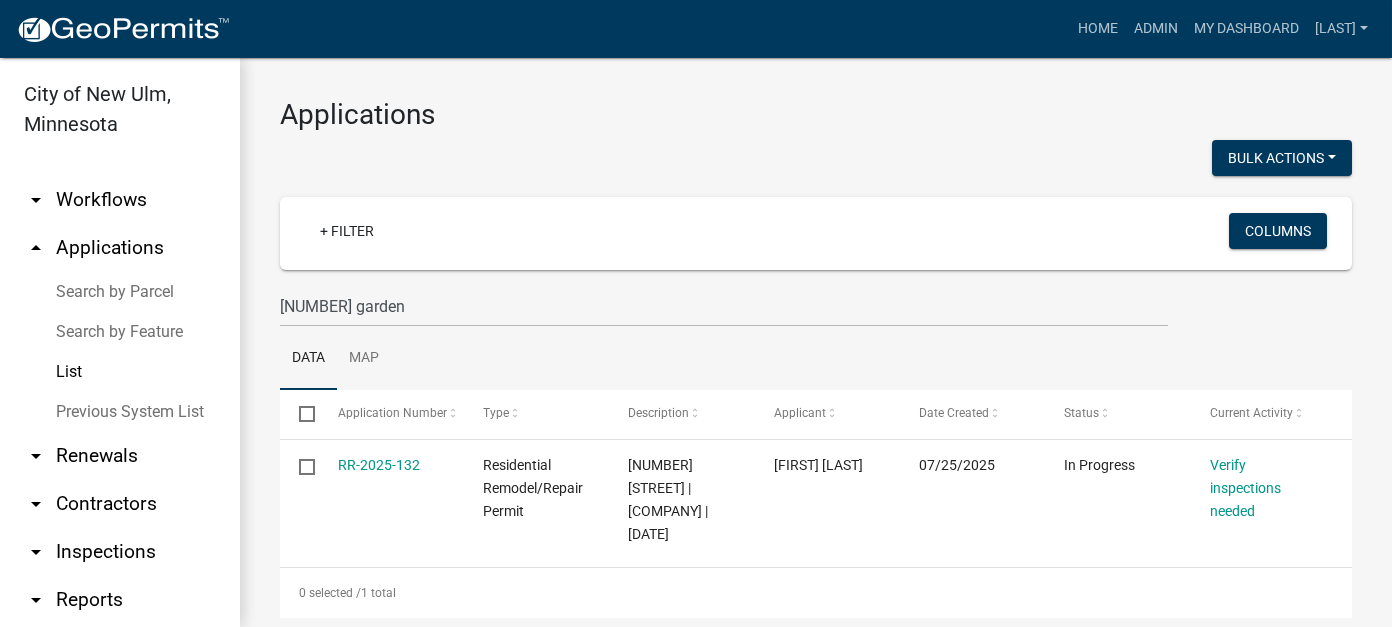 scroll, scrollTop: 52, scrollLeft: 0, axis: vertical 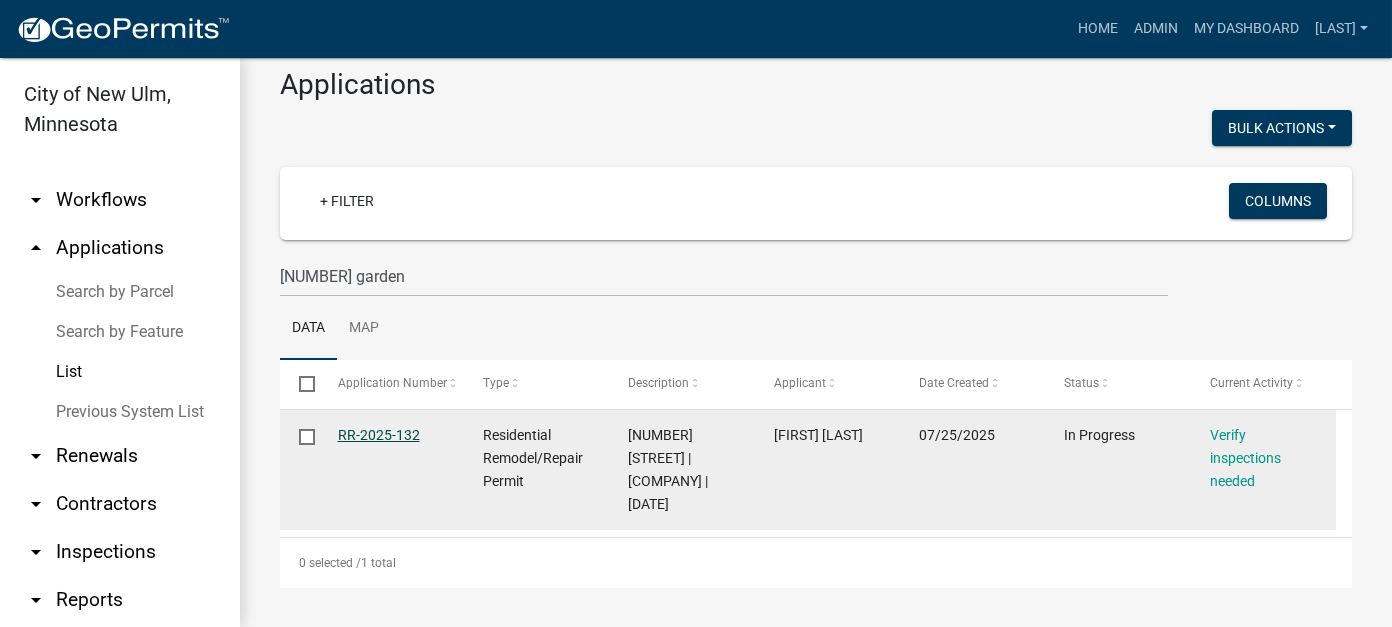 click on "RR-2025-132" 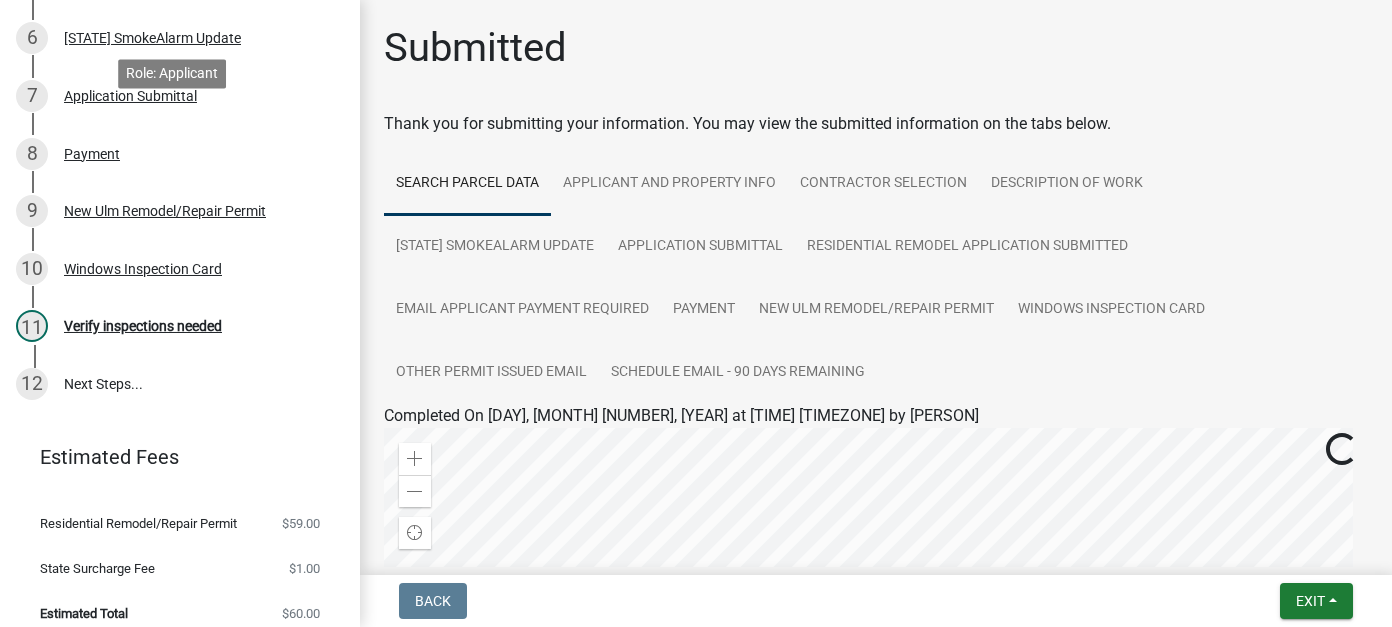 scroll, scrollTop: 573, scrollLeft: 0, axis: vertical 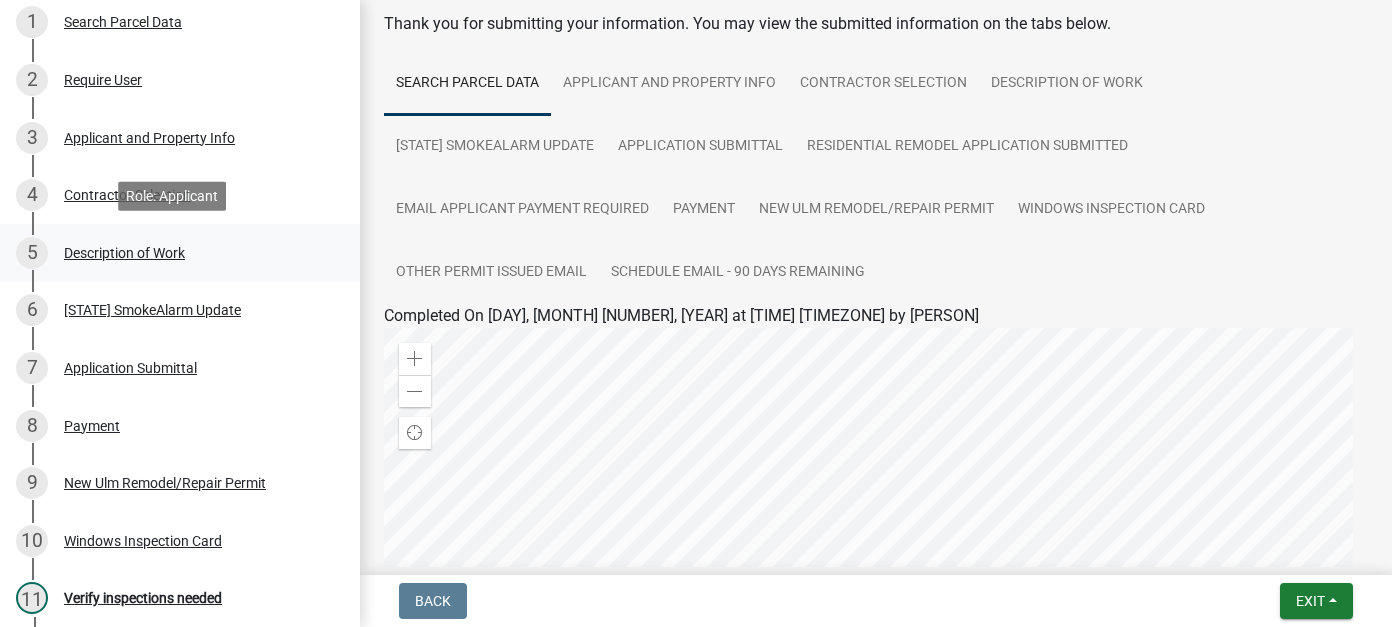 click on "Description of Work" at bounding box center (124, 253) 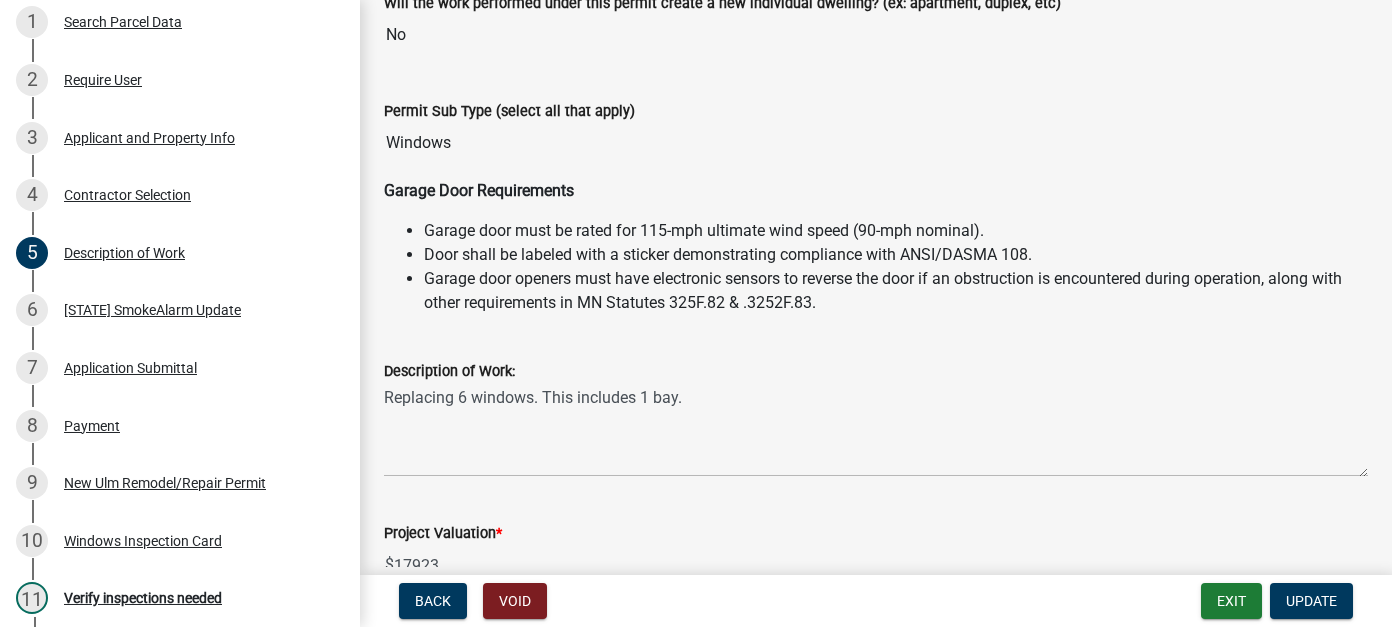 scroll, scrollTop: 65, scrollLeft: 0, axis: vertical 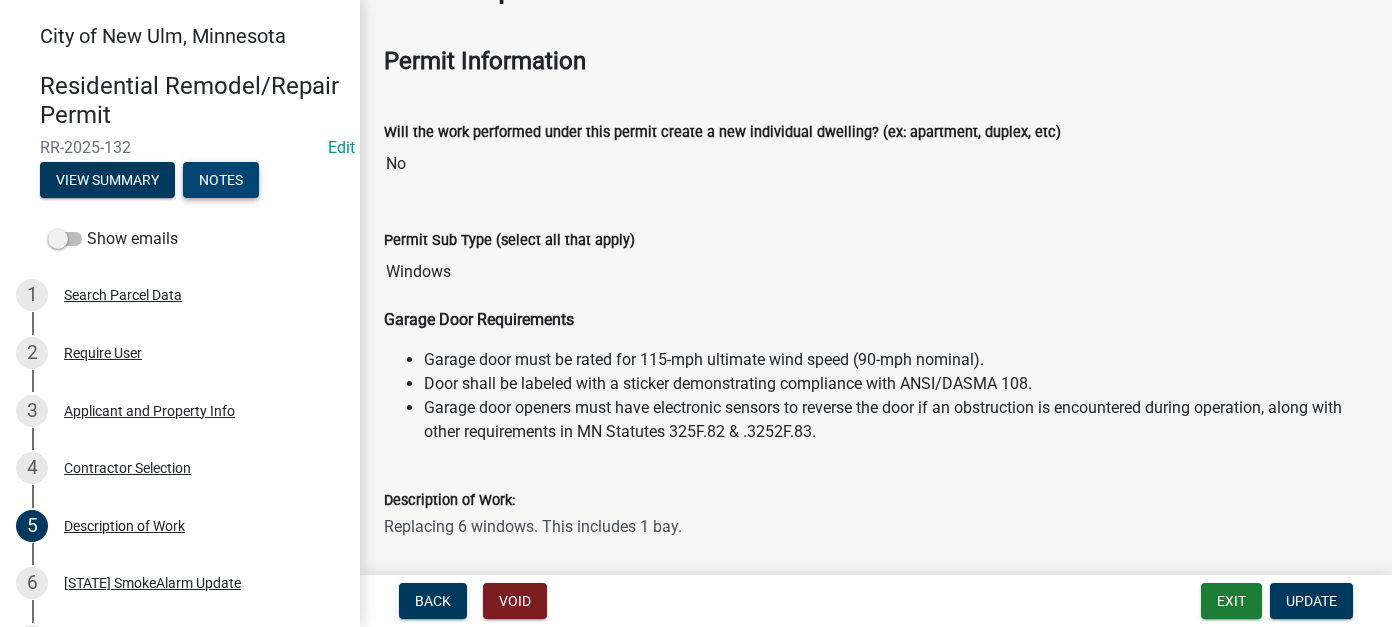 click on "Notes" at bounding box center (221, 180) 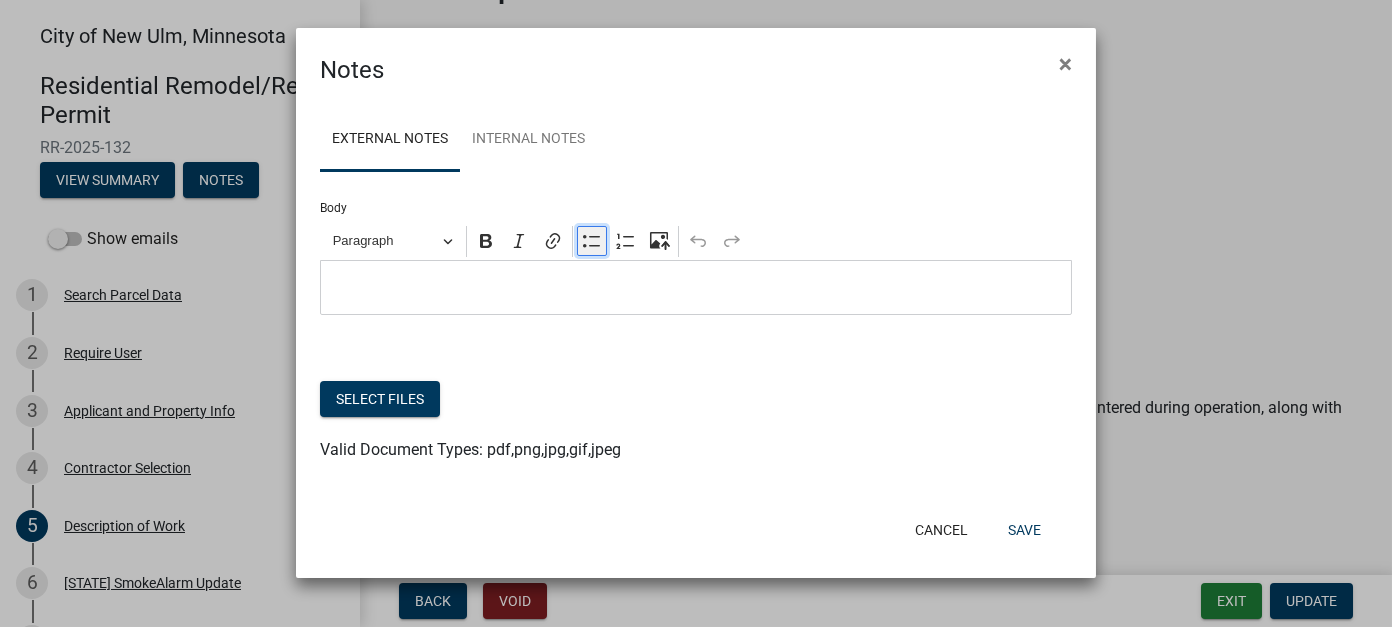 click 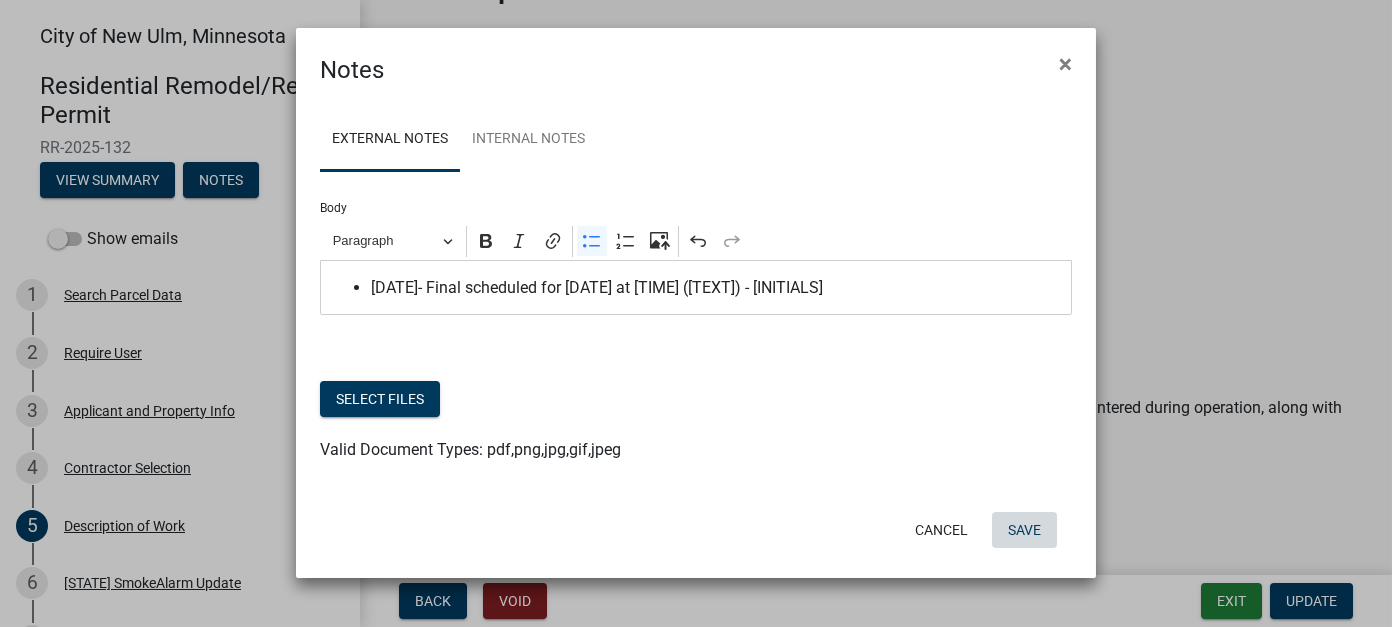 click on "Save" 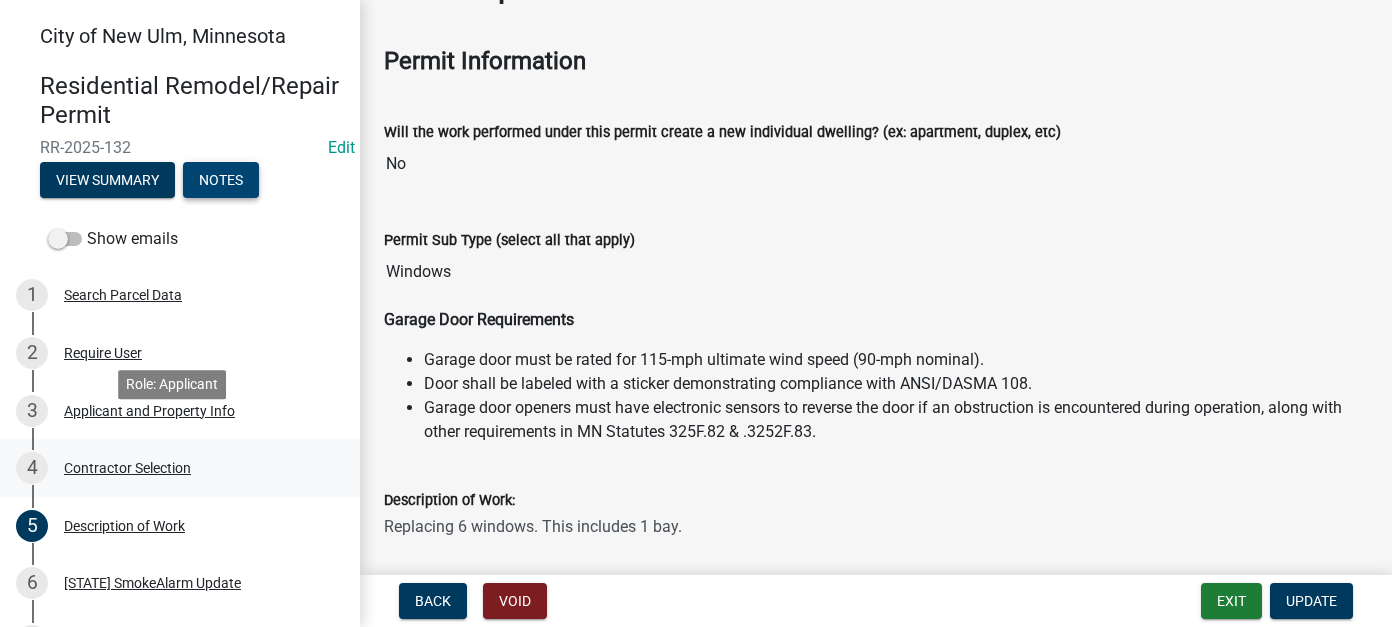 scroll, scrollTop: 400, scrollLeft: 0, axis: vertical 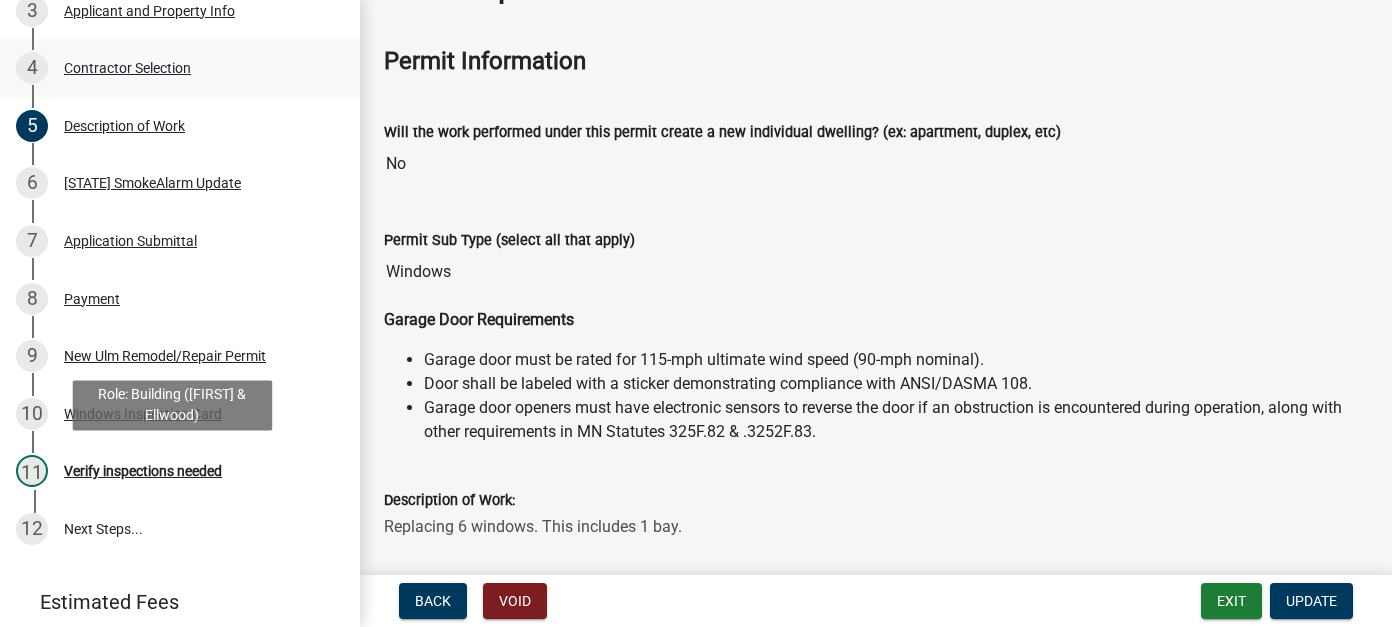 click on "11 Verify inspections needed" at bounding box center (180, 472) 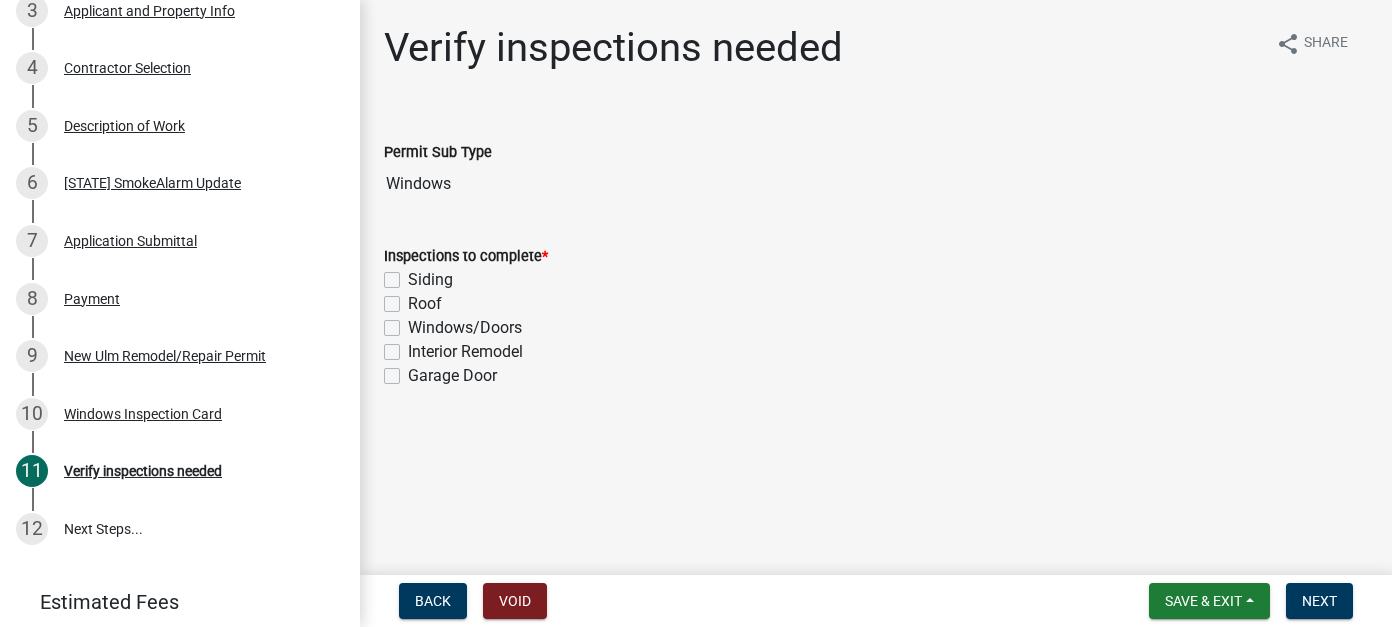 click on "Windows/Doors" 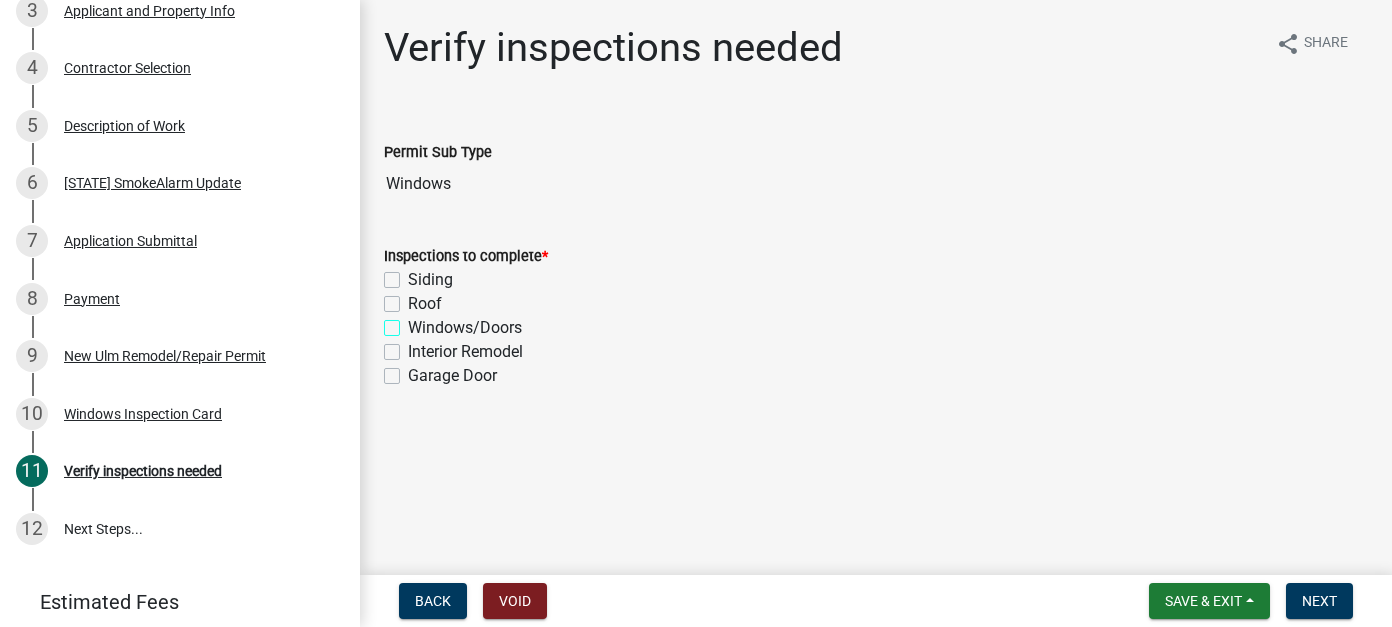 click on "Windows/Doors" at bounding box center (414, 322) 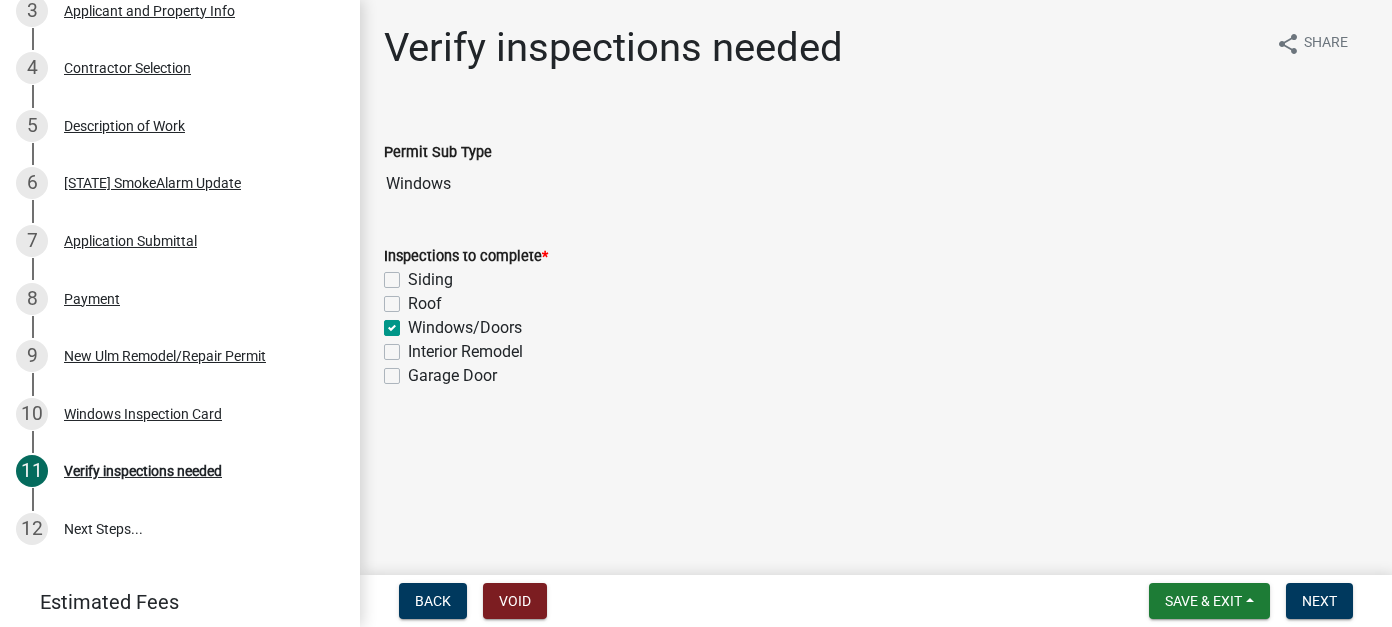 checkbox on "false" 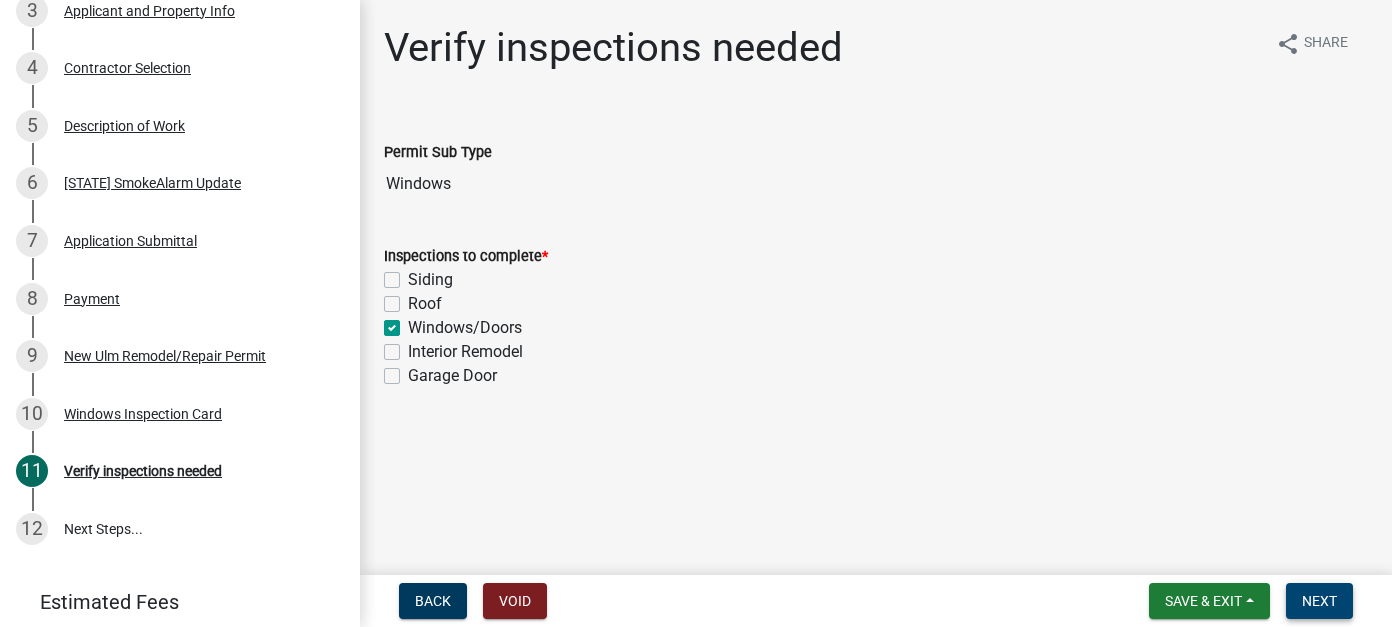 click on "Next" at bounding box center [1319, 601] 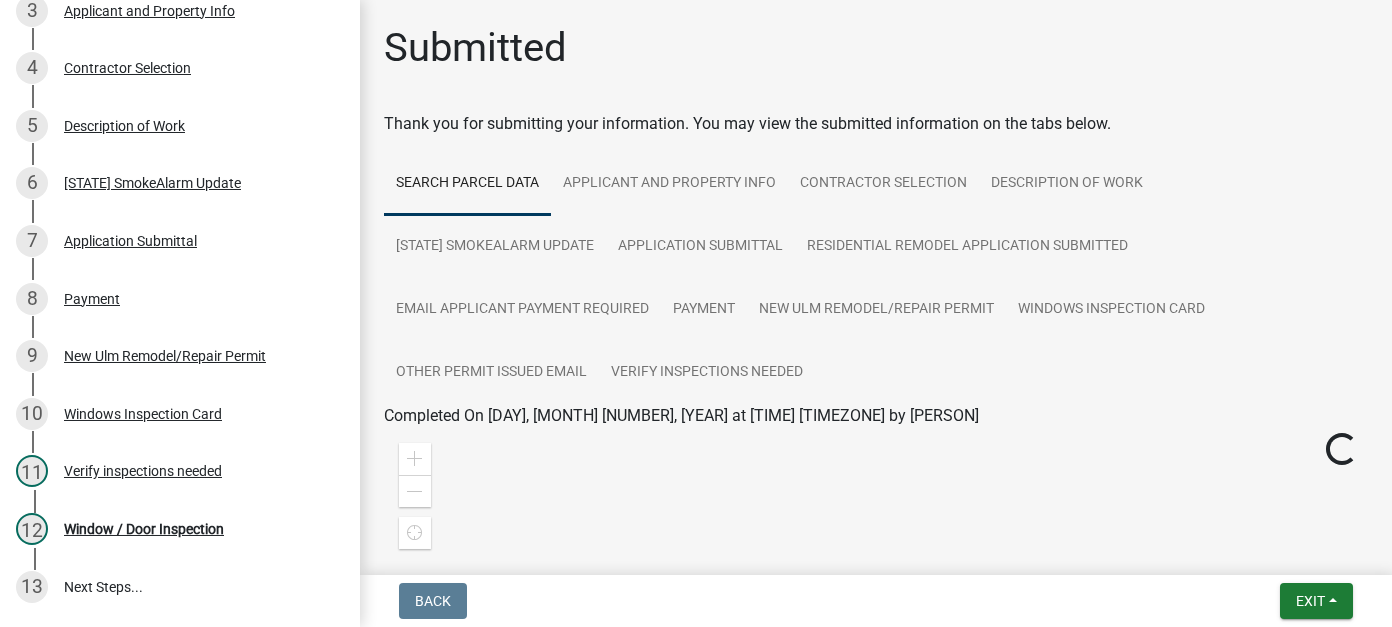 scroll, scrollTop: 457, scrollLeft: 0, axis: vertical 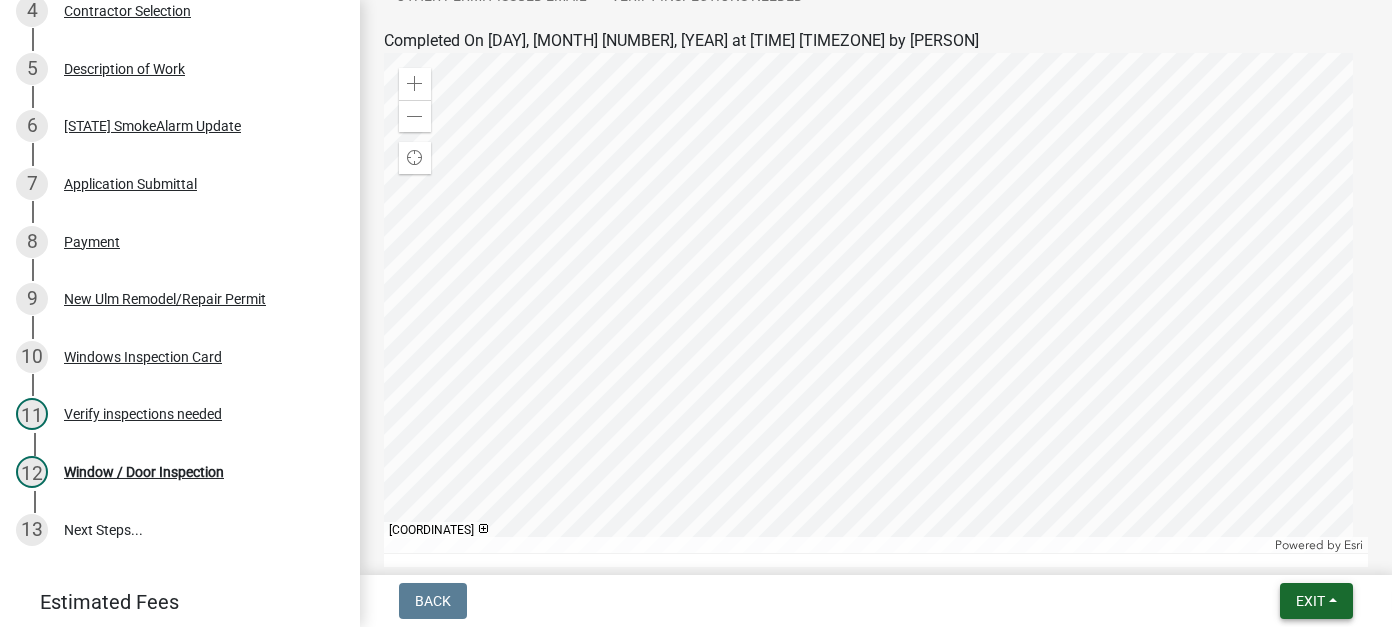 click on "Exit" at bounding box center (1316, 601) 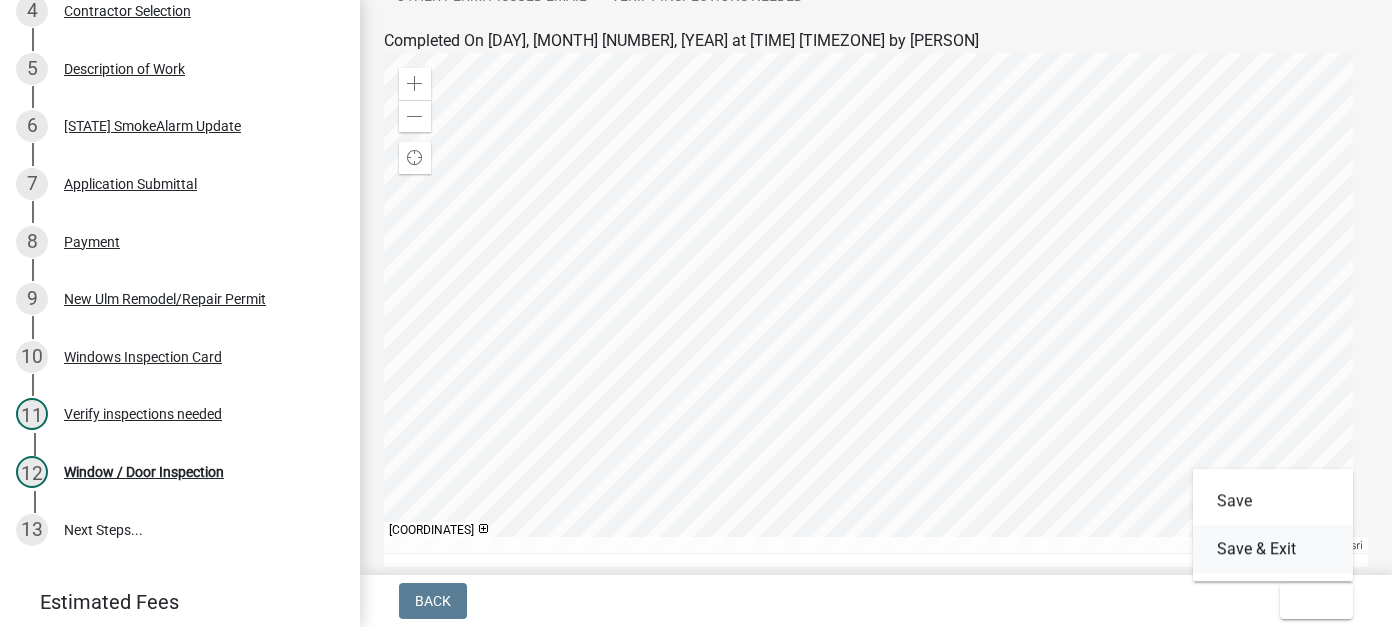 click on "Save & Exit" at bounding box center (1273, 549) 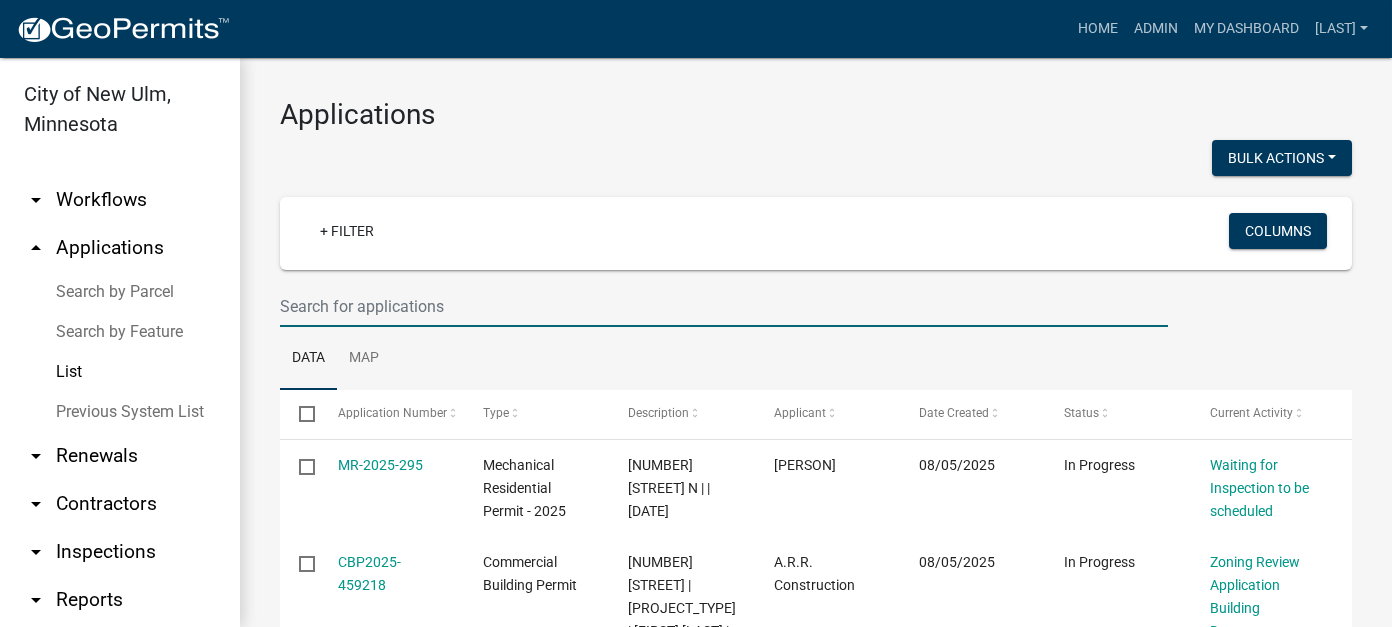 click at bounding box center (724, 306) 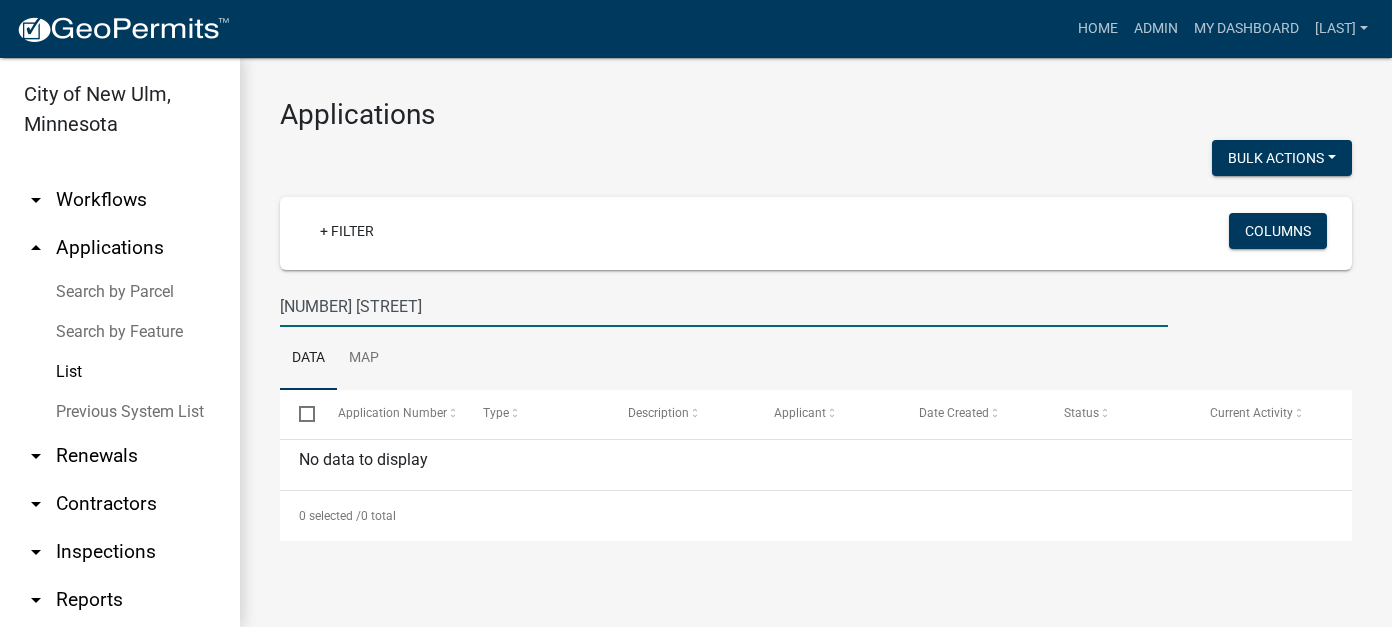 type on "[NUMBER] [STREET]" 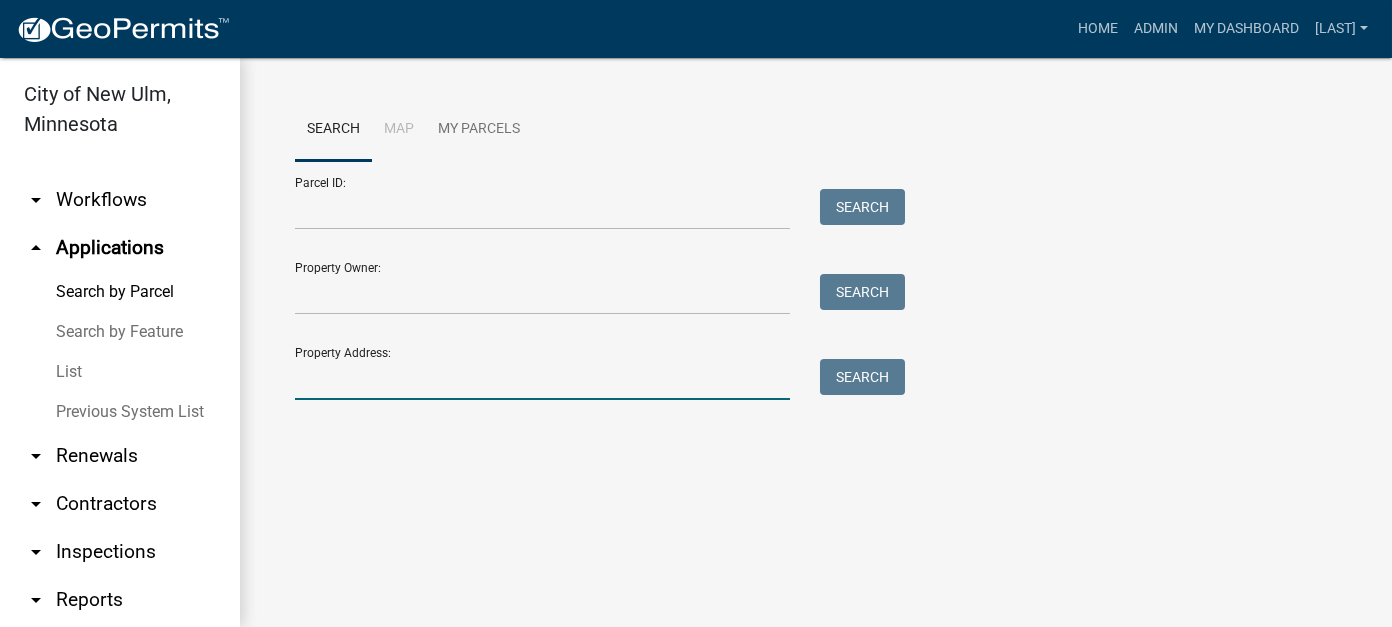 click on "Property Address:" at bounding box center [542, 379] 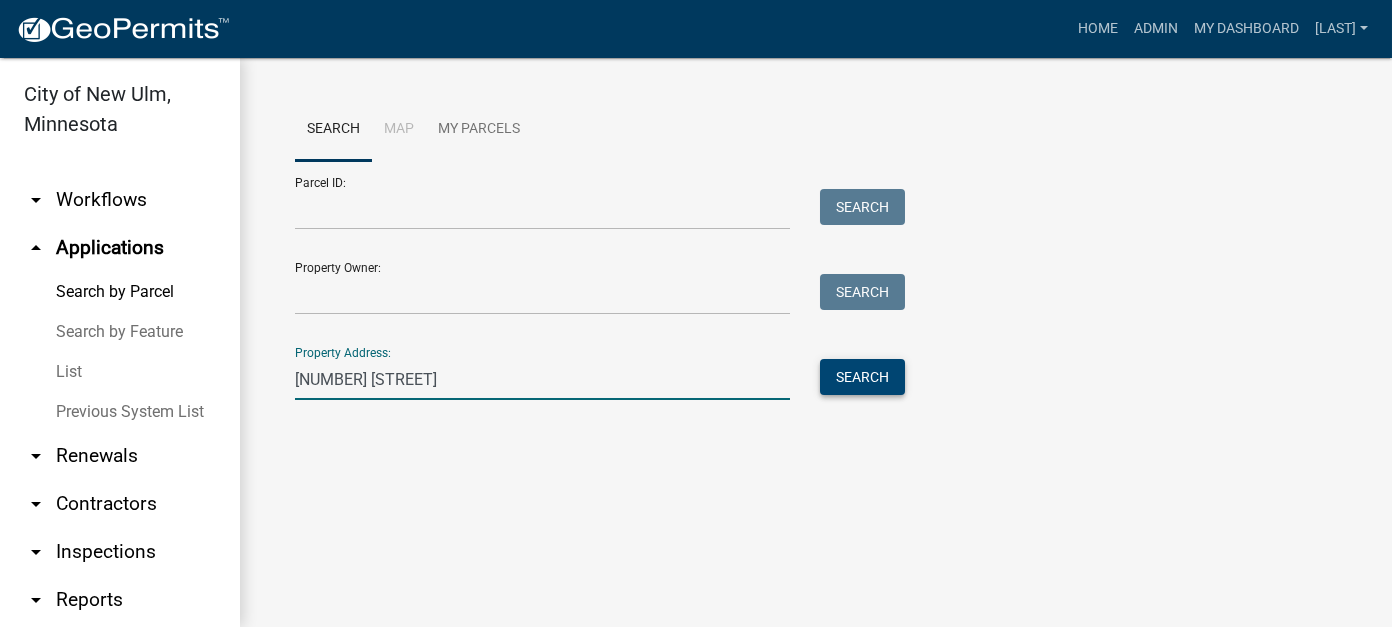 click on "Search" at bounding box center [862, 377] 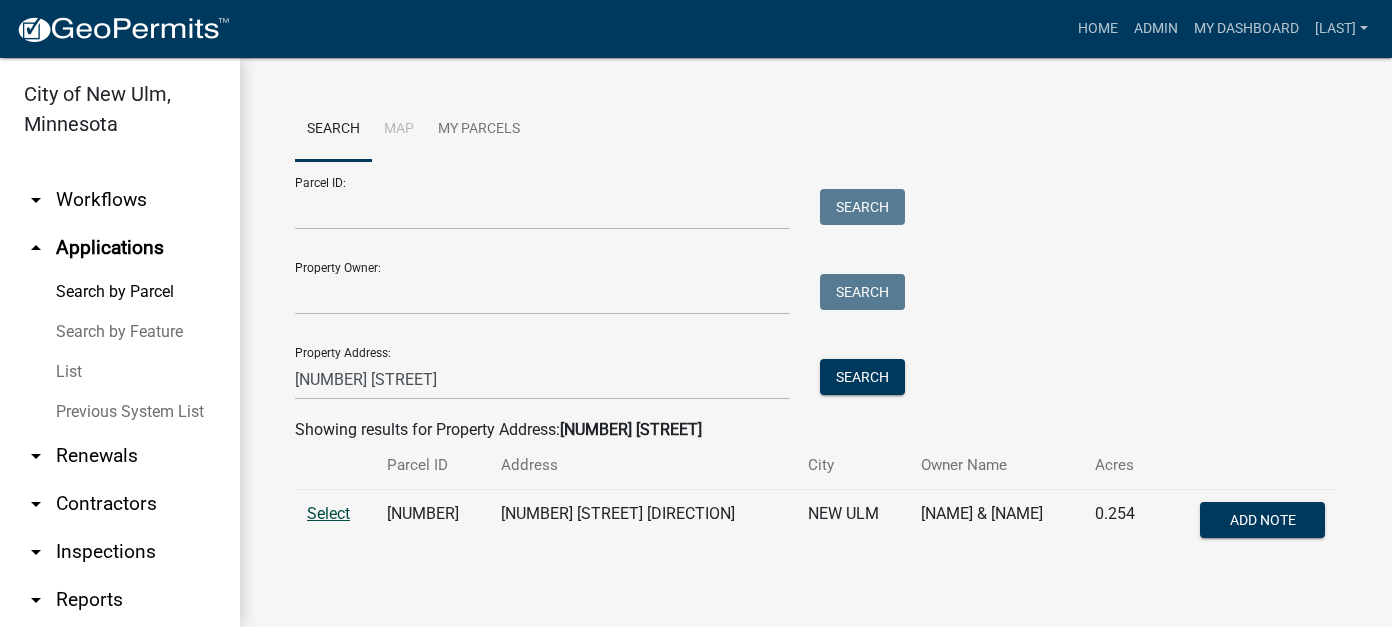 click on "Select" at bounding box center (328, 513) 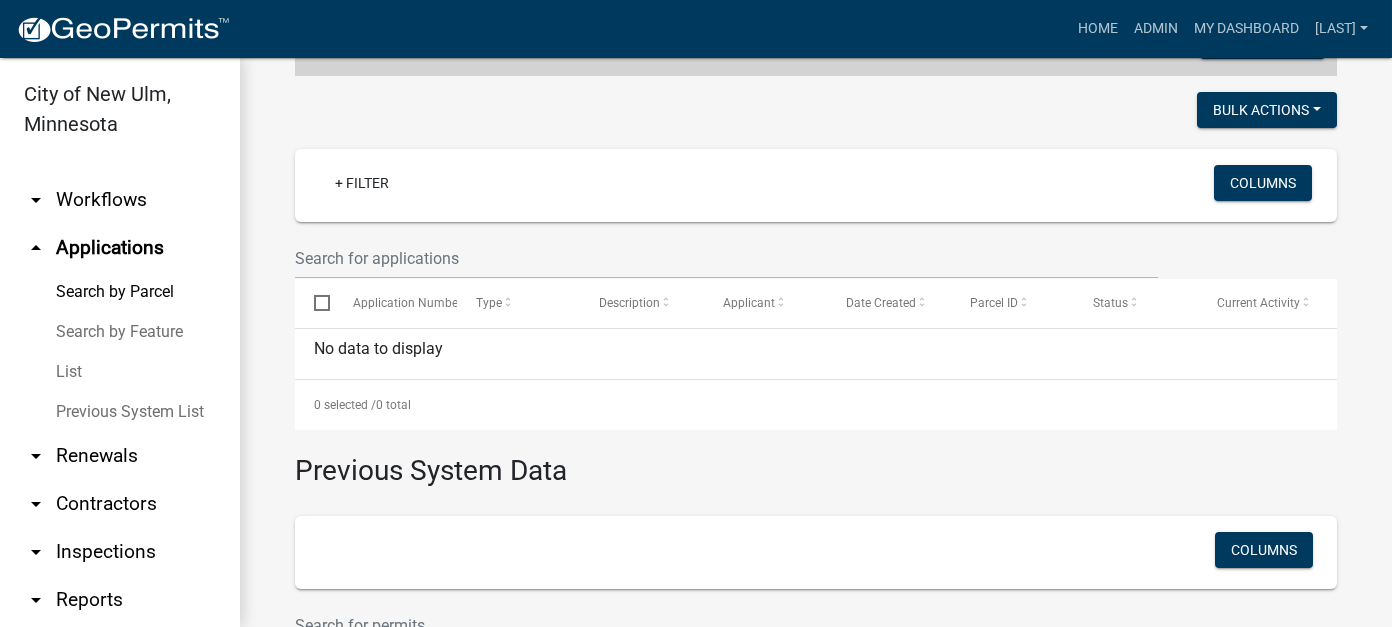 scroll, scrollTop: 286, scrollLeft: 0, axis: vertical 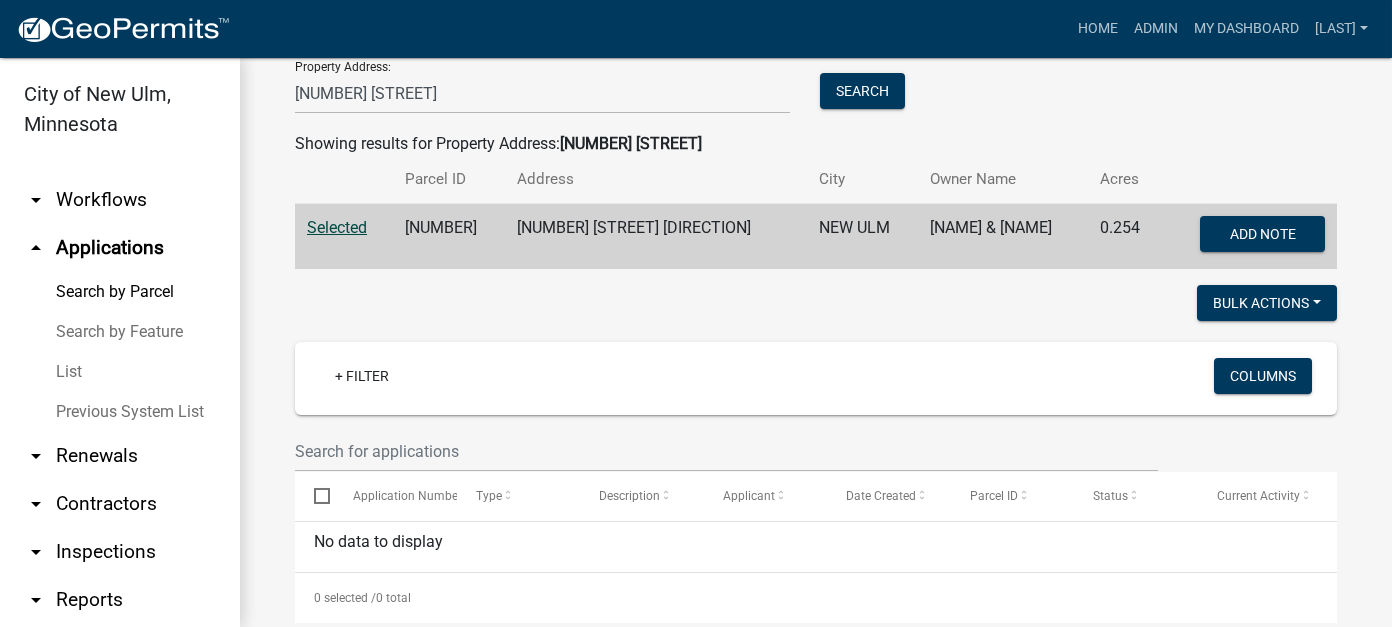 click on "Selected" at bounding box center [337, 227] 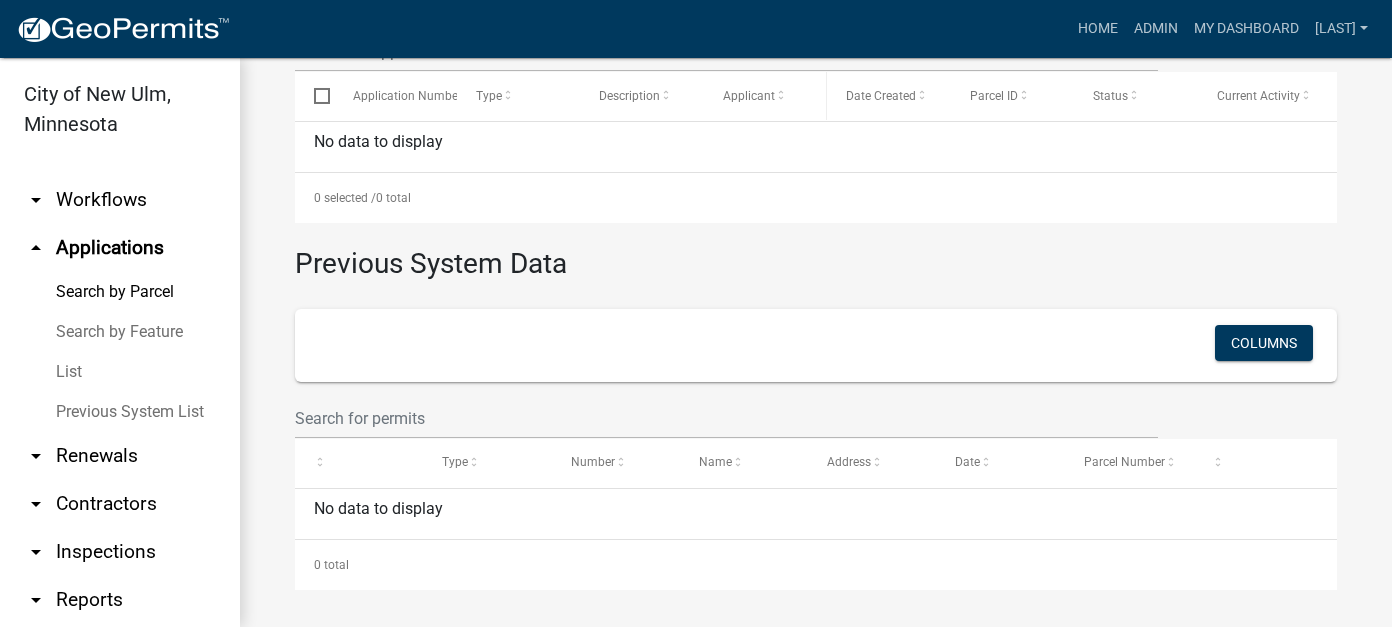 scroll, scrollTop: 186, scrollLeft: 0, axis: vertical 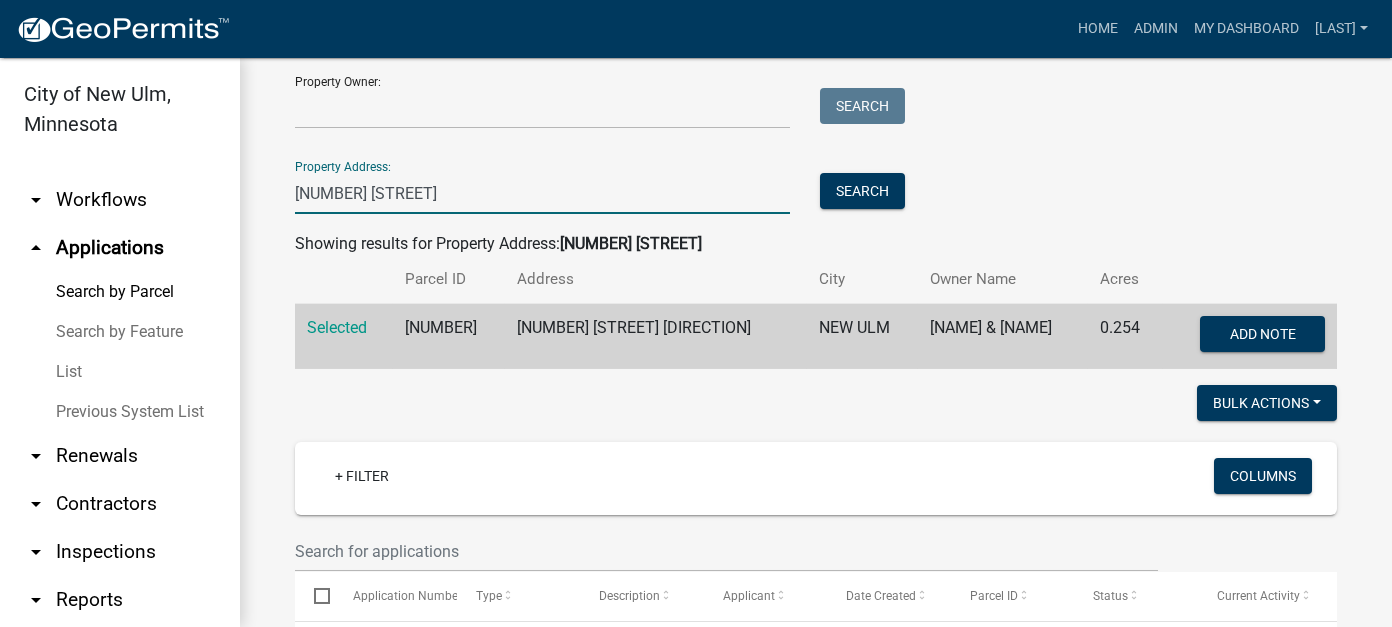drag, startPoint x: 397, startPoint y: 185, endPoint x: 200, endPoint y: 186, distance: 197.00253 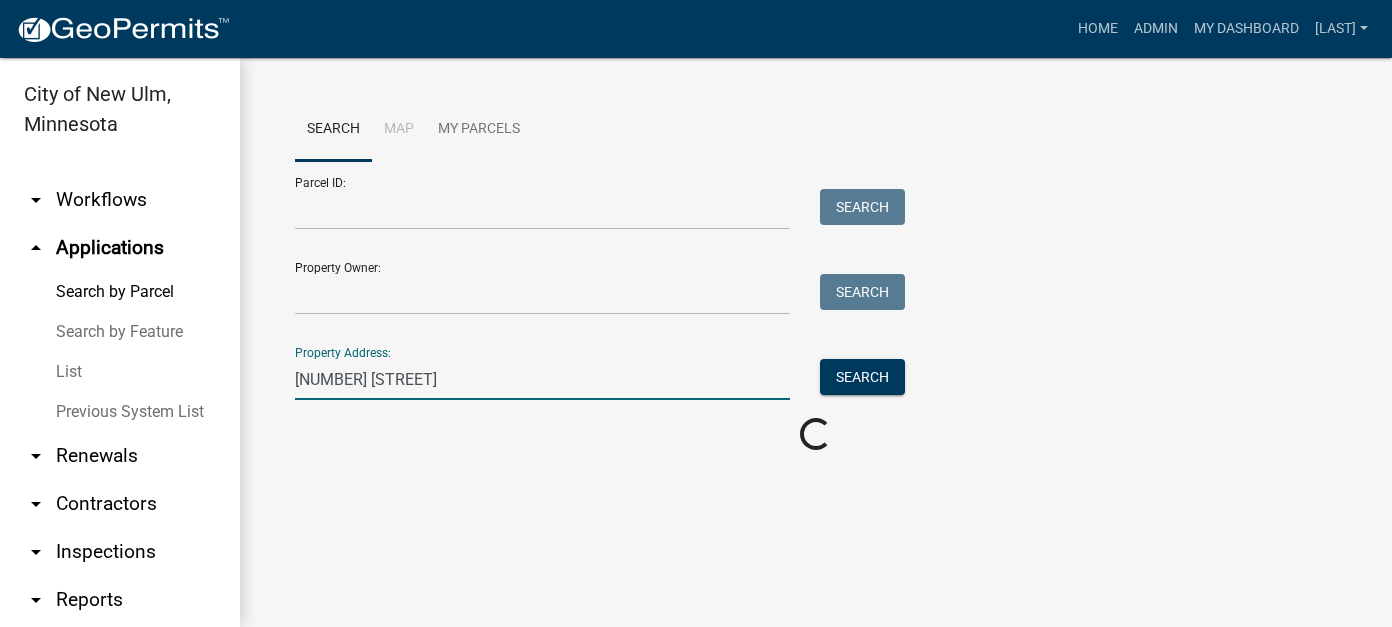 scroll, scrollTop: 0, scrollLeft: 0, axis: both 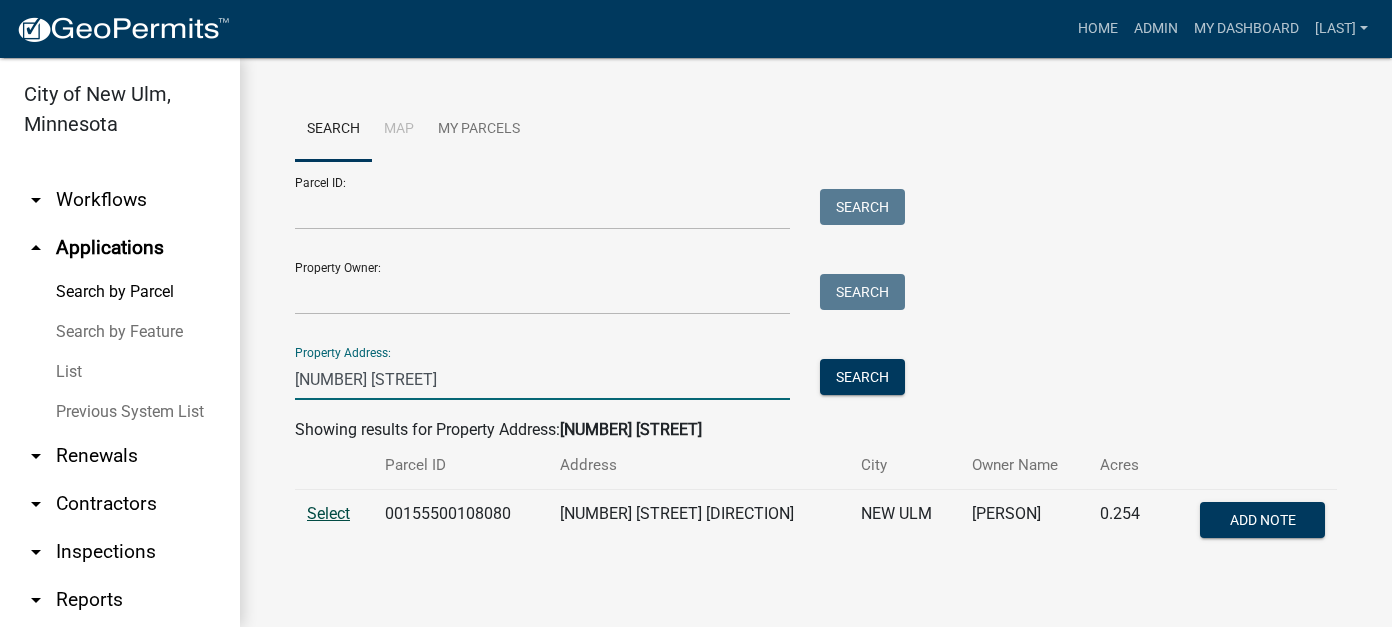 type on "[NUMBER] [STREET]" 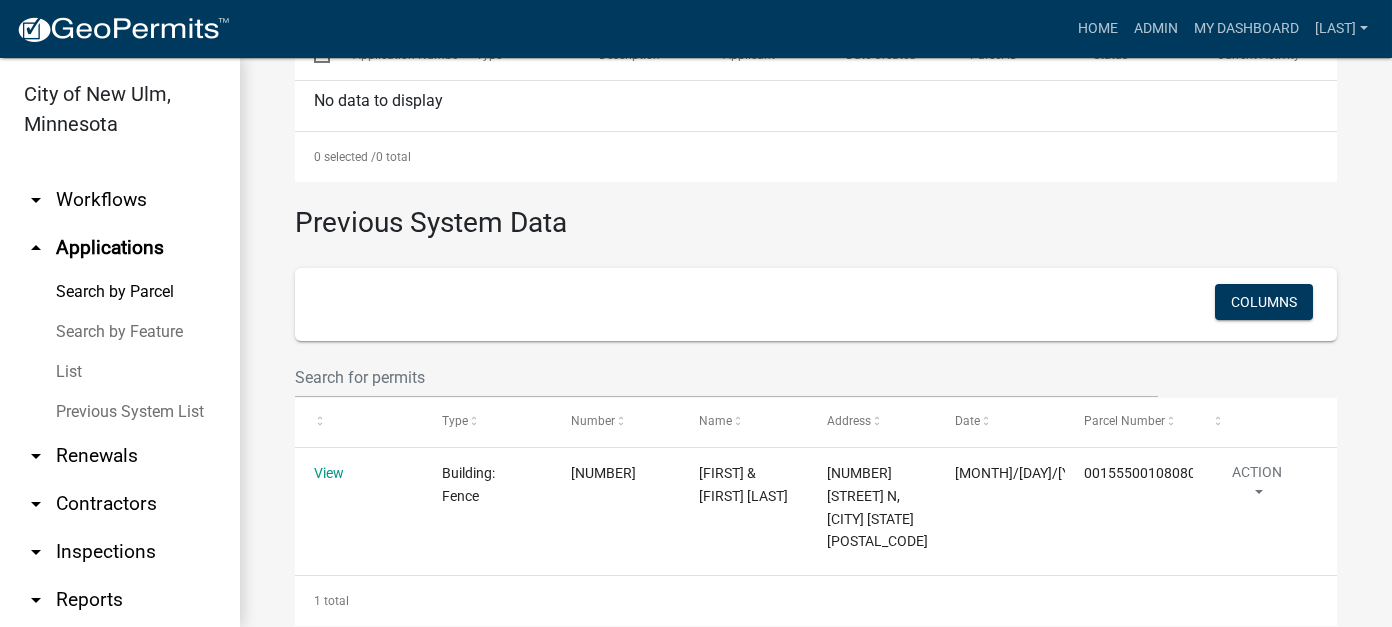scroll, scrollTop: 740, scrollLeft: 0, axis: vertical 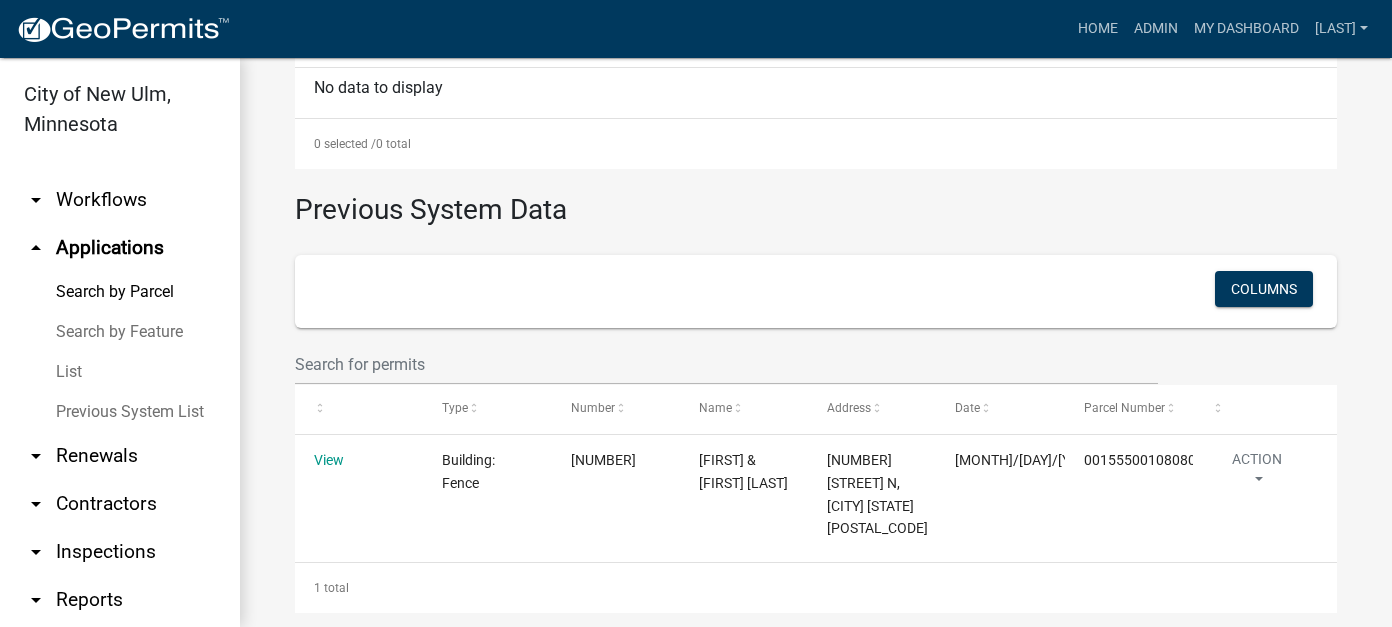 click on "List" at bounding box center [120, 372] 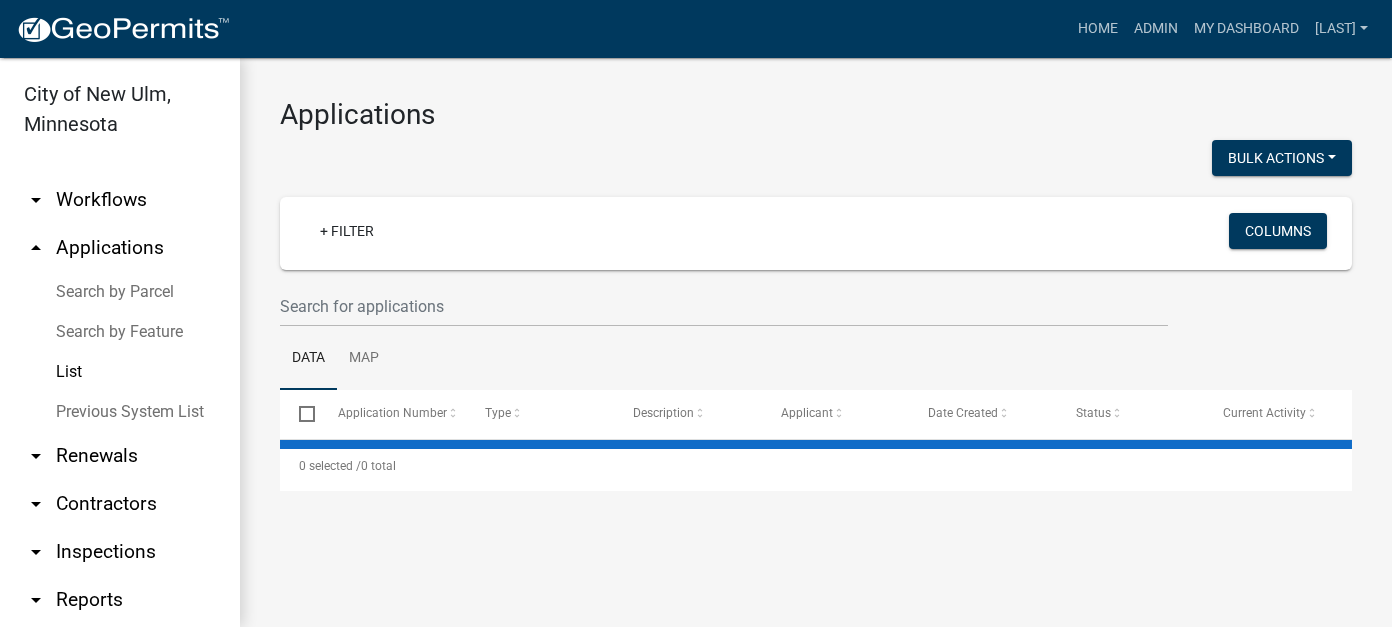 scroll, scrollTop: 0, scrollLeft: 0, axis: both 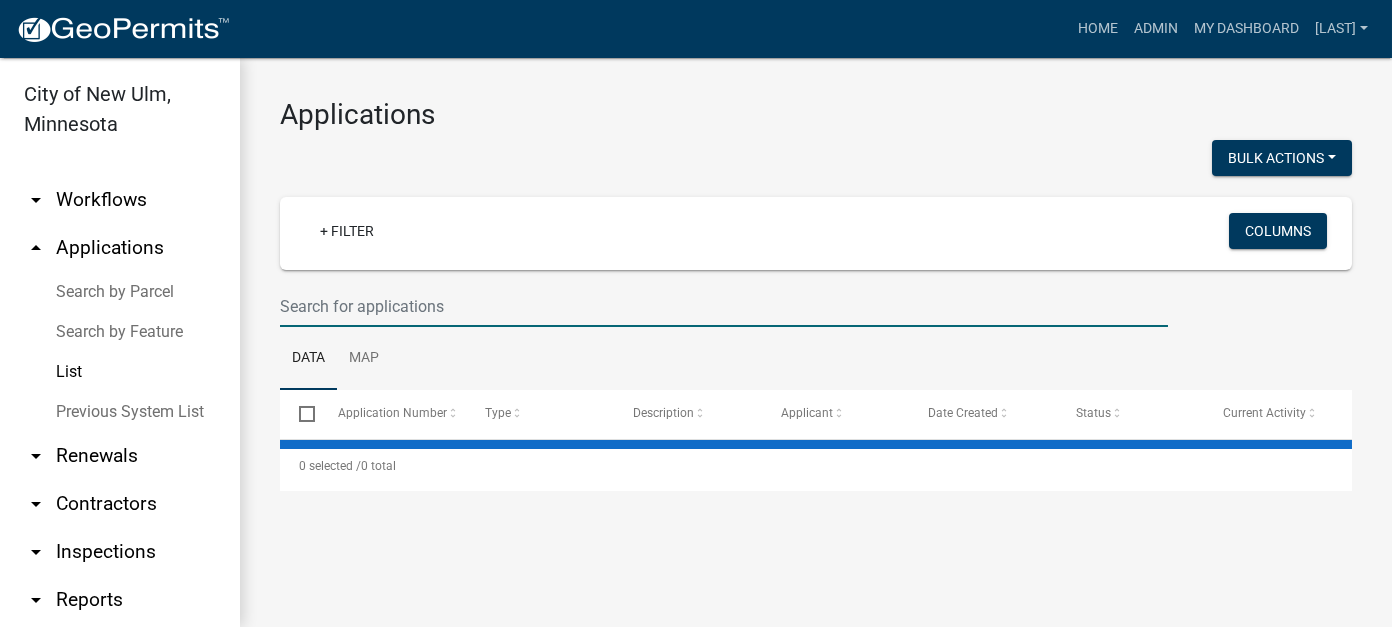 click at bounding box center (724, 306) 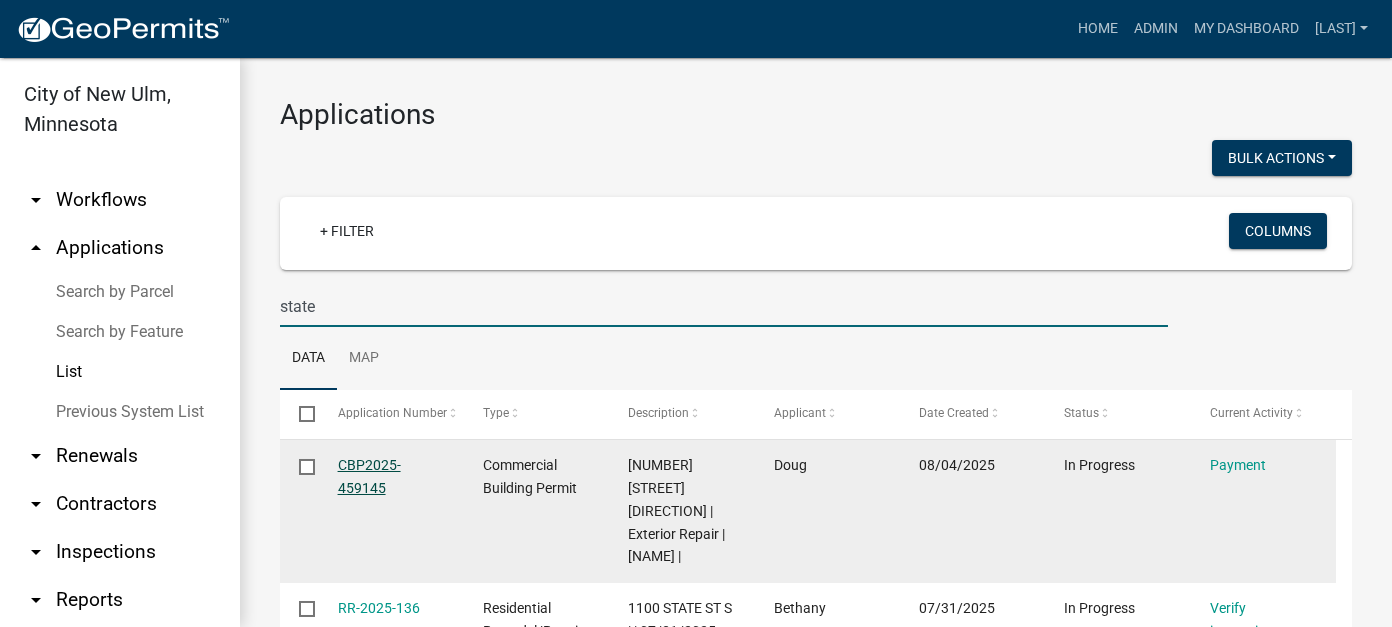 type on "state" 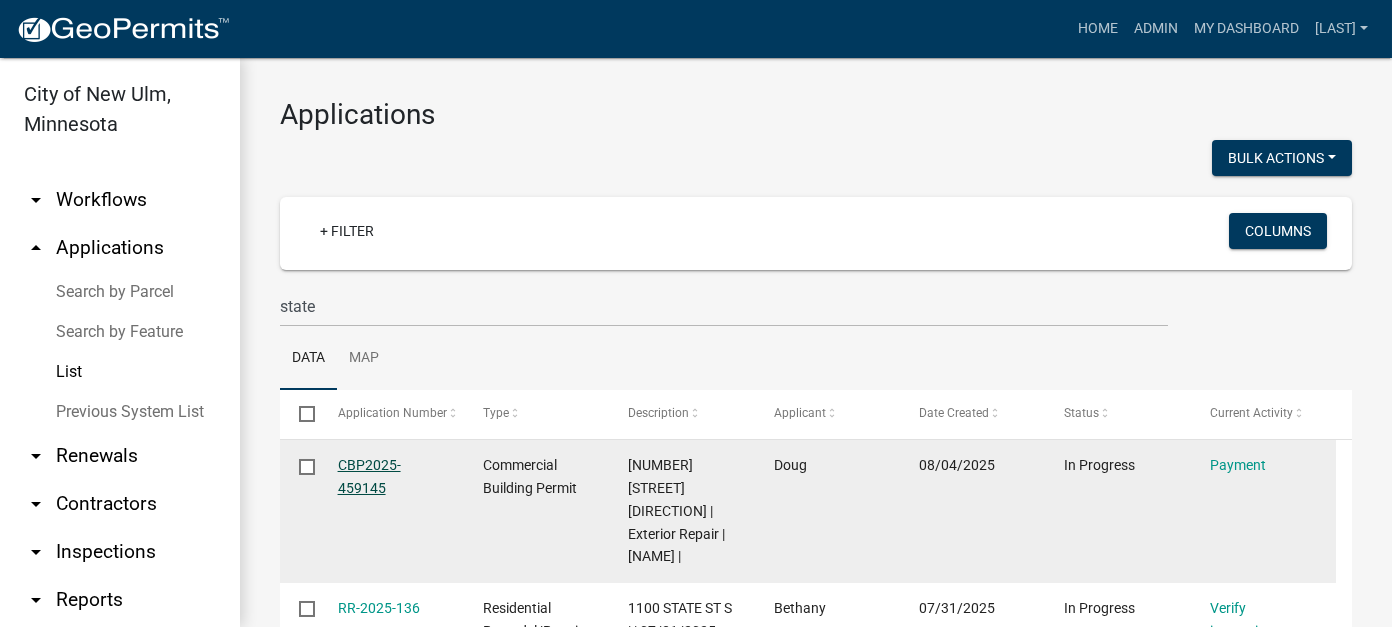 click on "CBP2025-459145" 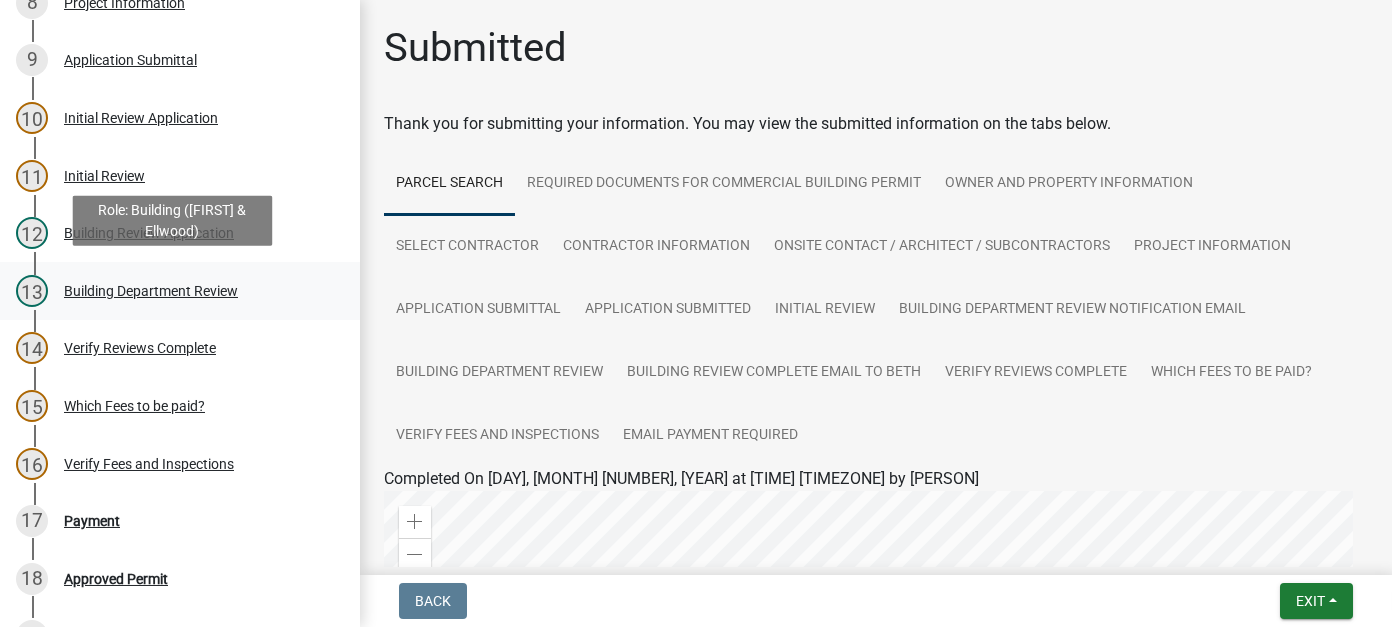 scroll, scrollTop: 700, scrollLeft: 0, axis: vertical 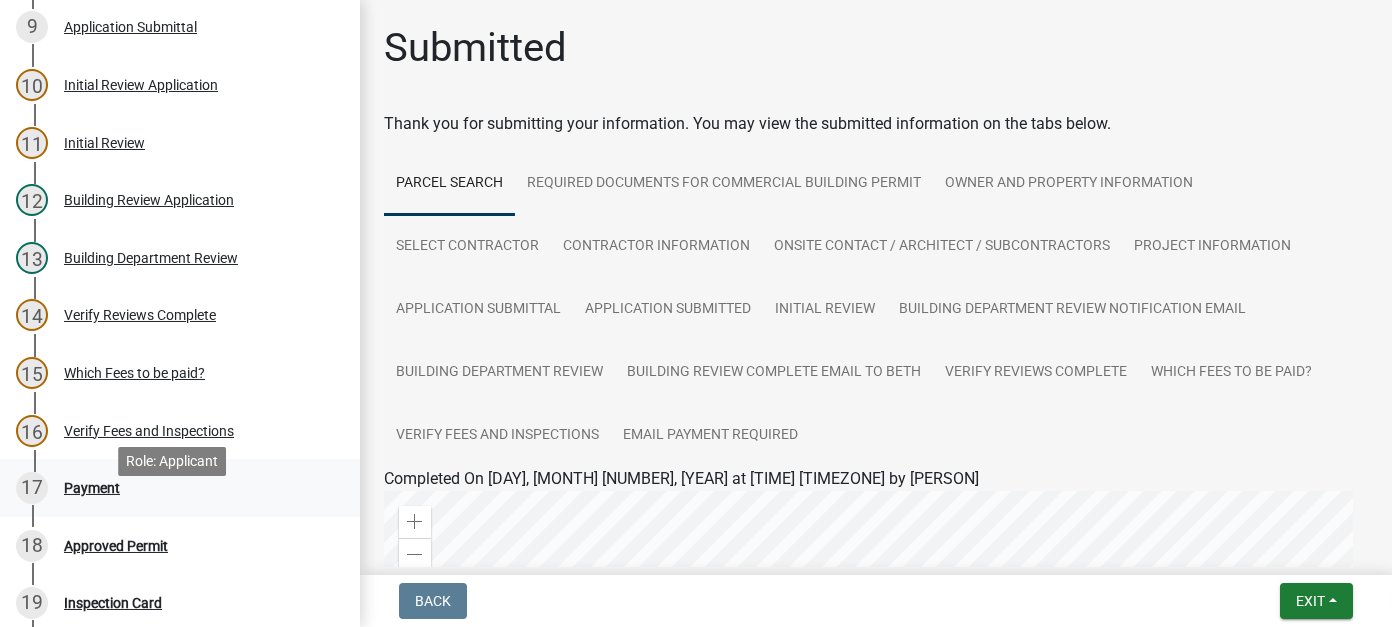click on "17     Payment" at bounding box center (172, 488) 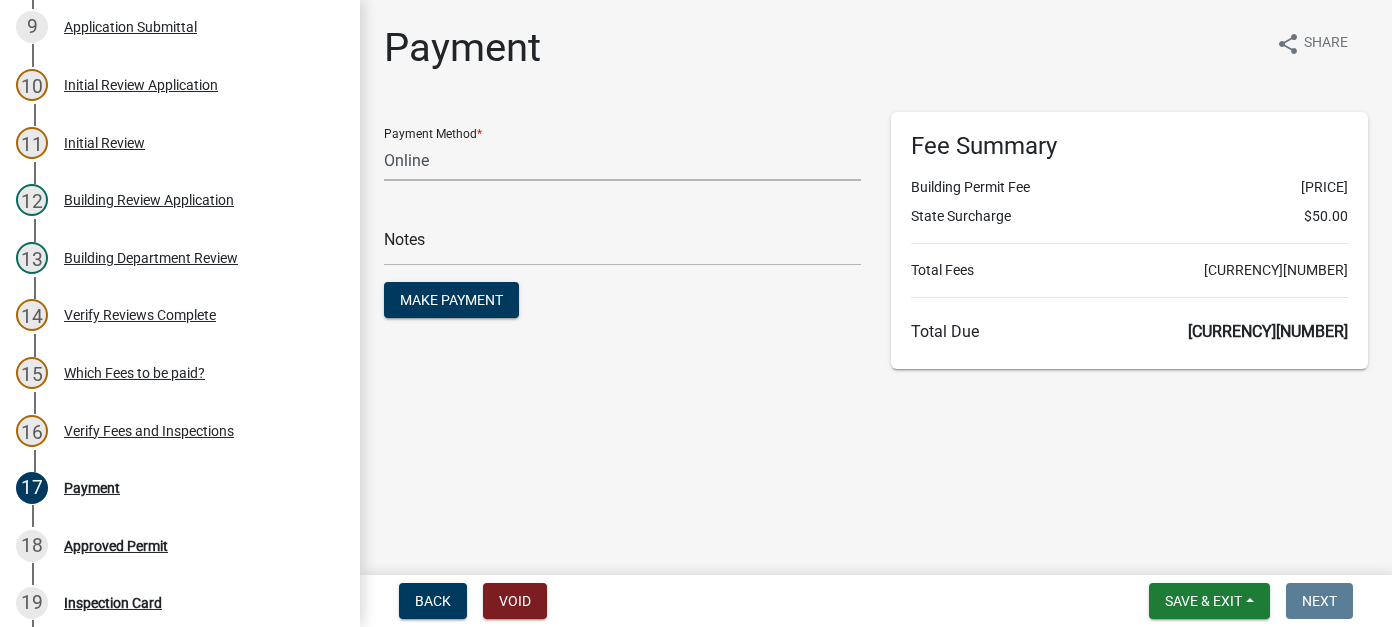 click on "Credit Card POS Check Cash Online" 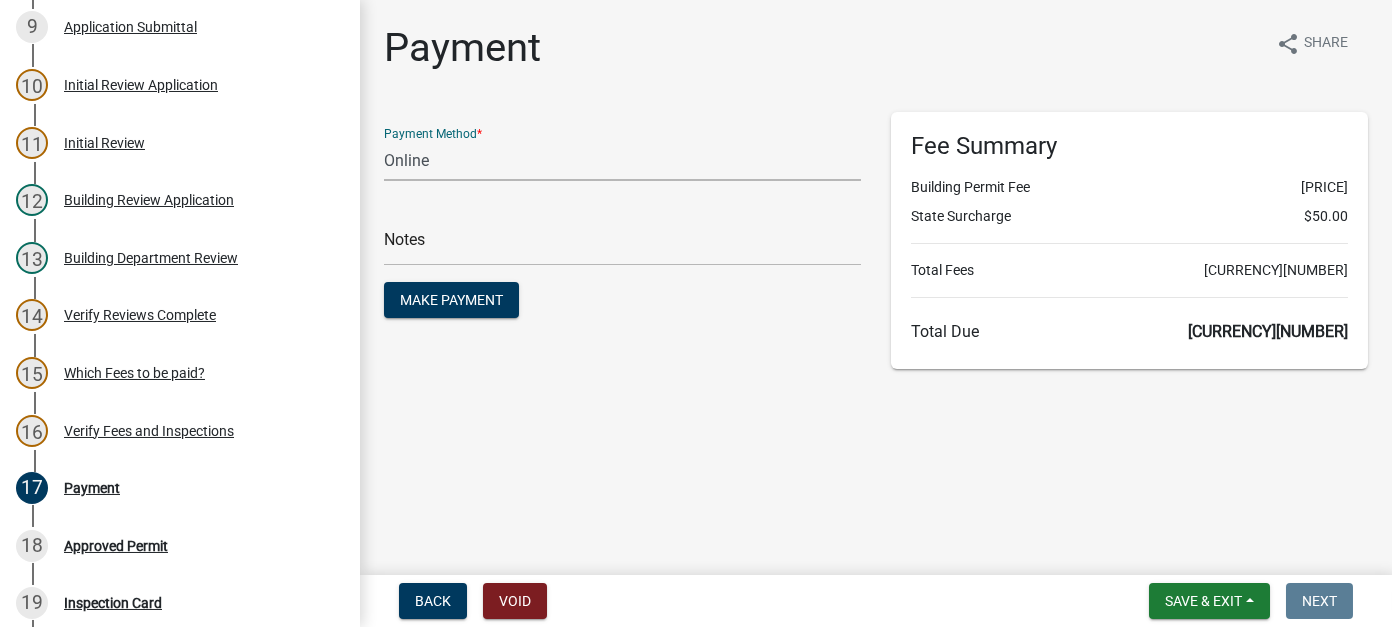 select on "1: 0" 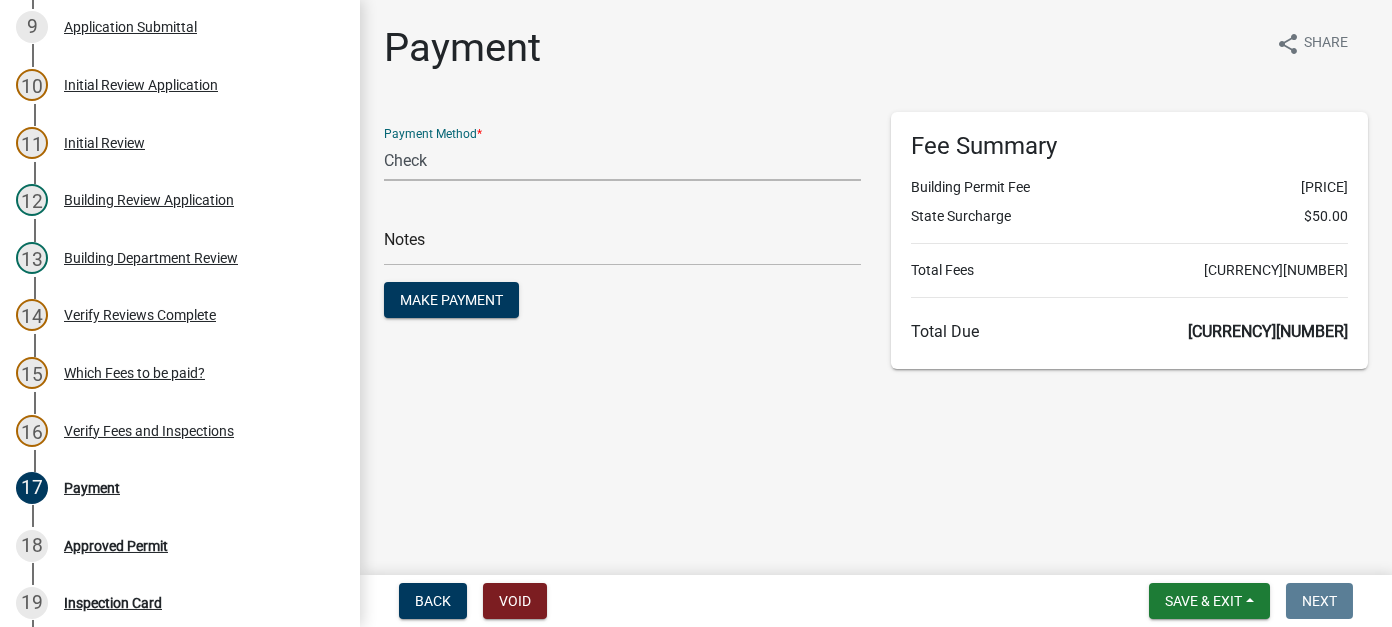 click on "Credit Card POS Check Cash Online" 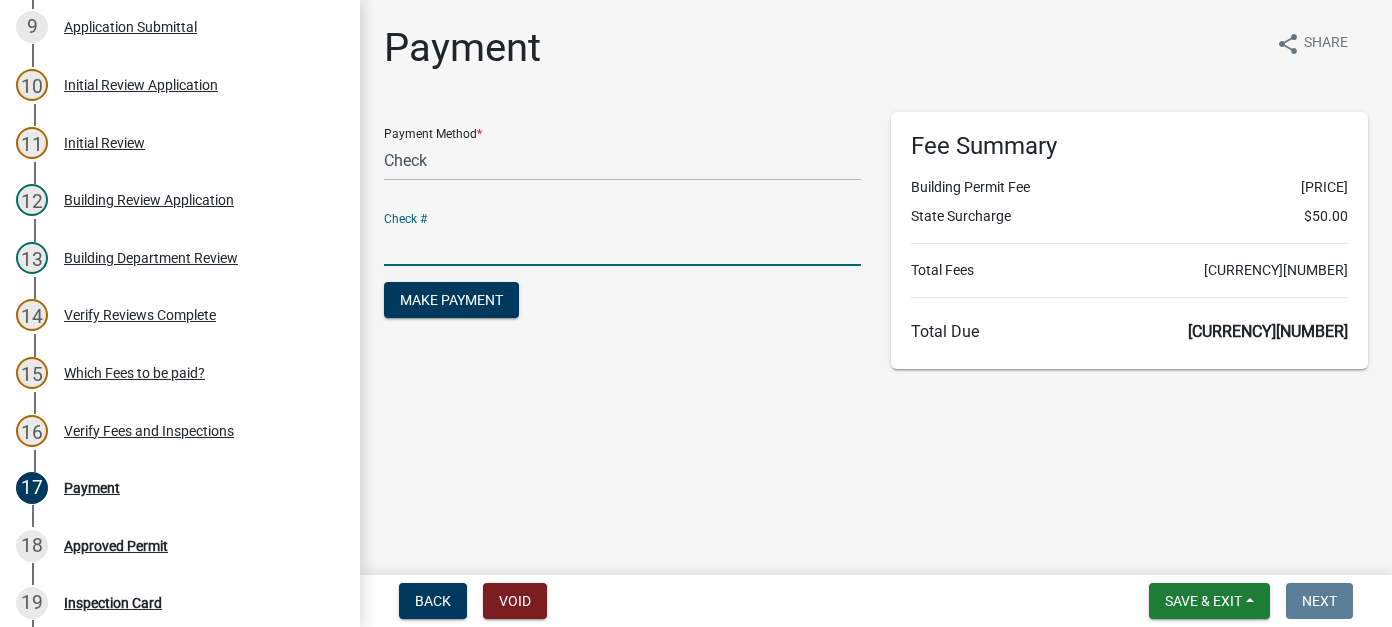 click 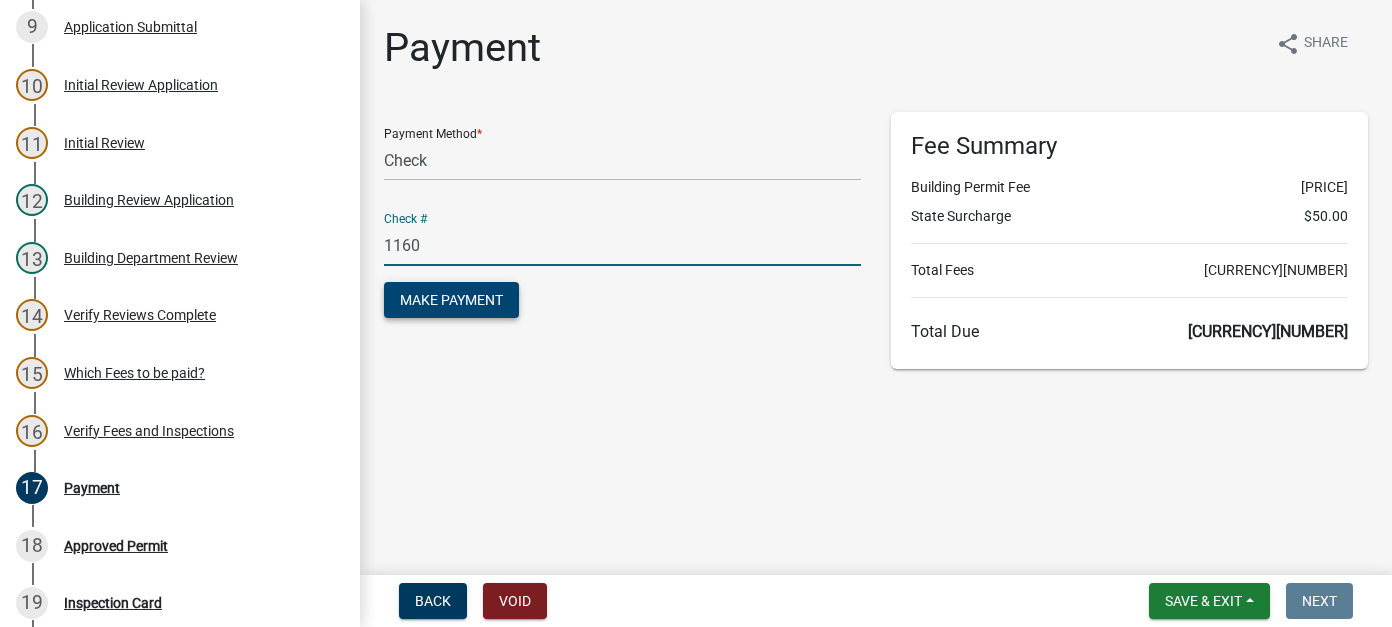 type on "1160" 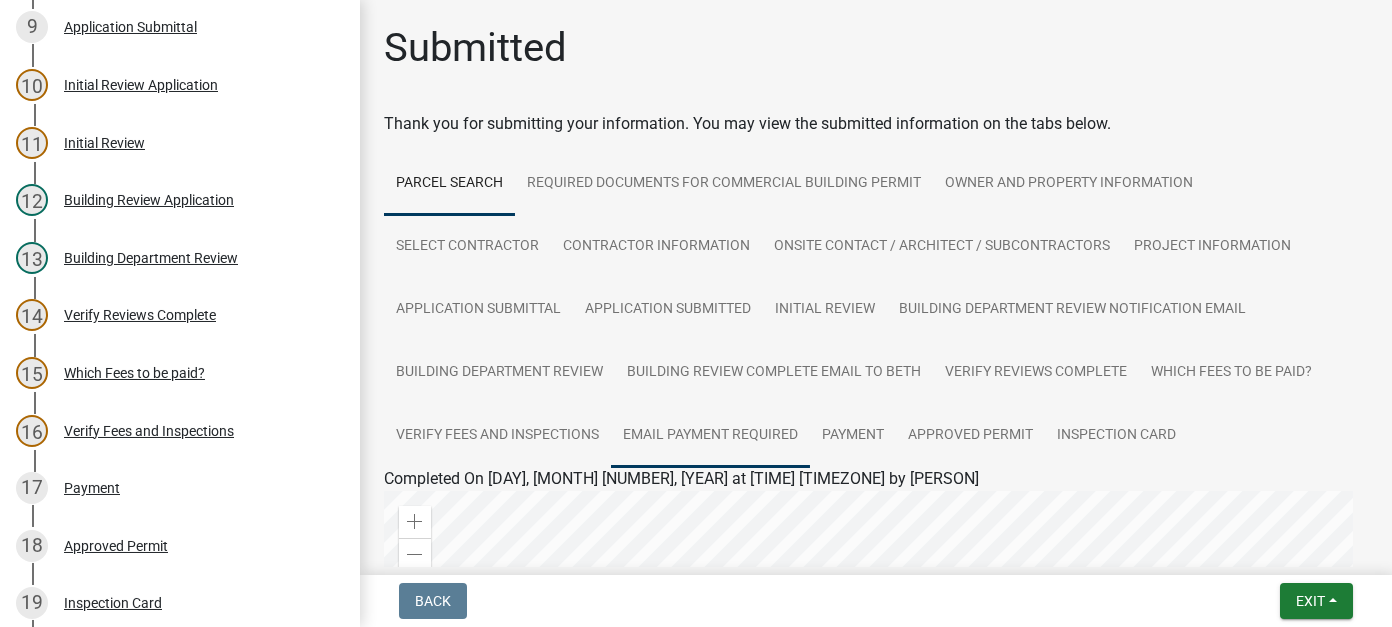 scroll, scrollTop: 100, scrollLeft: 0, axis: vertical 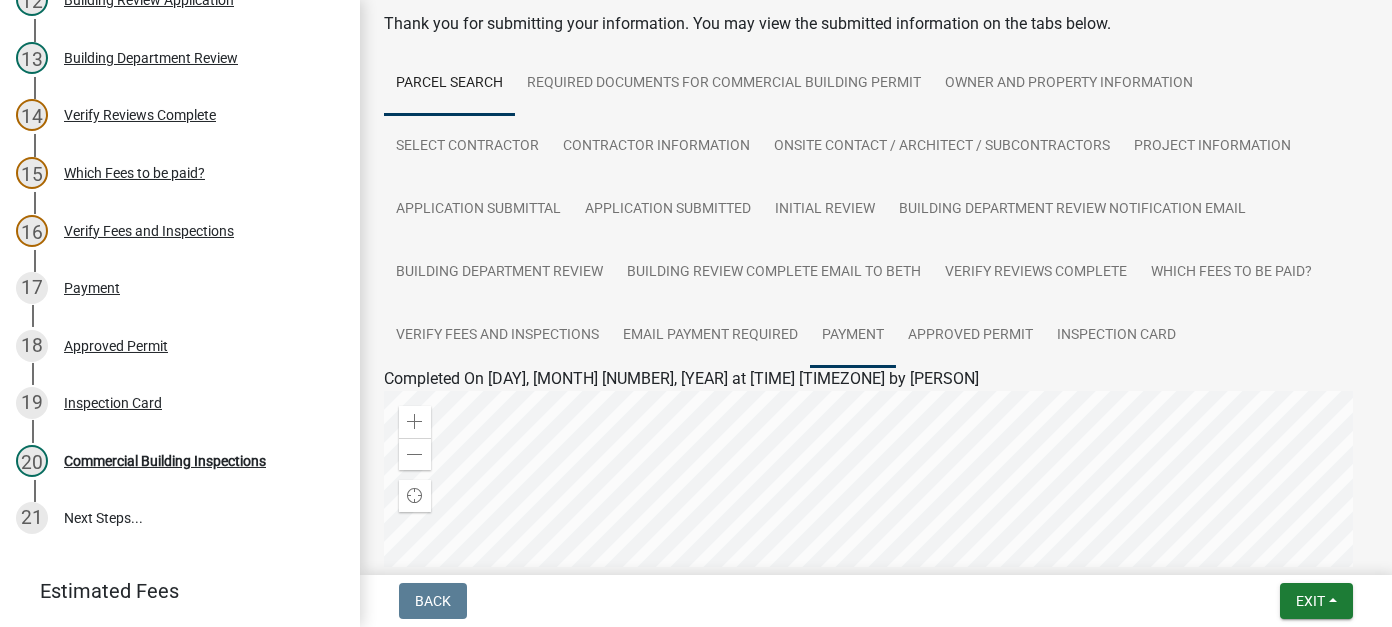 click on "Payment" at bounding box center (853, 336) 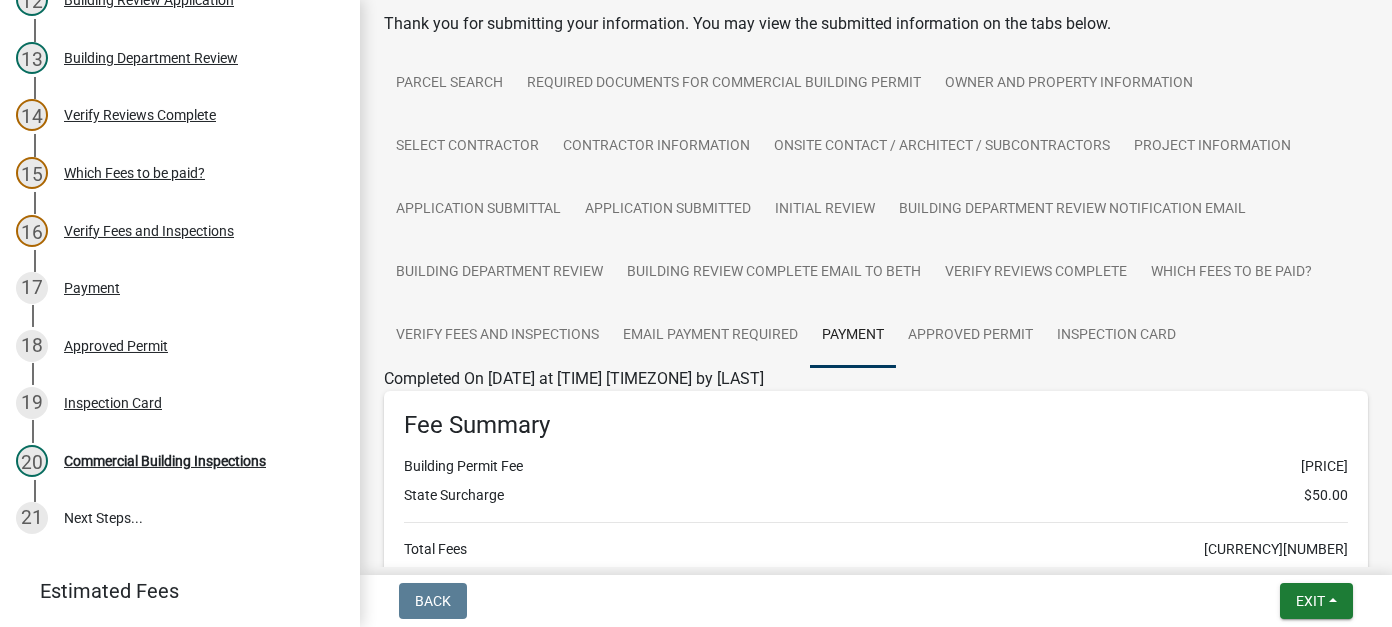 scroll, scrollTop: 400, scrollLeft: 0, axis: vertical 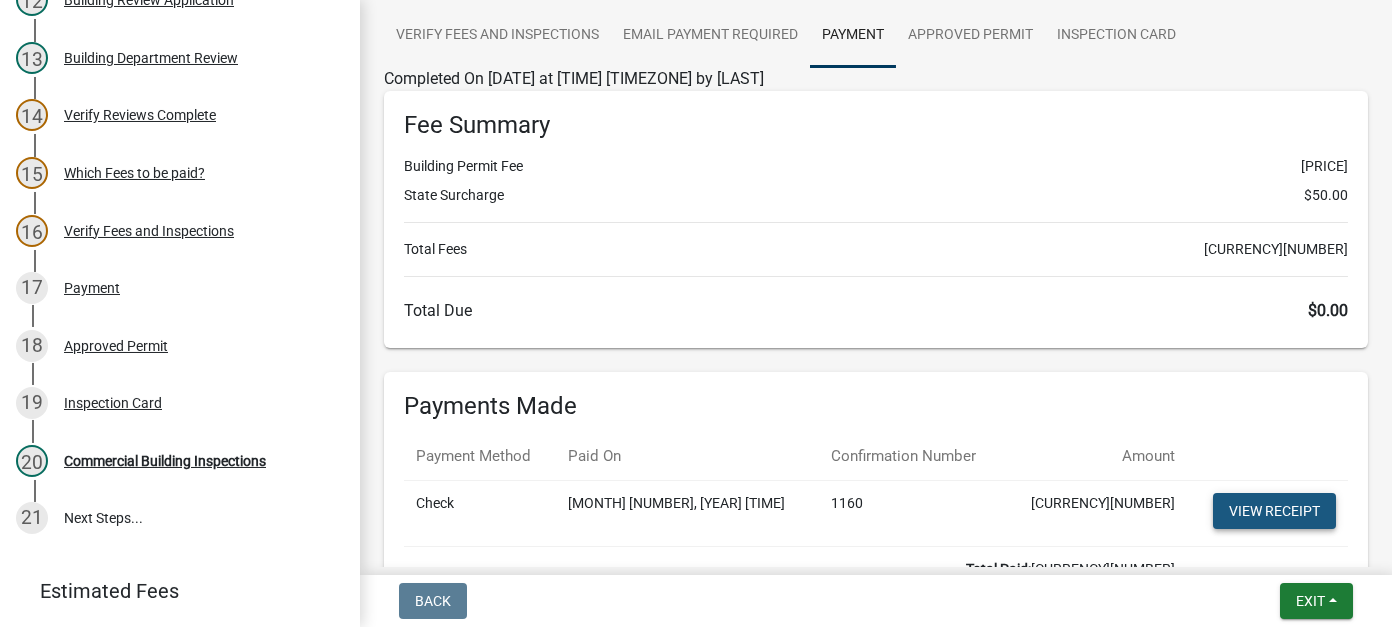 click on "View receipt" 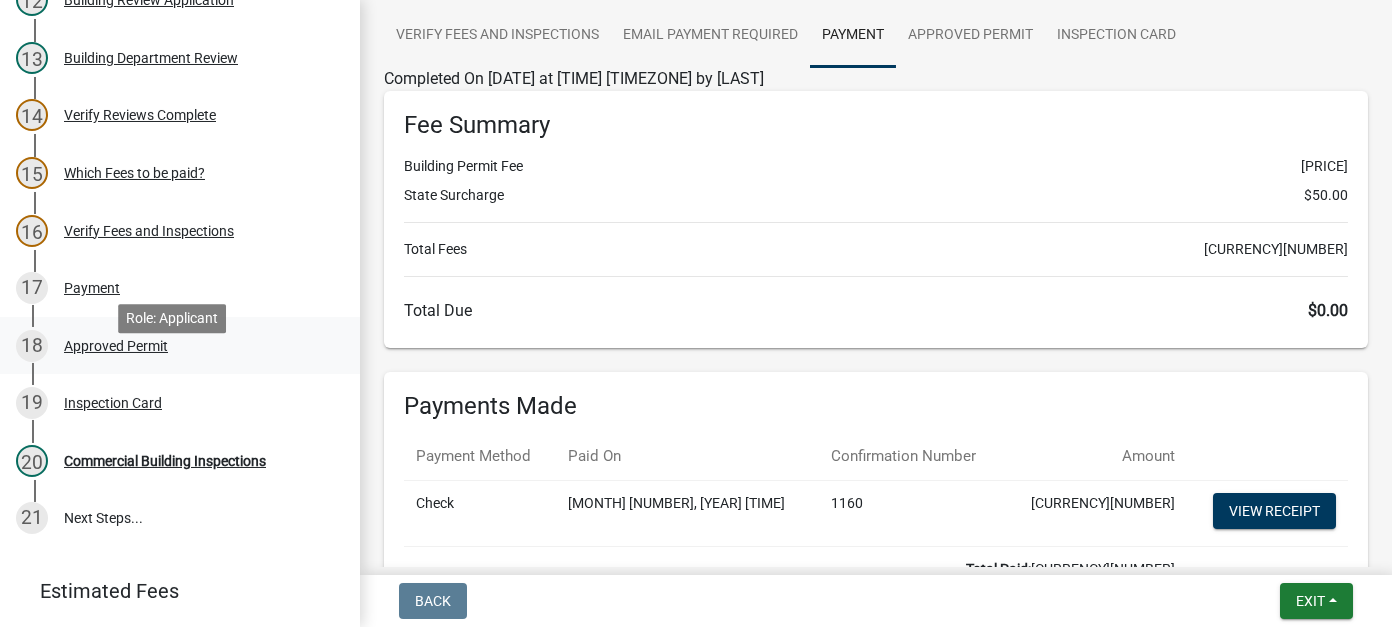 click on "Approved Permit" at bounding box center [116, 346] 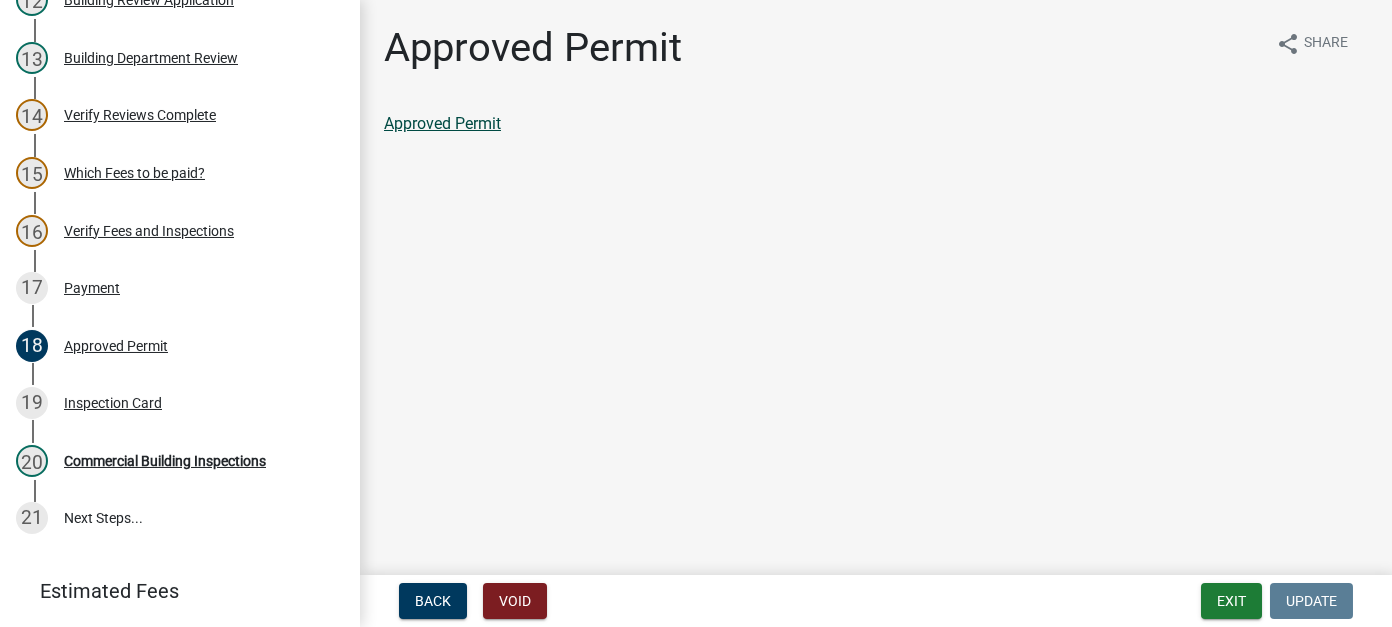 click on "Approved Permit" 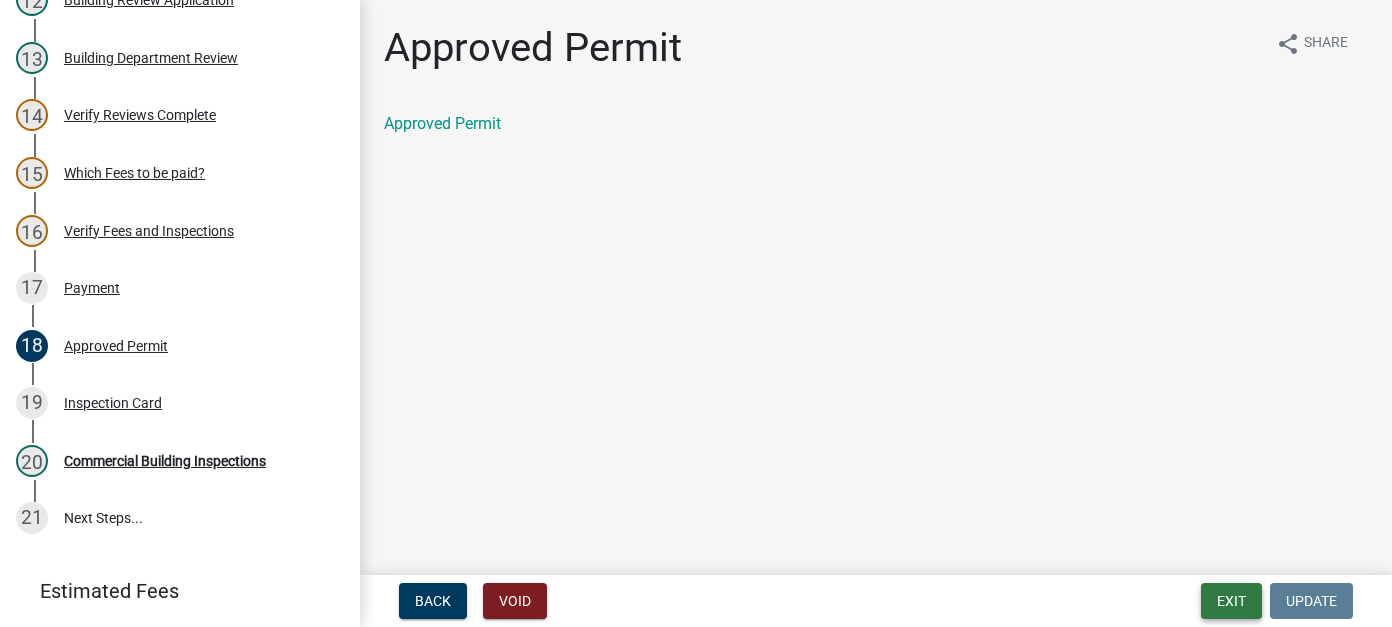 click on "Exit" at bounding box center (1231, 601) 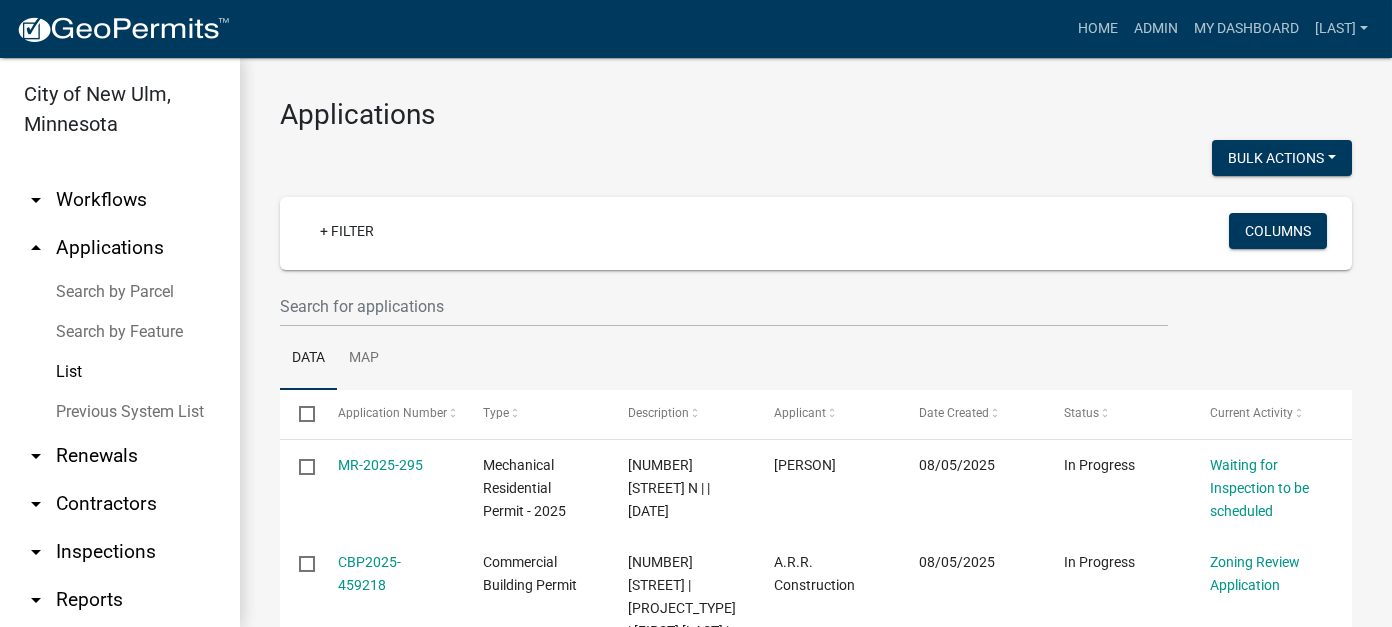 click on "Inspections" at bounding box center (120, 552) 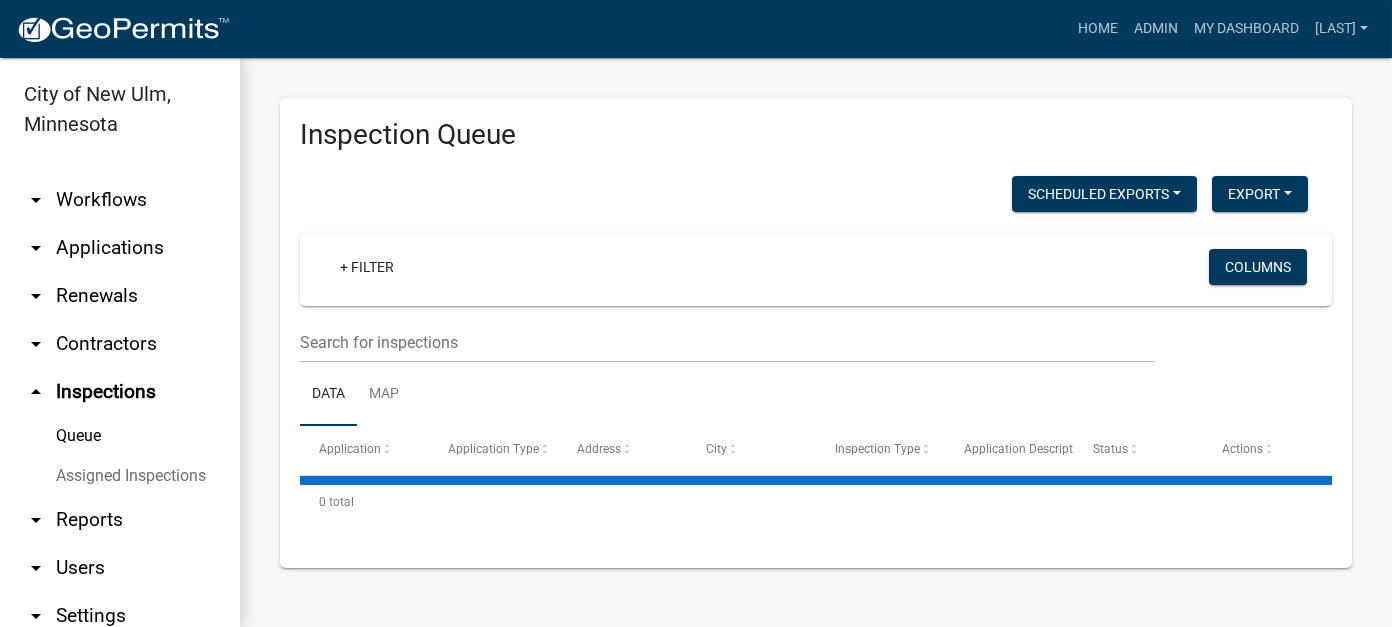 click on "arrow_drop_down   Reports" at bounding box center (120, 520) 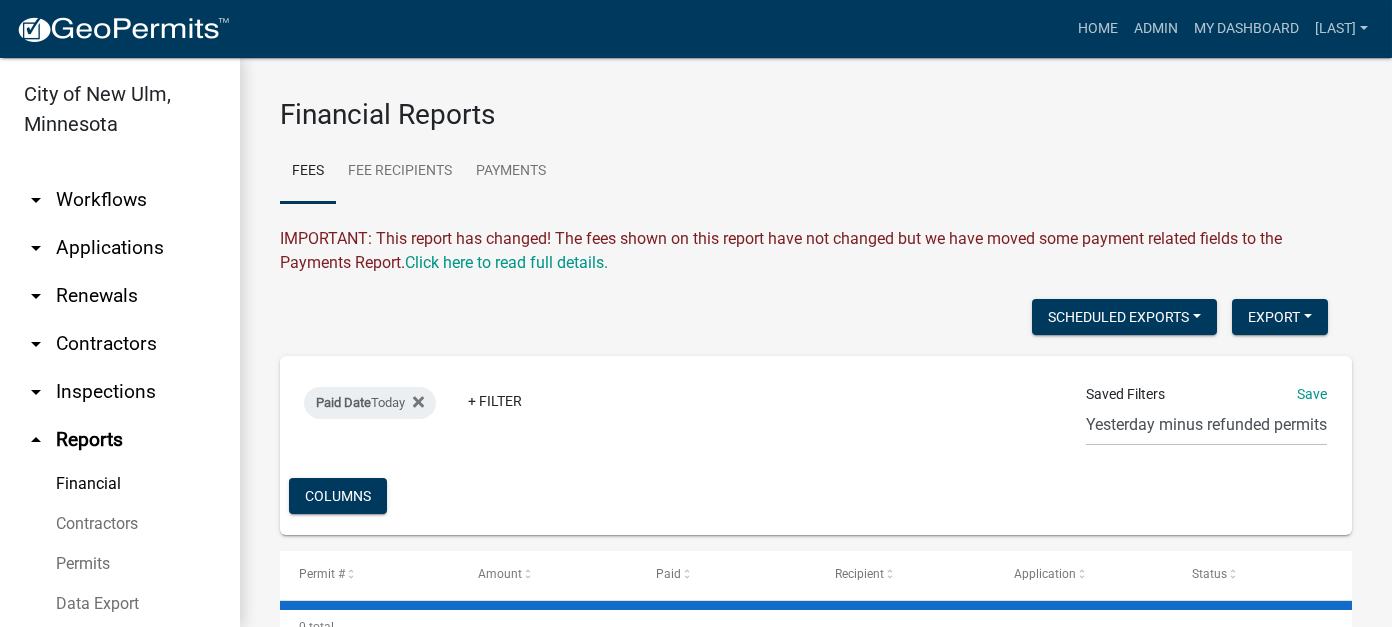 click on "Financial" at bounding box center (120, 484) 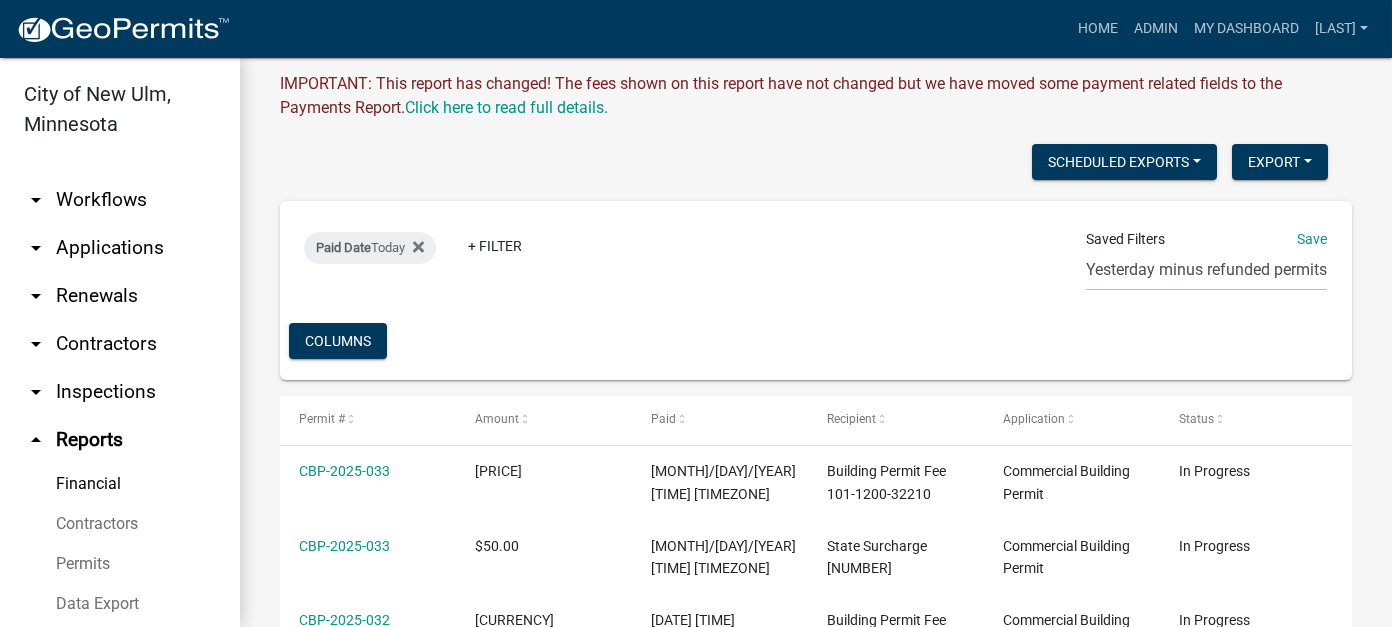 scroll, scrollTop: 363, scrollLeft: 0, axis: vertical 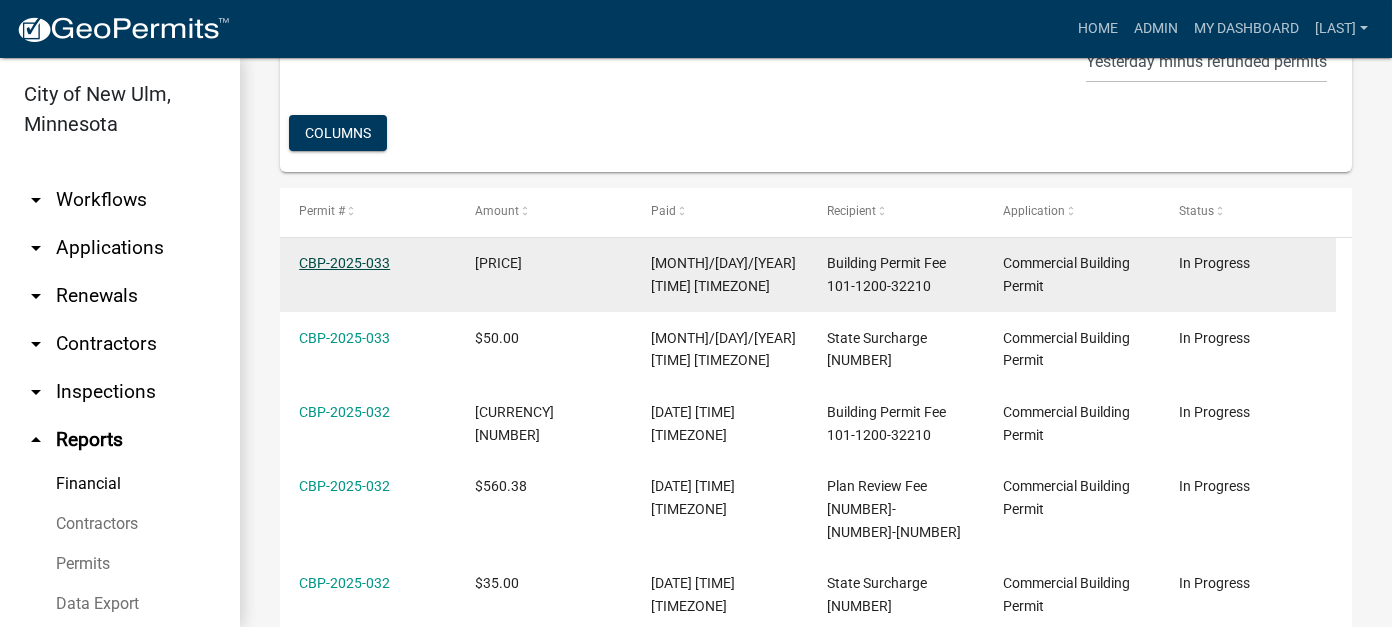 click on "CBP-2025-033" 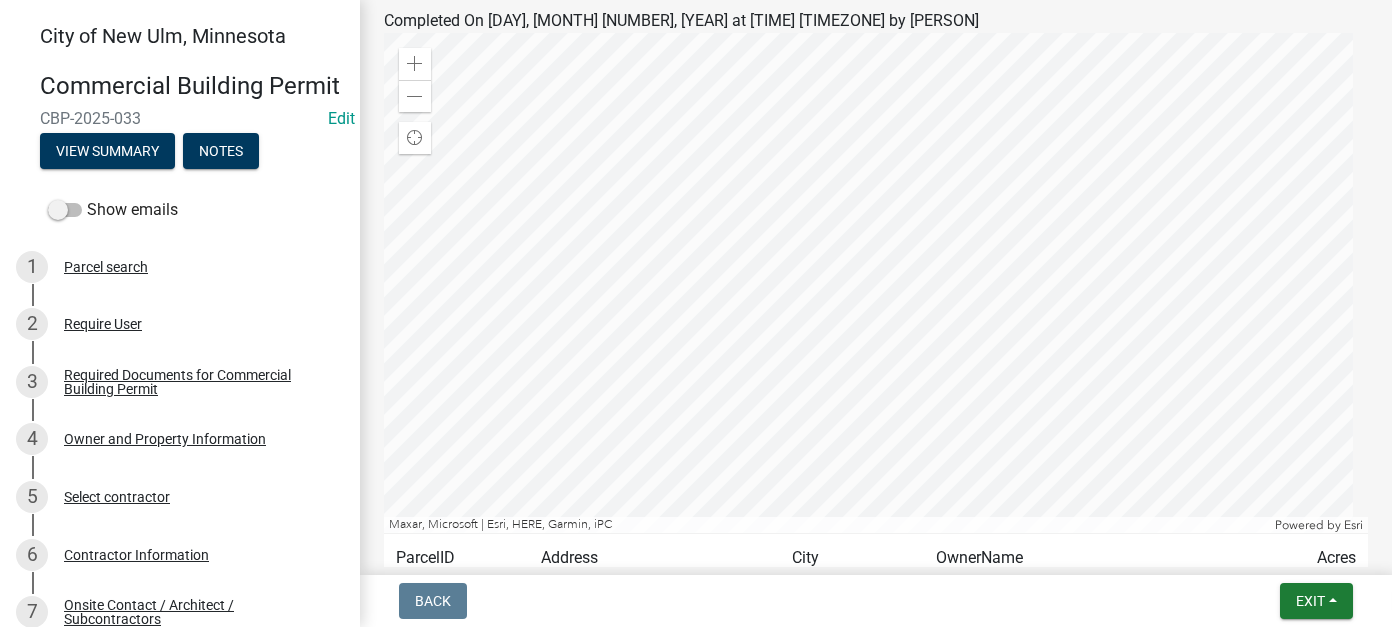 scroll, scrollTop: 600, scrollLeft: 0, axis: vertical 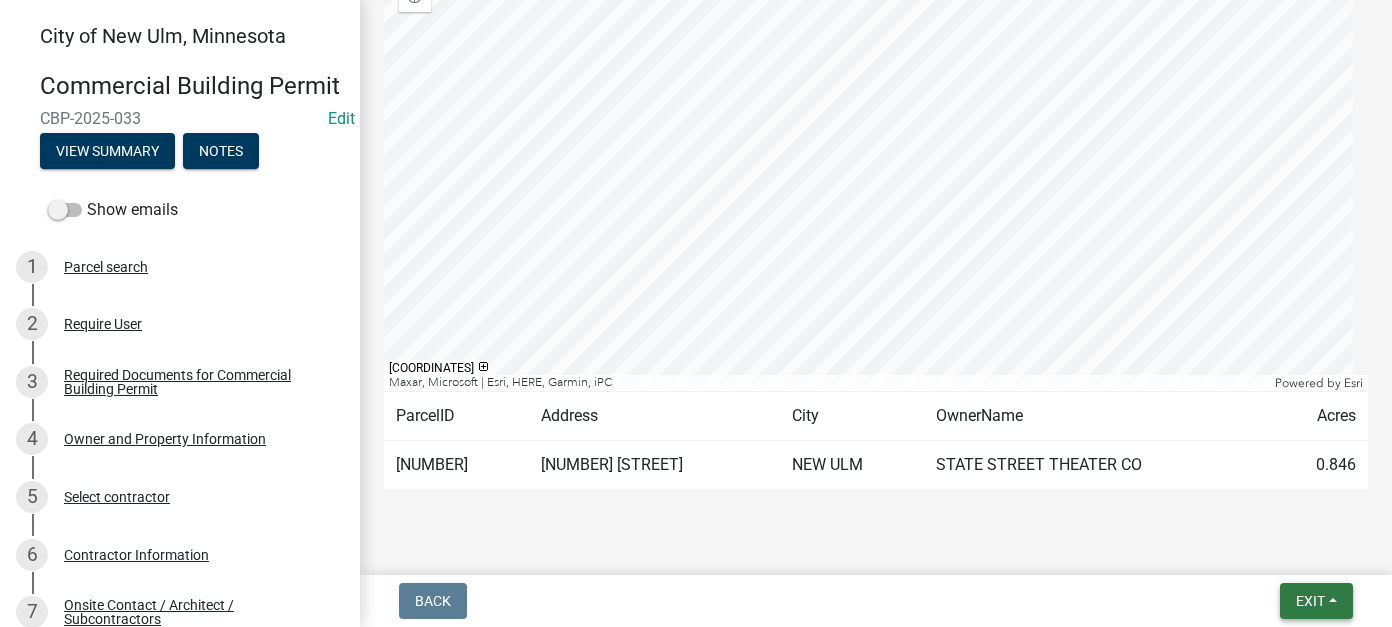 click on "Exit" at bounding box center [1310, 601] 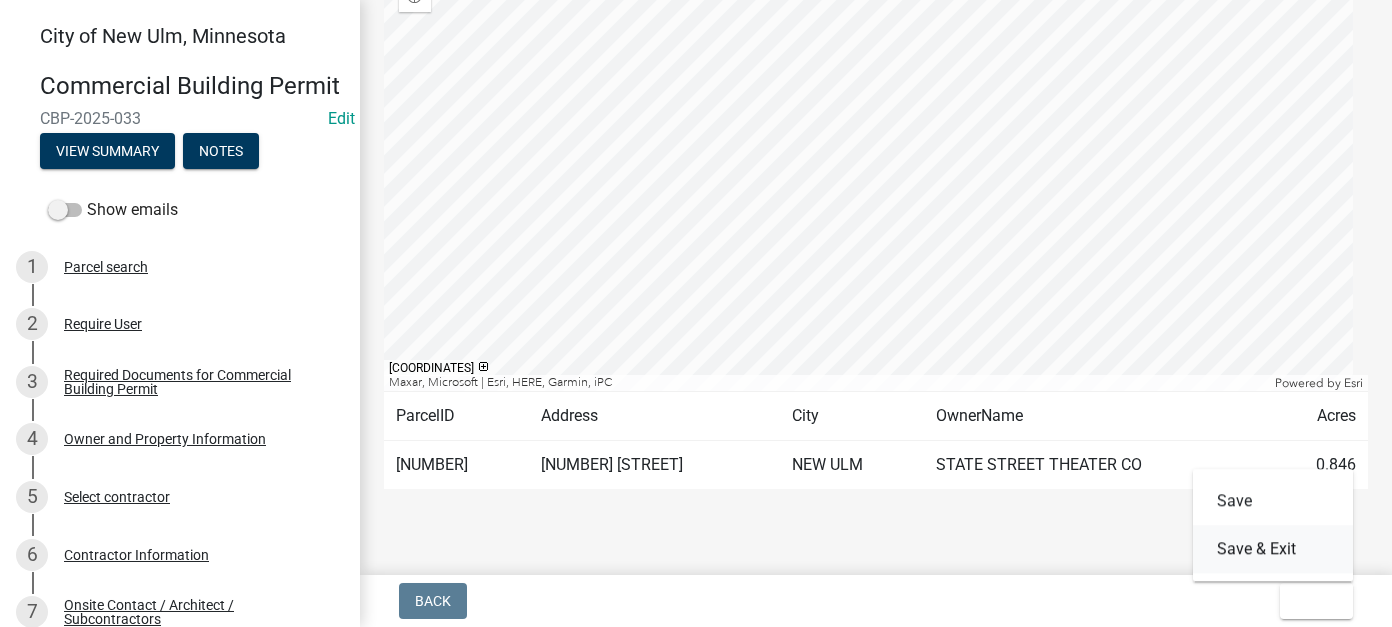 click on "Save & Exit" at bounding box center (1273, 549) 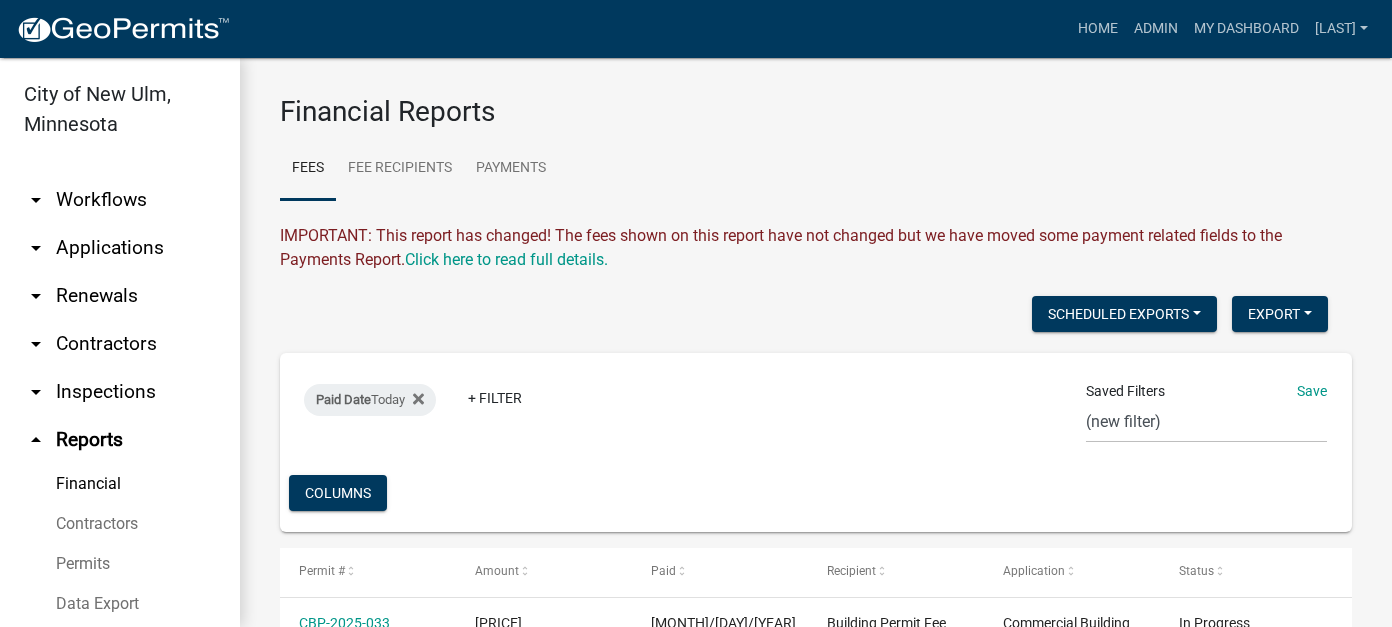 scroll, scrollTop: 0, scrollLeft: 0, axis: both 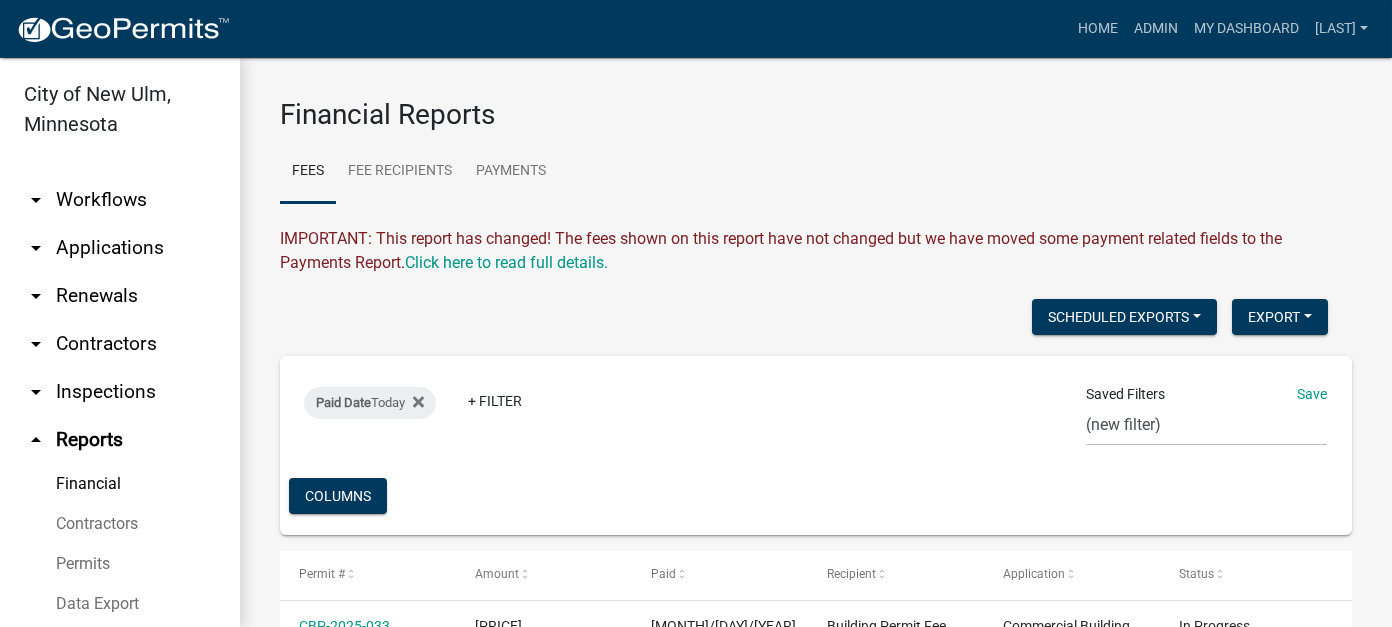 click on "arrow_drop_down   Workflows" at bounding box center (120, 200) 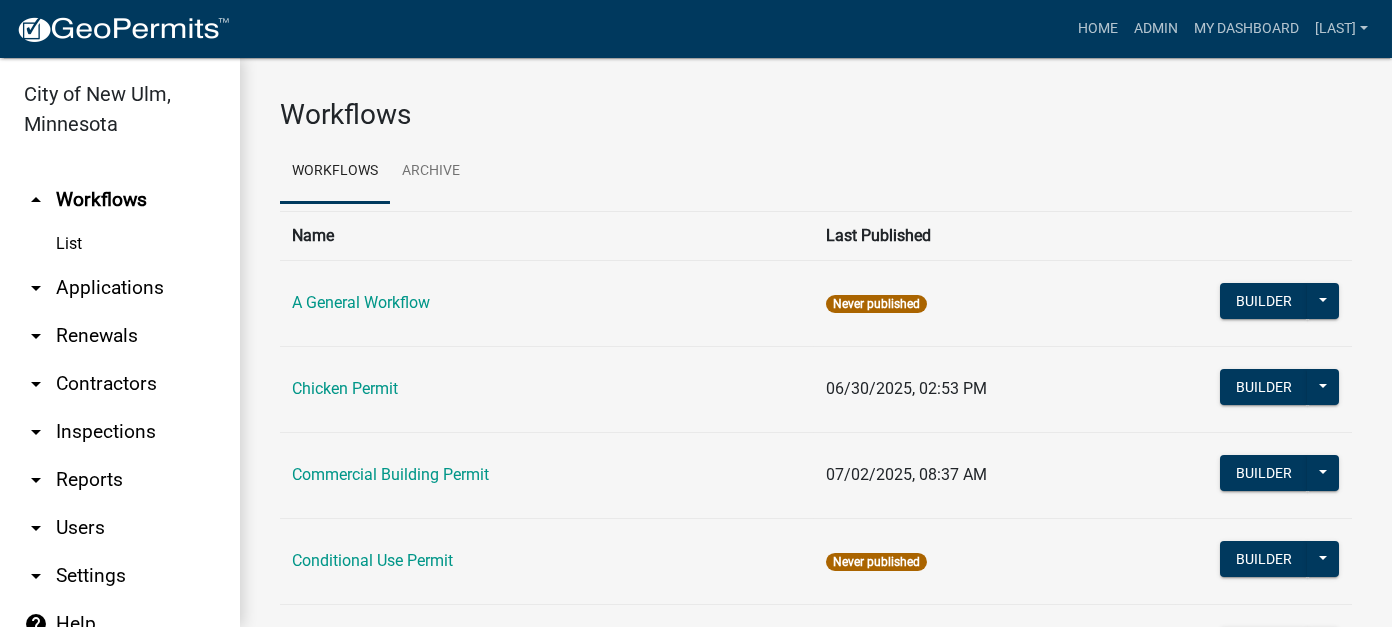click on "arrow_drop_down   Applications" at bounding box center (120, 288) 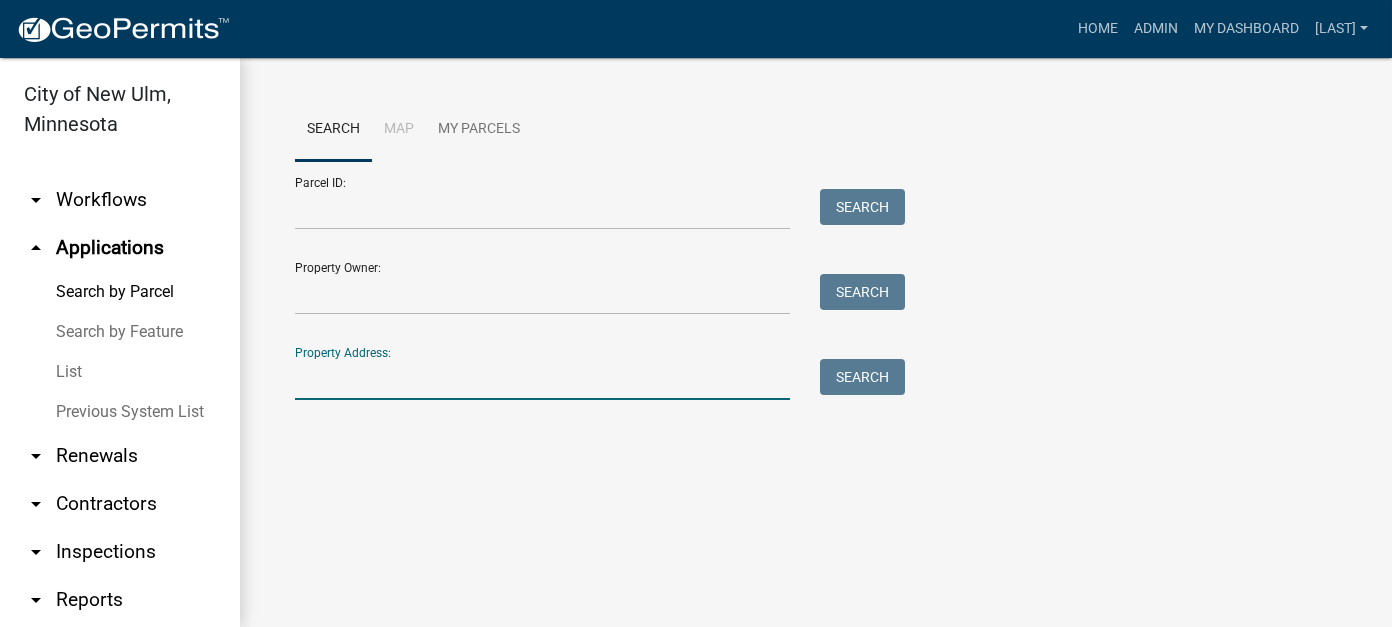 click on "Property Address:" at bounding box center [542, 379] 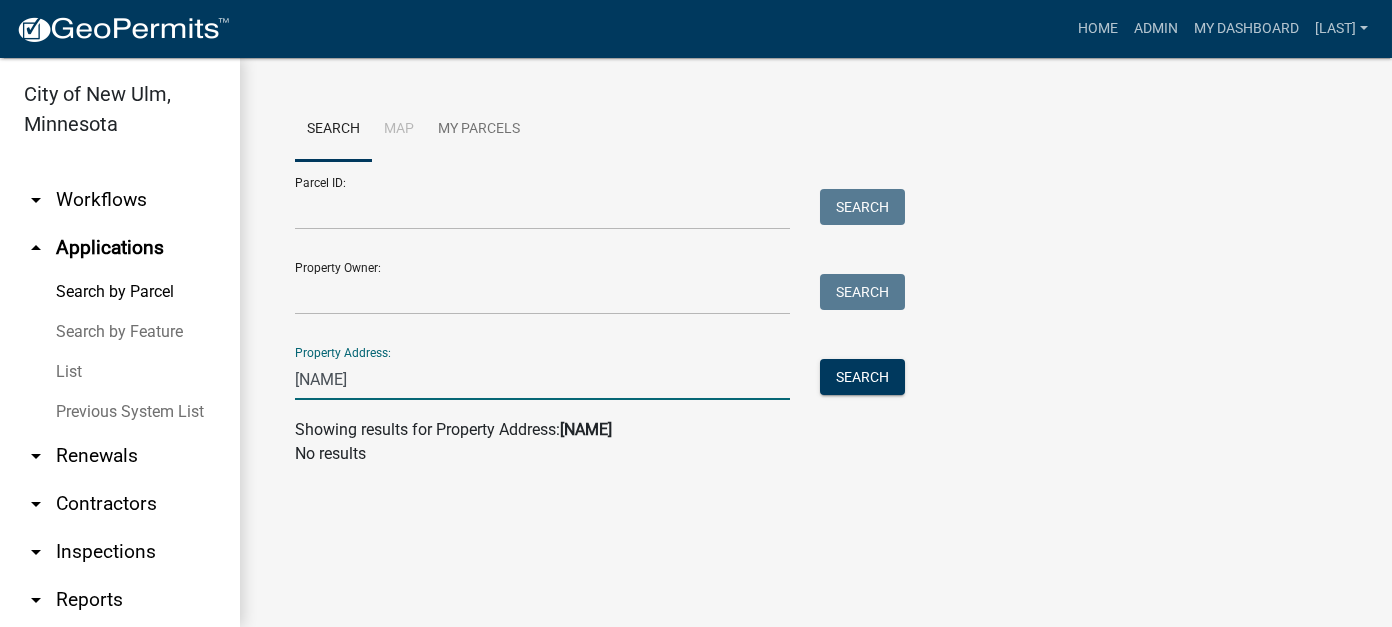 type on "[NAME]" 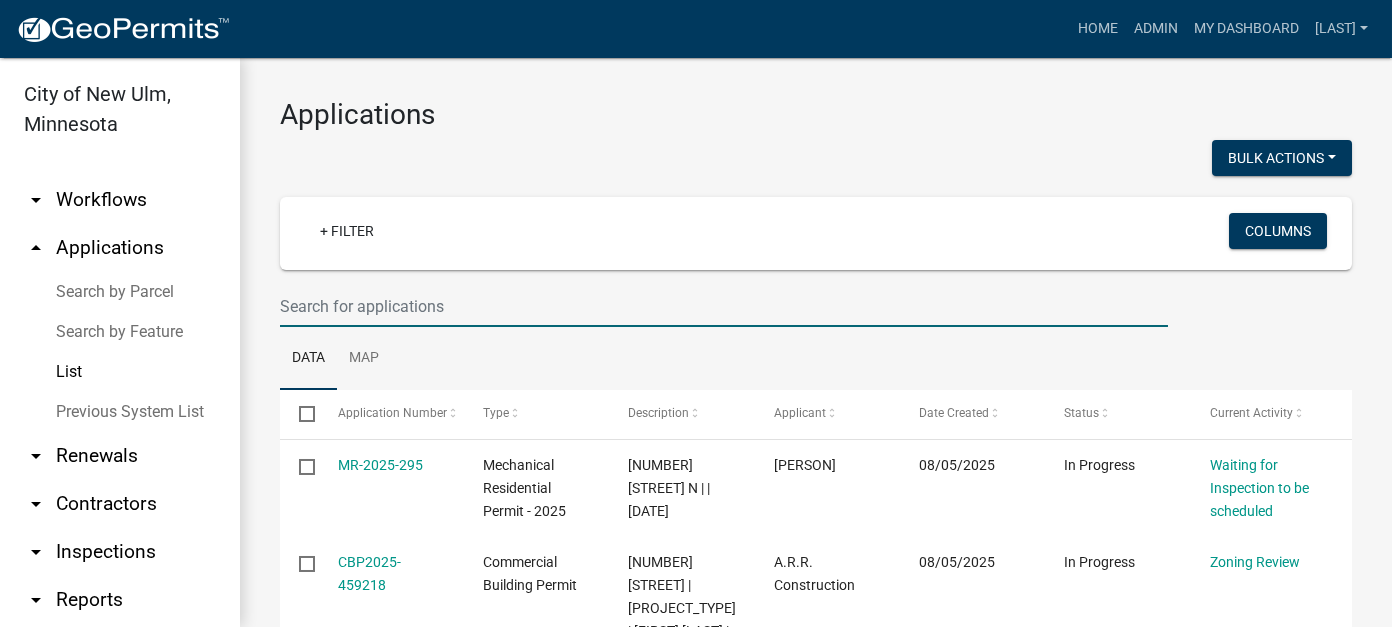 click at bounding box center (724, 306) 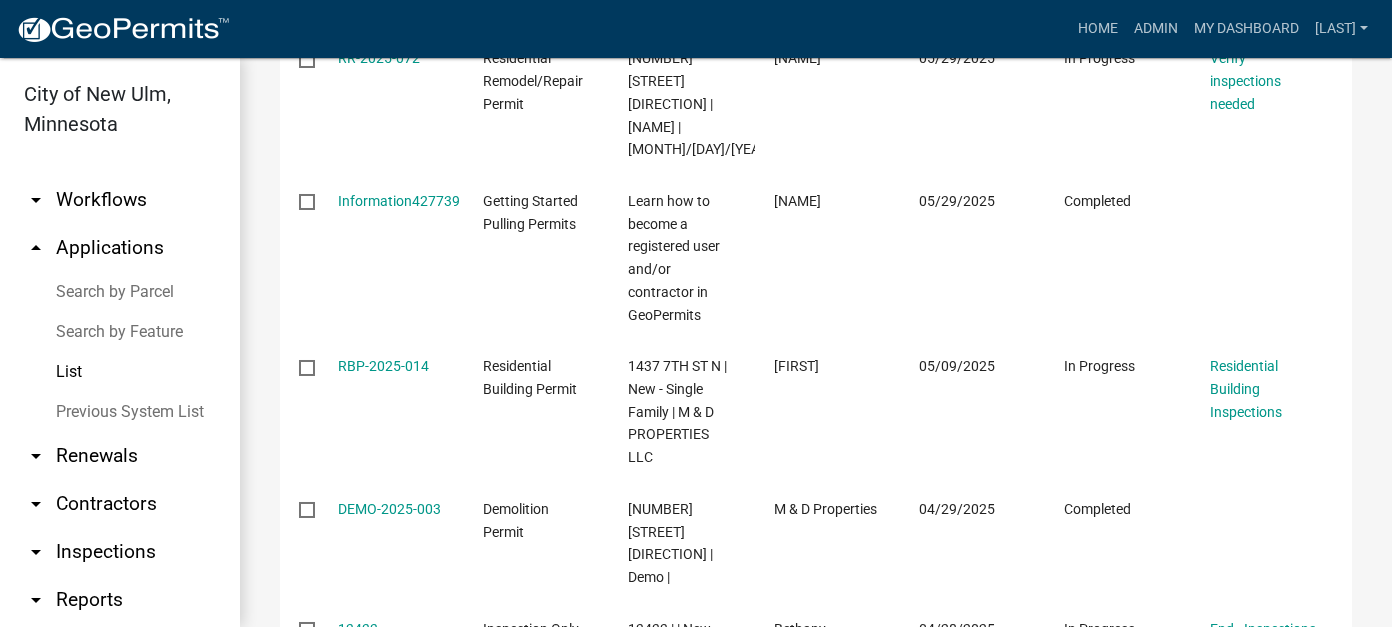 scroll, scrollTop: 700, scrollLeft: 0, axis: vertical 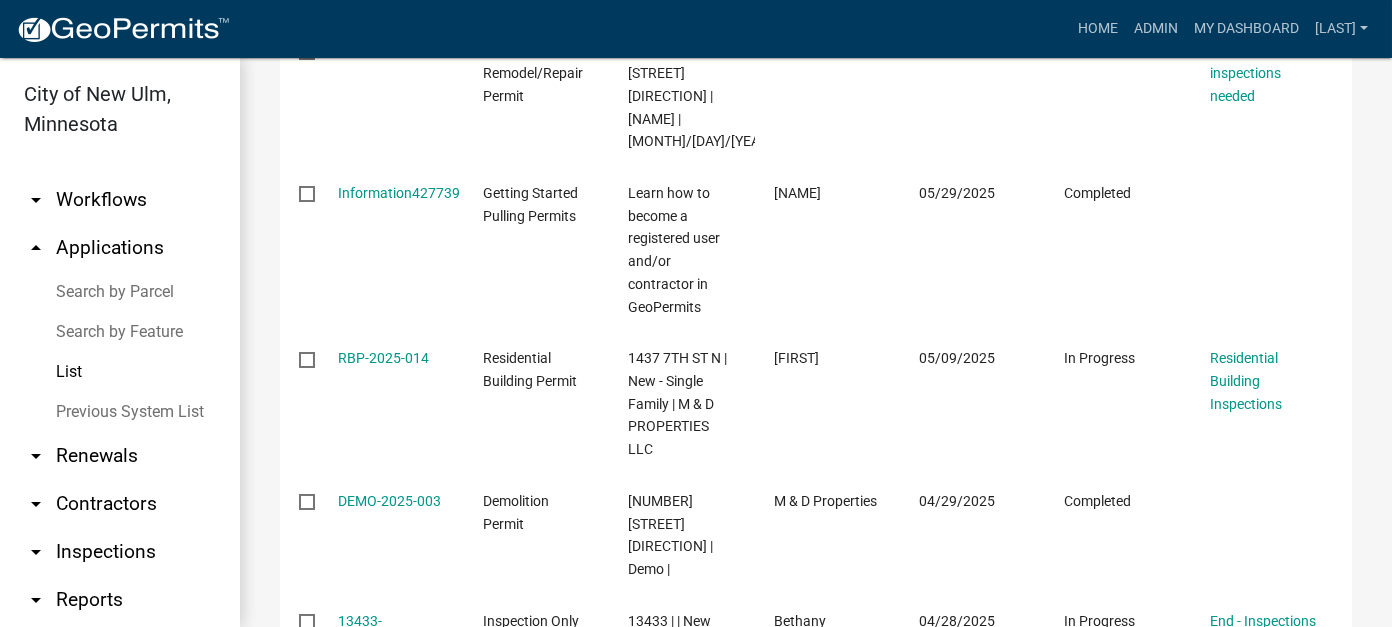 click on "List" at bounding box center (120, 372) 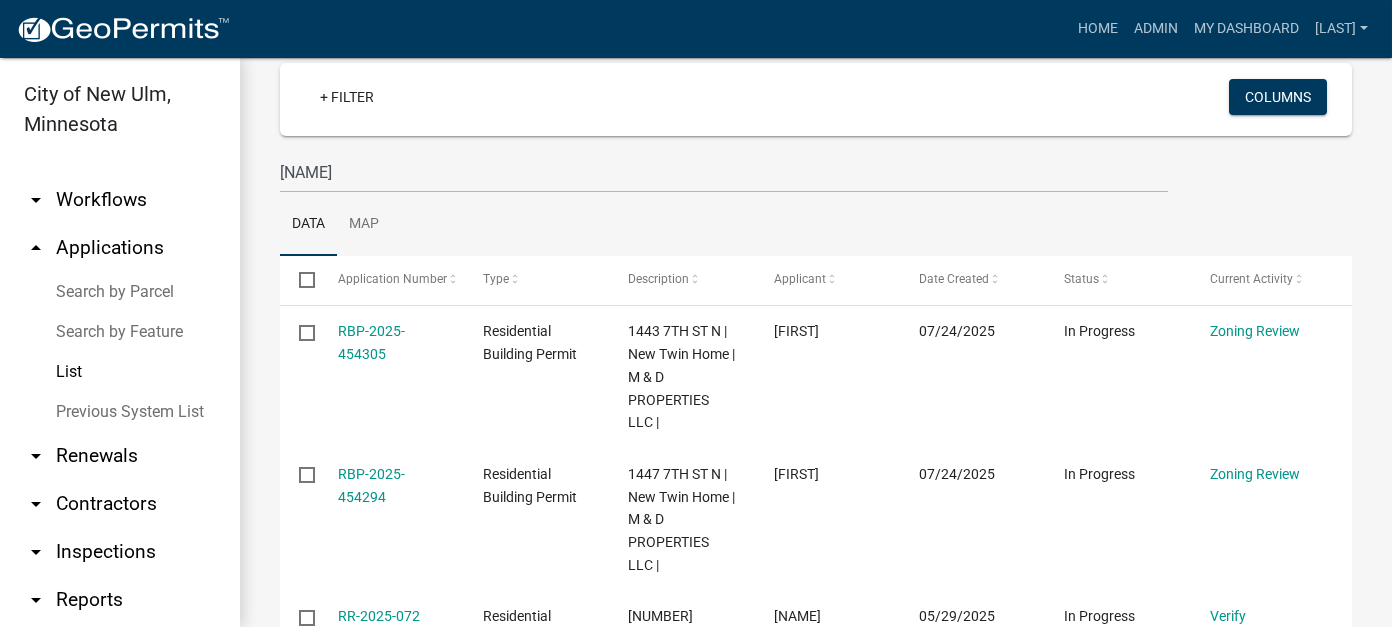 scroll, scrollTop: 0, scrollLeft: 0, axis: both 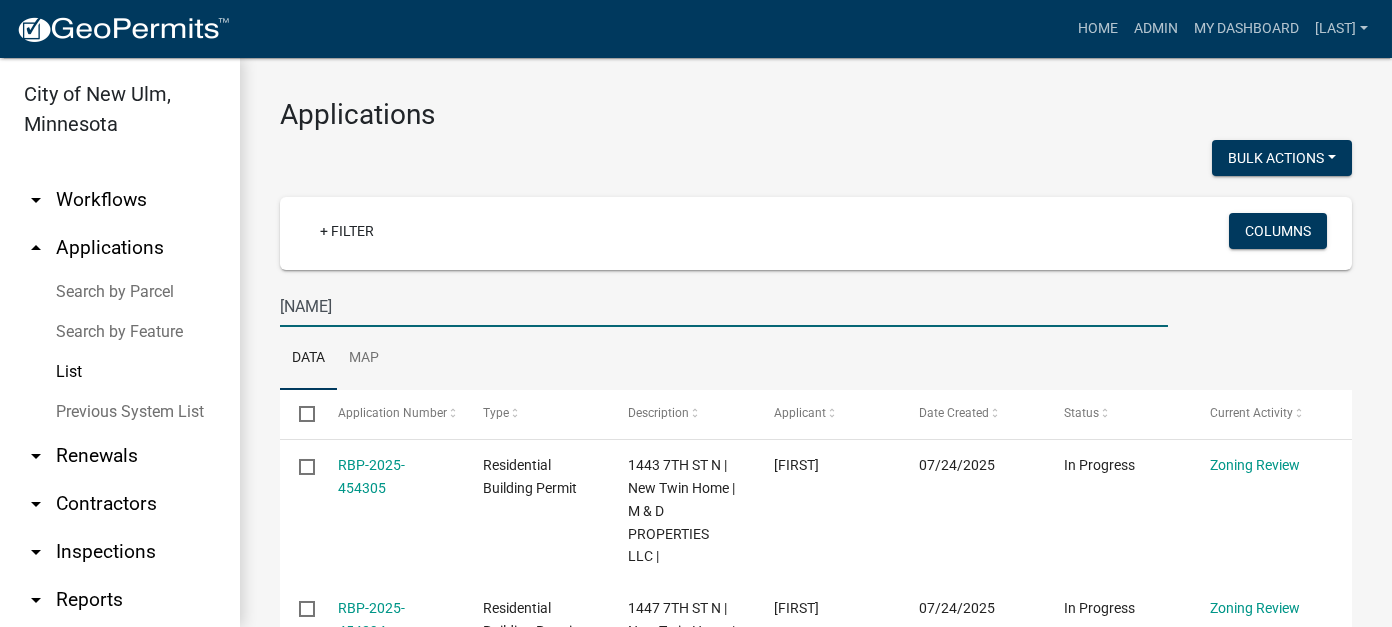 click on "[NAME]" at bounding box center (724, 306) 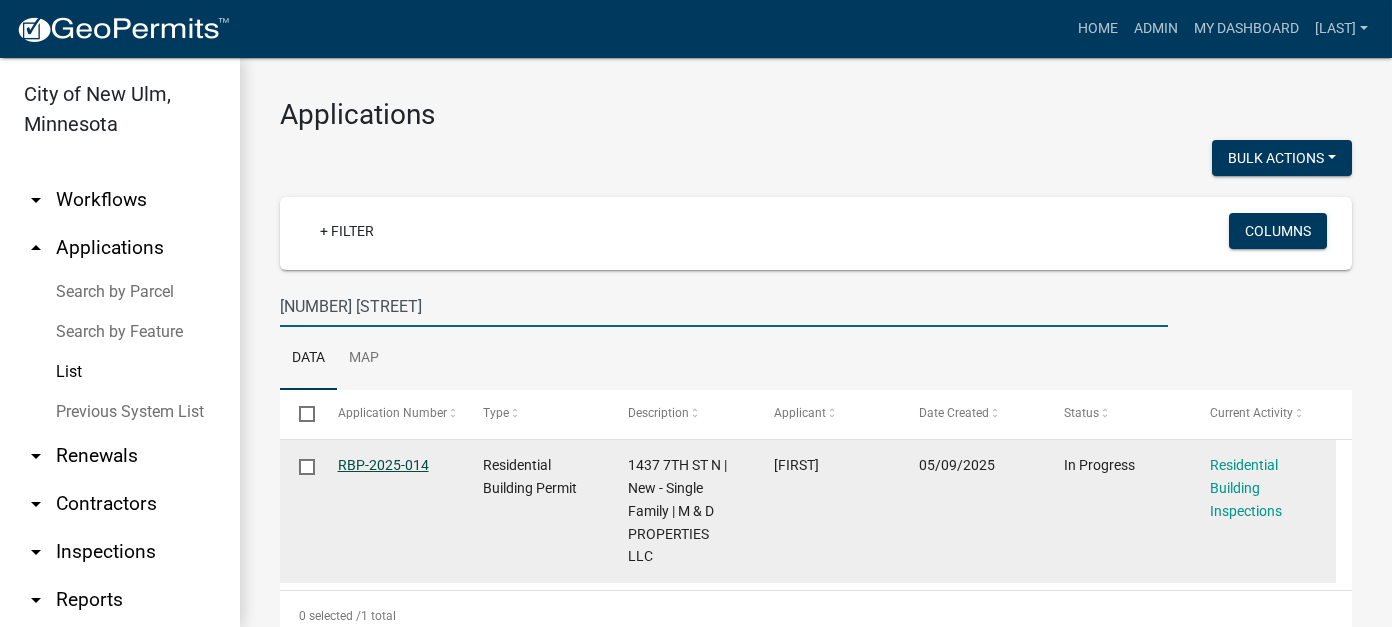 type on "[NUMBER] [STREET]" 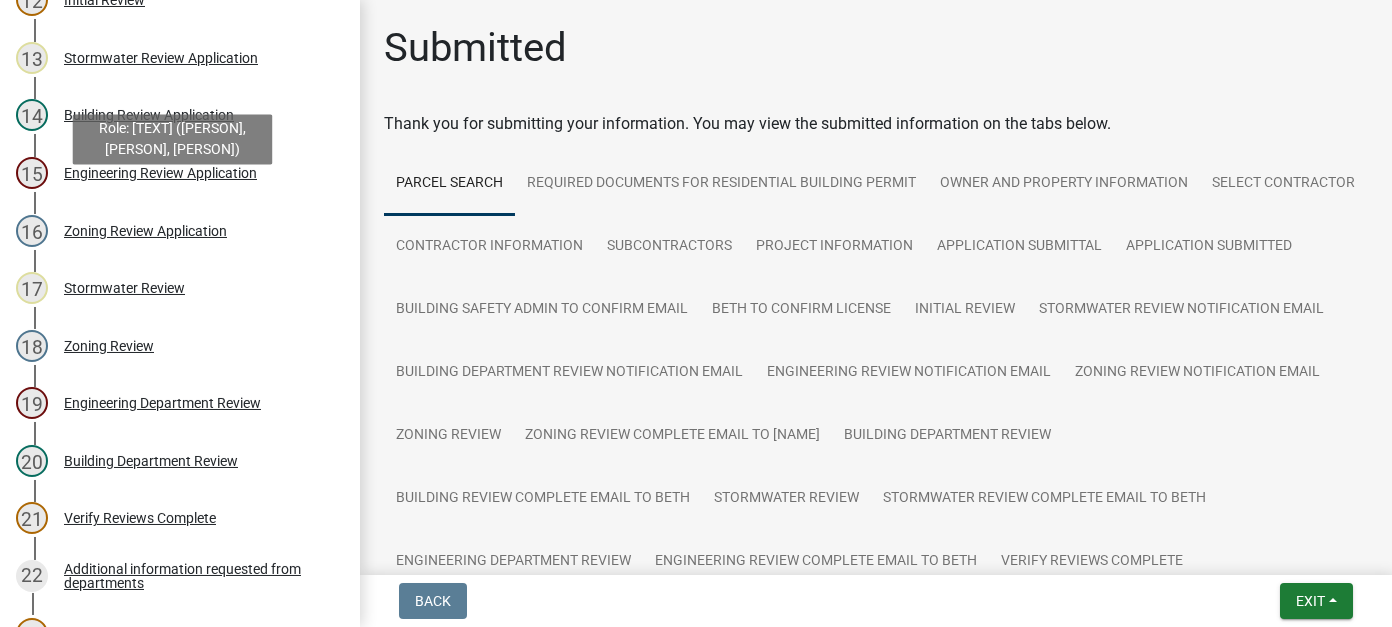 scroll, scrollTop: 1000, scrollLeft: 0, axis: vertical 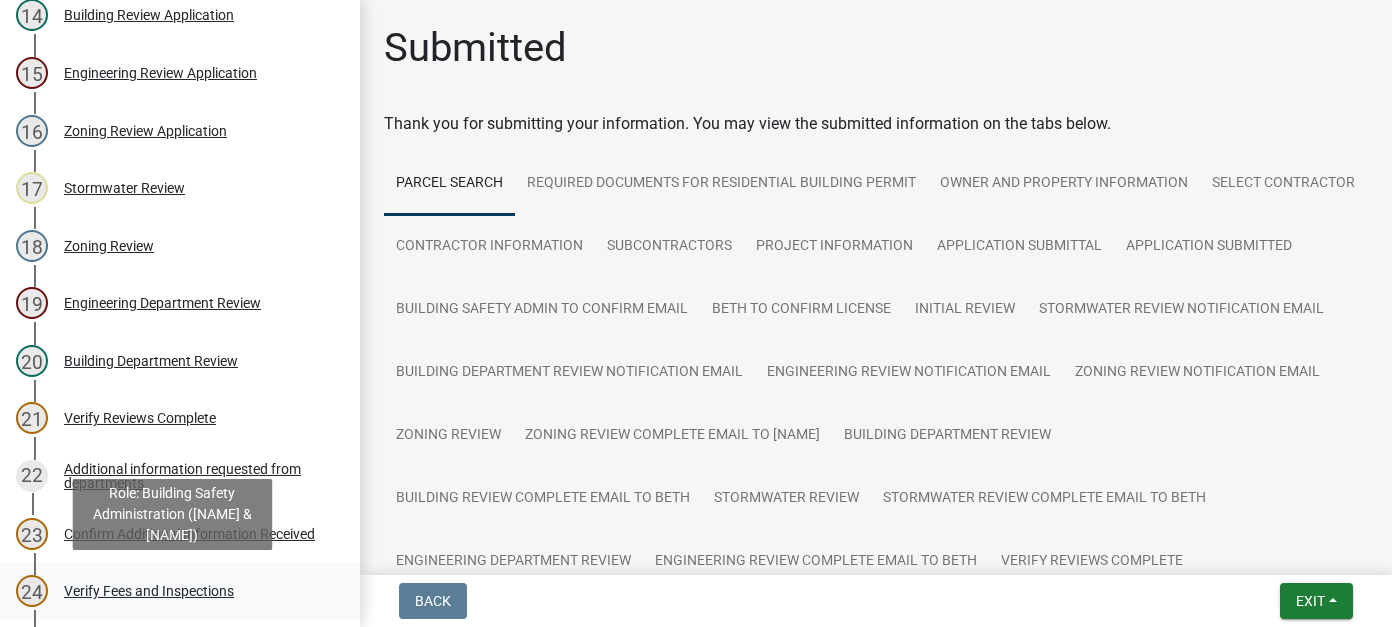 click on "Verify Fees and Inspections" at bounding box center [149, 591] 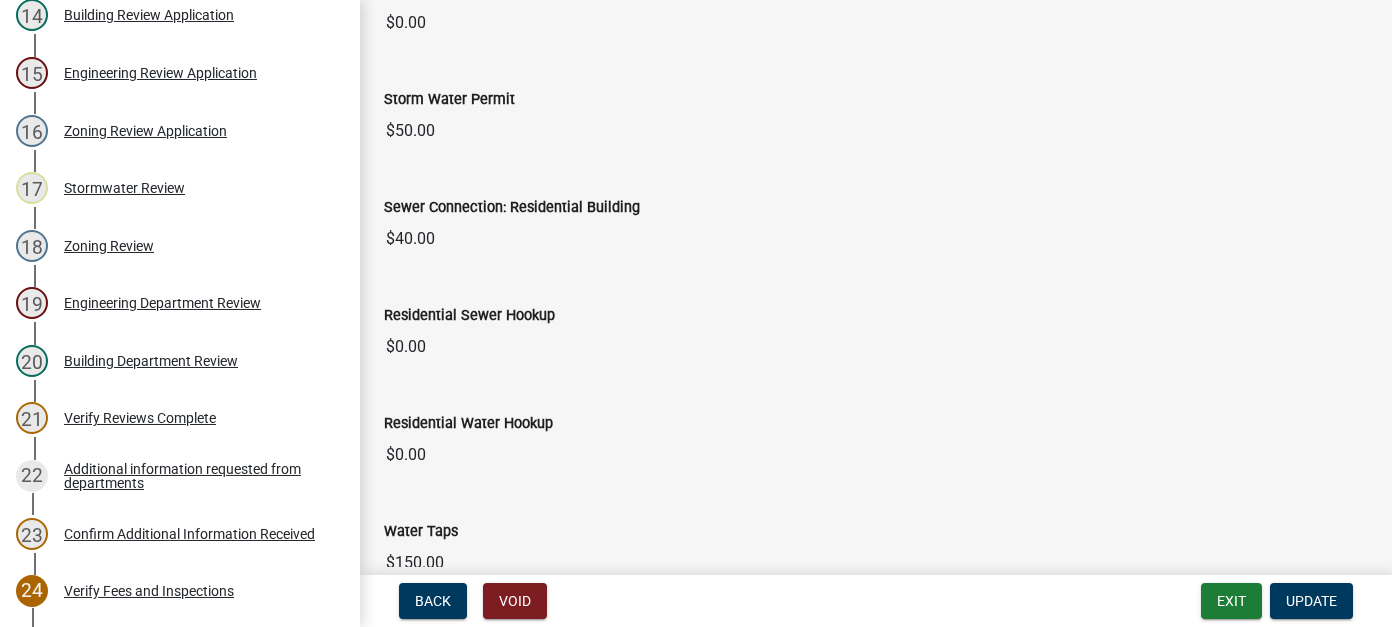 scroll, scrollTop: 700, scrollLeft: 0, axis: vertical 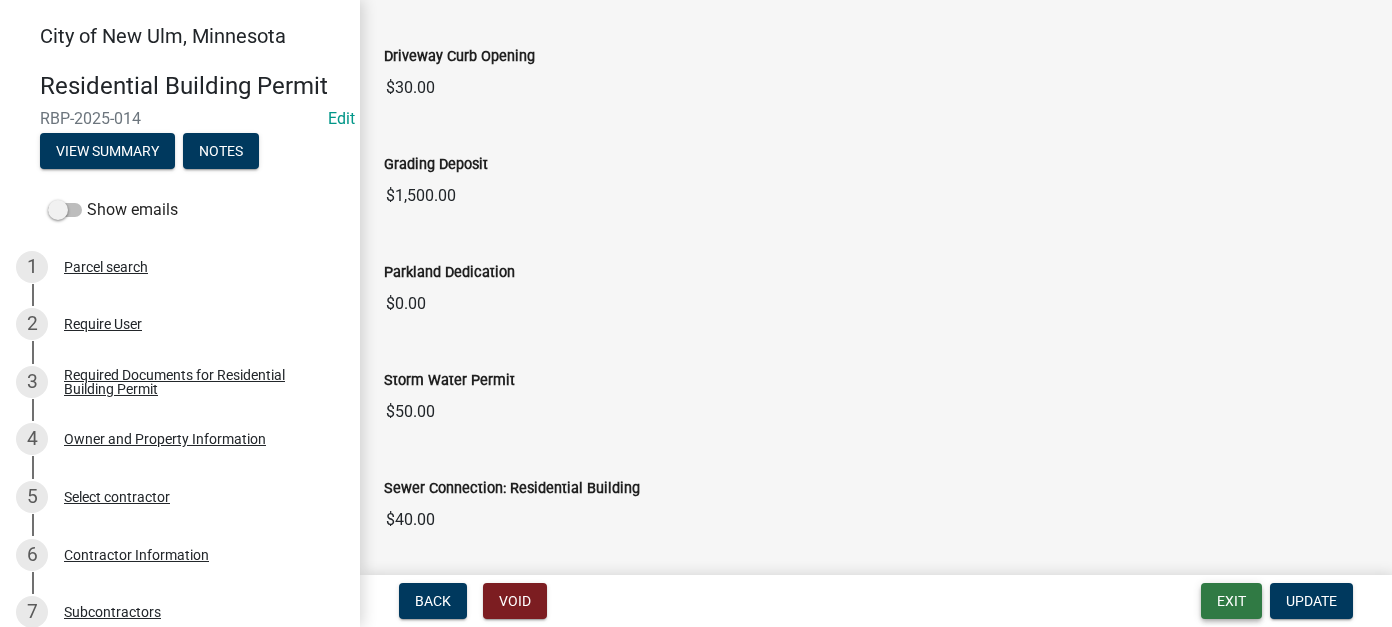 click on "Exit" at bounding box center [1231, 601] 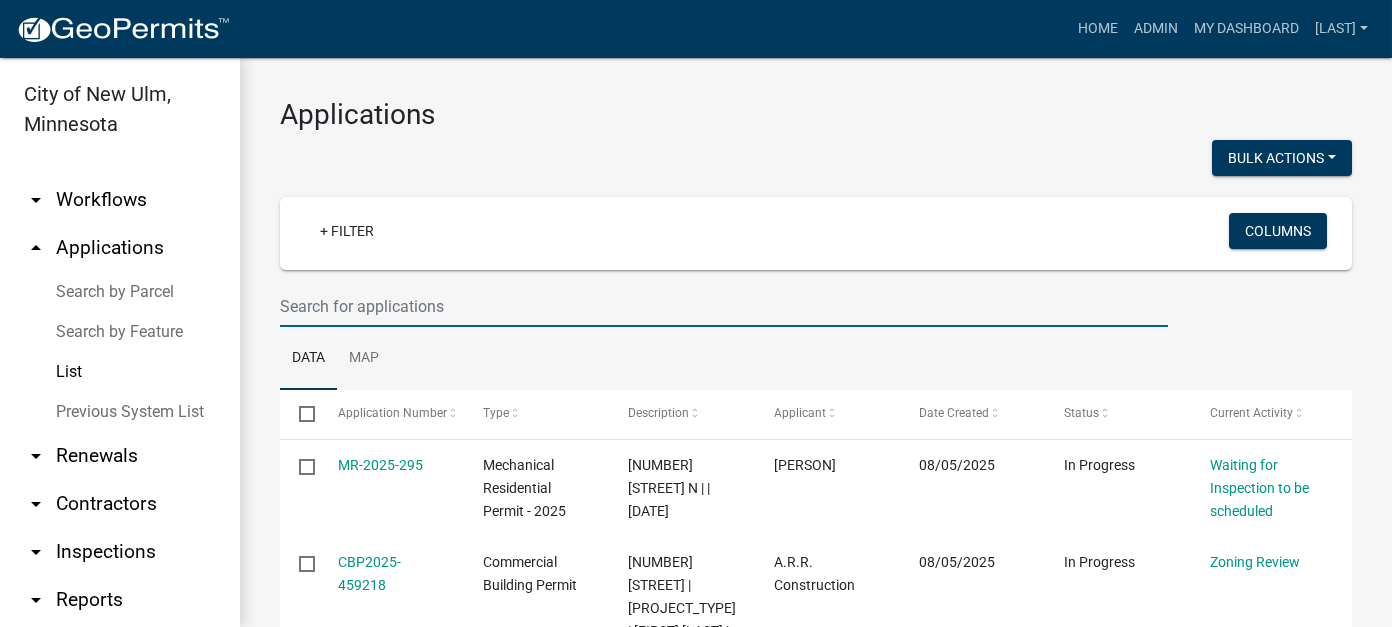 click at bounding box center (724, 306) 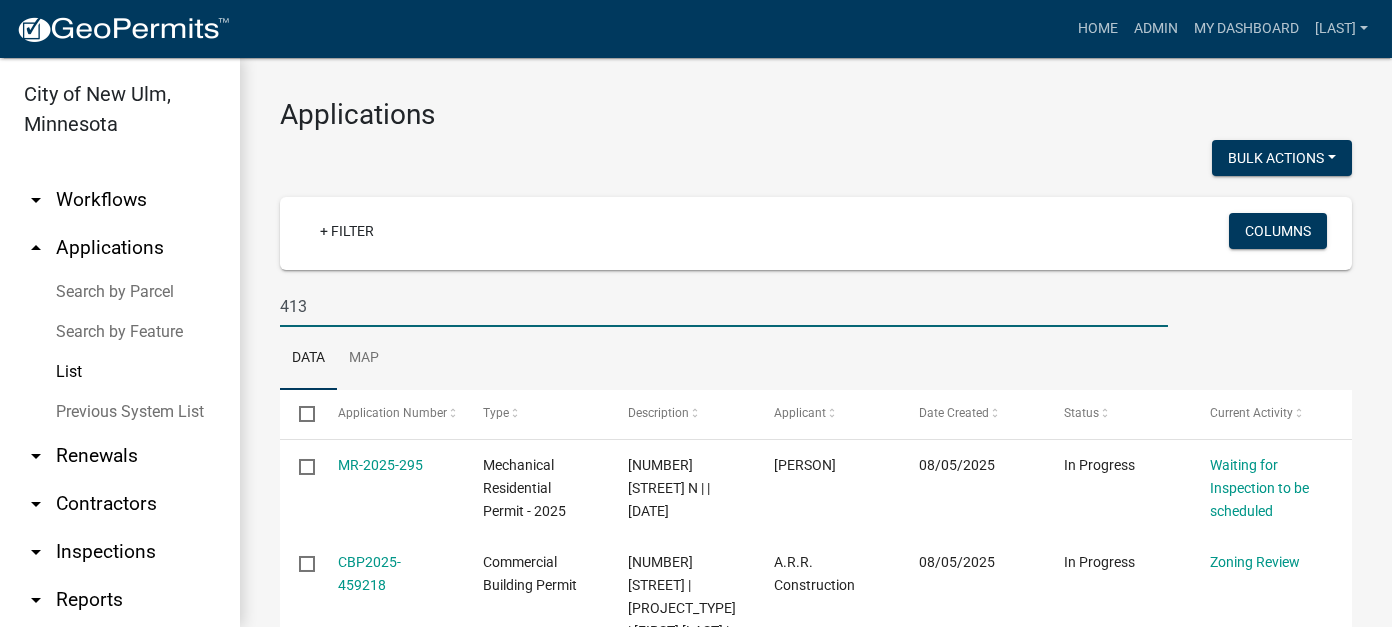 type on "413" 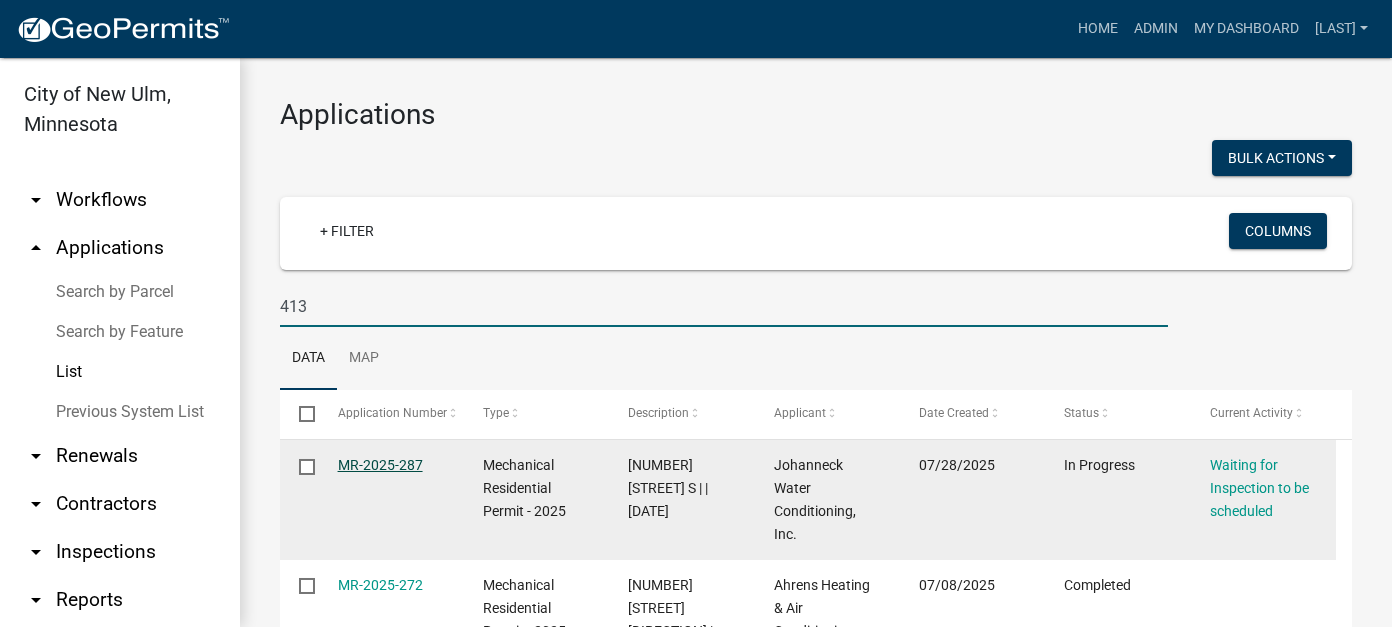 click on "MR-2025-287" 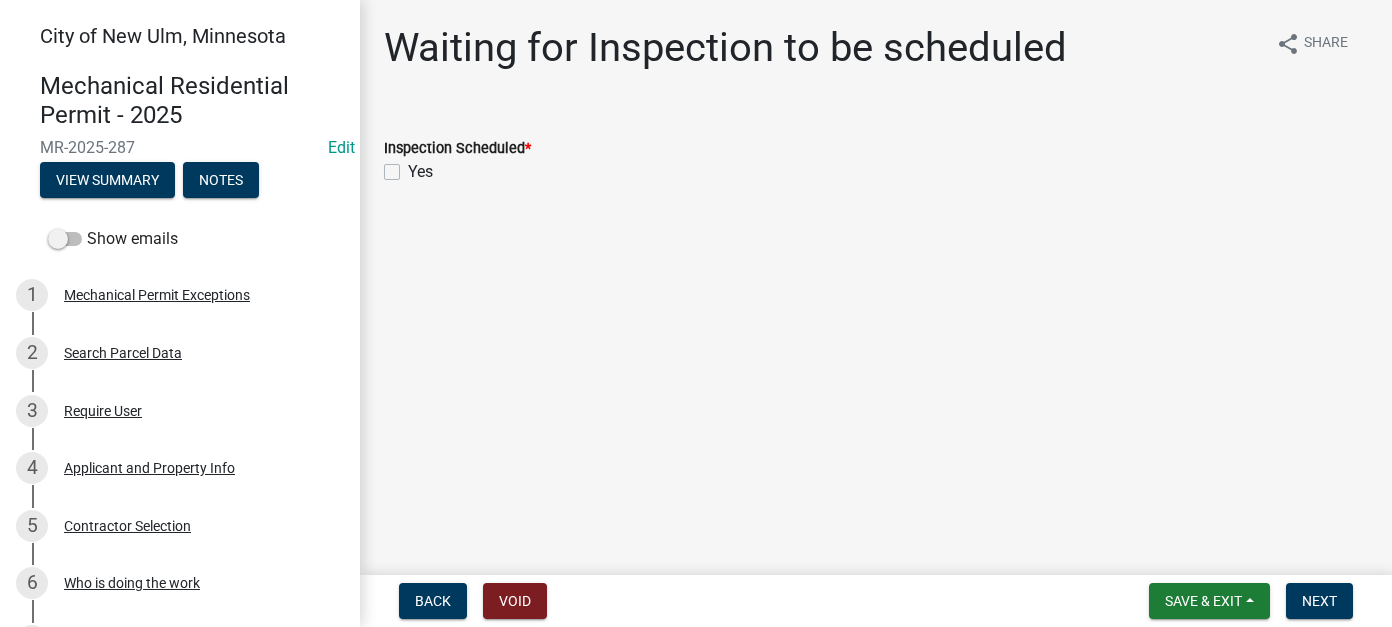 click on "Yes" 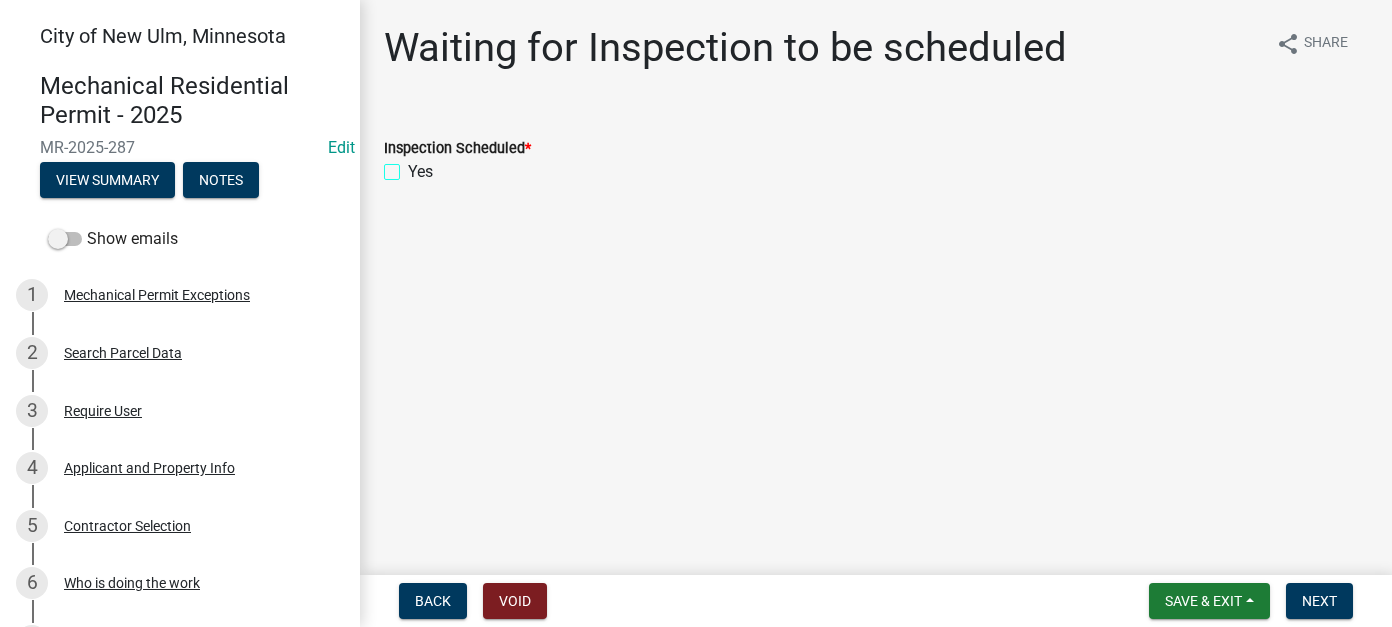 click on "Yes" at bounding box center (414, 166) 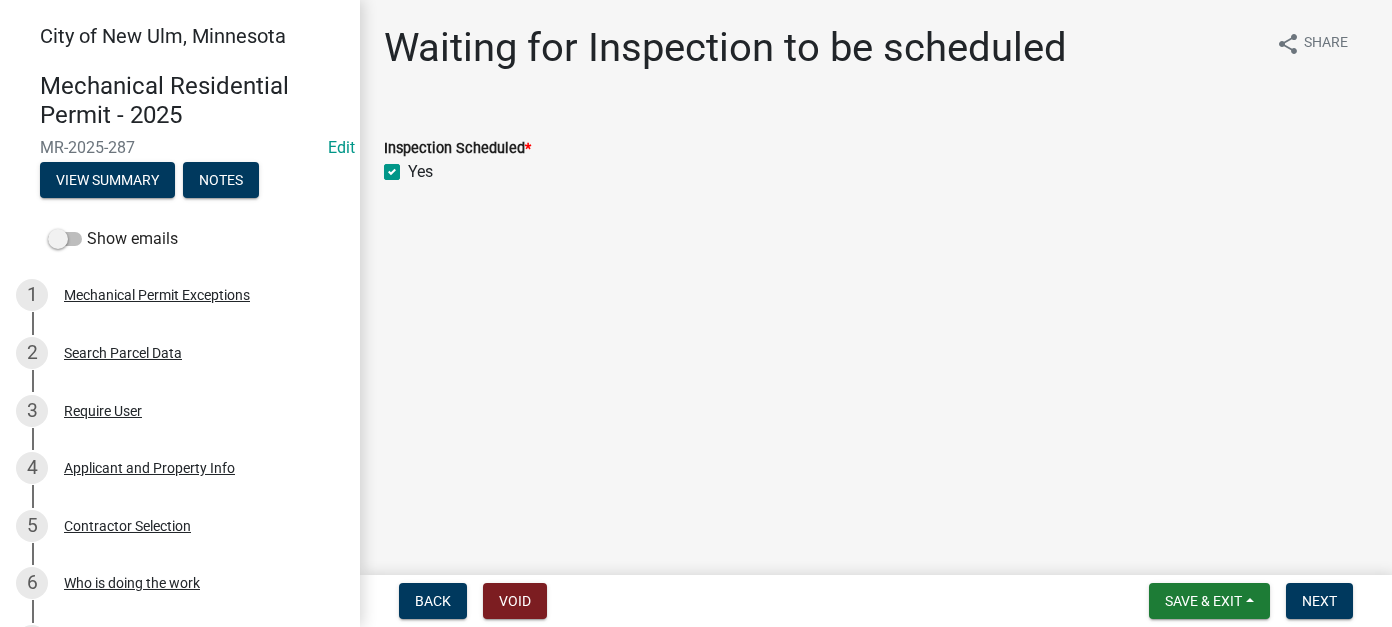 checkbox on "true" 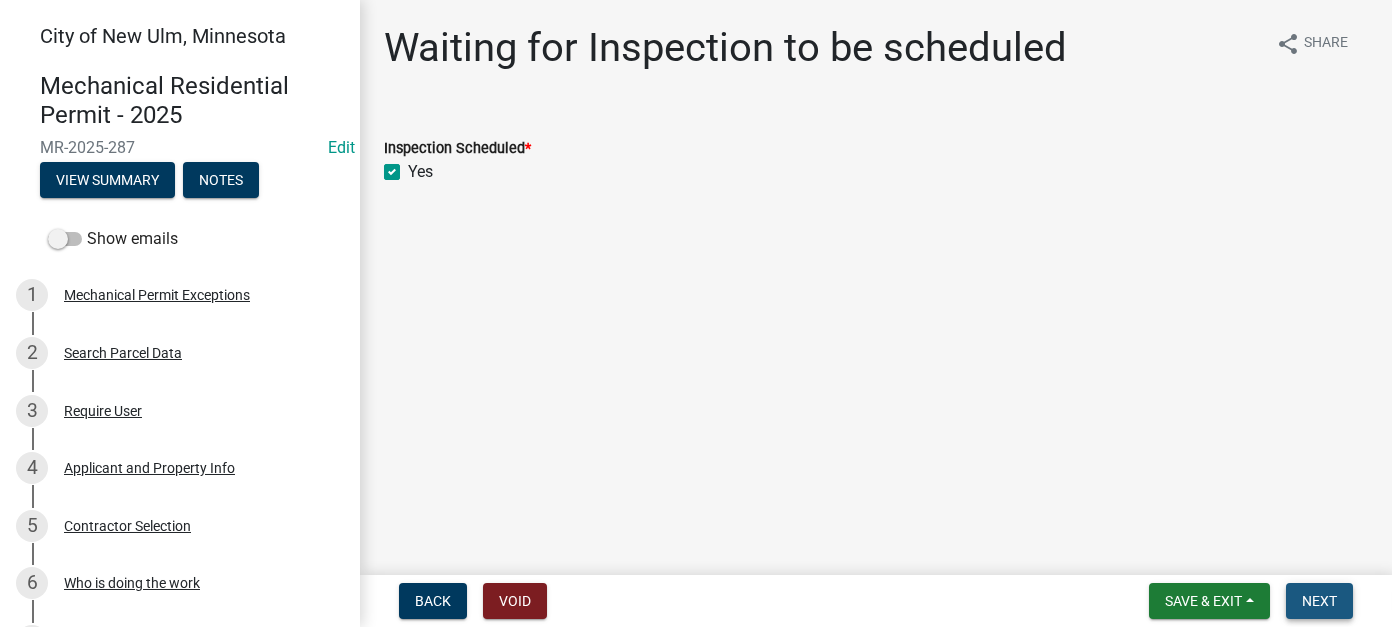 click on "Next" at bounding box center (1319, 601) 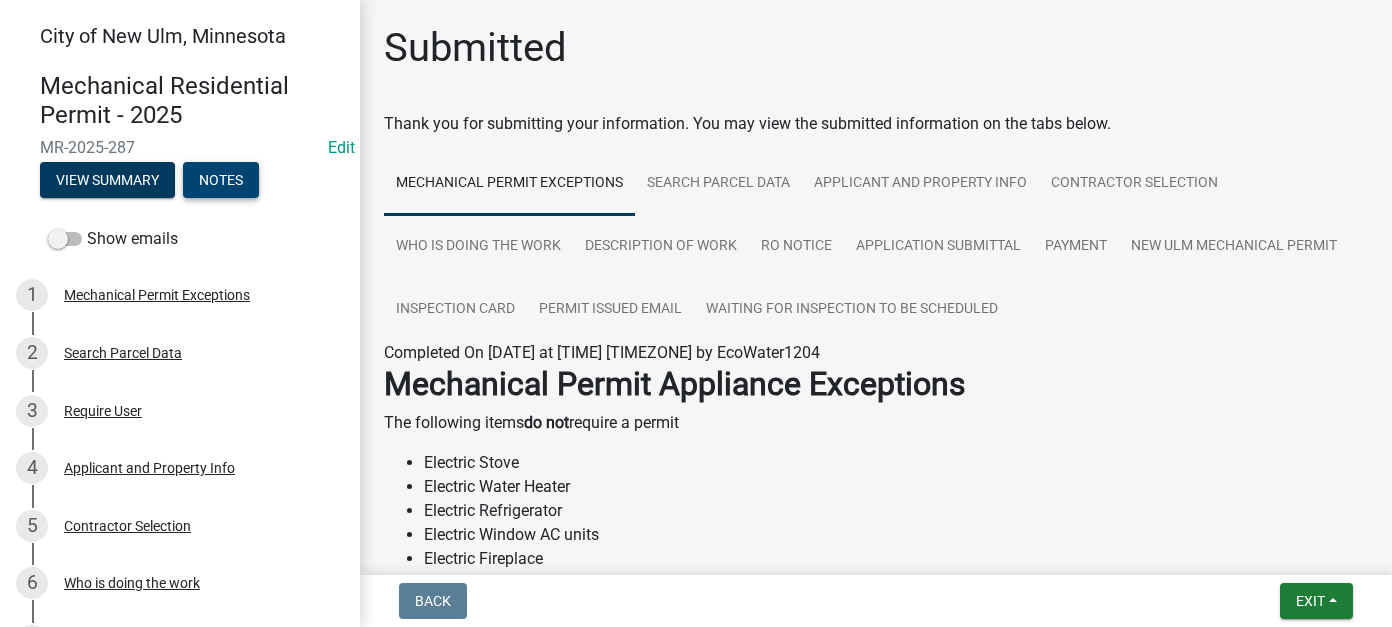 click on "Notes" at bounding box center [221, 180] 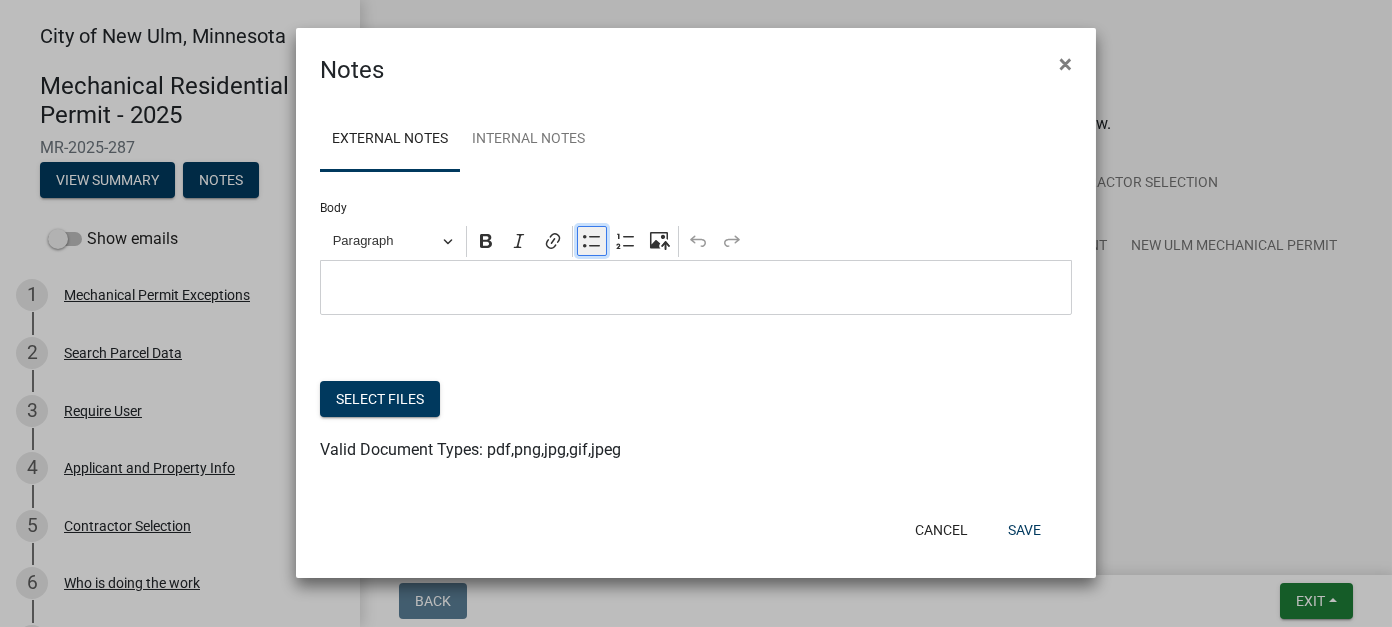 click on "Bulleted List" at bounding box center (592, 241) 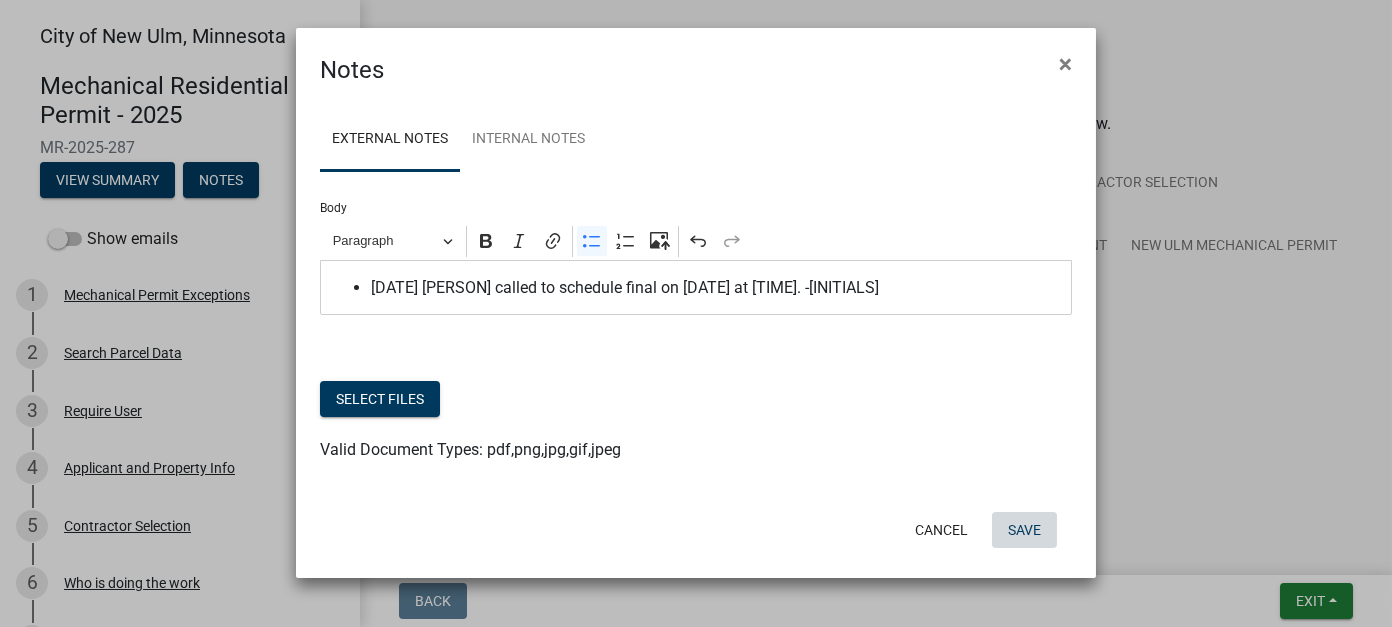 click on "Save" 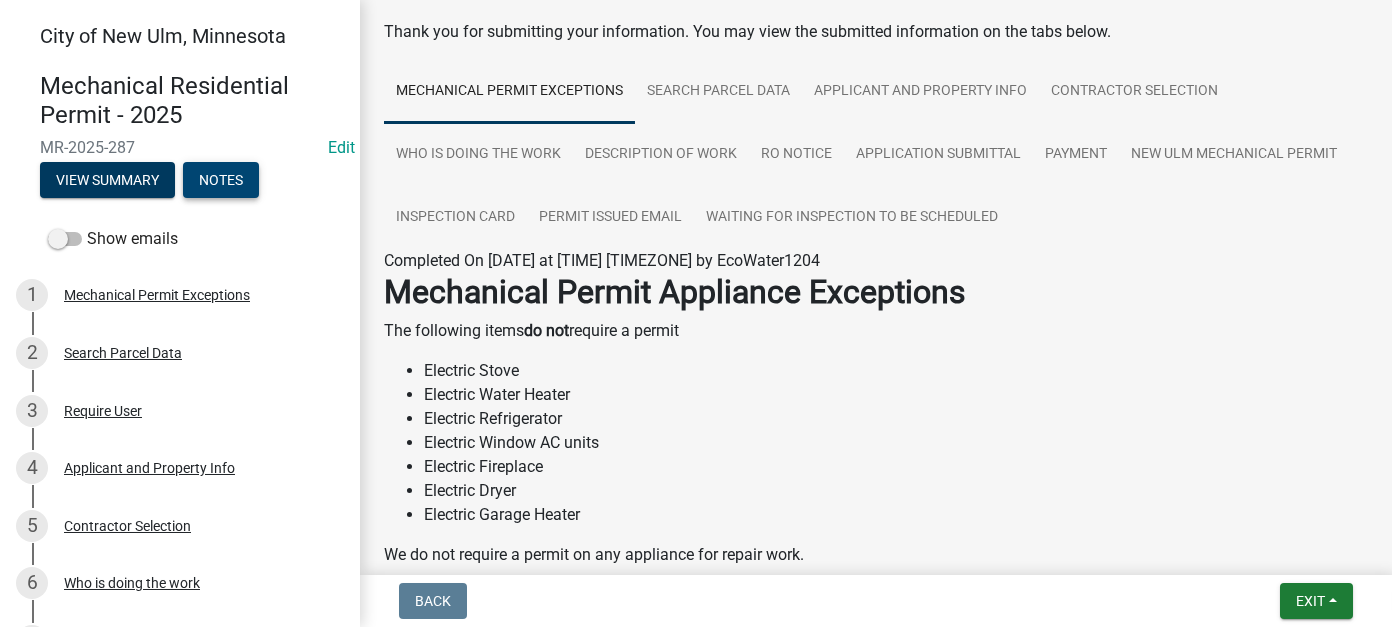 scroll, scrollTop: 0, scrollLeft: 0, axis: both 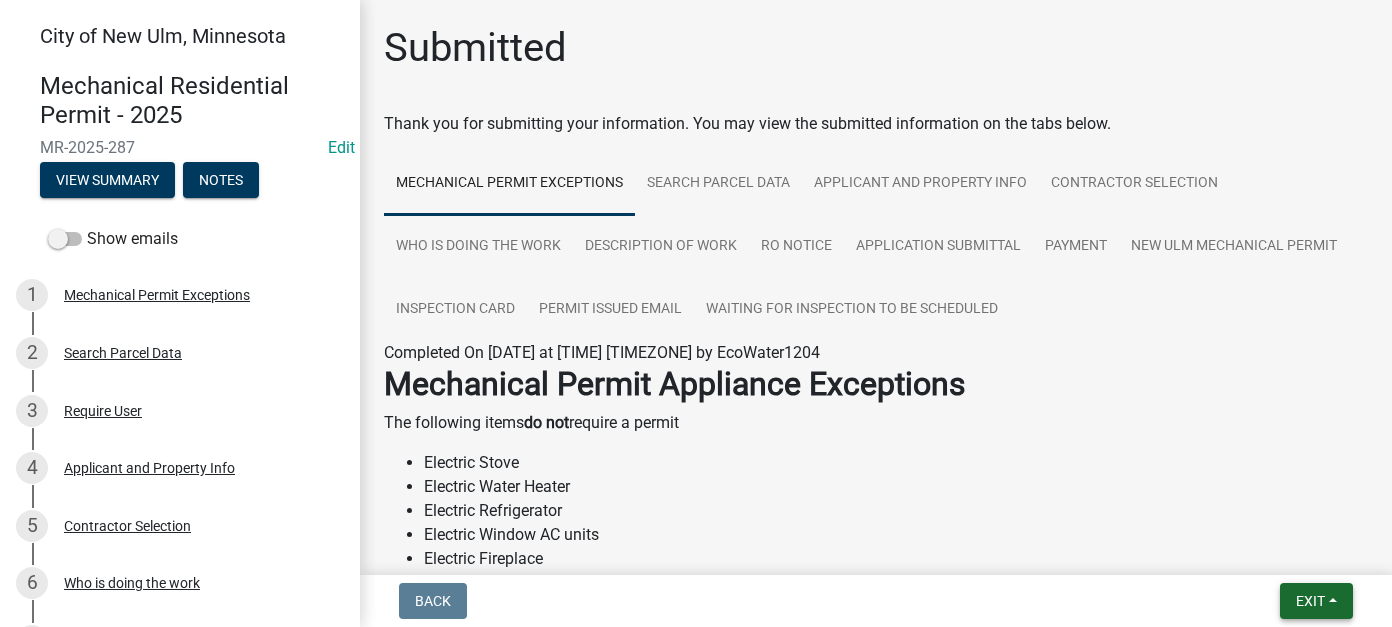 click on "Exit" at bounding box center (1310, 601) 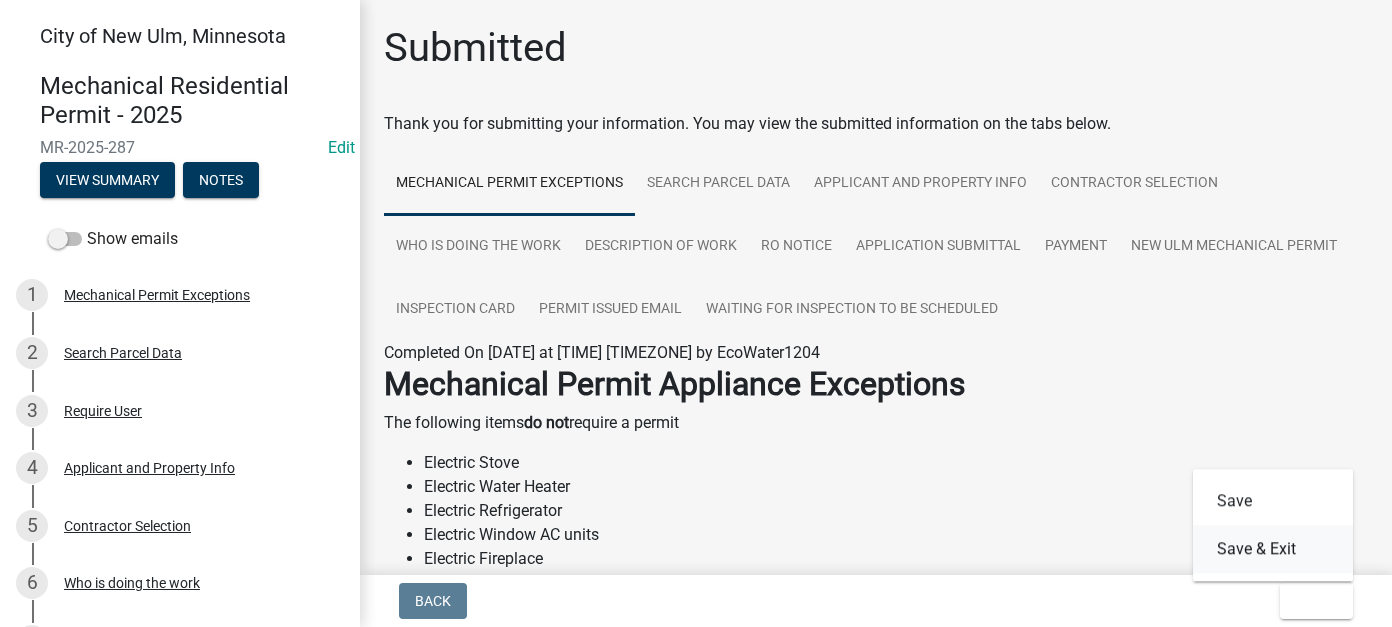 click on "Save & Exit" at bounding box center [1273, 549] 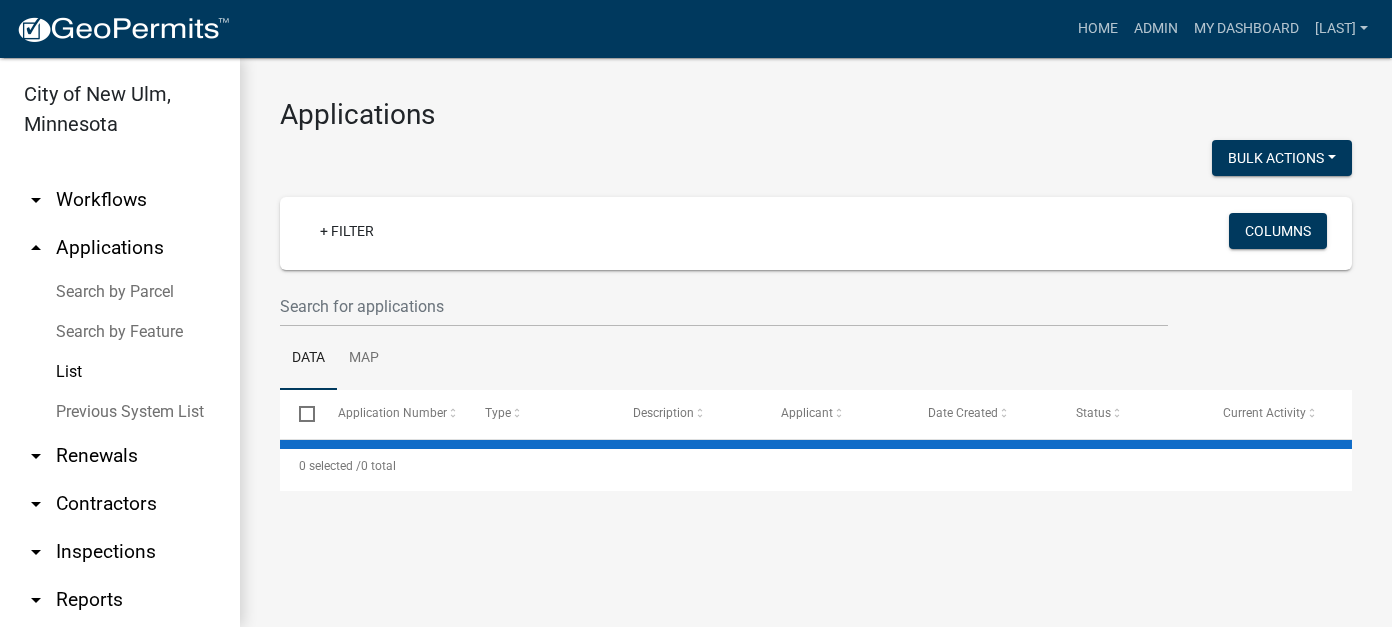 scroll, scrollTop: 100, scrollLeft: 0, axis: vertical 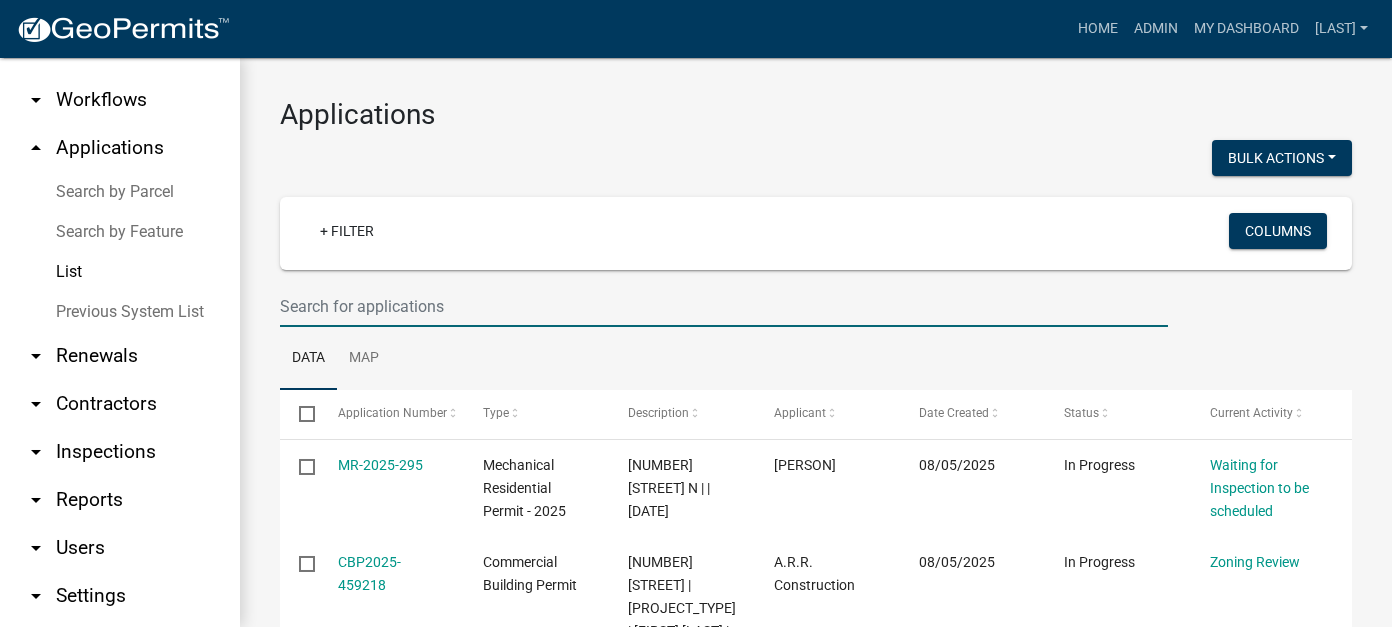 click at bounding box center (724, 306) 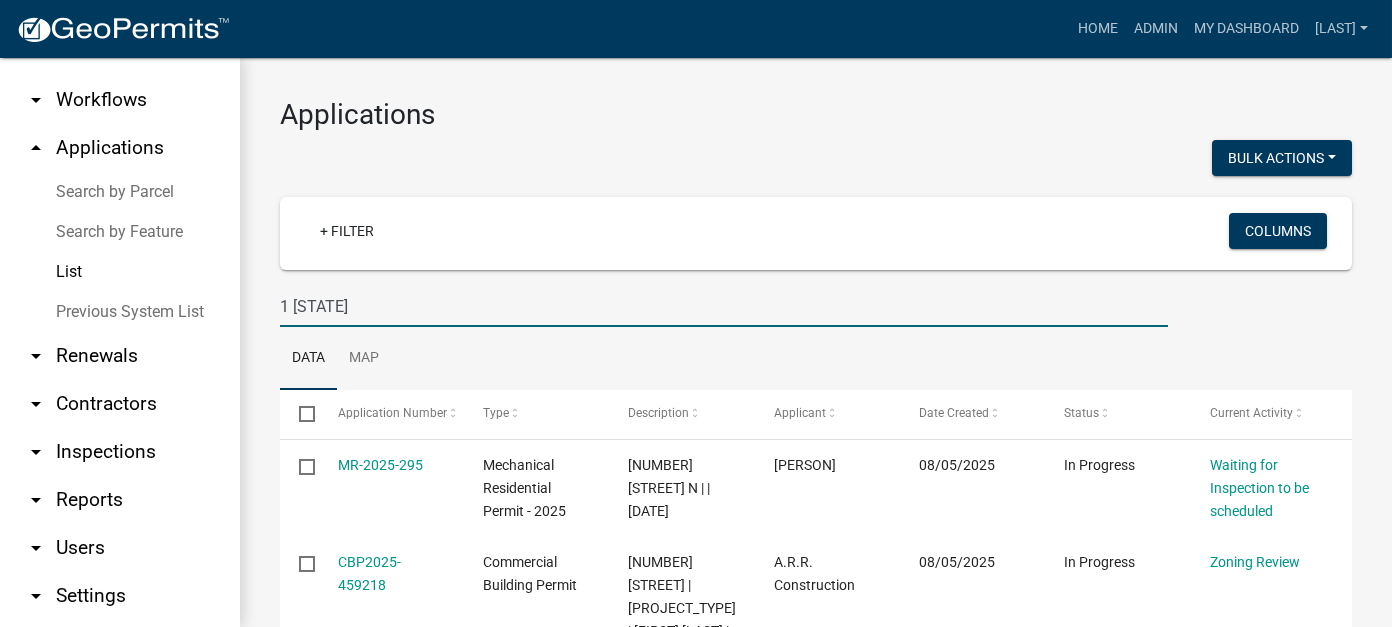 type on "1 [STATE]" 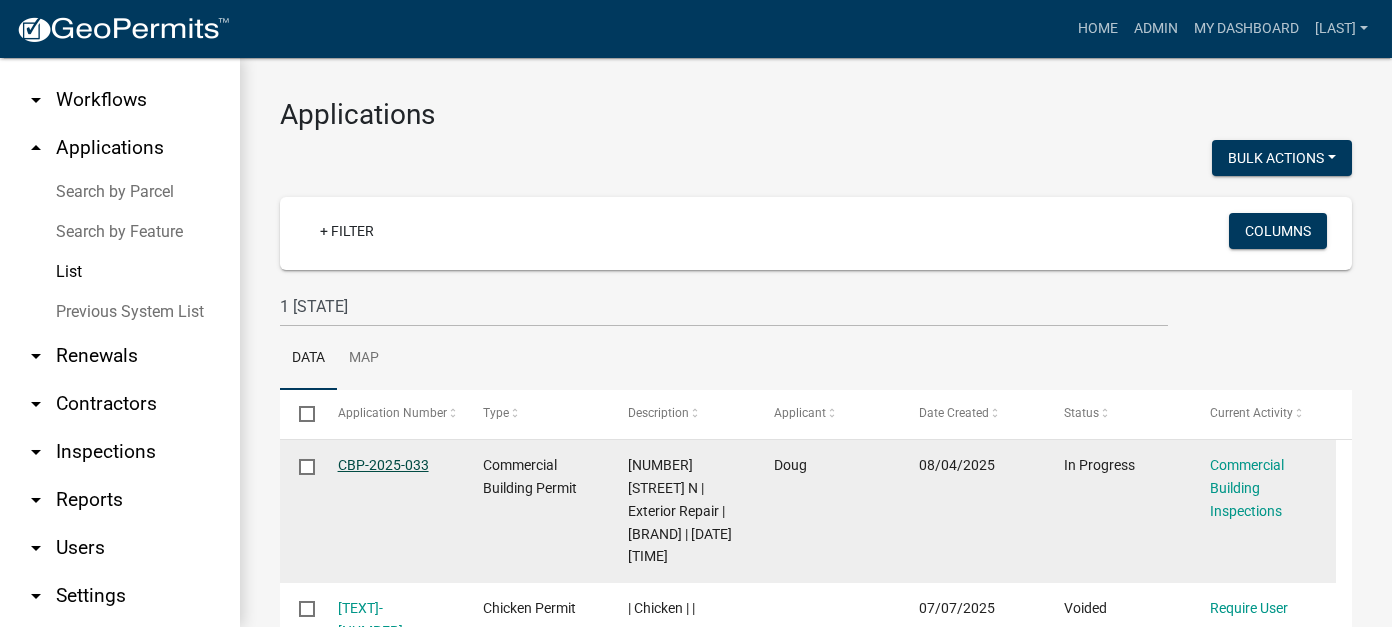 click on "CBP-2025-033" 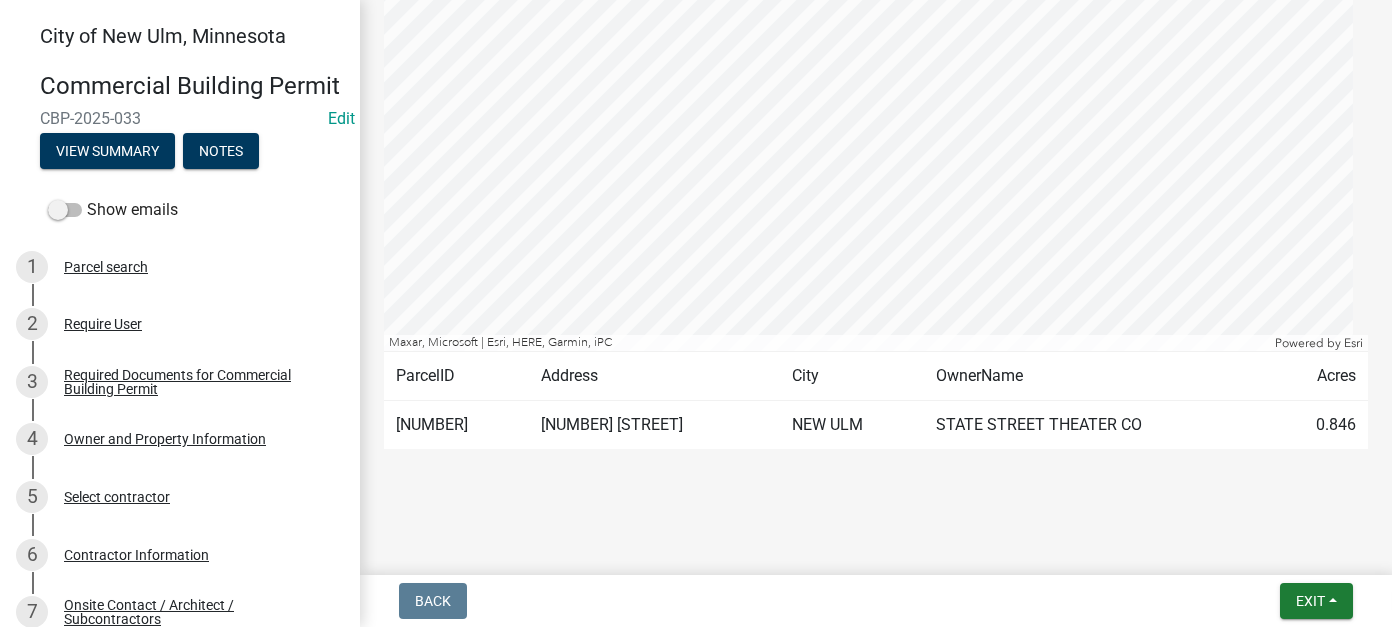 scroll, scrollTop: 700, scrollLeft: 0, axis: vertical 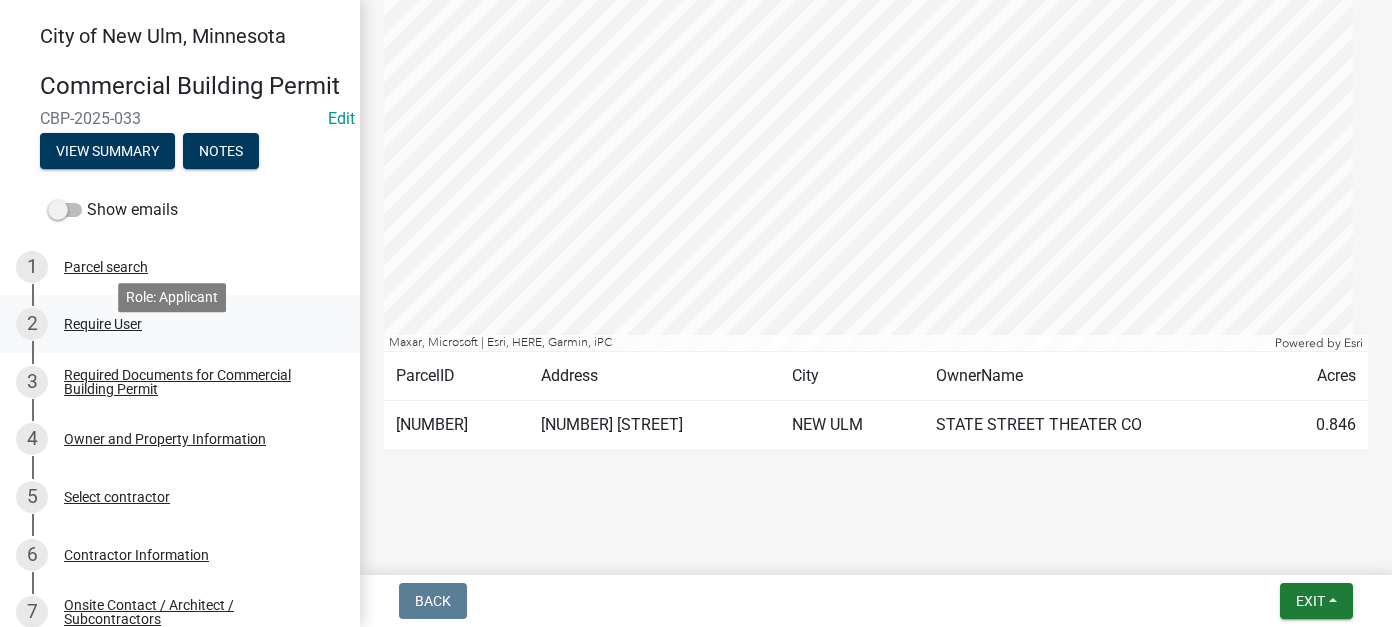 click on "Require User" at bounding box center [103, 324] 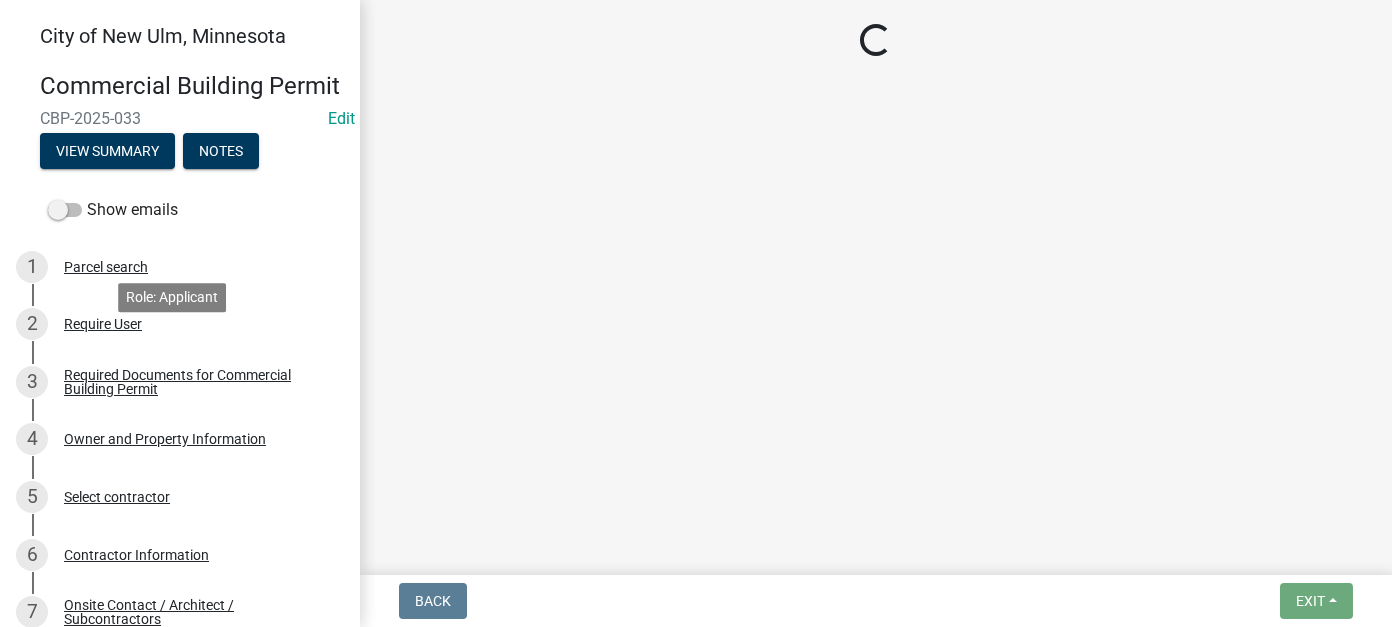 scroll, scrollTop: 0, scrollLeft: 0, axis: both 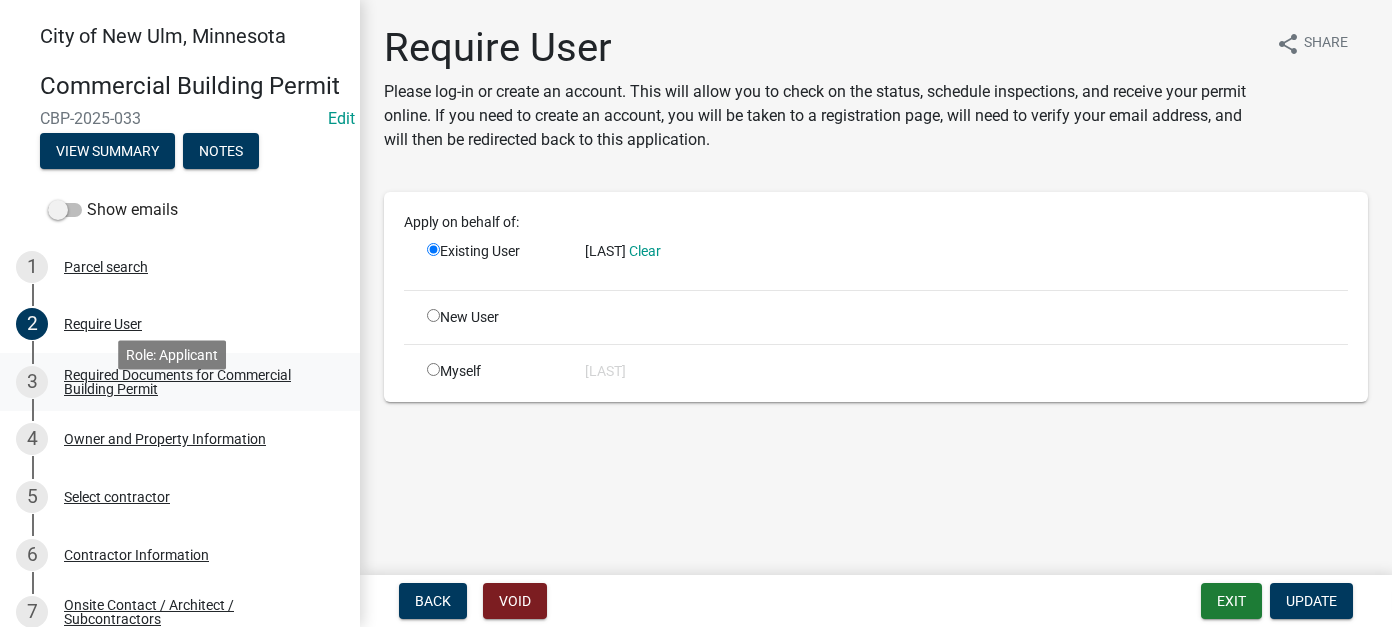 click on "Required Documents for Commercial Building Permit" at bounding box center [196, 382] 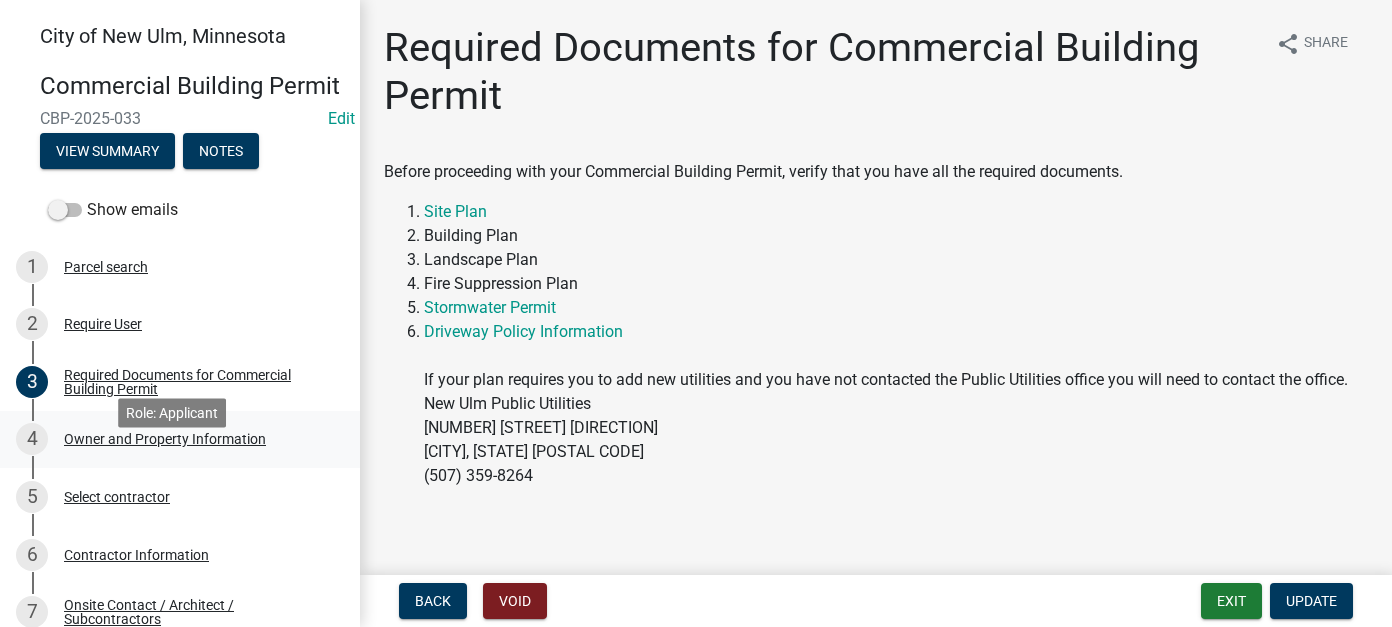 click on "Owner and Property Information" at bounding box center (165, 439) 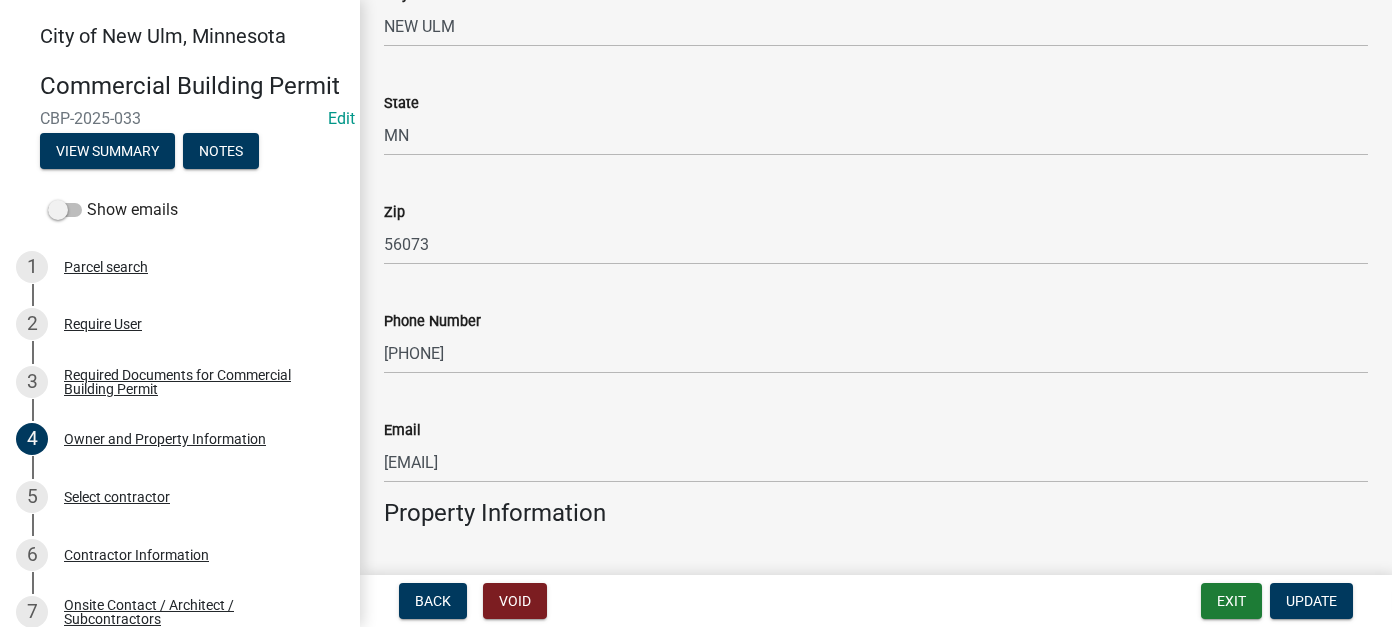 scroll, scrollTop: 700, scrollLeft: 0, axis: vertical 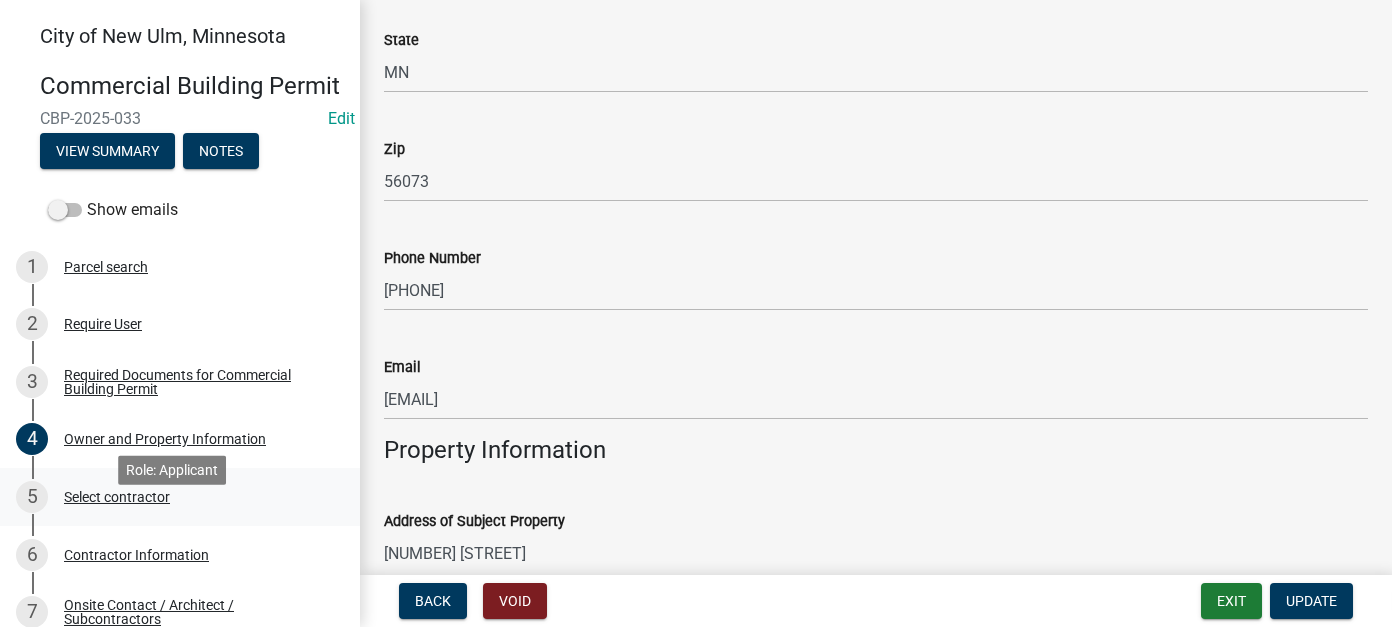 click on "Select contractor" at bounding box center (117, 497) 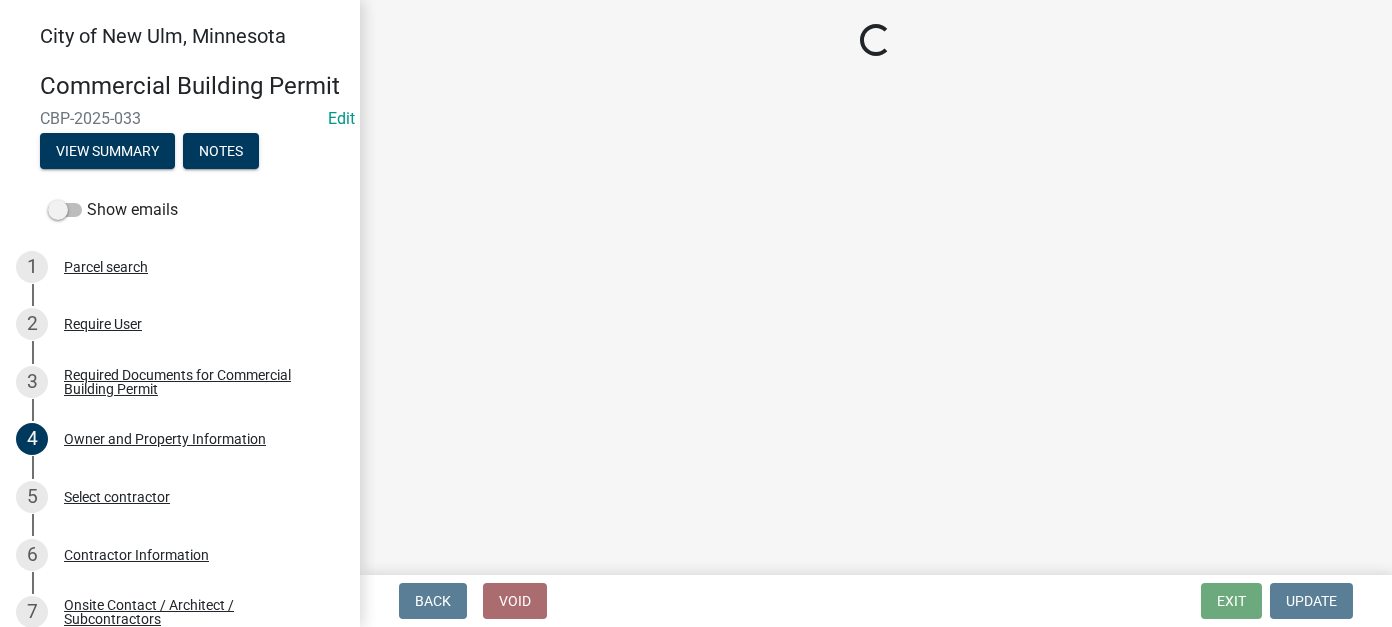 scroll, scrollTop: 0, scrollLeft: 0, axis: both 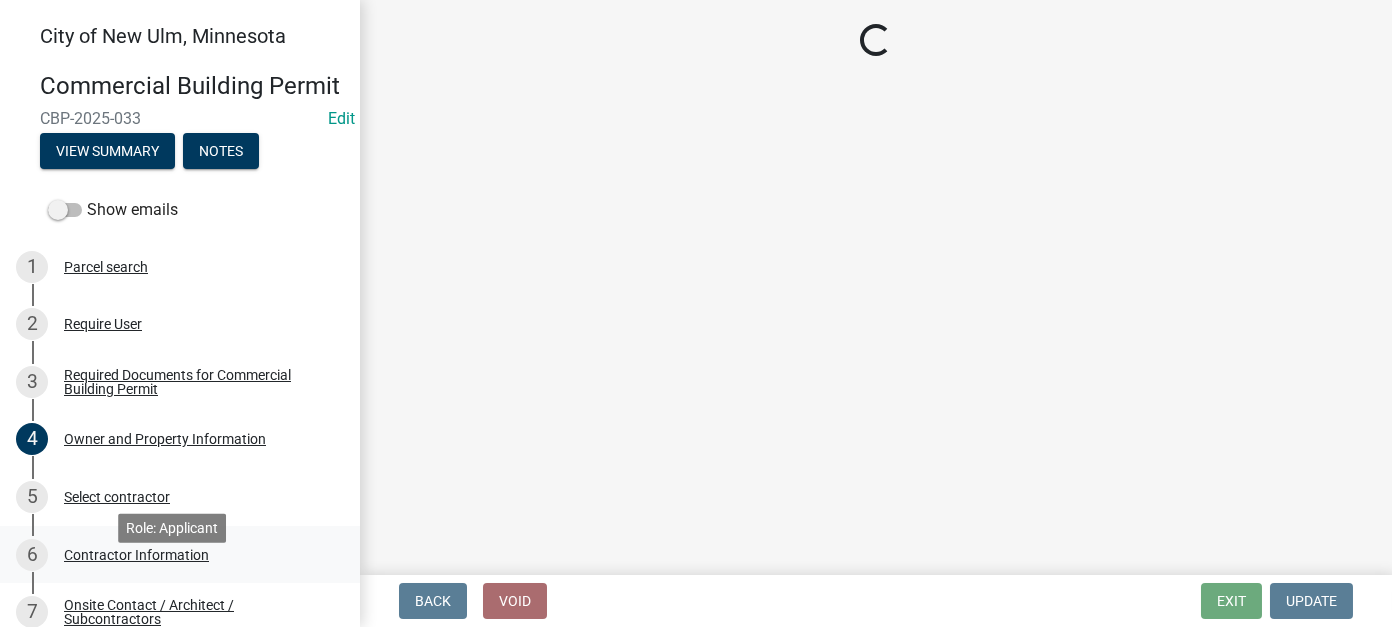 click on "Contractor Information" at bounding box center [136, 555] 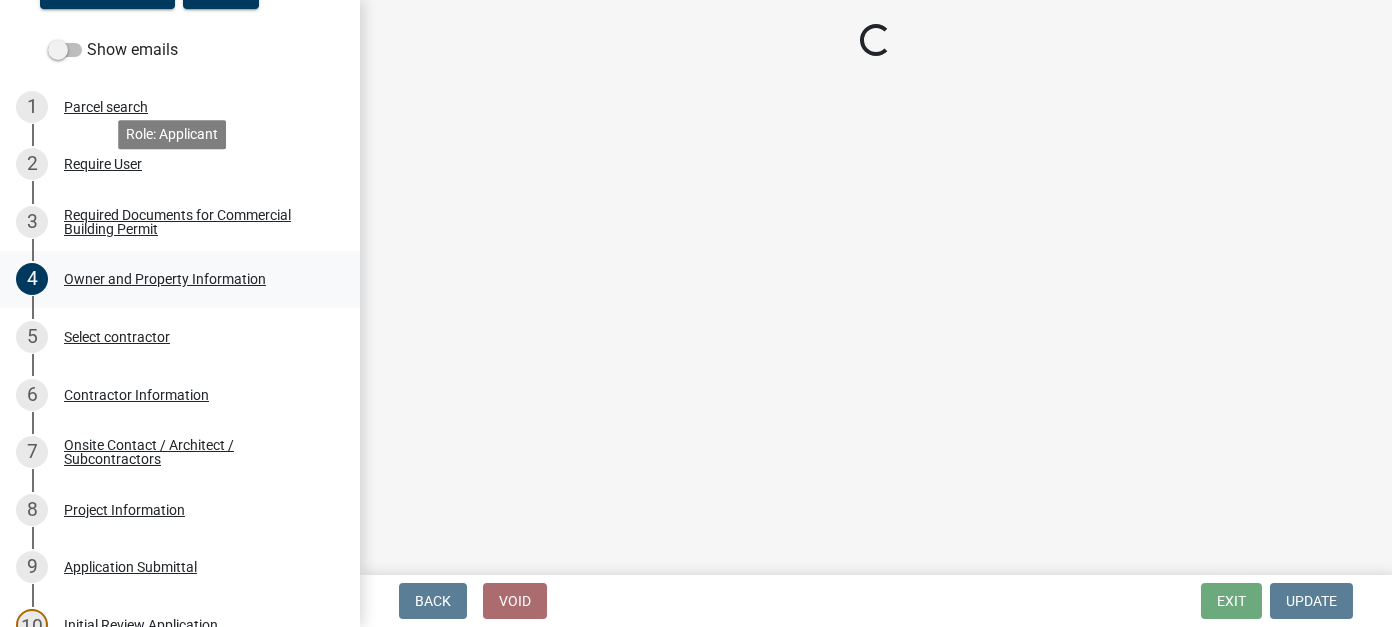 scroll, scrollTop: 300, scrollLeft: 0, axis: vertical 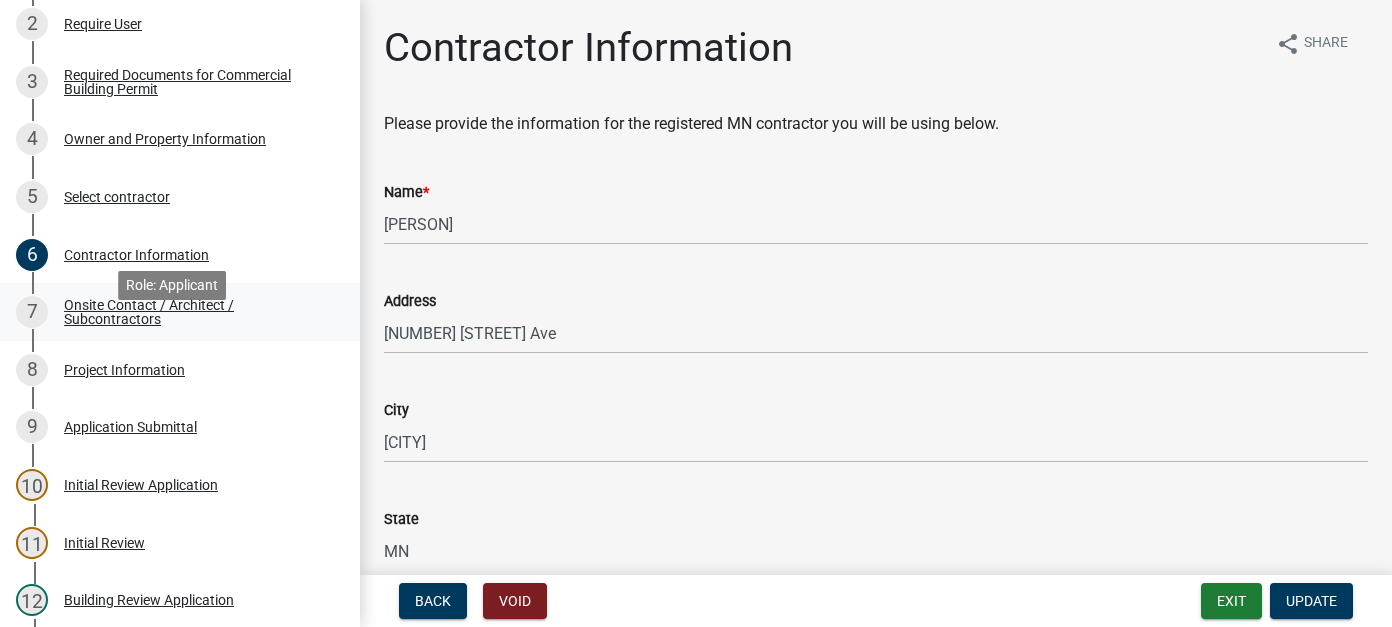 click on "Onsite Contact / Architect / Subcontractors" at bounding box center (196, 312) 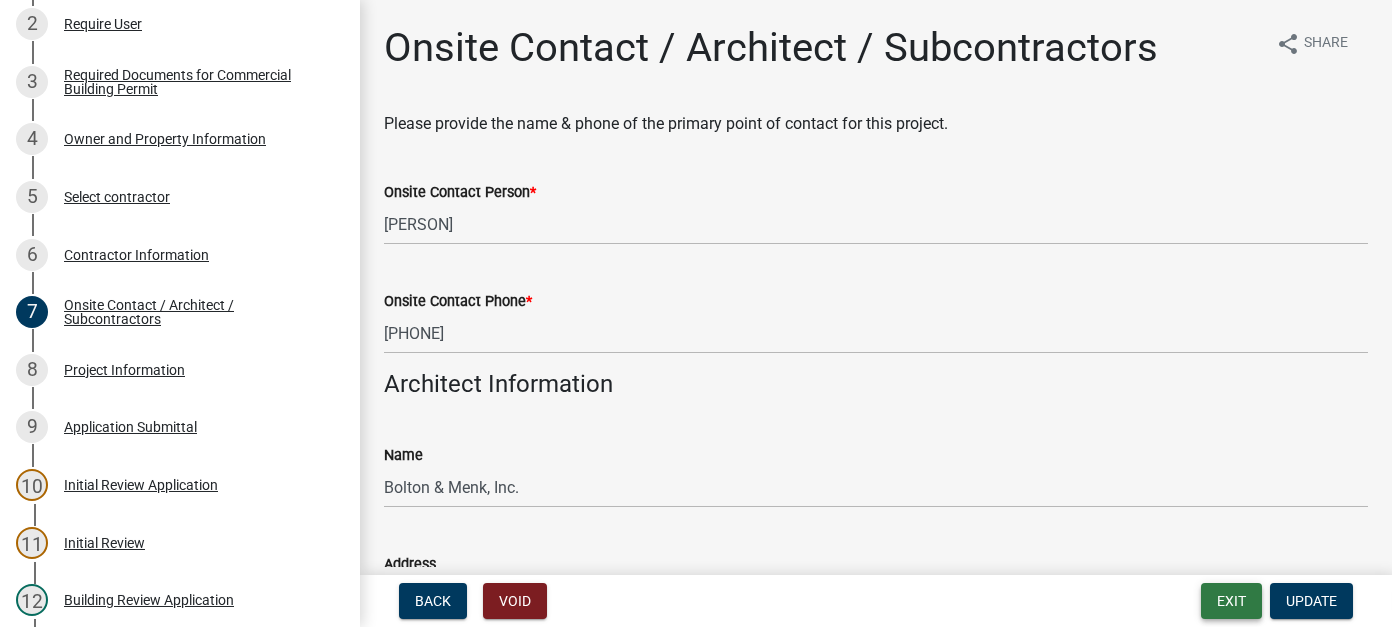 click on "Exit" at bounding box center (1231, 601) 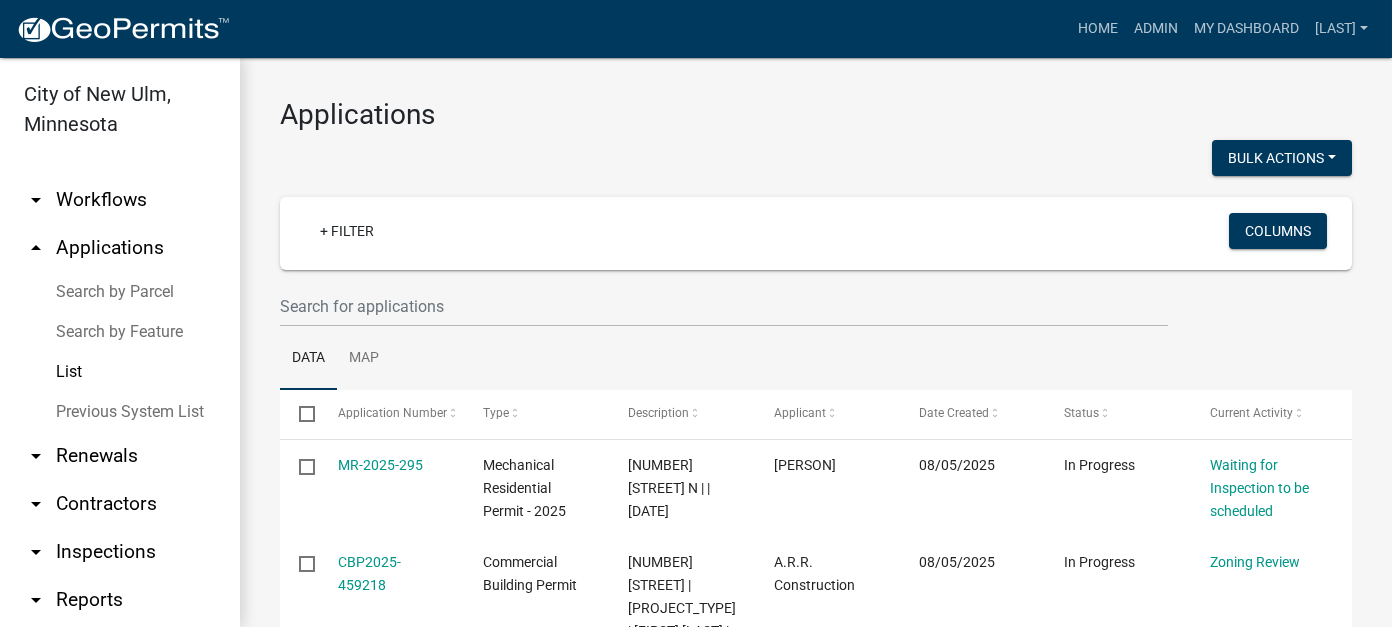 click on "List" at bounding box center [120, 372] 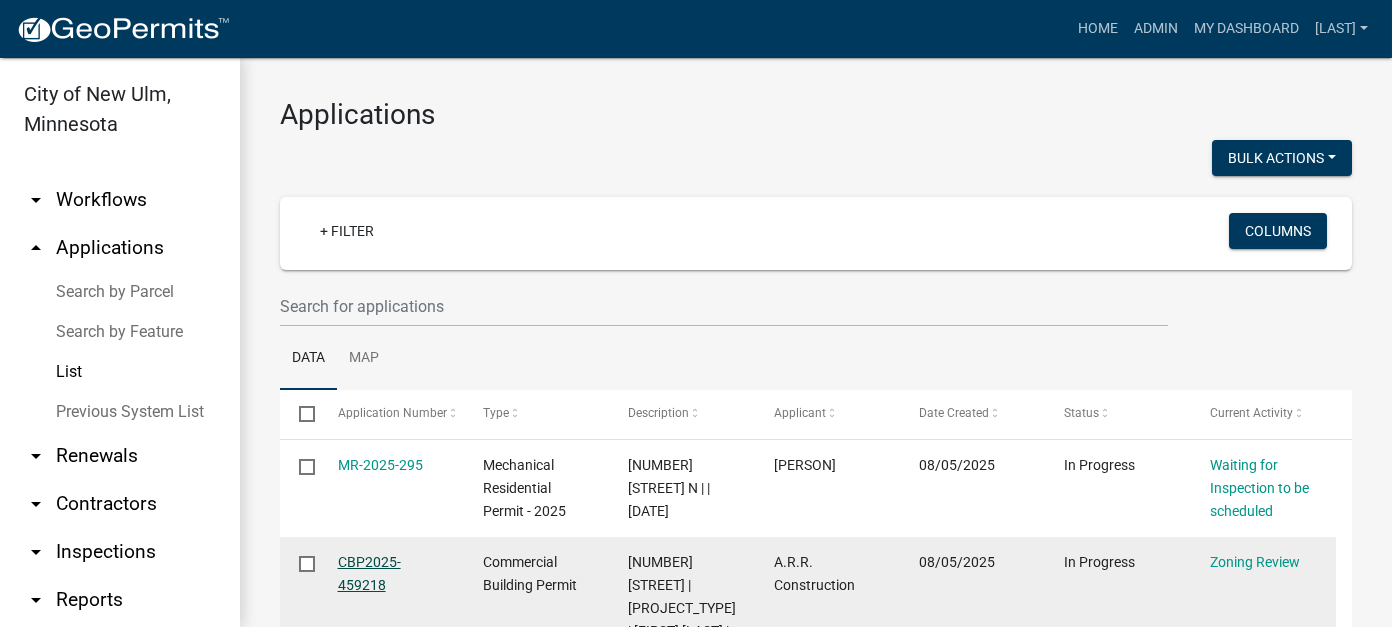 click on "CBP2025-459218" 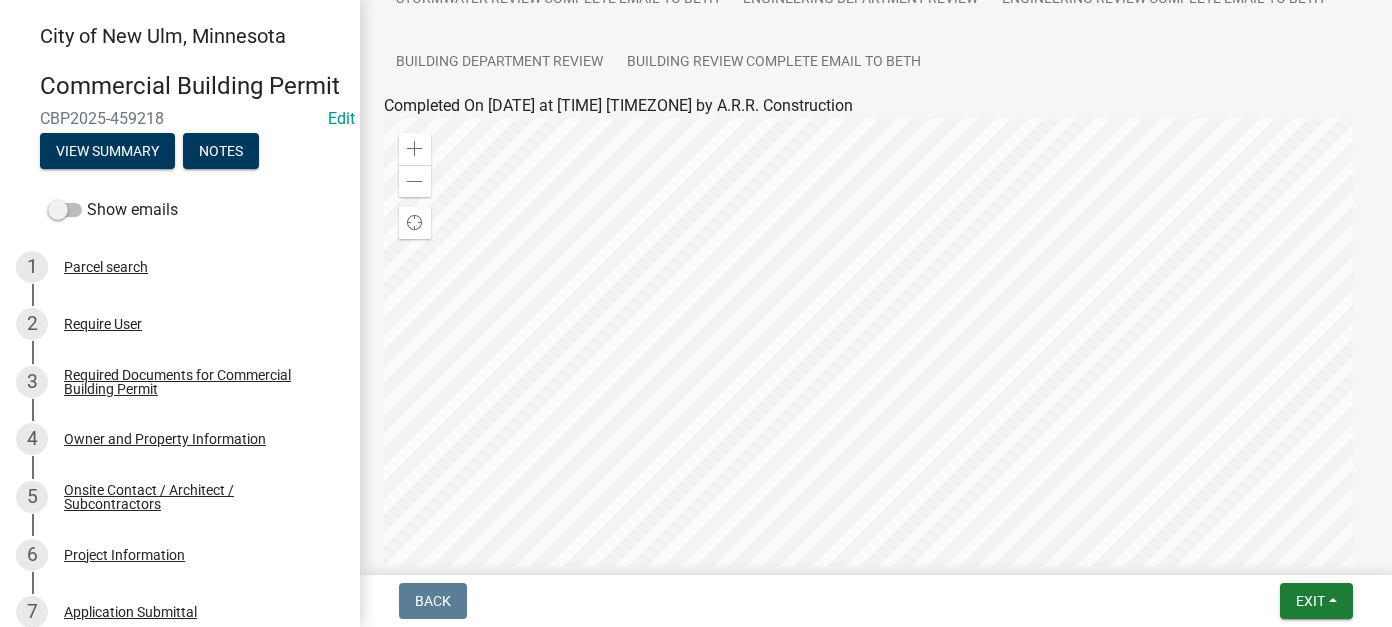 scroll, scrollTop: 600, scrollLeft: 0, axis: vertical 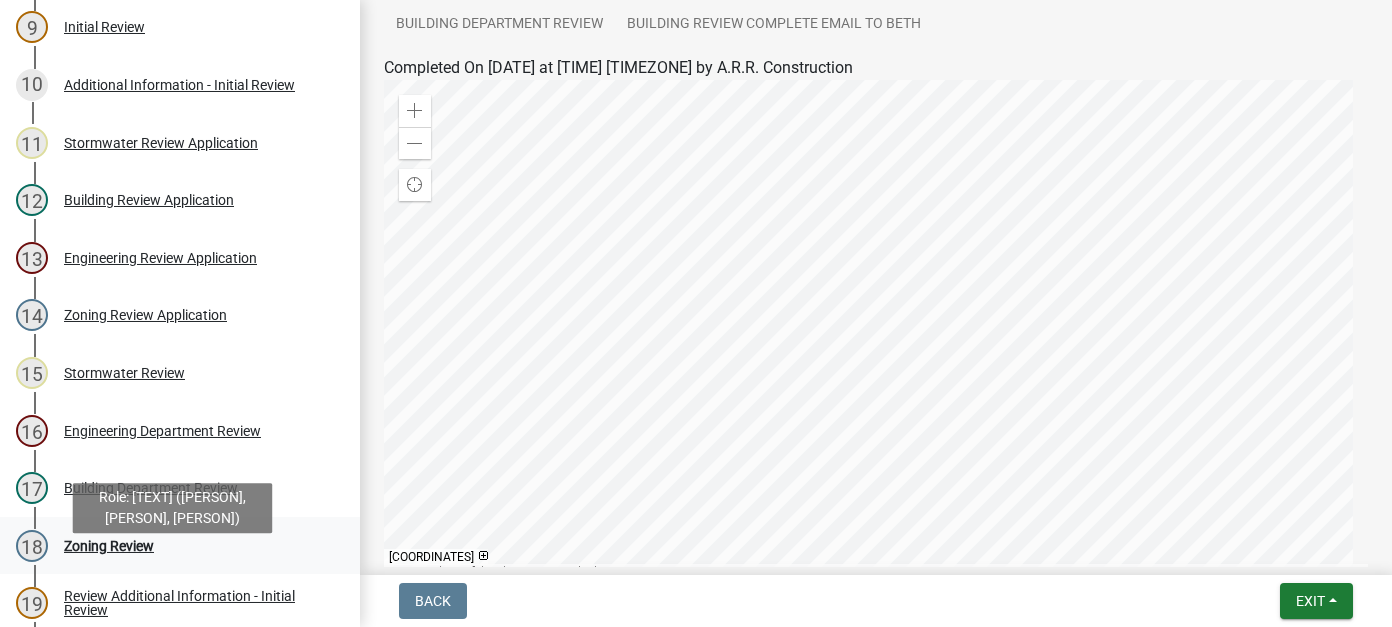 click on "Zoning Review" at bounding box center (109, 546) 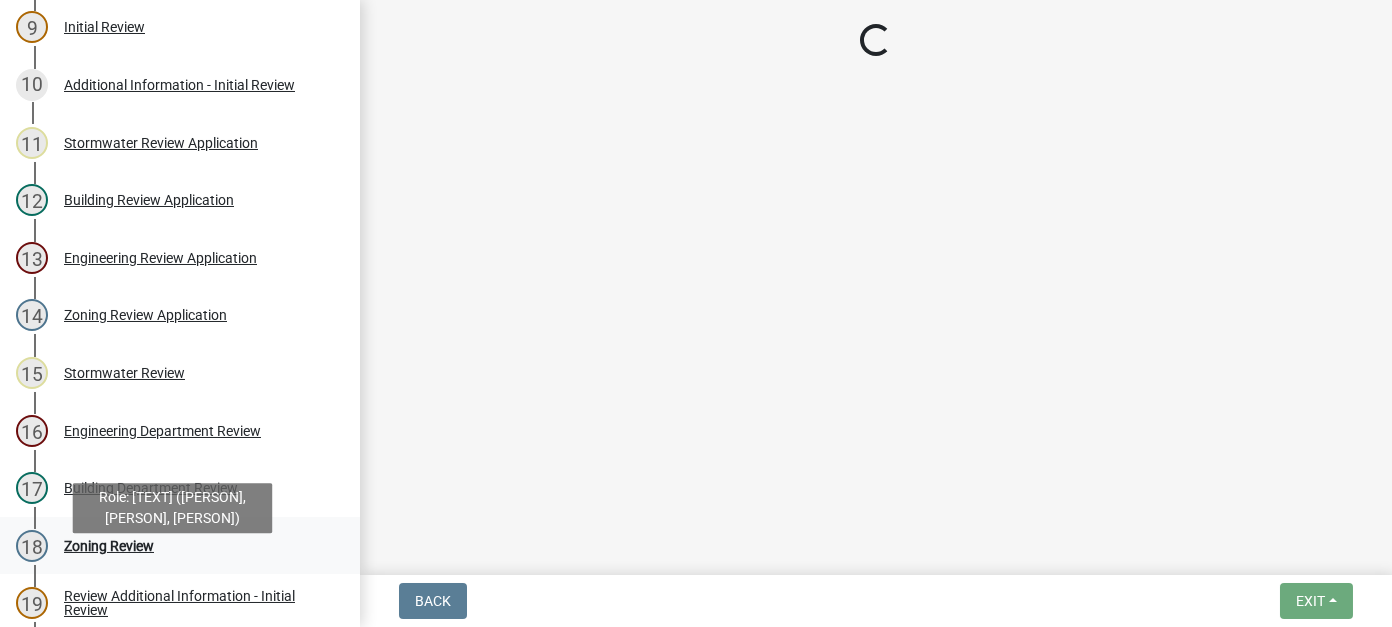 scroll, scrollTop: 0, scrollLeft: 0, axis: both 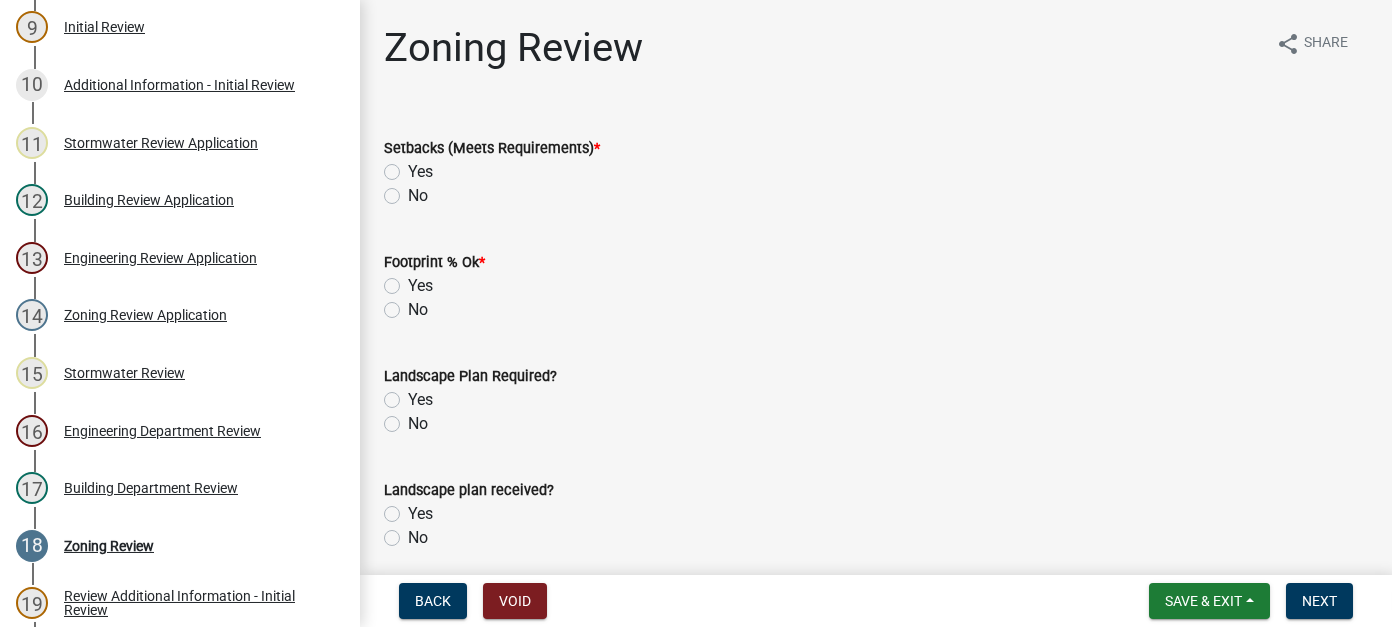 click on "Yes" 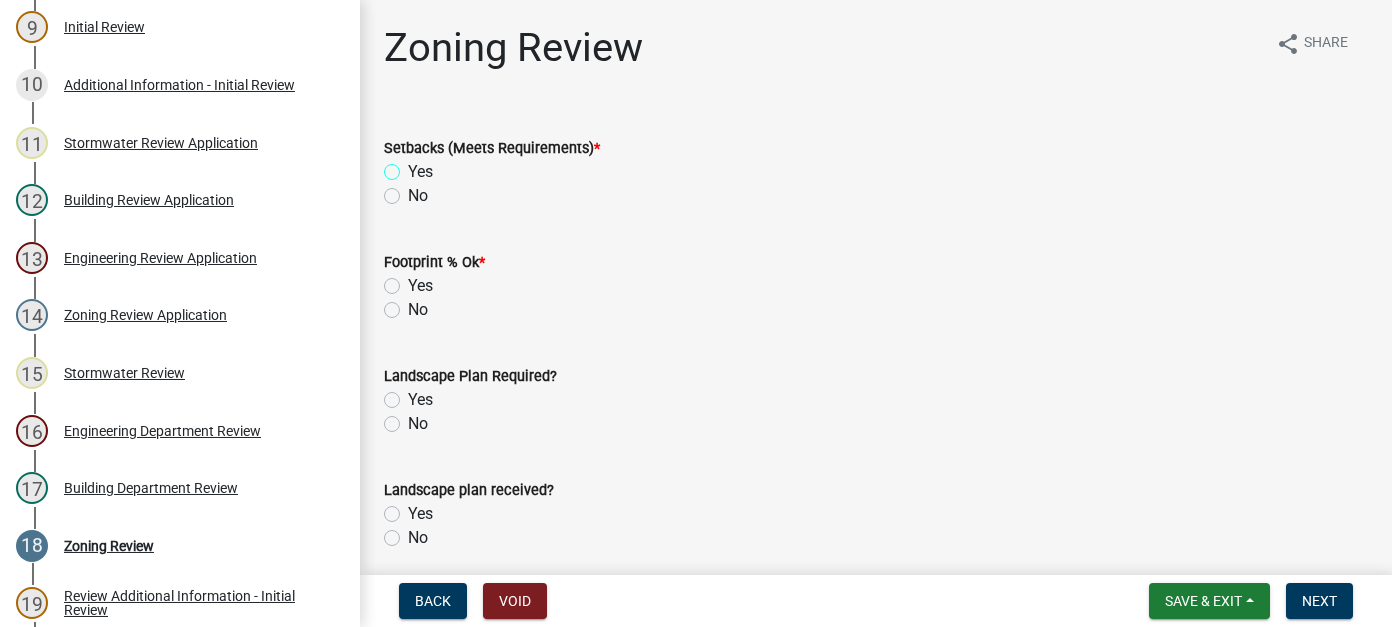 click on "Yes" at bounding box center (414, 166) 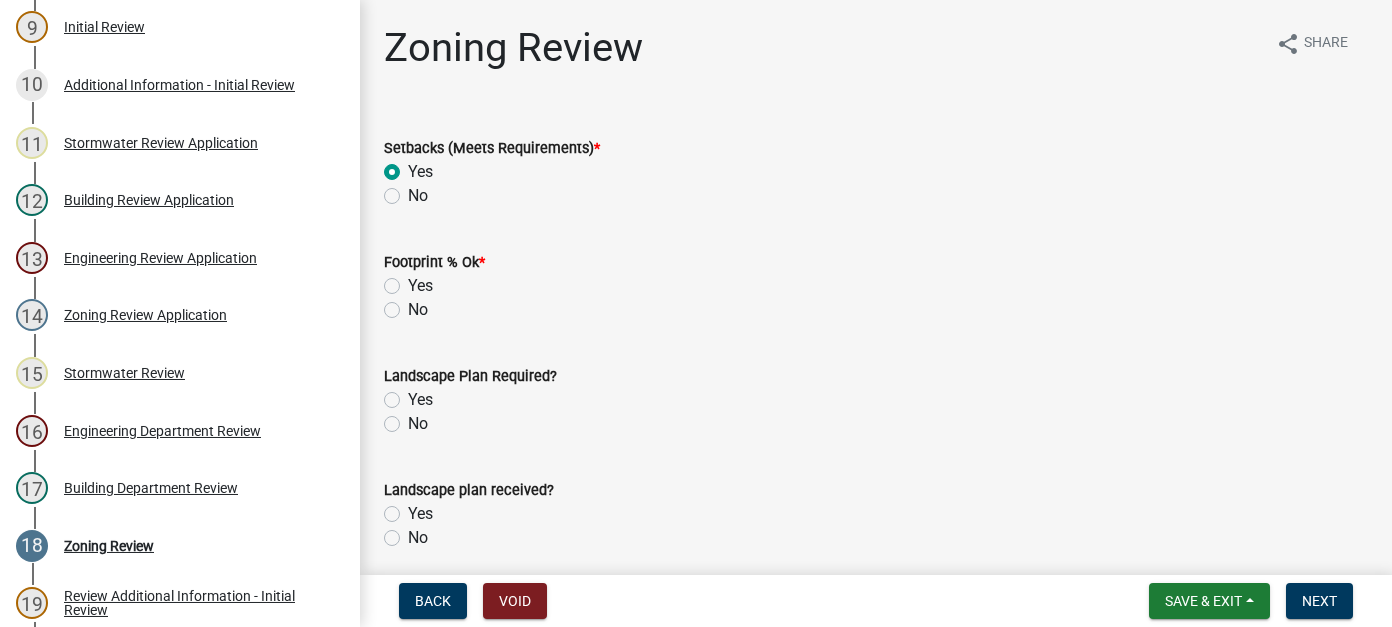 radio on "true" 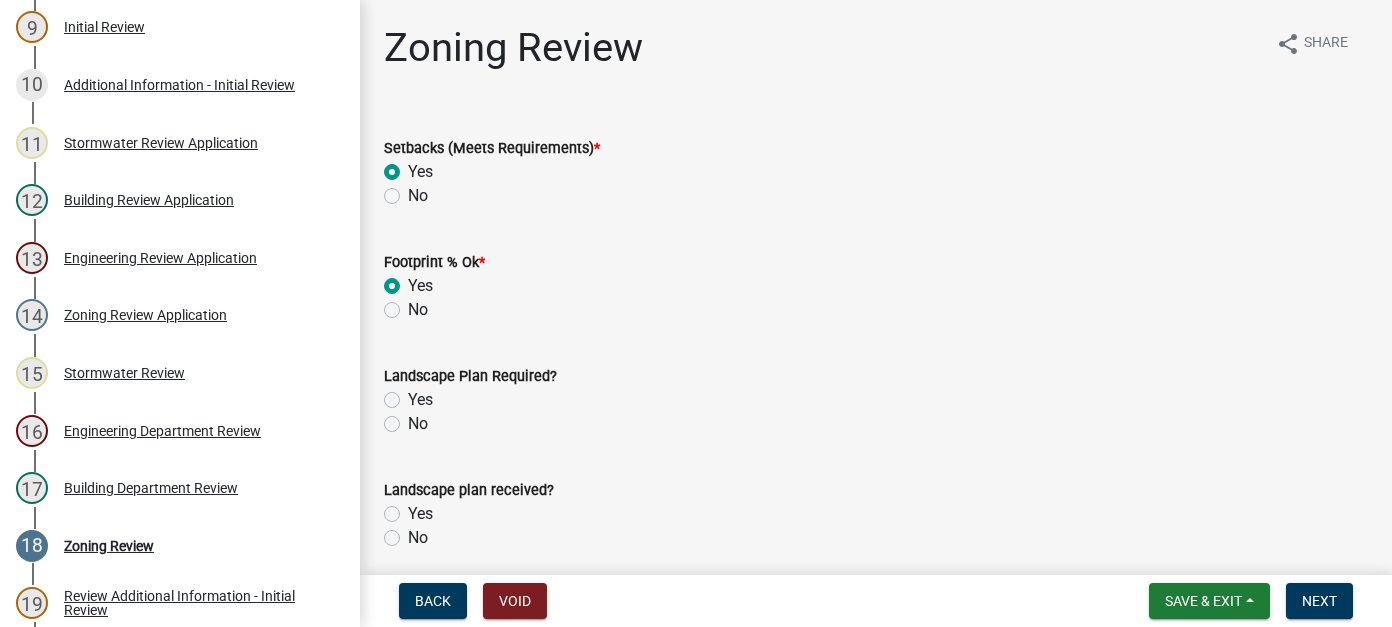 radio on "true" 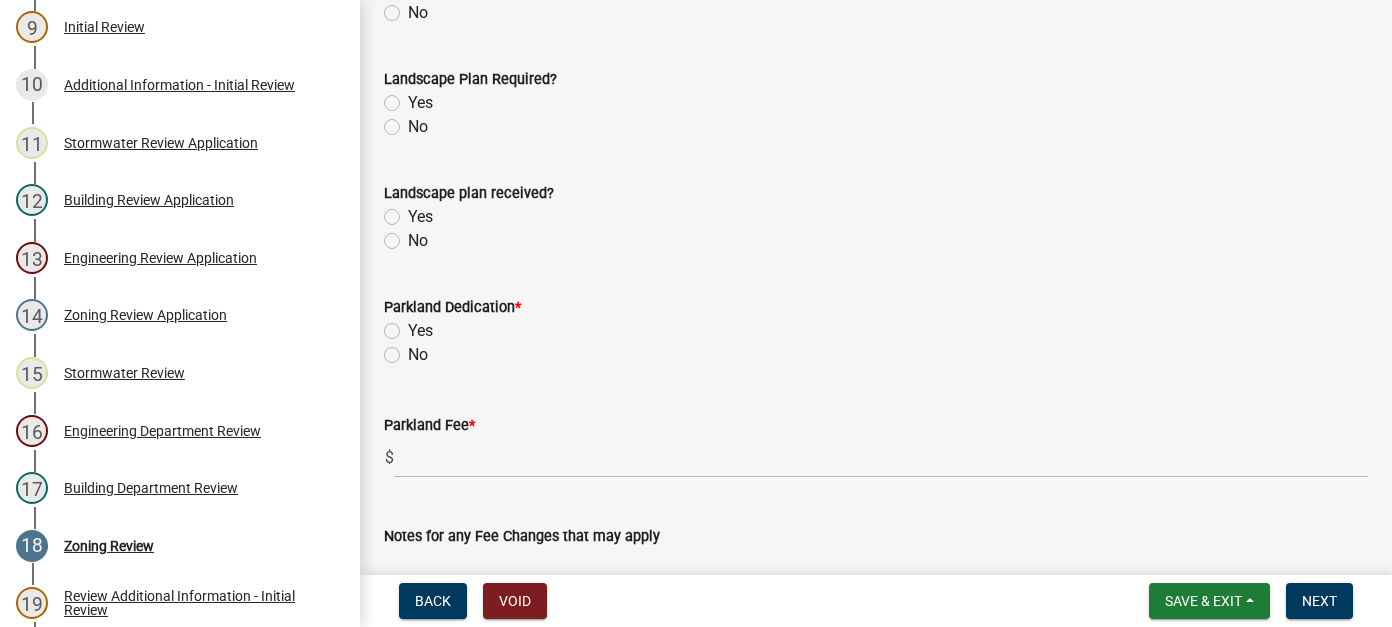 scroll, scrollTop: 300, scrollLeft: 0, axis: vertical 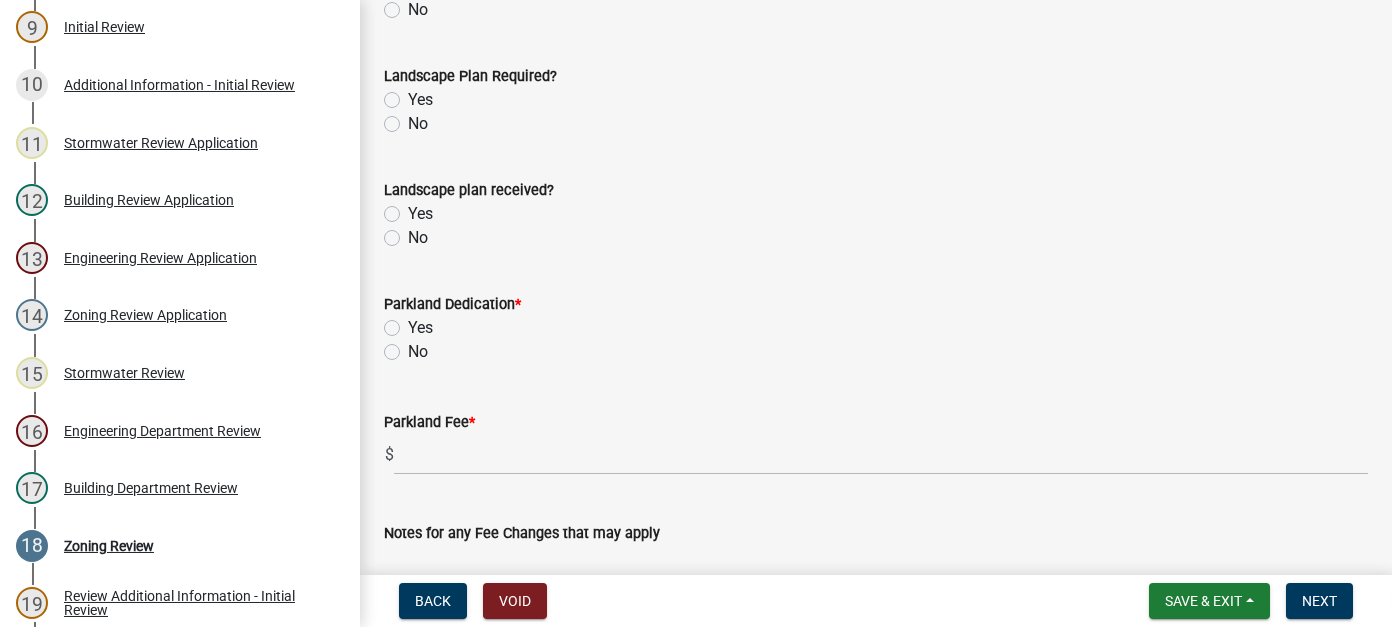 click on "No" 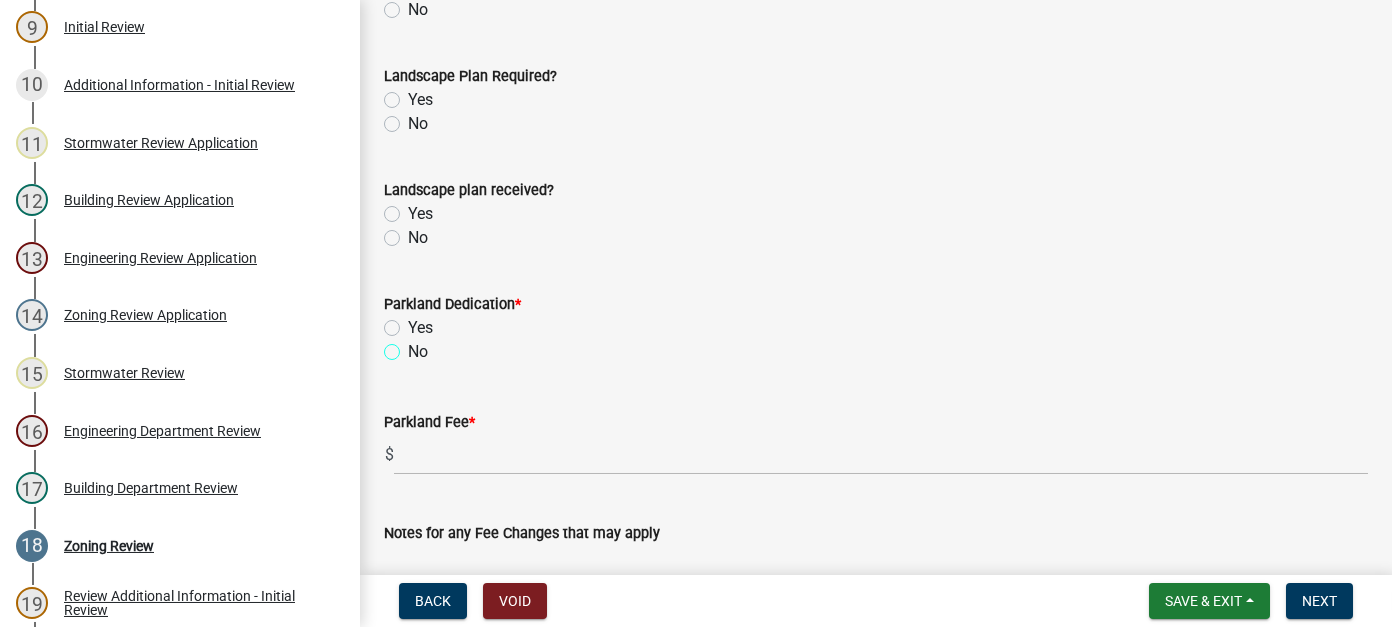 click on "No" at bounding box center (414, 346) 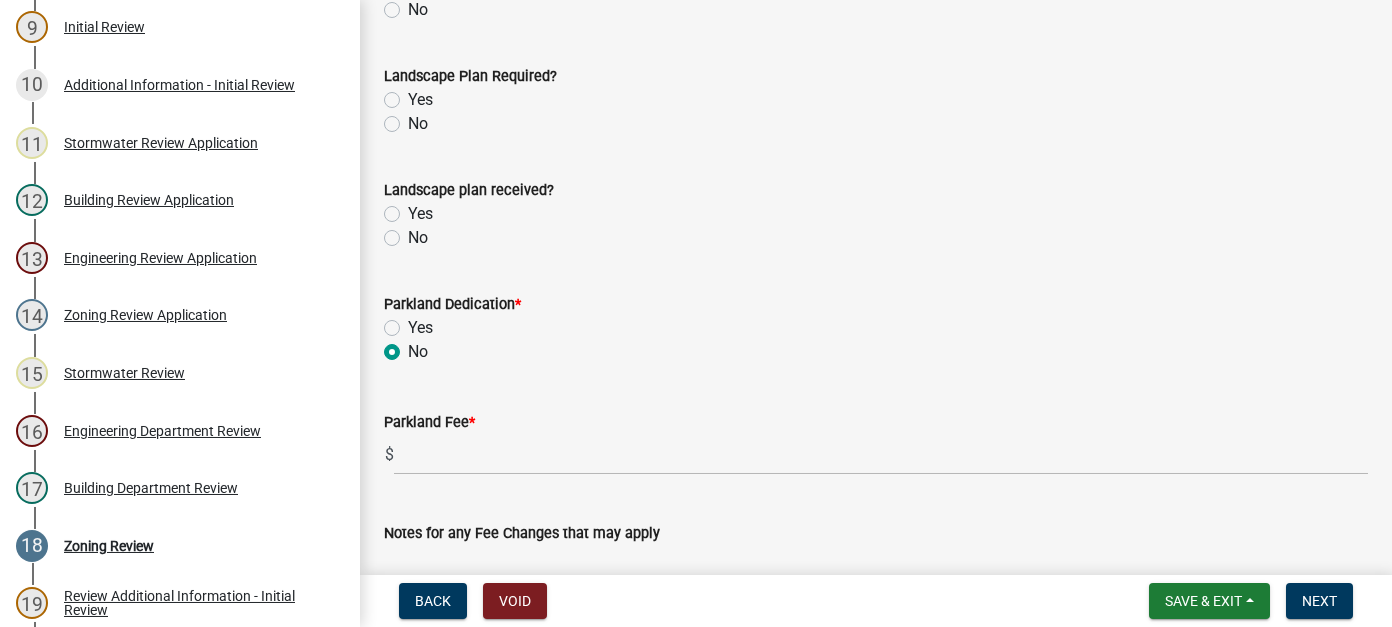 radio on "true" 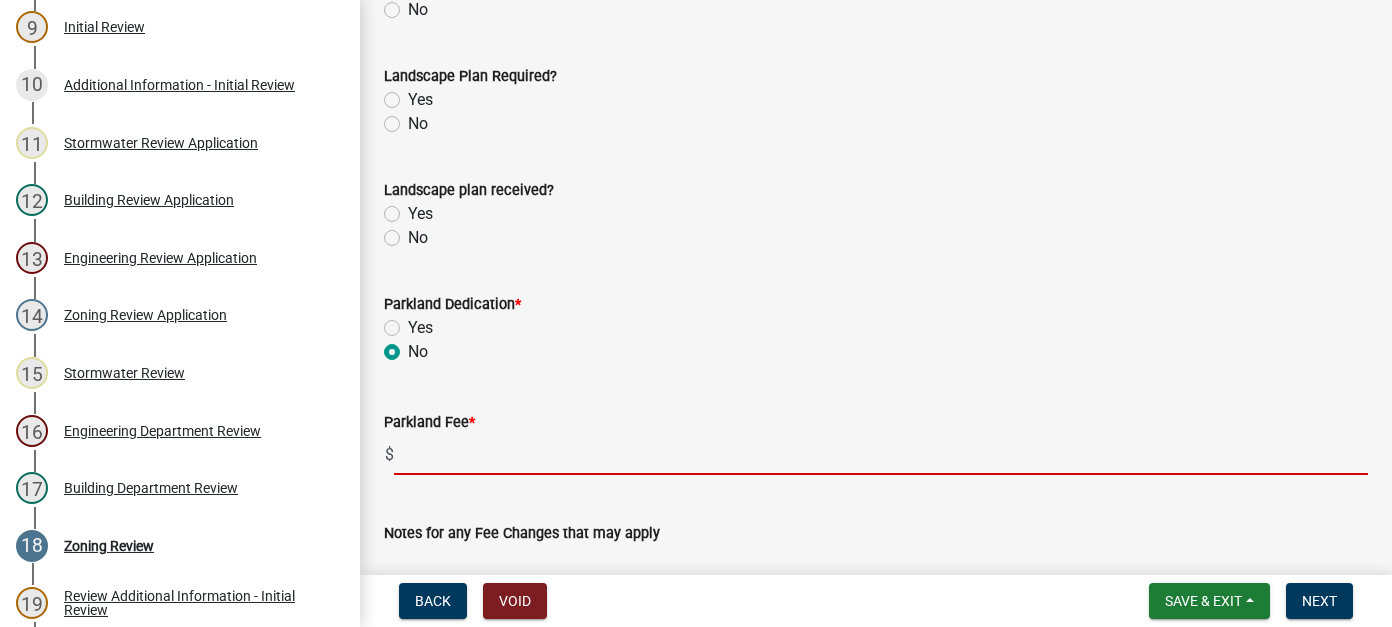 click 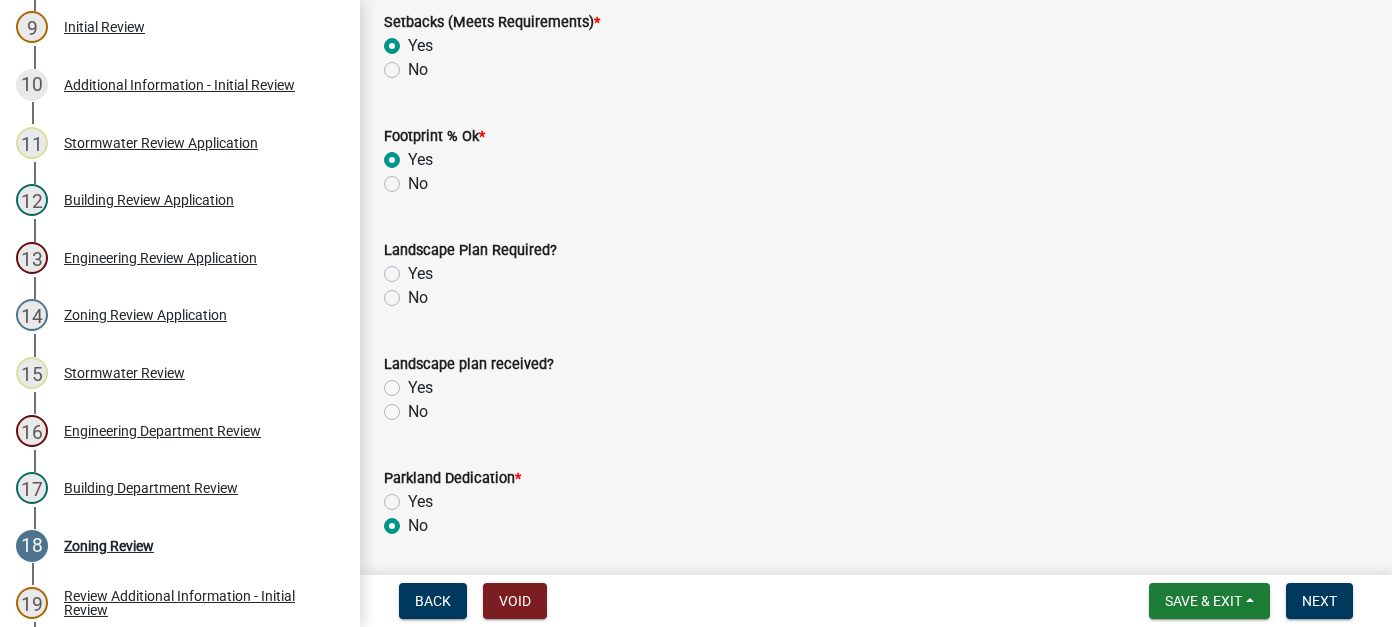 scroll, scrollTop: 0, scrollLeft: 0, axis: both 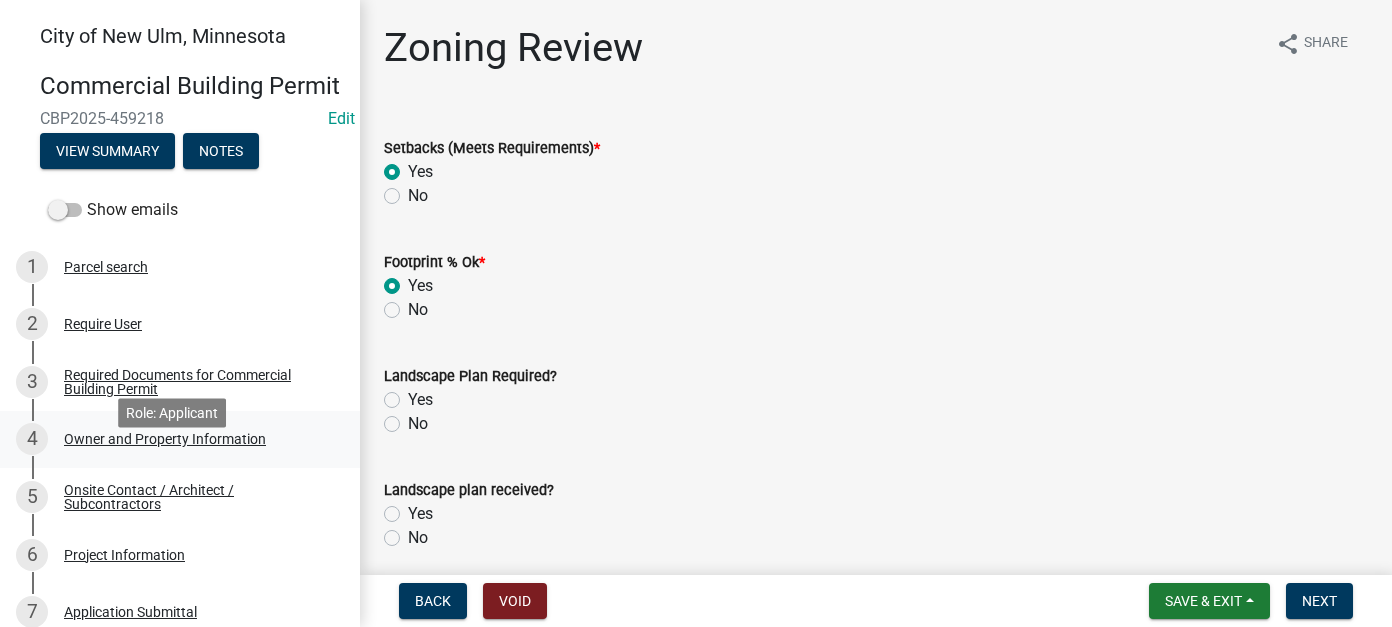 type on "0" 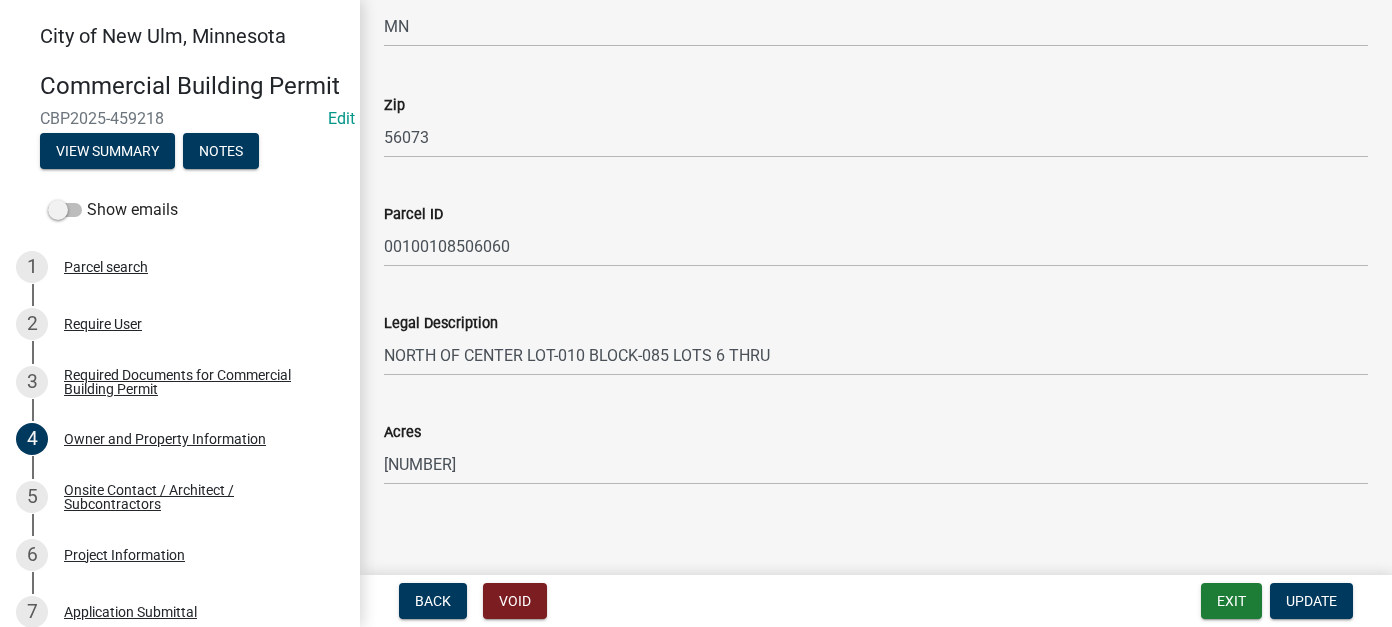 scroll, scrollTop: 1468, scrollLeft: 0, axis: vertical 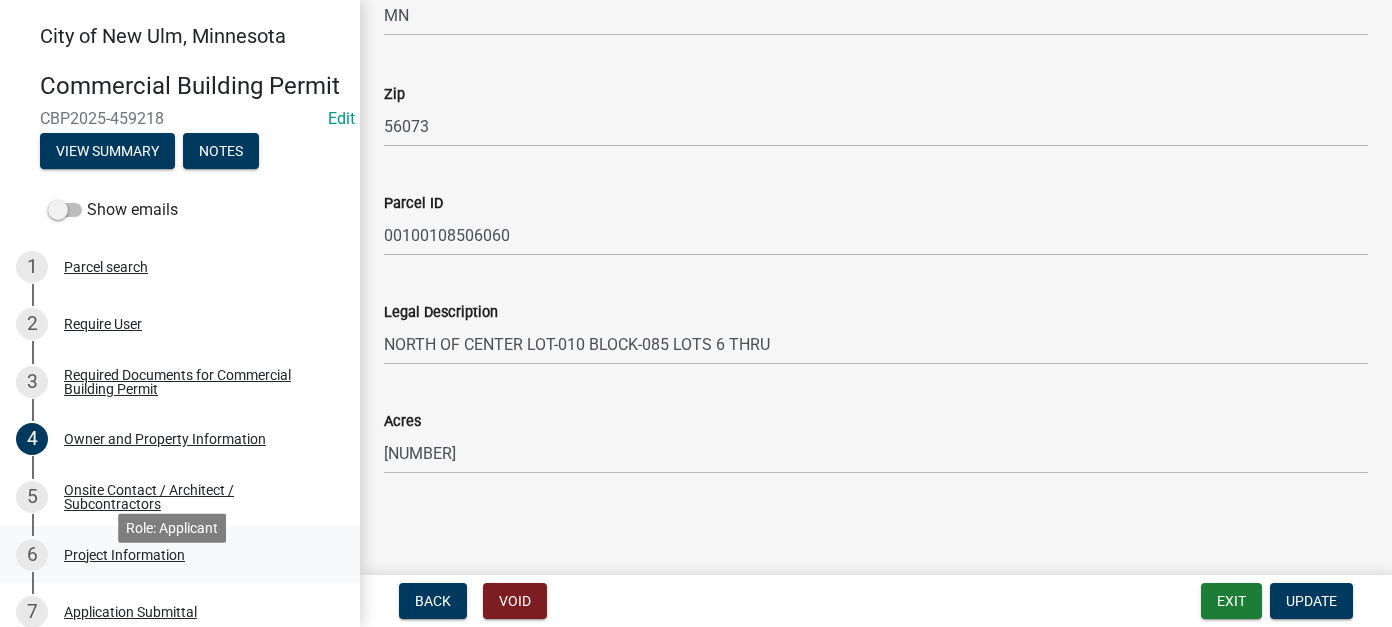 click on "6     Project Information" at bounding box center (172, 555) 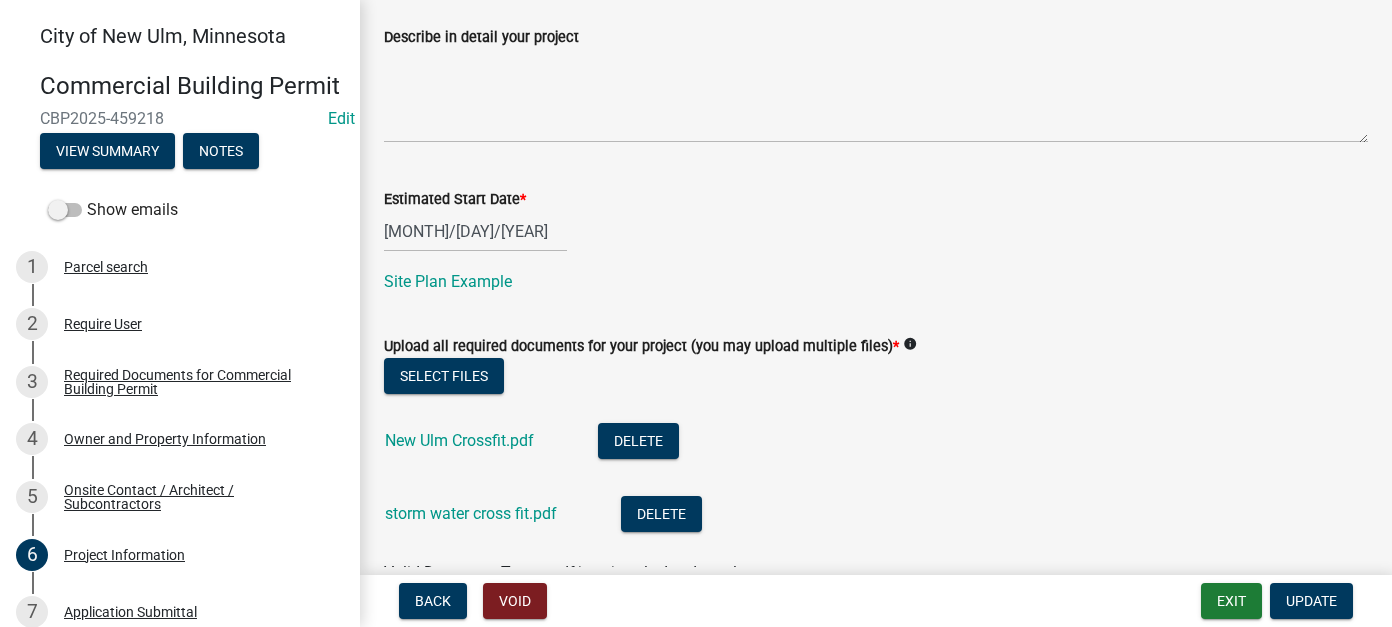 scroll, scrollTop: 1113, scrollLeft: 0, axis: vertical 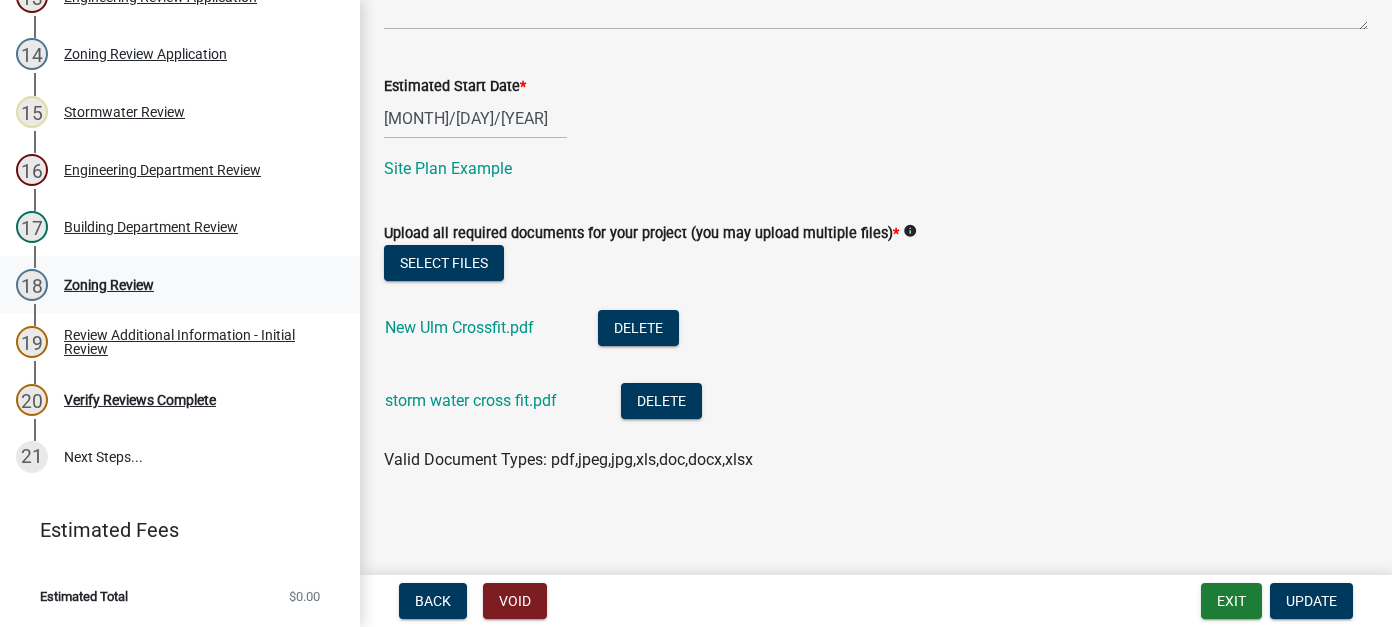click on "Zoning Review" at bounding box center (109, 285) 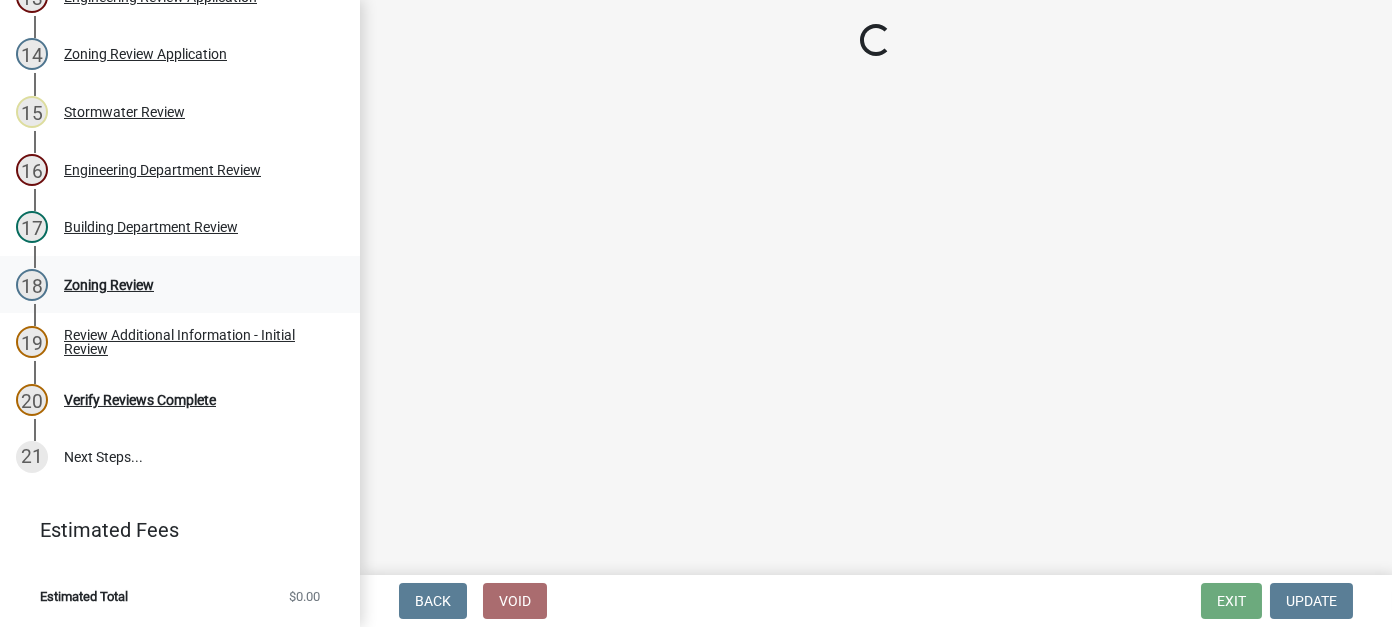 scroll, scrollTop: 0, scrollLeft: 0, axis: both 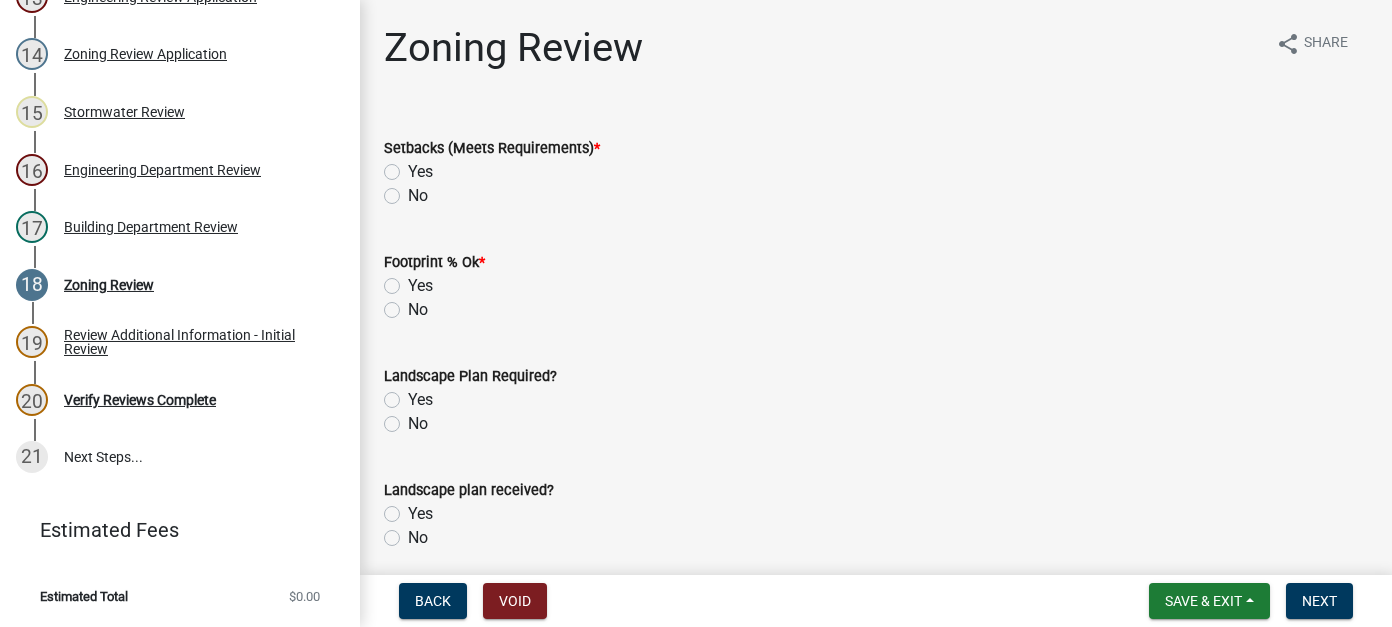 click on "Setbacks (Meets Requirements)  *  Yes   No" 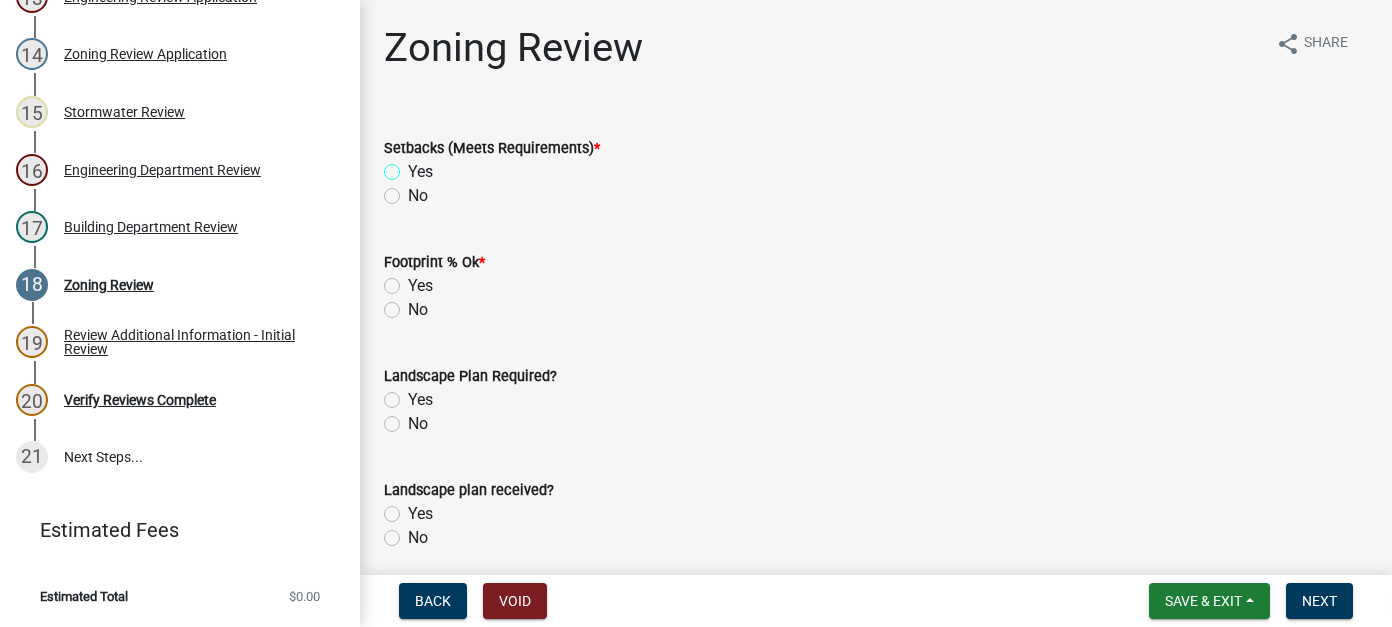 click on "Yes" at bounding box center (414, 166) 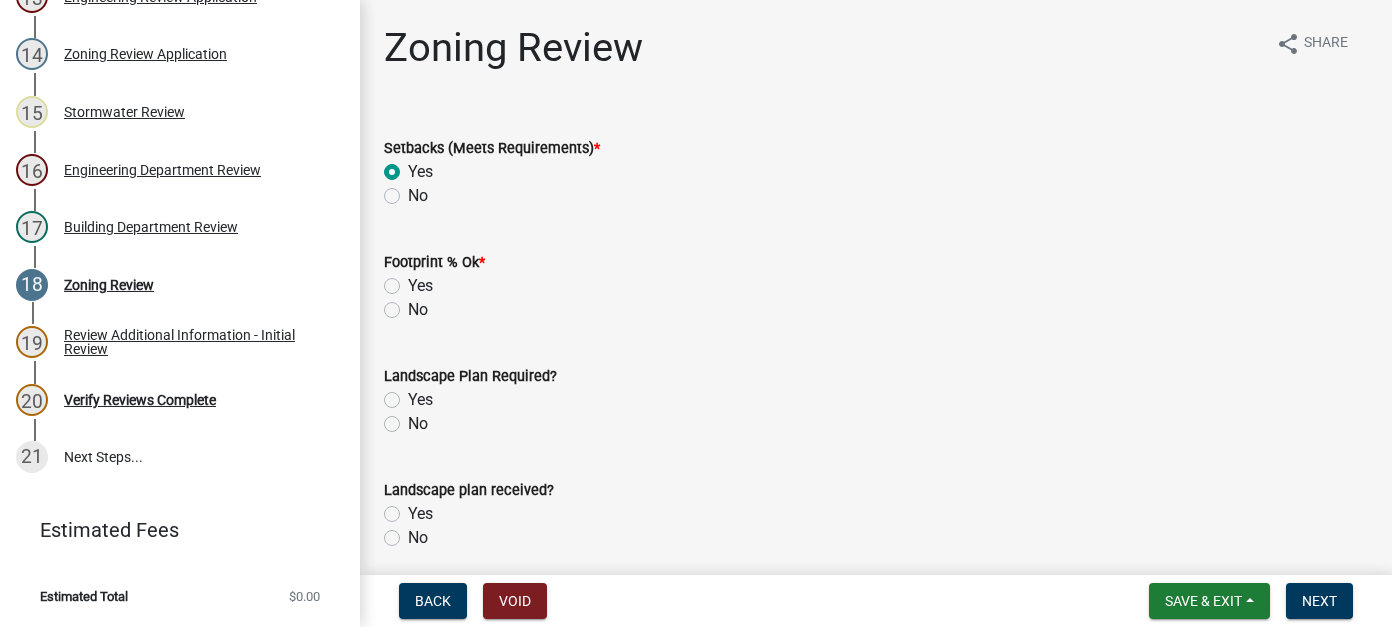 radio on "true" 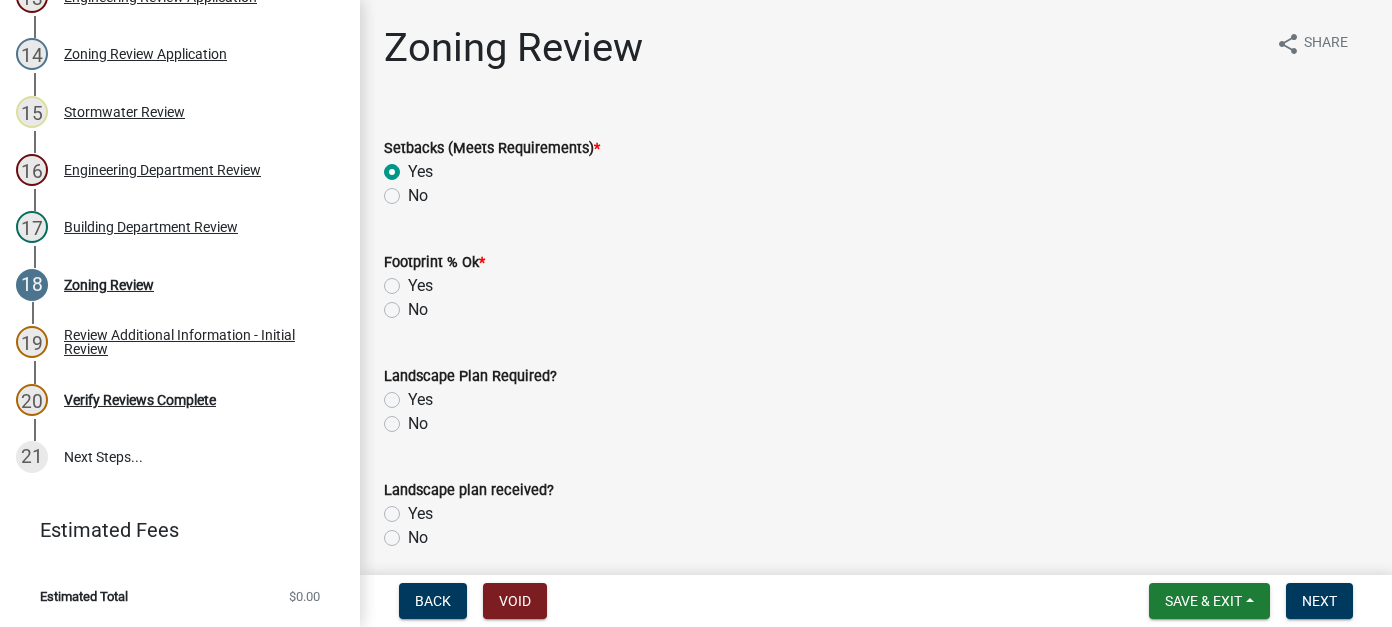 click on "Yes" 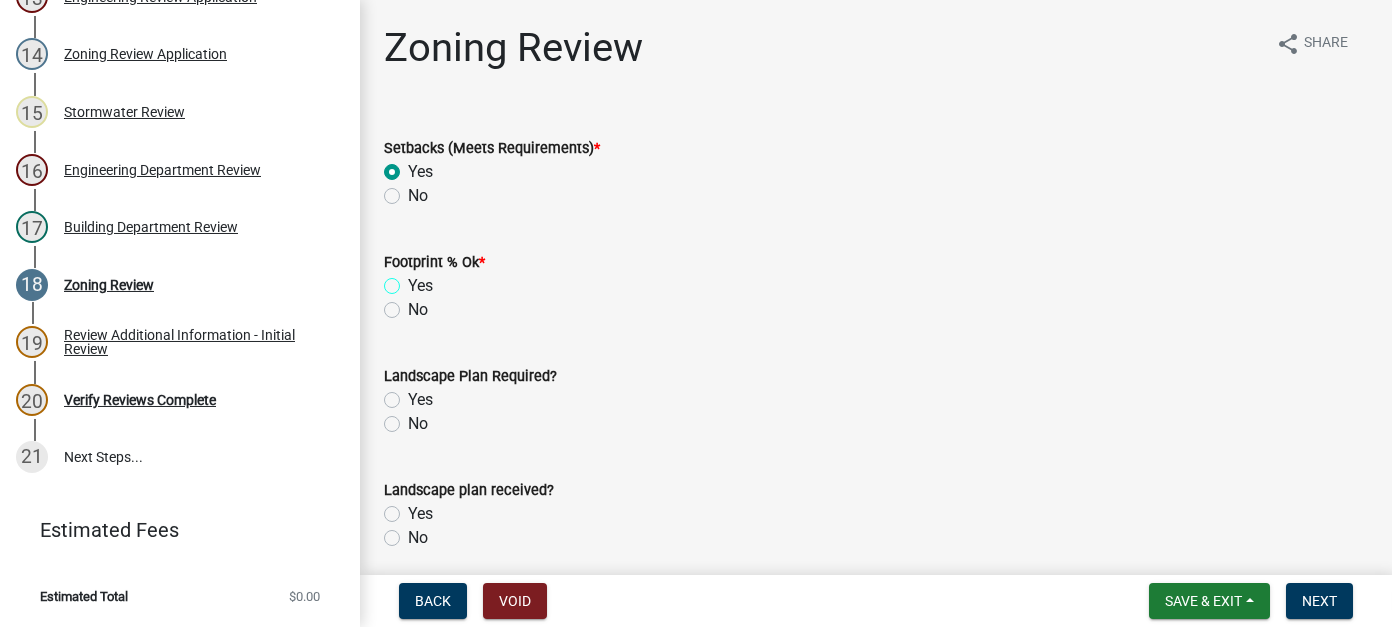 click on "Yes" at bounding box center [414, 280] 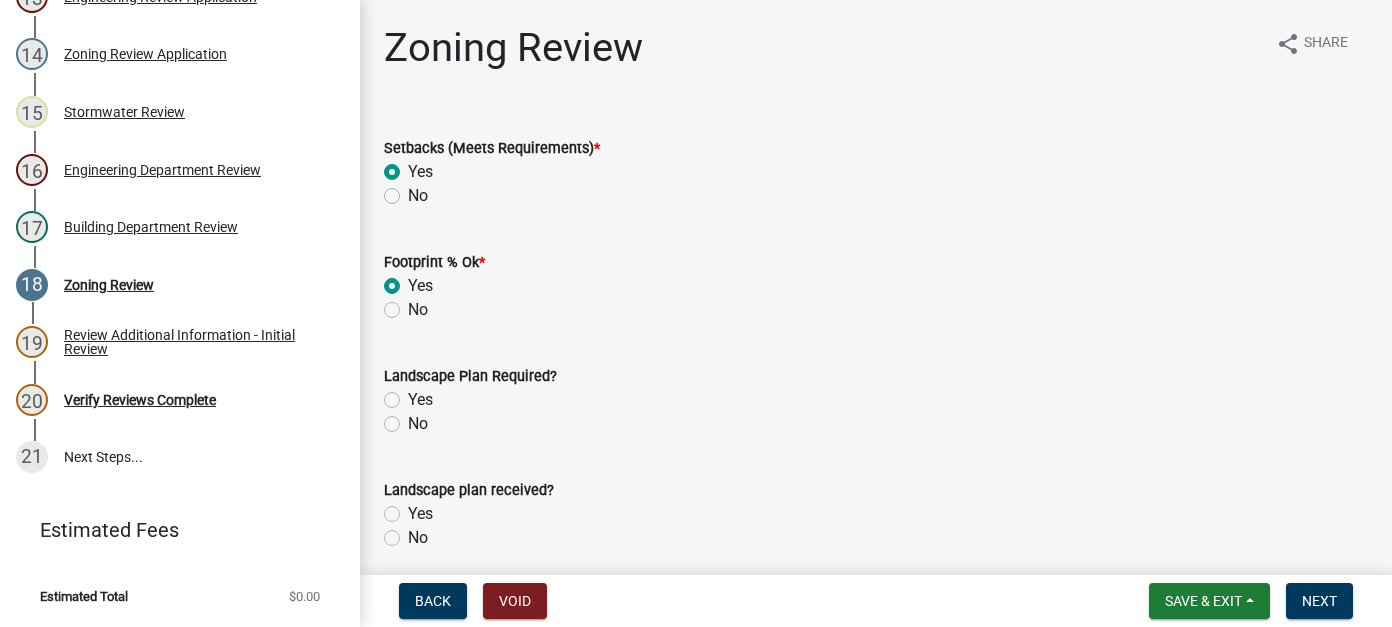 radio on "true" 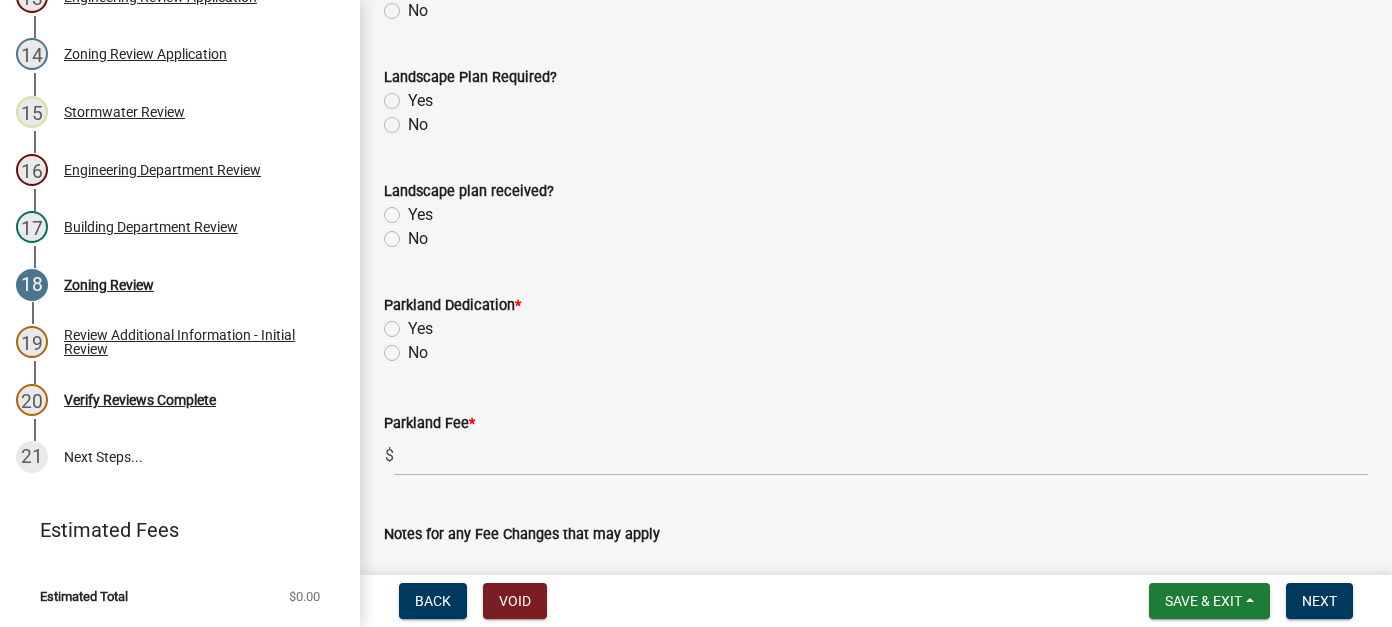 scroll, scrollTop: 400, scrollLeft: 0, axis: vertical 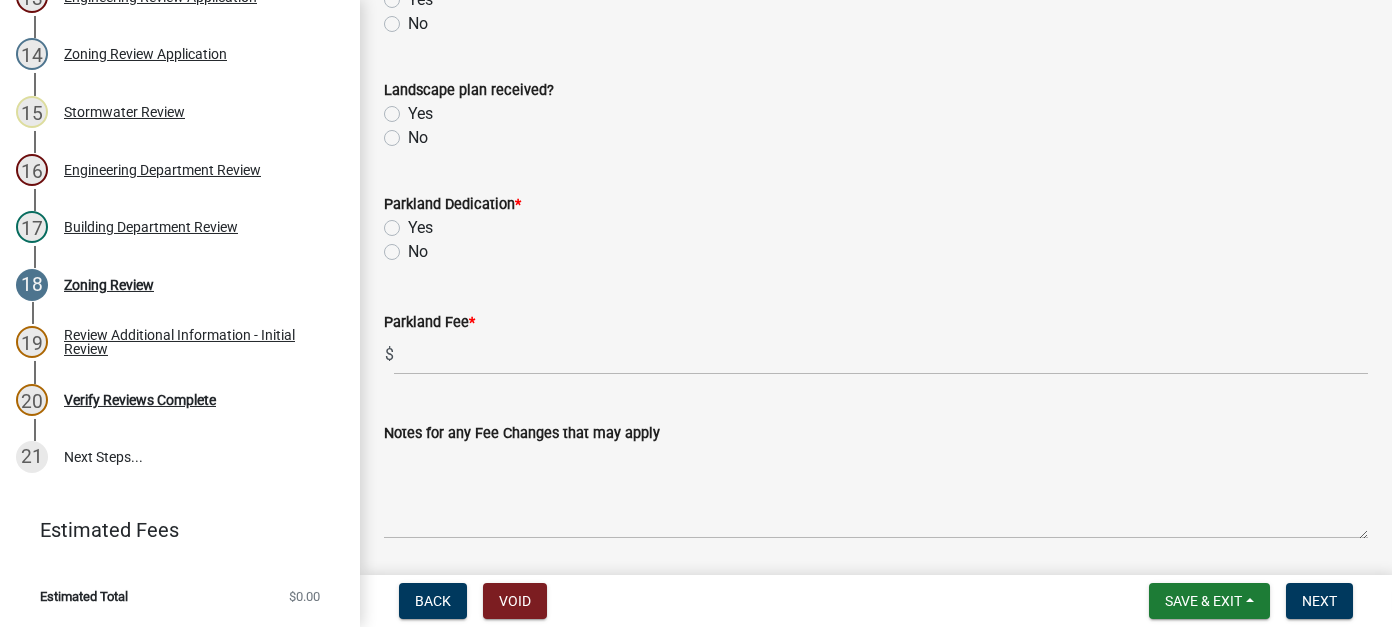 click on "No" 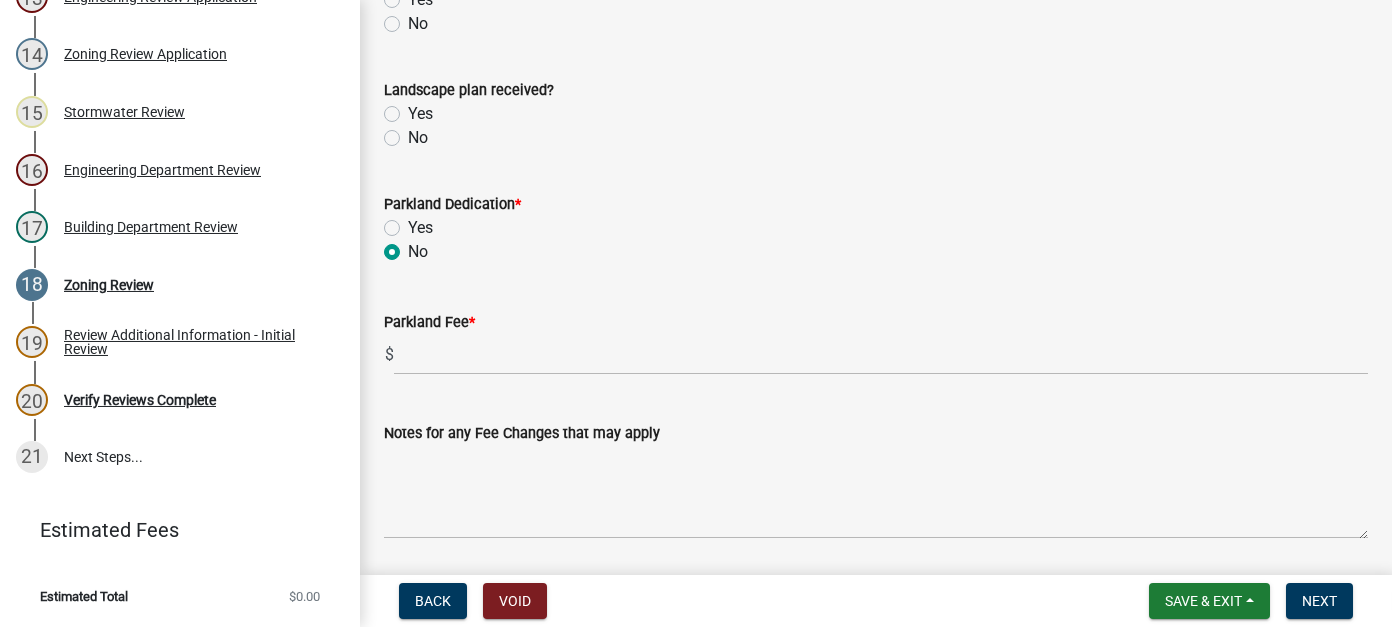 radio on "true" 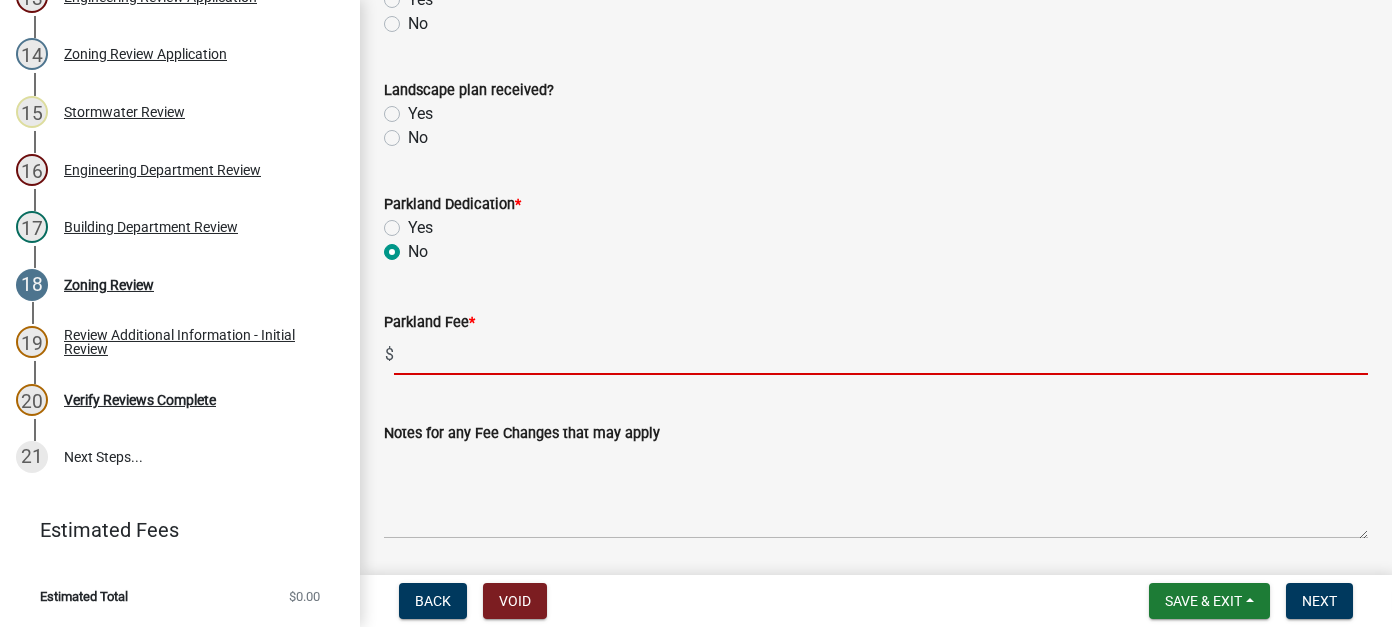 click 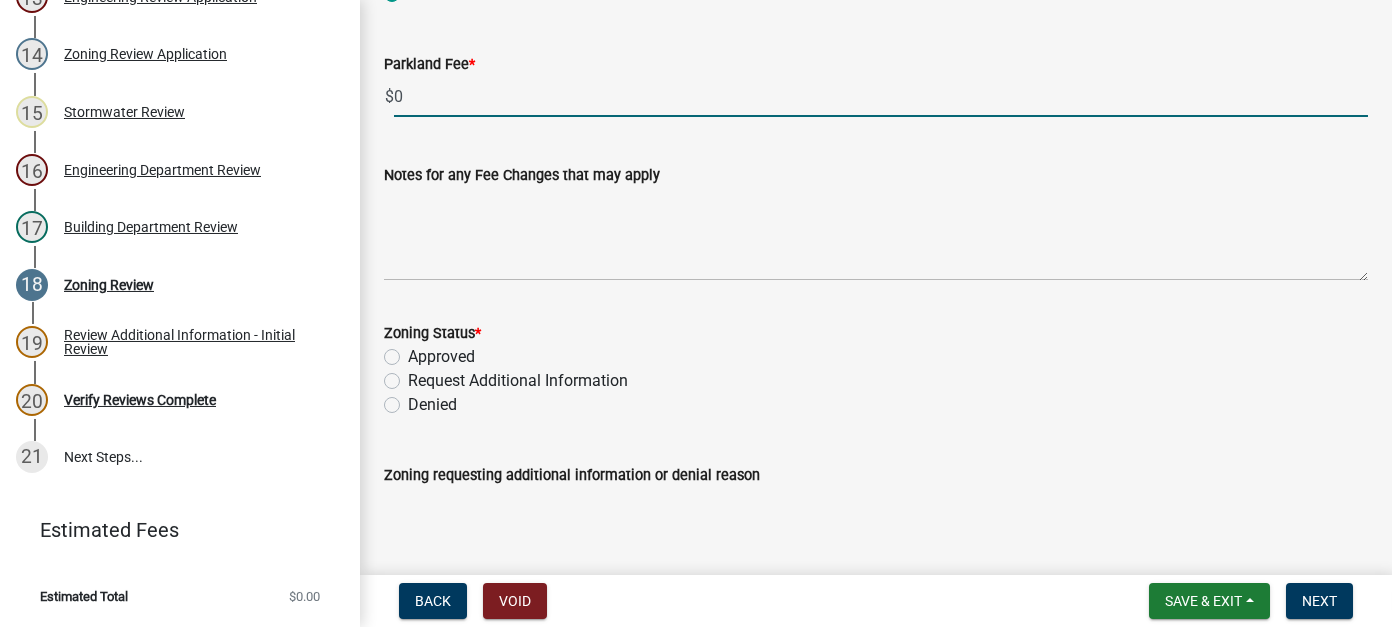 scroll, scrollTop: 765, scrollLeft: 0, axis: vertical 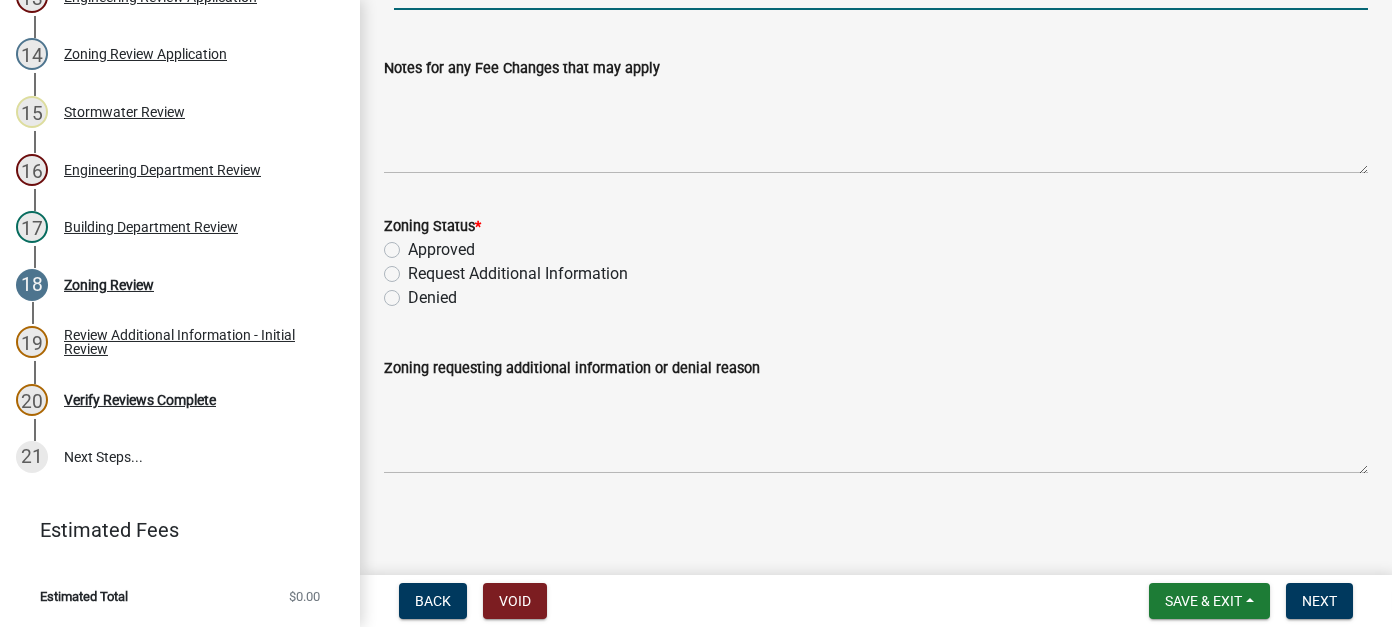 type on "0" 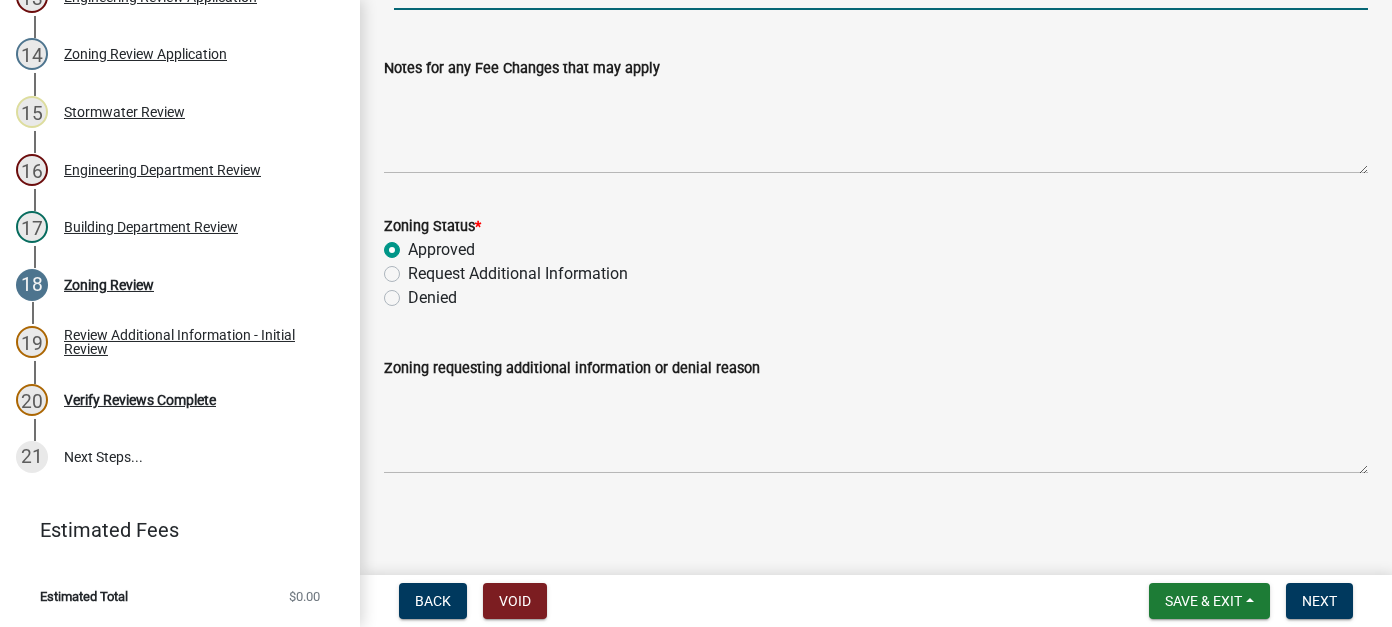 radio on "true" 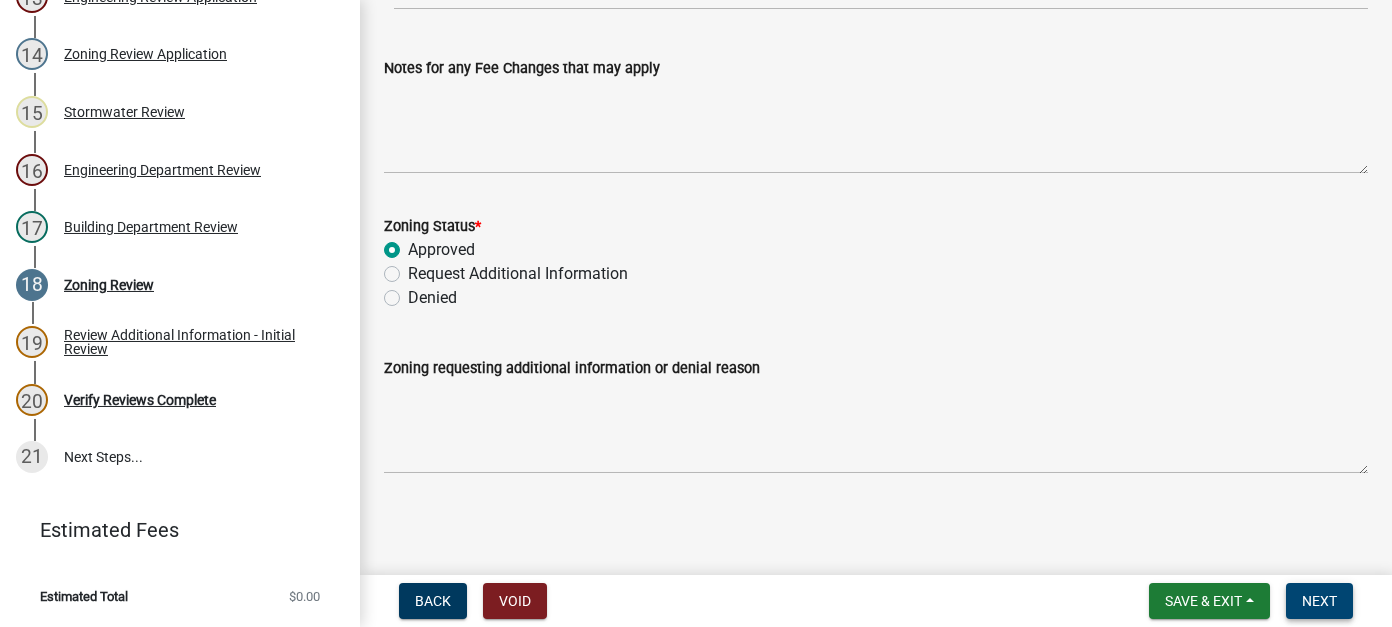 click on "Next" at bounding box center [1319, 601] 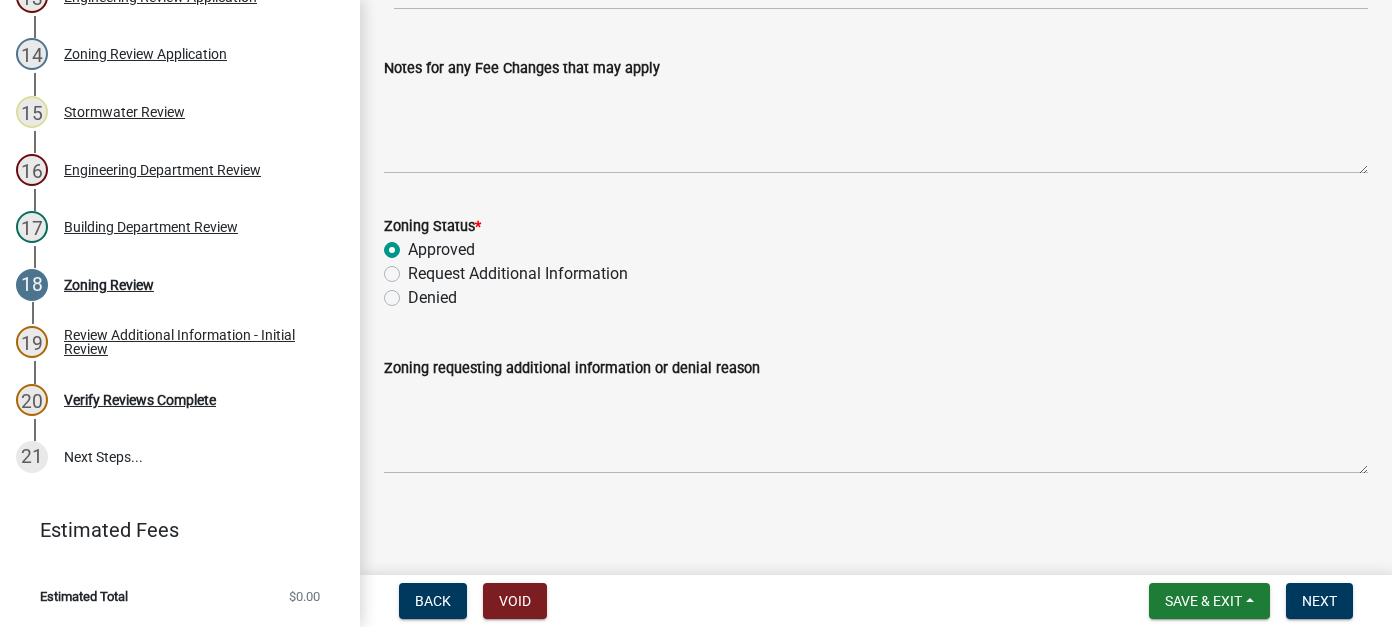 scroll, scrollTop: 0, scrollLeft: 0, axis: both 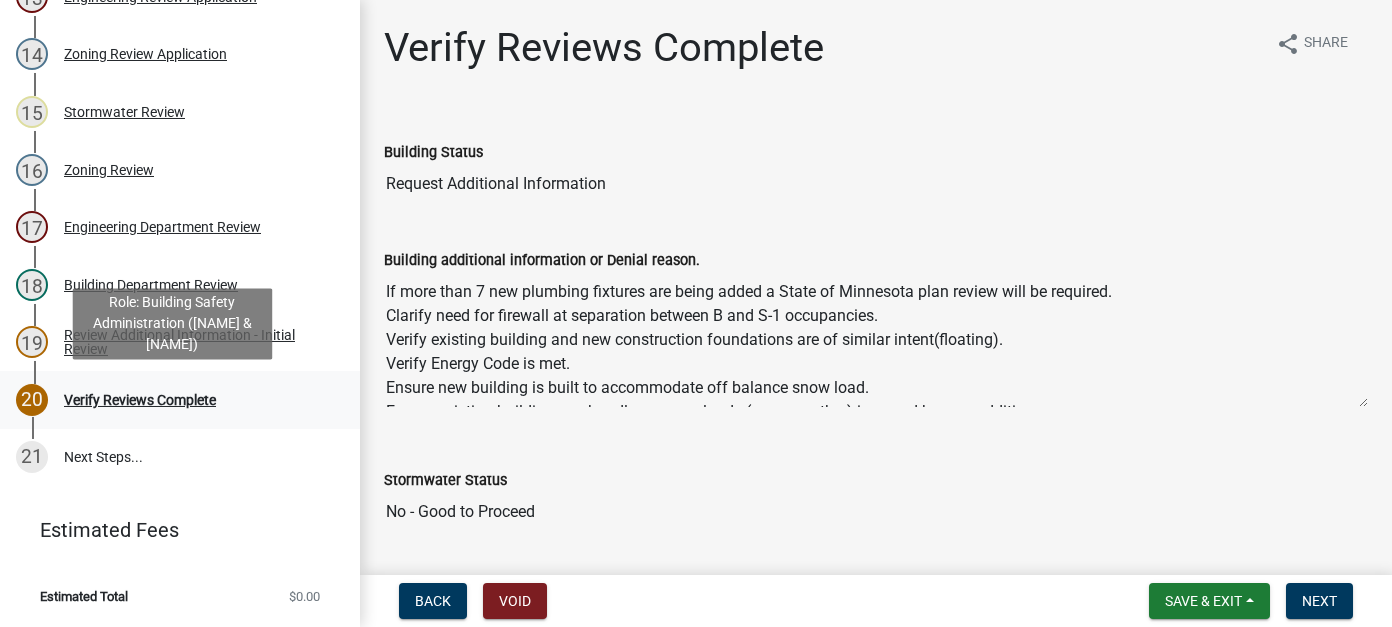 click on "Verify Reviews Complete" at bounding box center [140, 400] 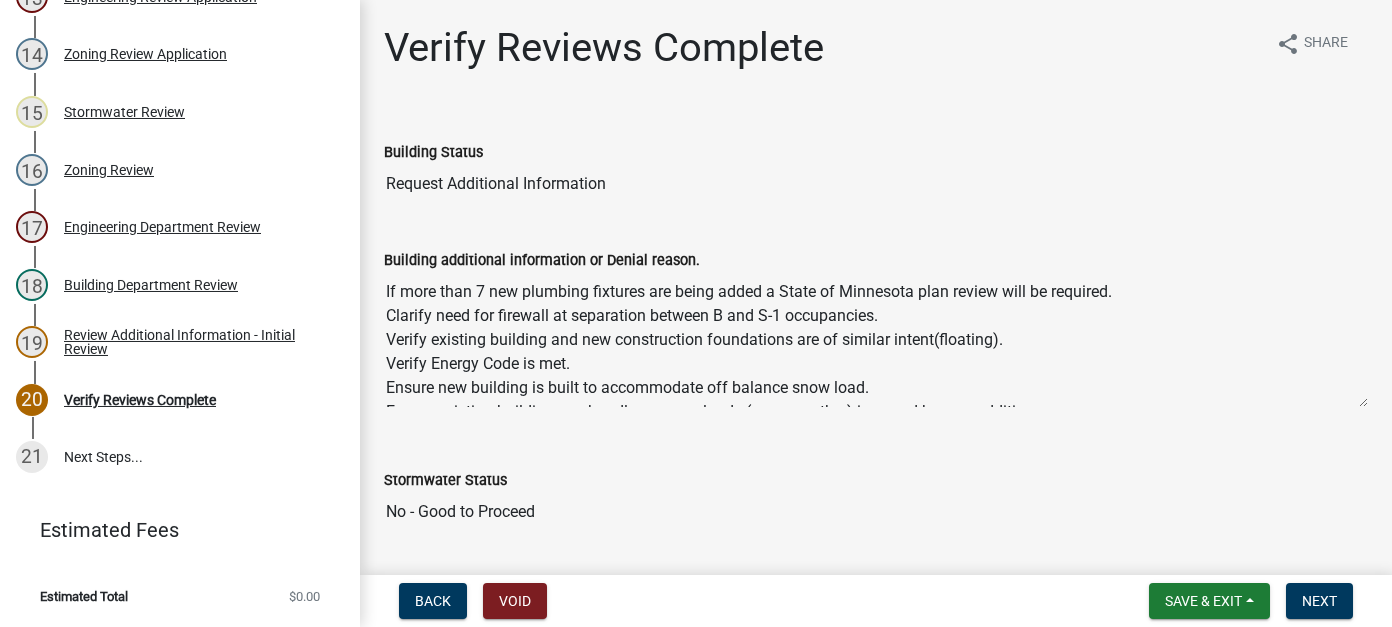 scroll, scrollTop: 95, scrollLeft: 0, axis: vertical 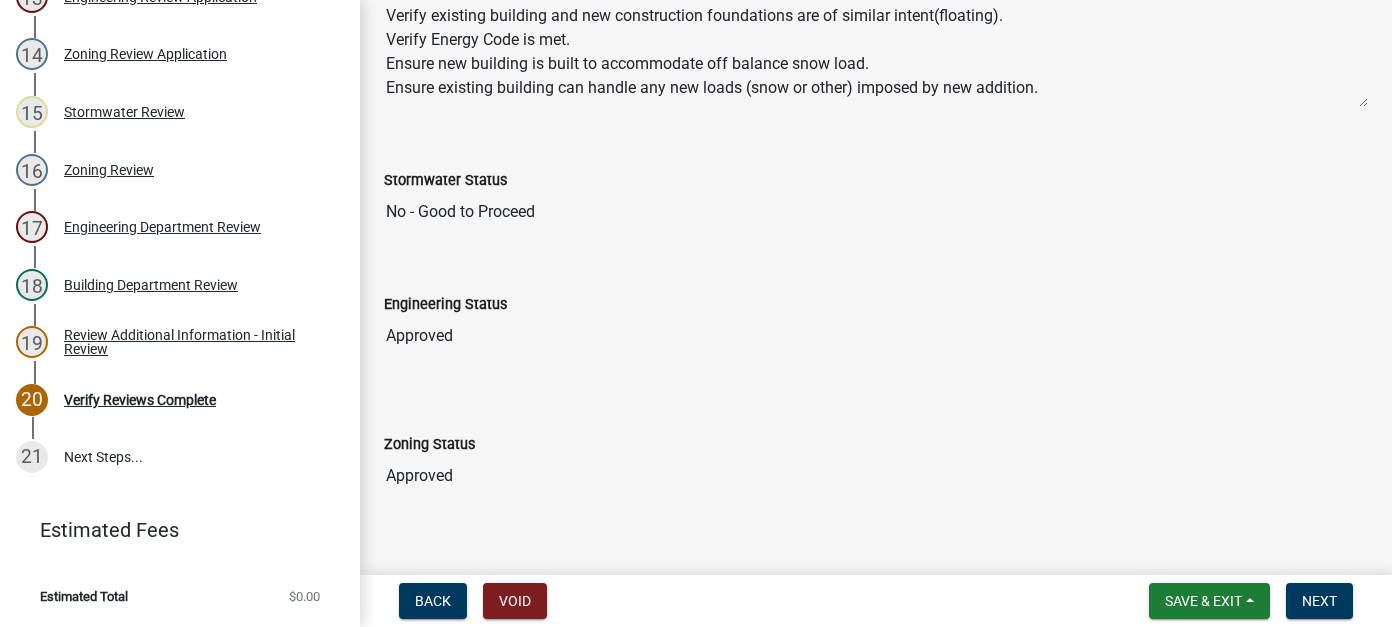 click on "No - Good to Proceed" at bounding box center [876, 212] 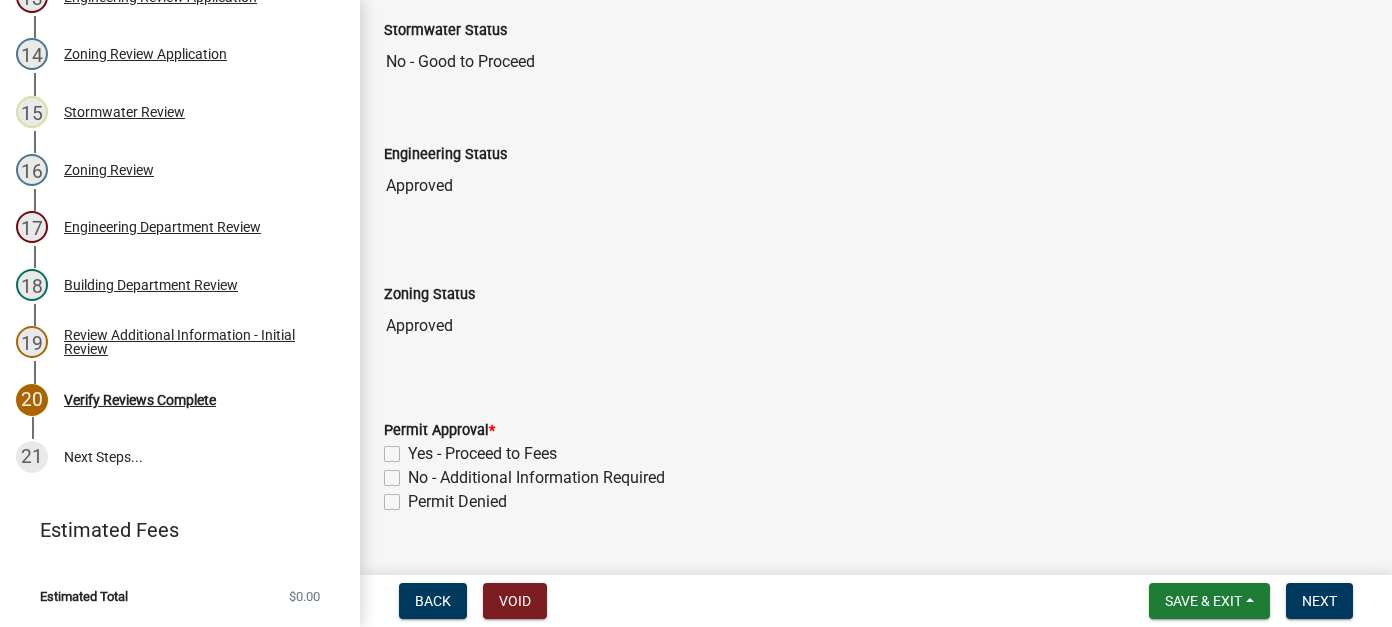 scroll, scrollTop: 489, scrollLeft: 0, axis: vertical 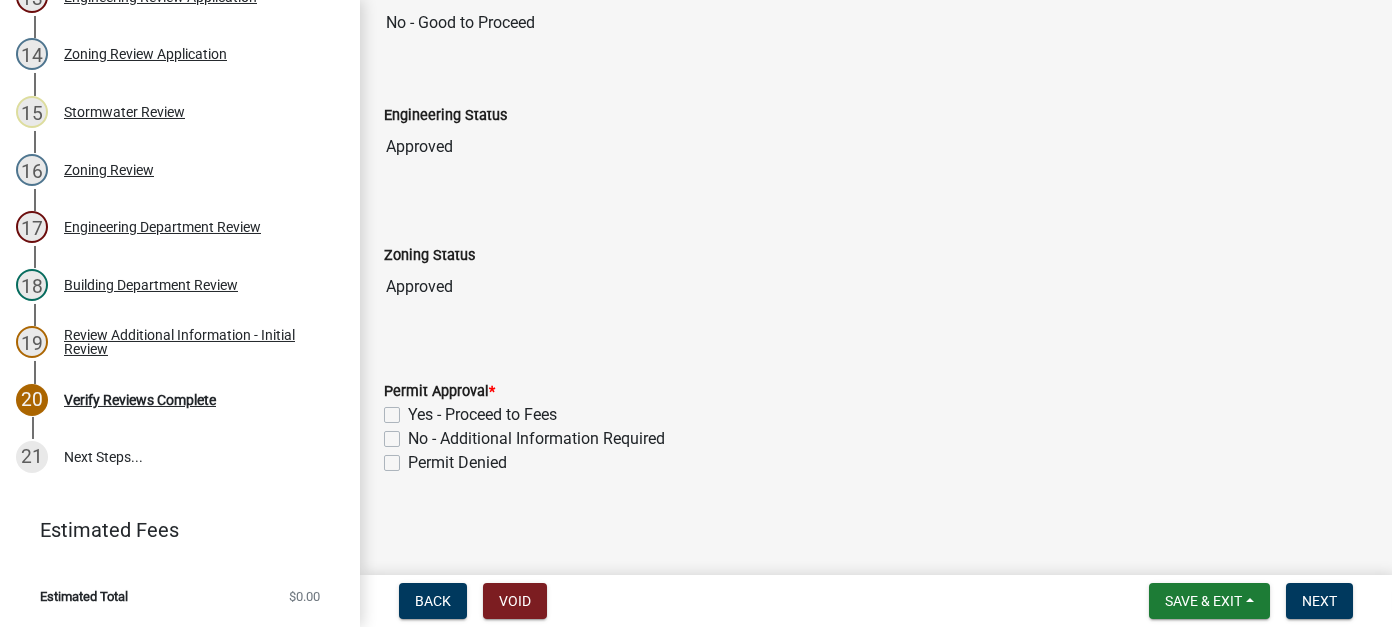 click on "No - Additional Information Required" 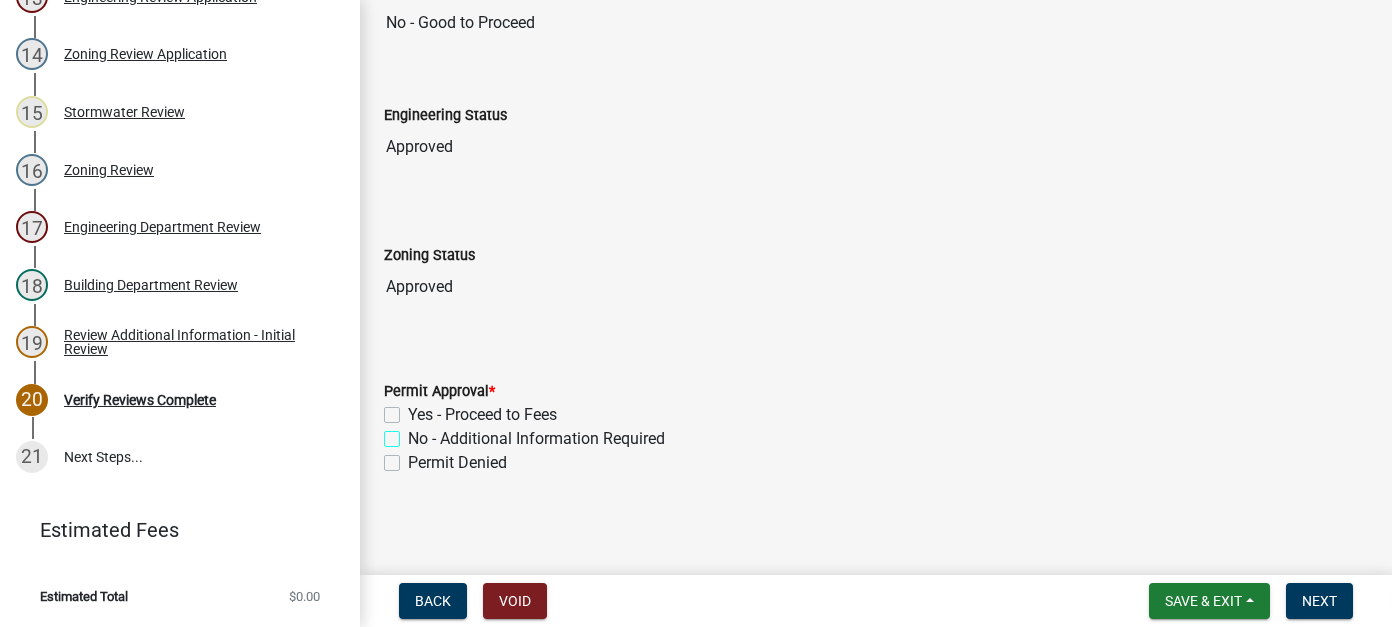 checkbox on "true" 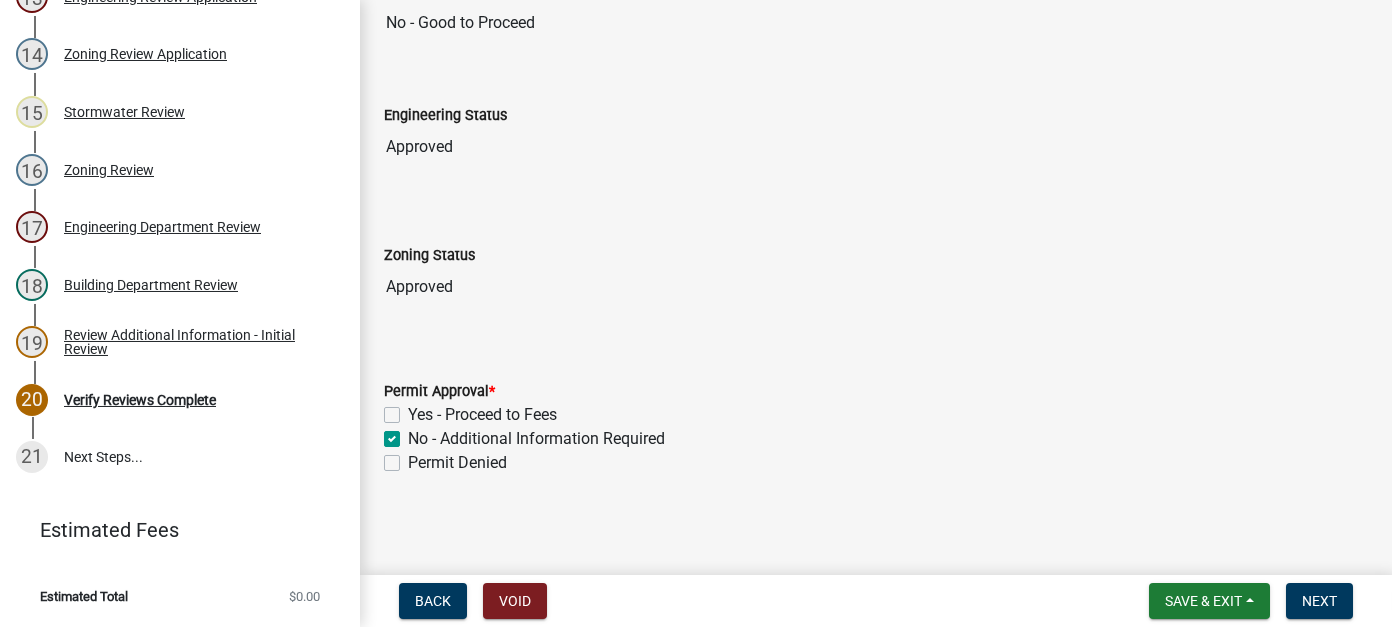 checkbox on "false" 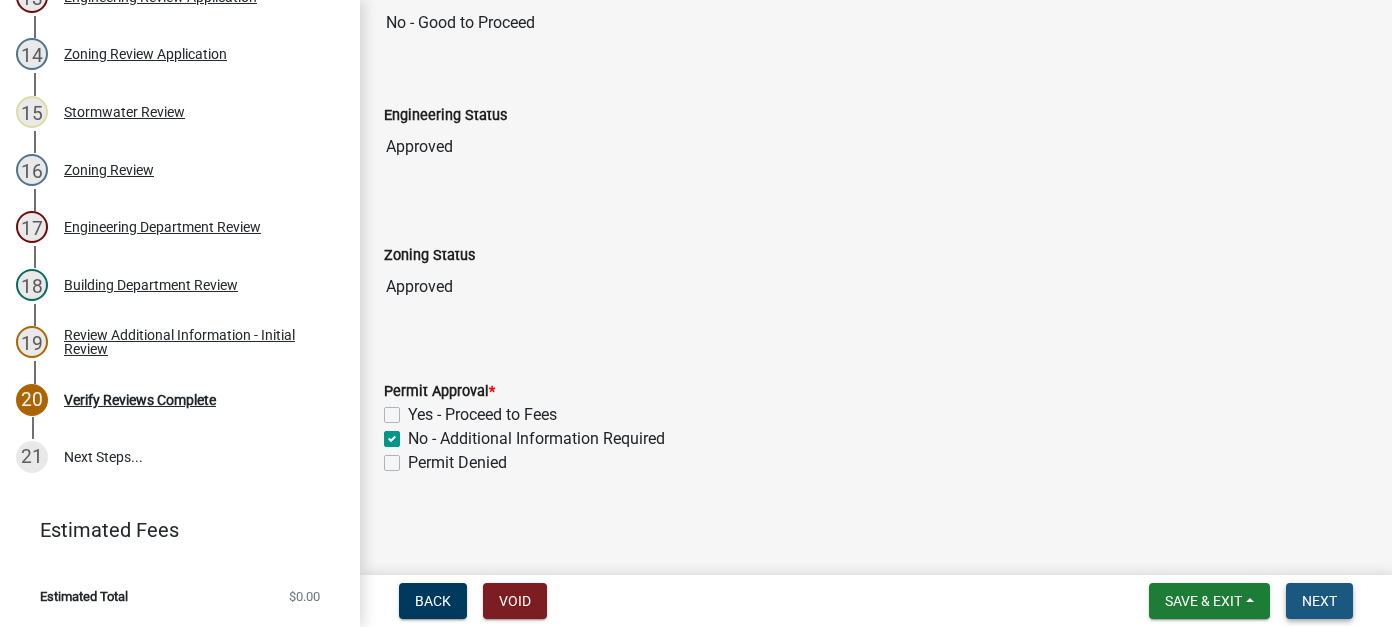 click on "Next" at bounding box center [1319, 601] 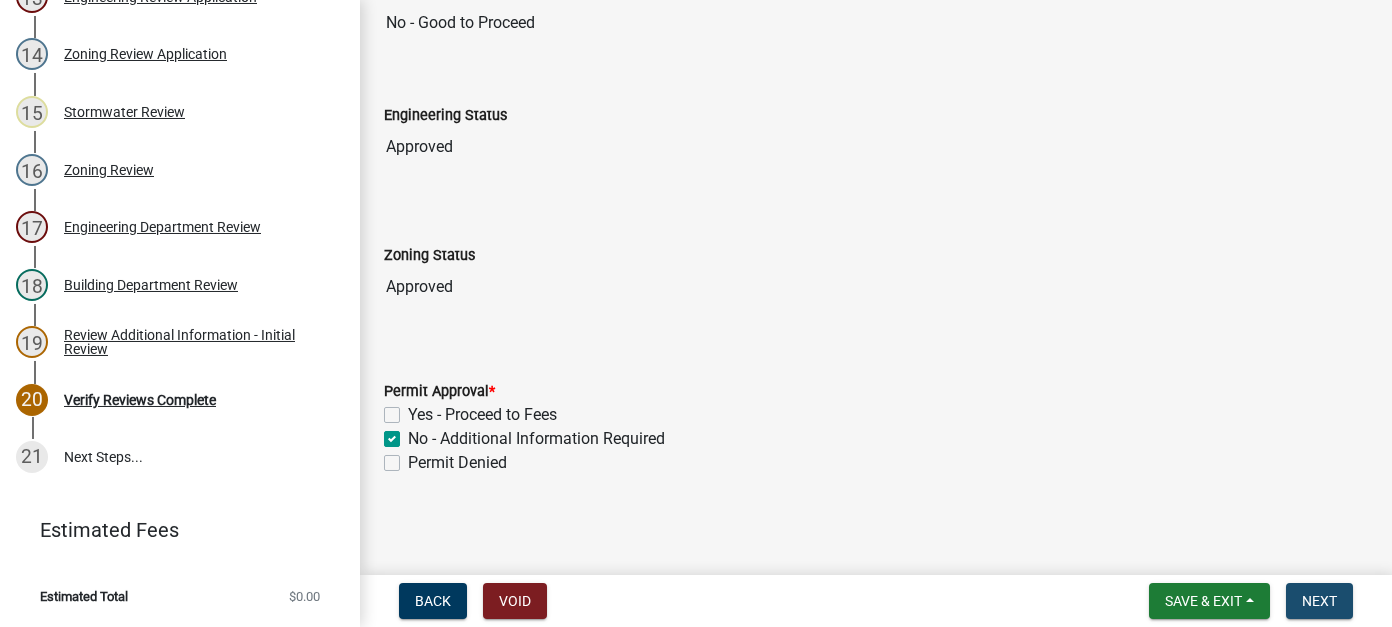 scroll, scrollTop: 0, scrollLeft: 0, axis: both 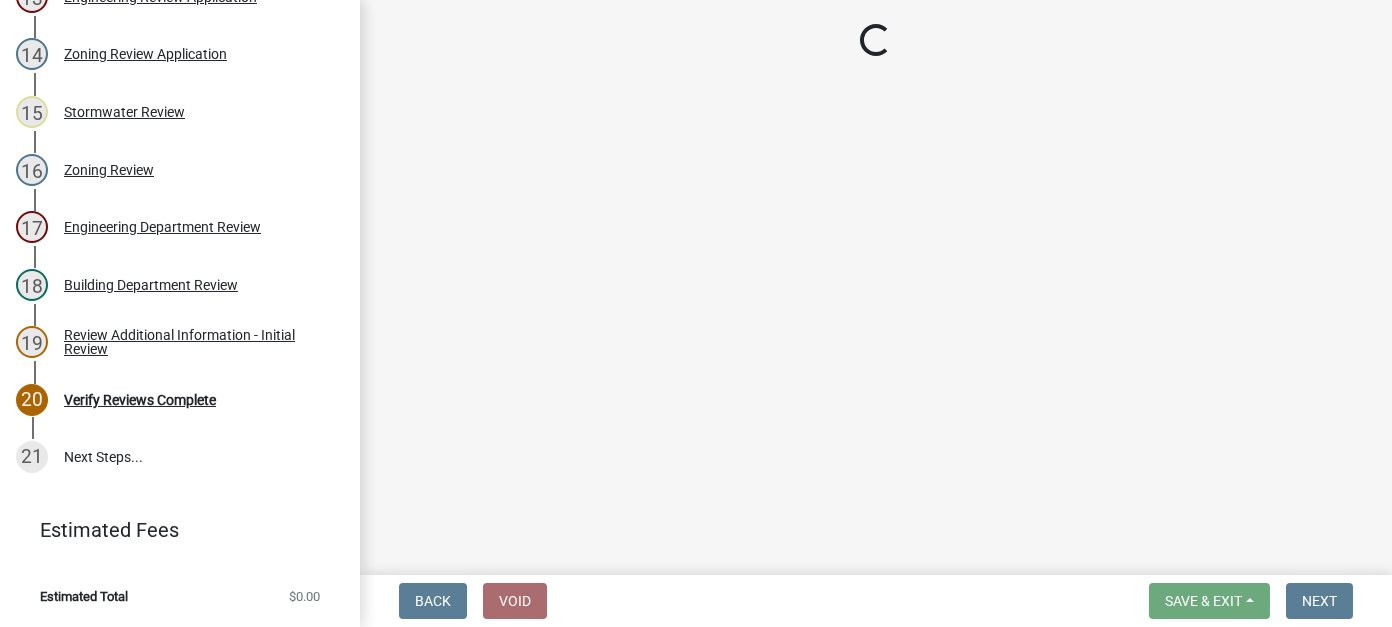 click on "Loading..." 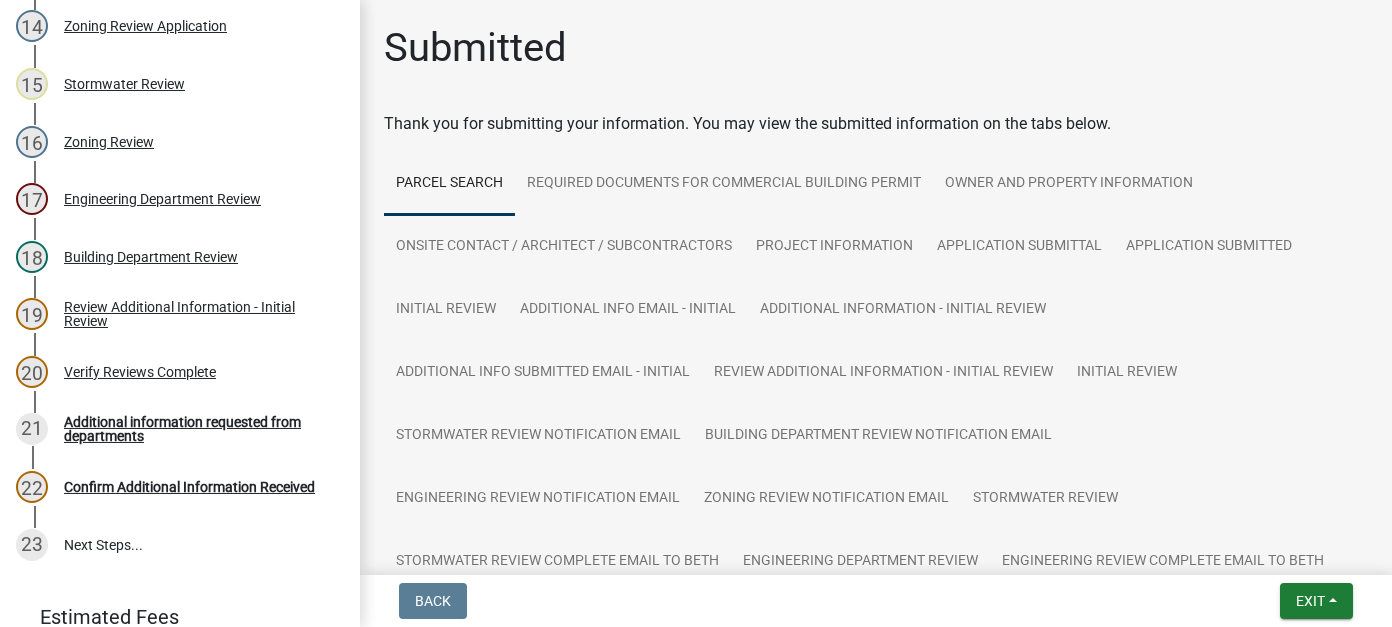 scroll, scrollTop: 1104, scrollLeft: 0, axis: vertical 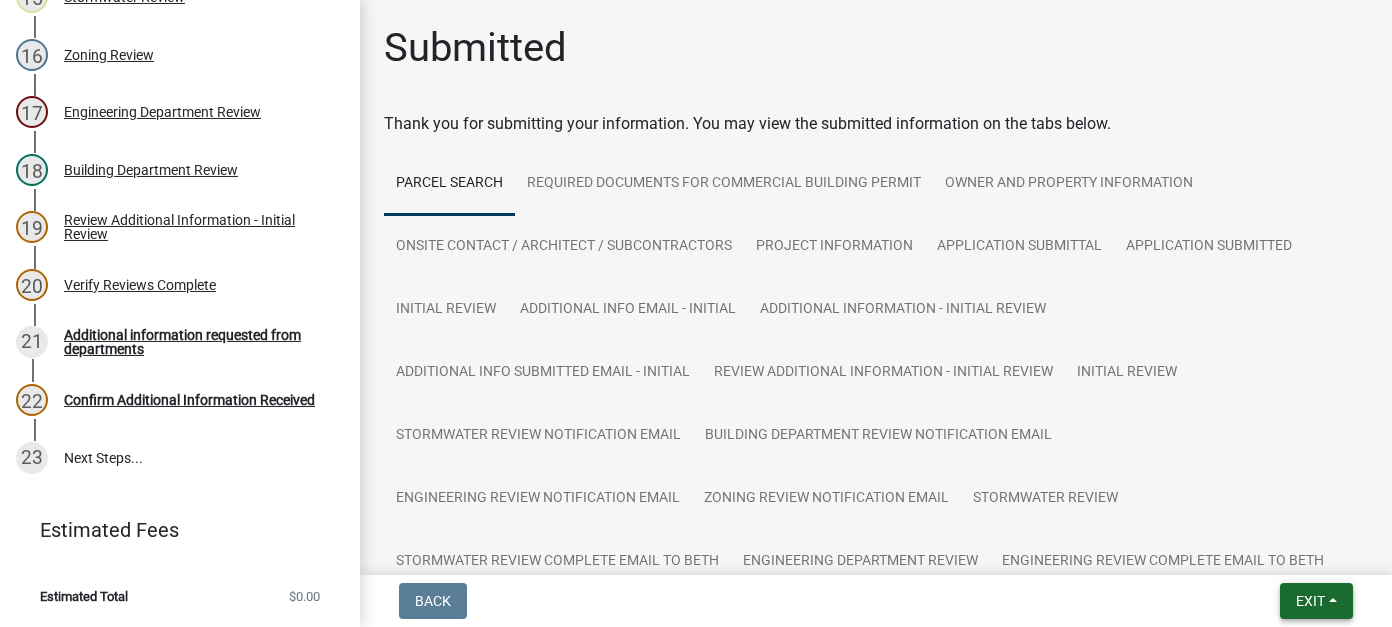 click on "Exit" at bounding box center [1310, 601] 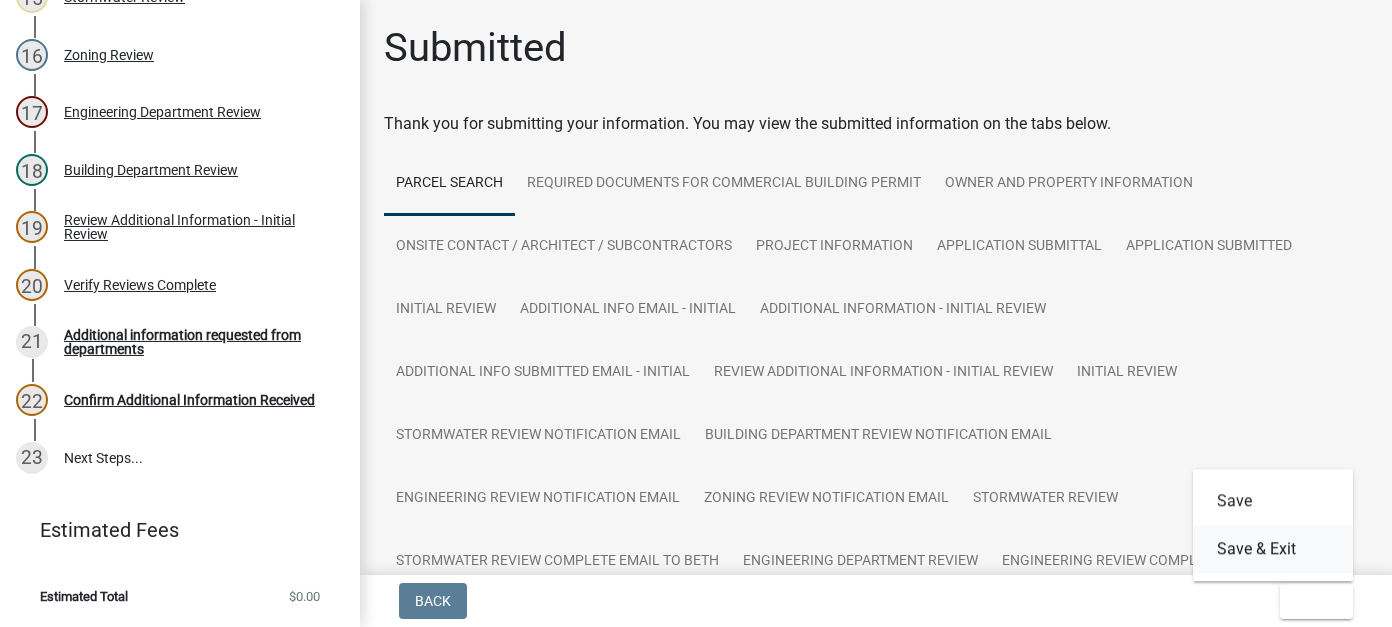 click on "Save & Exit" at bounding box center [1273, 549] 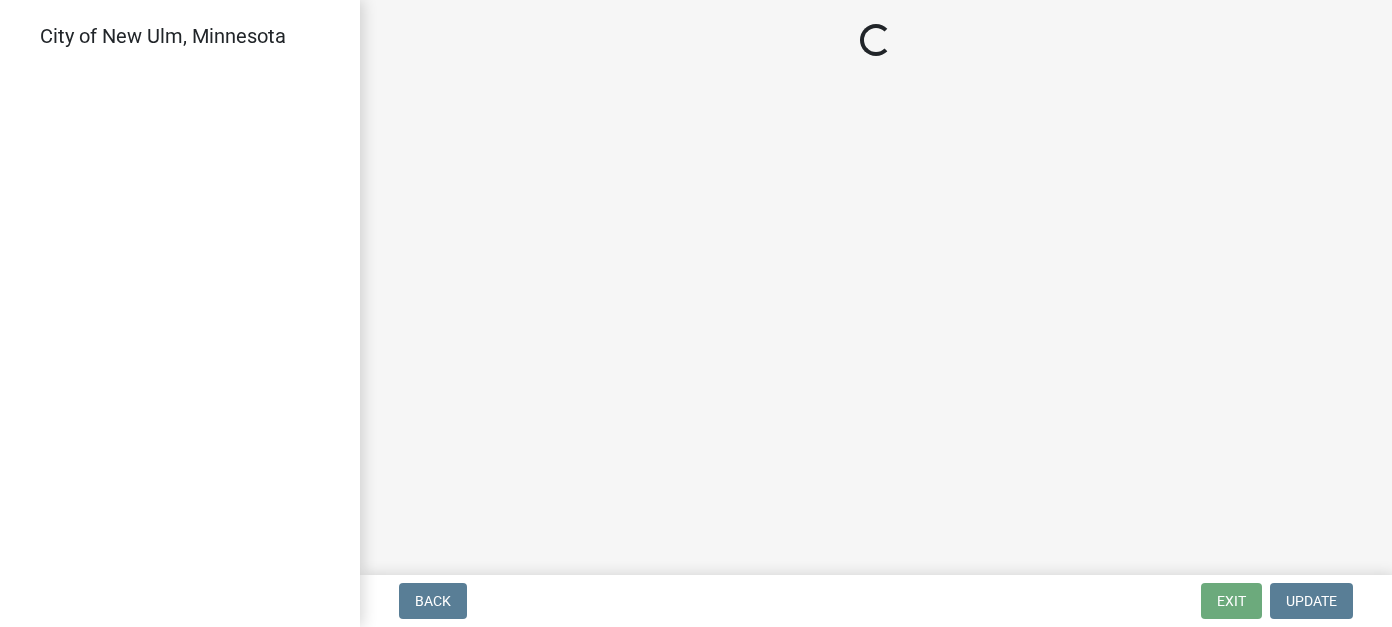 scroll, scrollTop: 0, scrollLeft: 0, axis: both 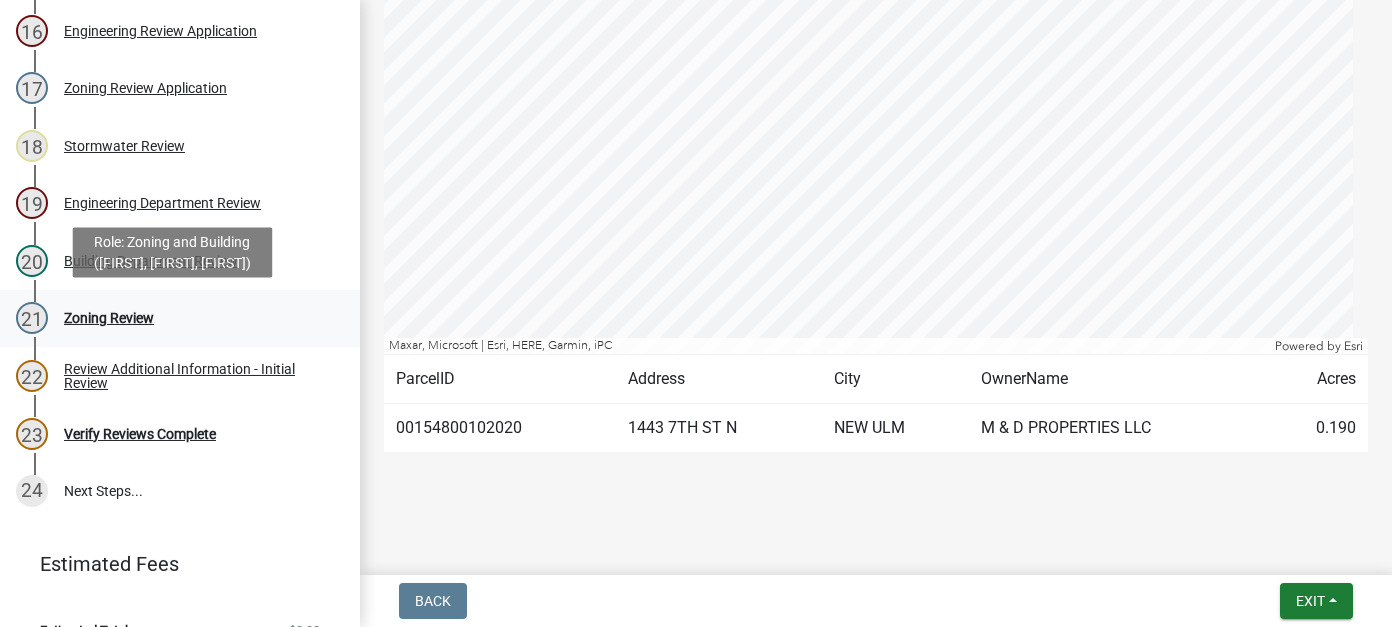 click on "Zoning Review" at bounding box center [109, 318] 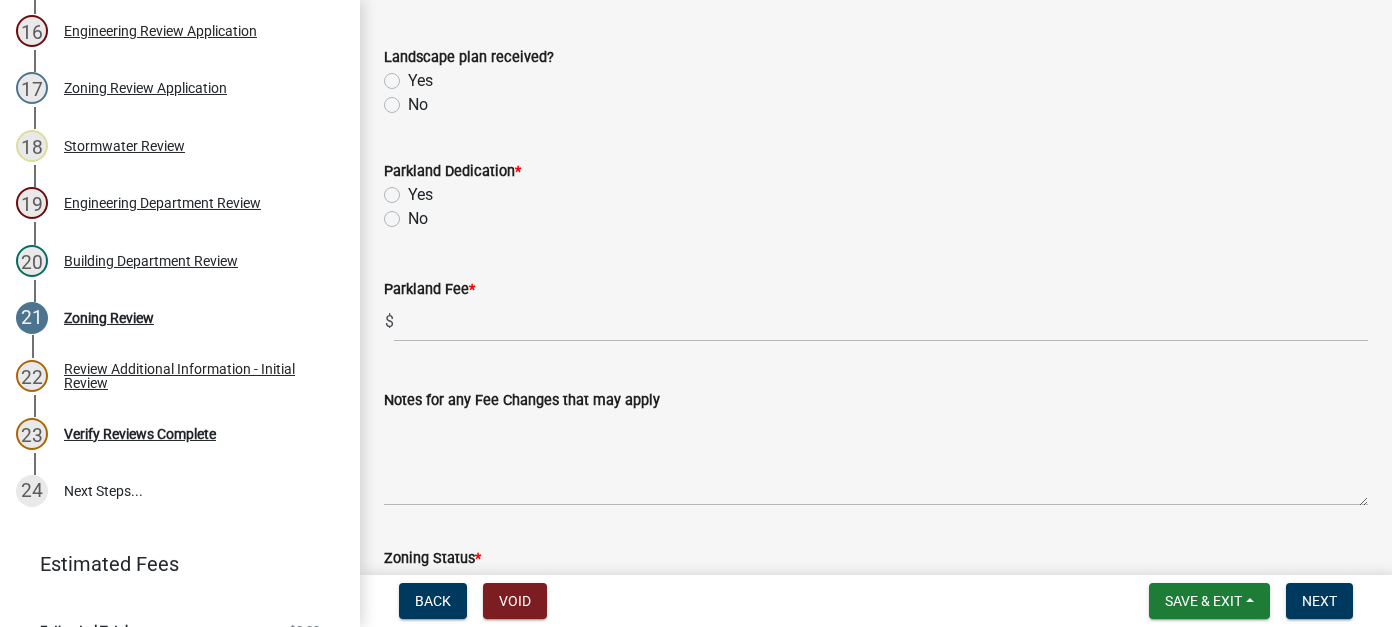 scroll, scrollTop: 200, scrollLeft: 0, axis: vertical 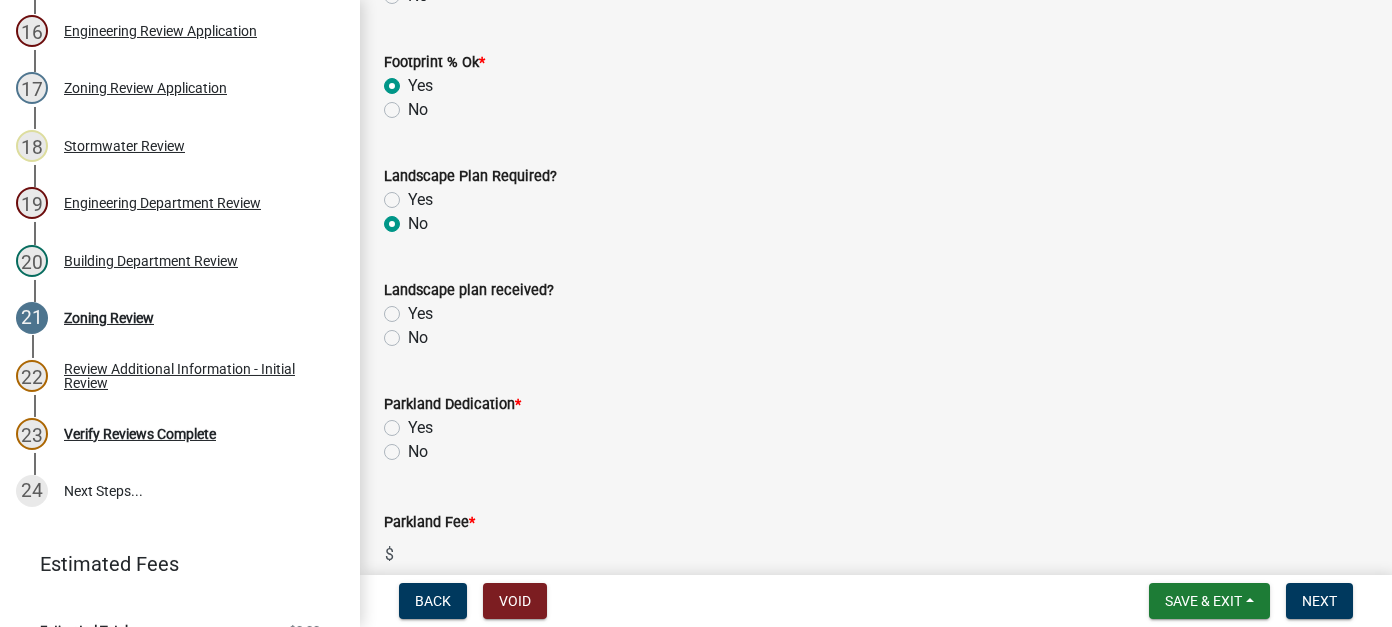 click on "No" 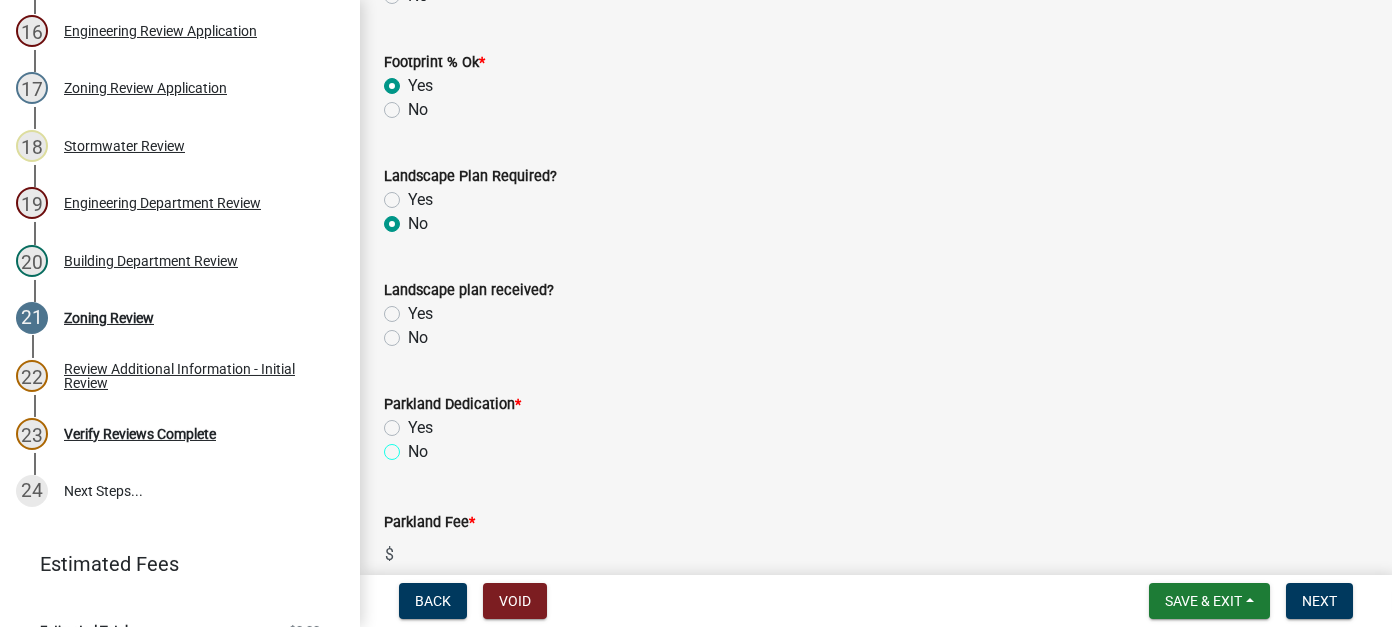 click on "No" at bounding box center [414, 446] 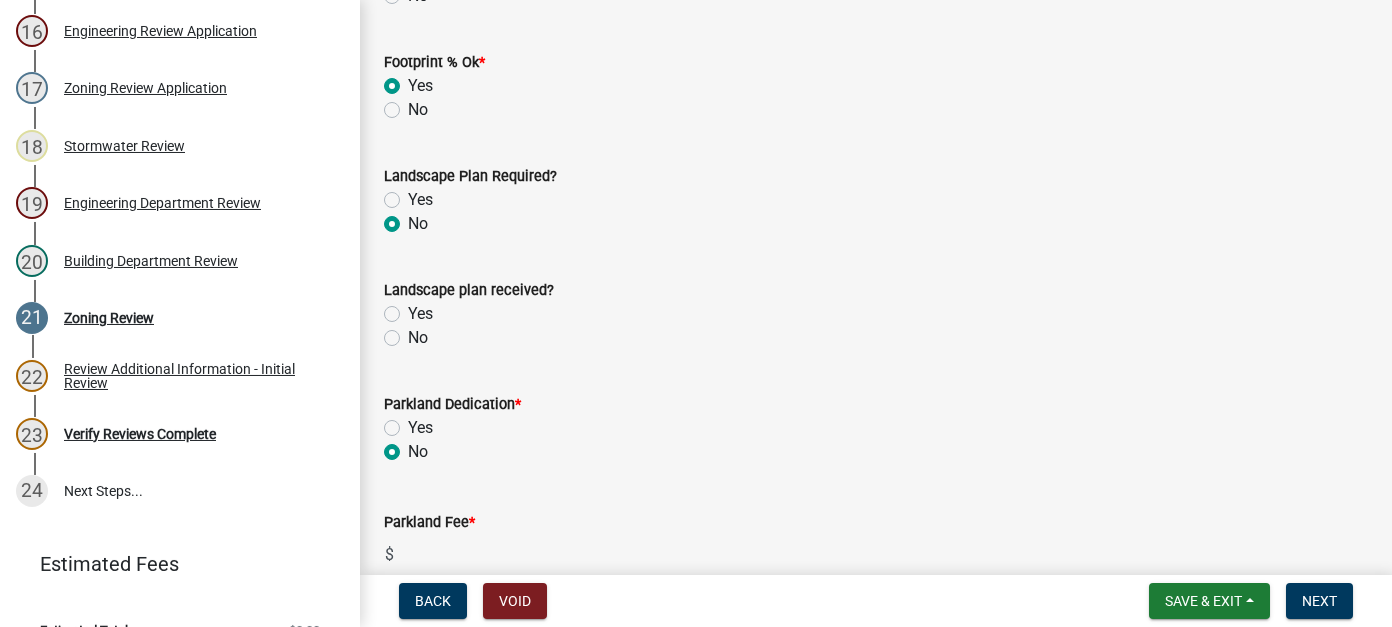 radio on "true" 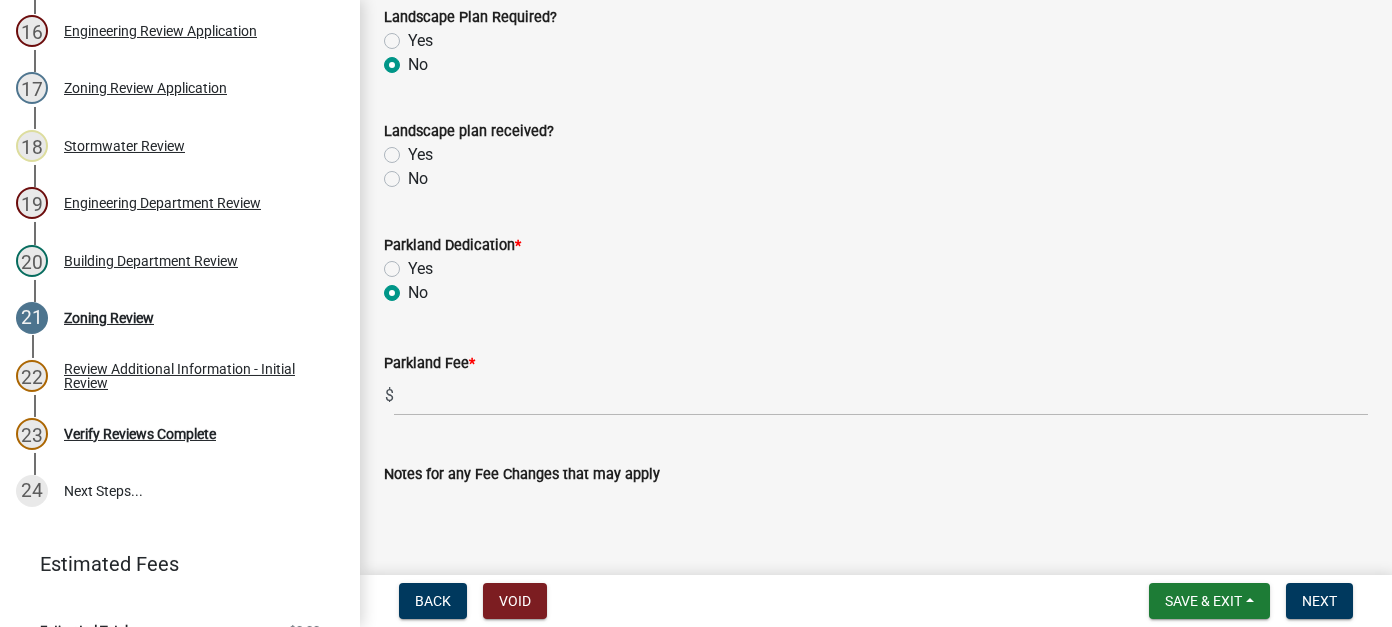 scroll, scrollTop: 400, scrollLeft: 0, axis: vertical 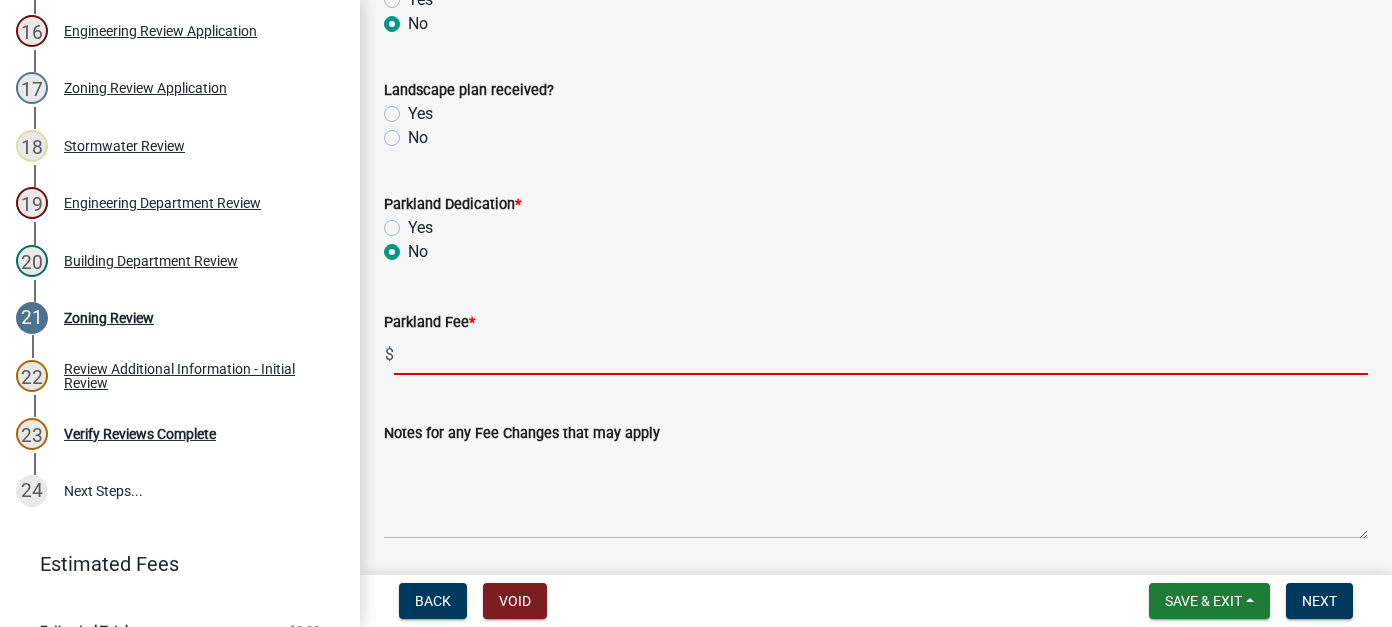 click 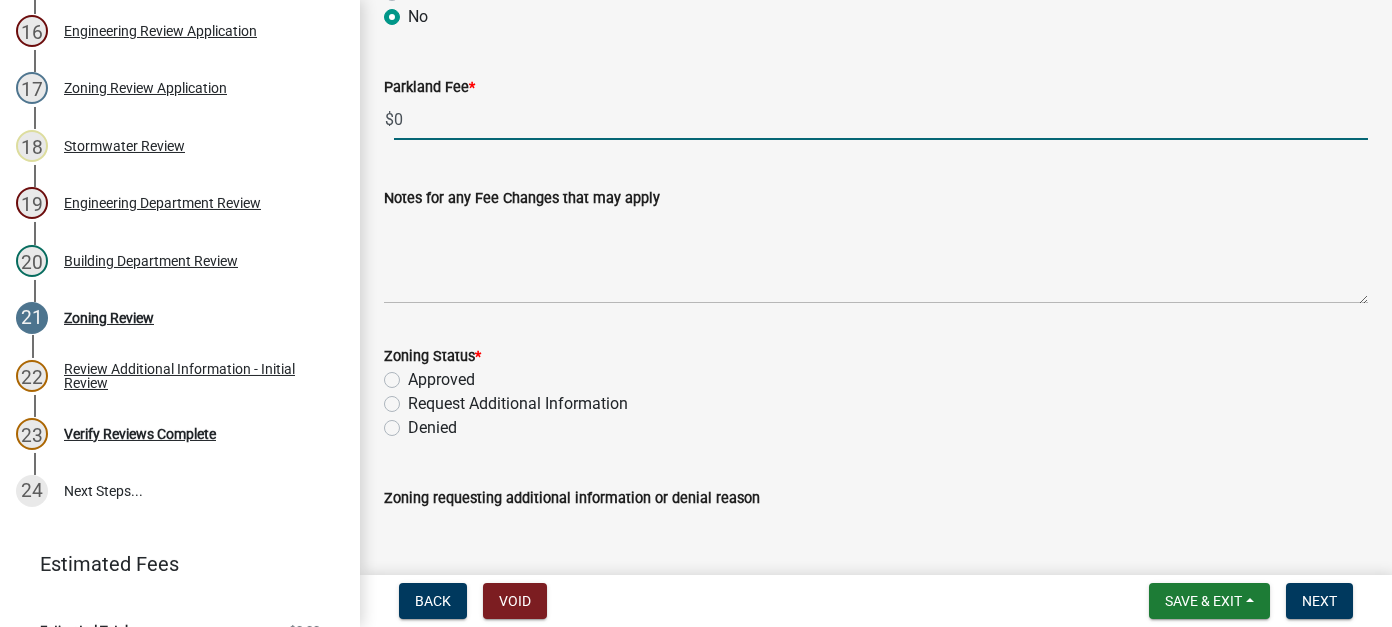 scroll, scrollTop: 700, scrollLeft: 0, axis: vertical 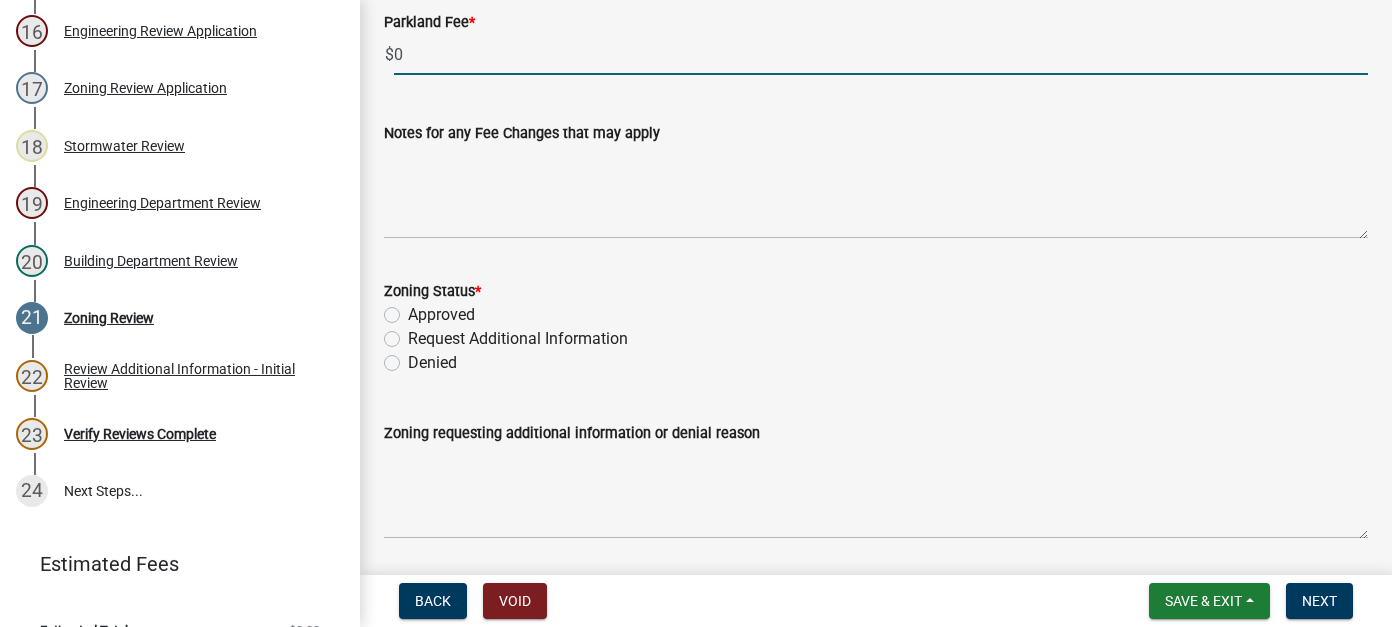 type on "0" 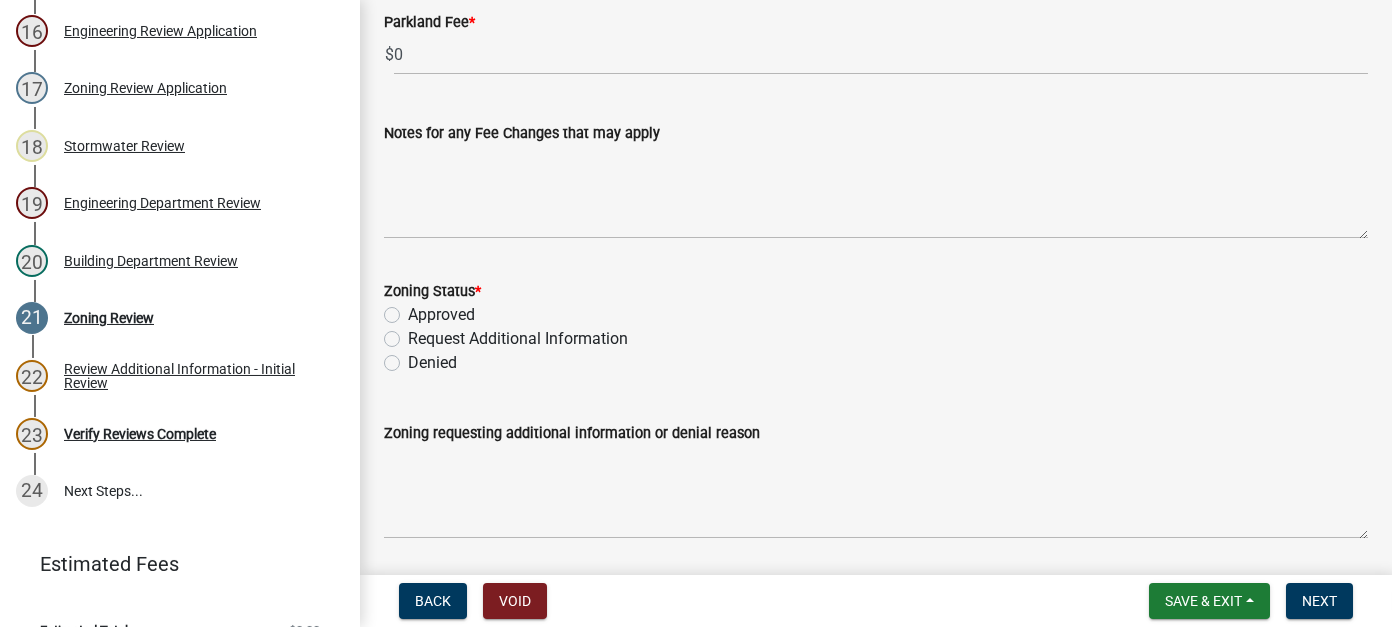 click on "Approved" at bounding box center (414, 309) 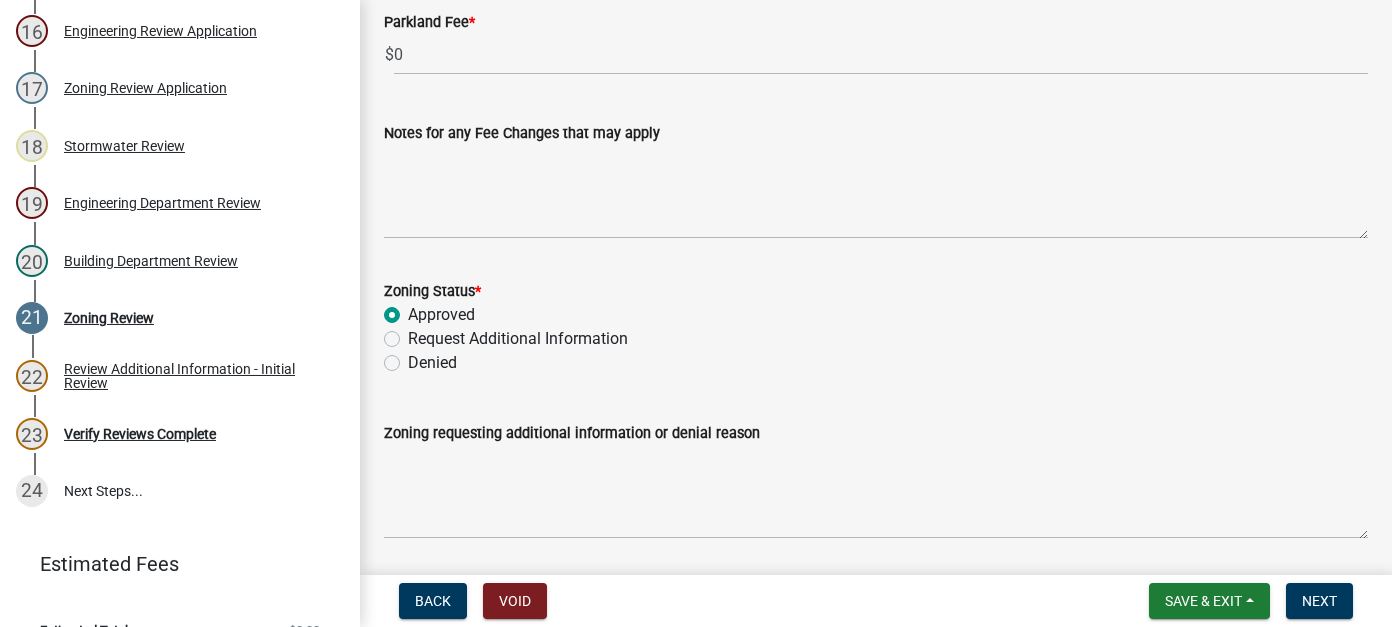 radio on "true" 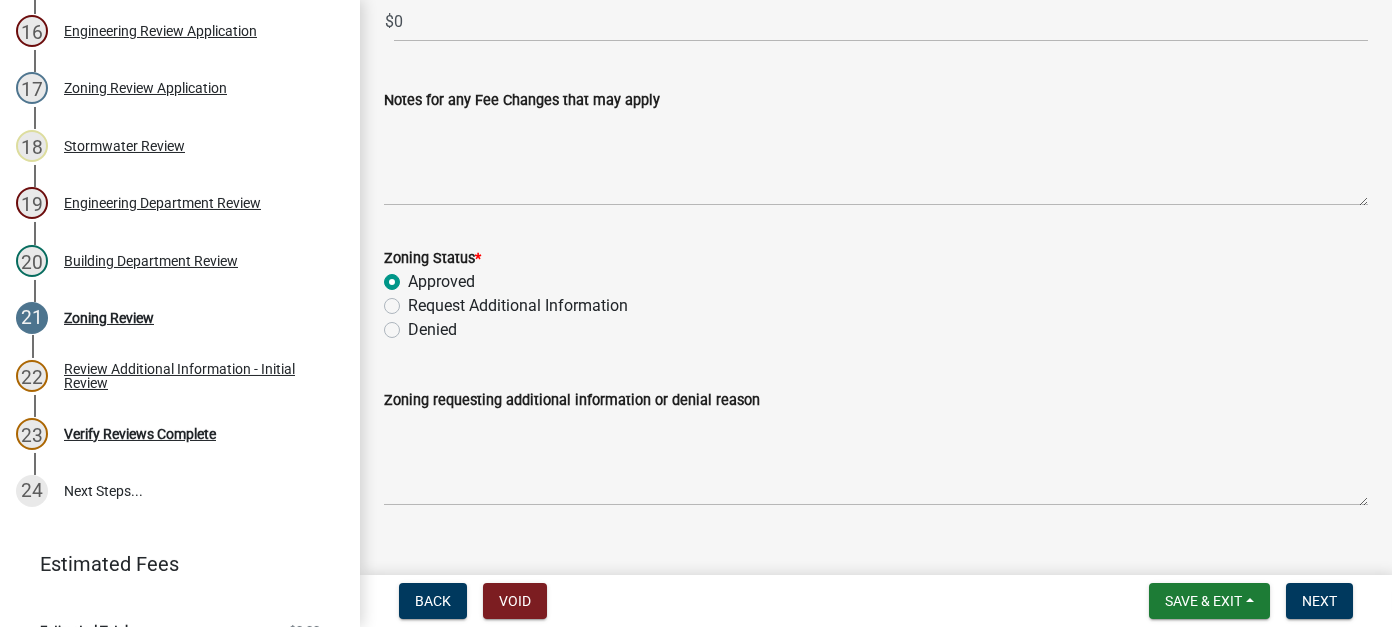 scroll, scrollTop: 765, scrollLeft: 0, axis: vertical 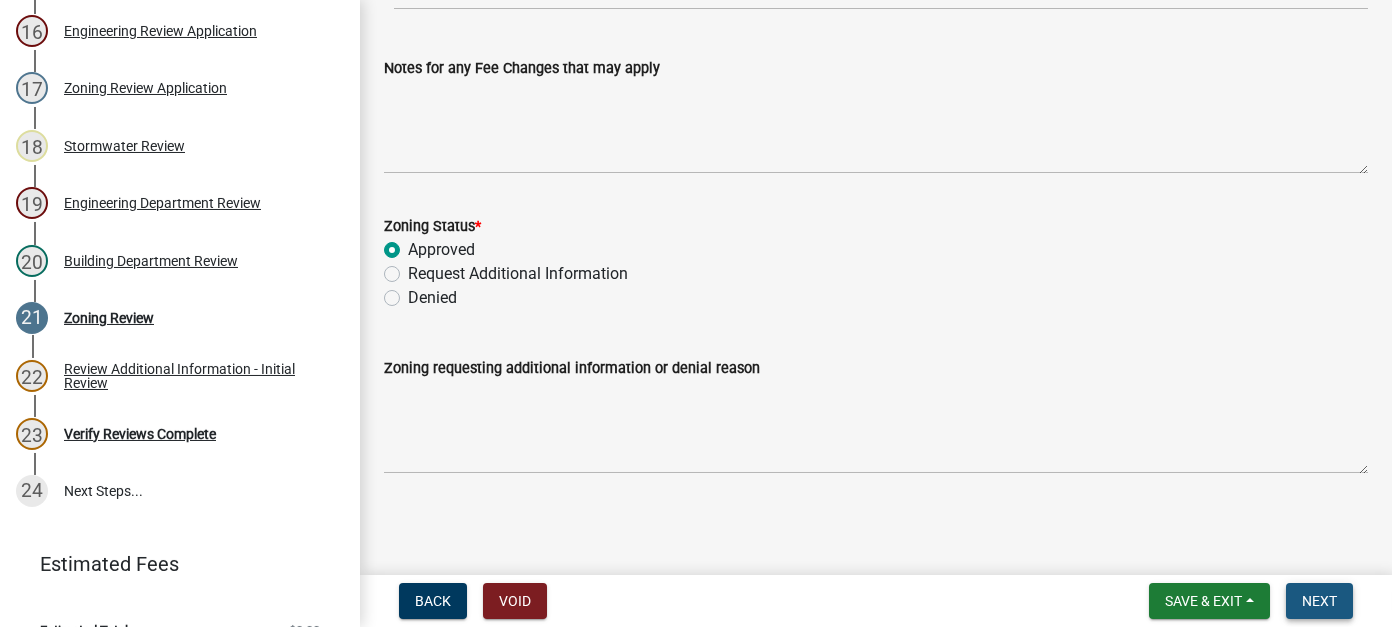 click on "Next" at bounding box center (1319, 601) 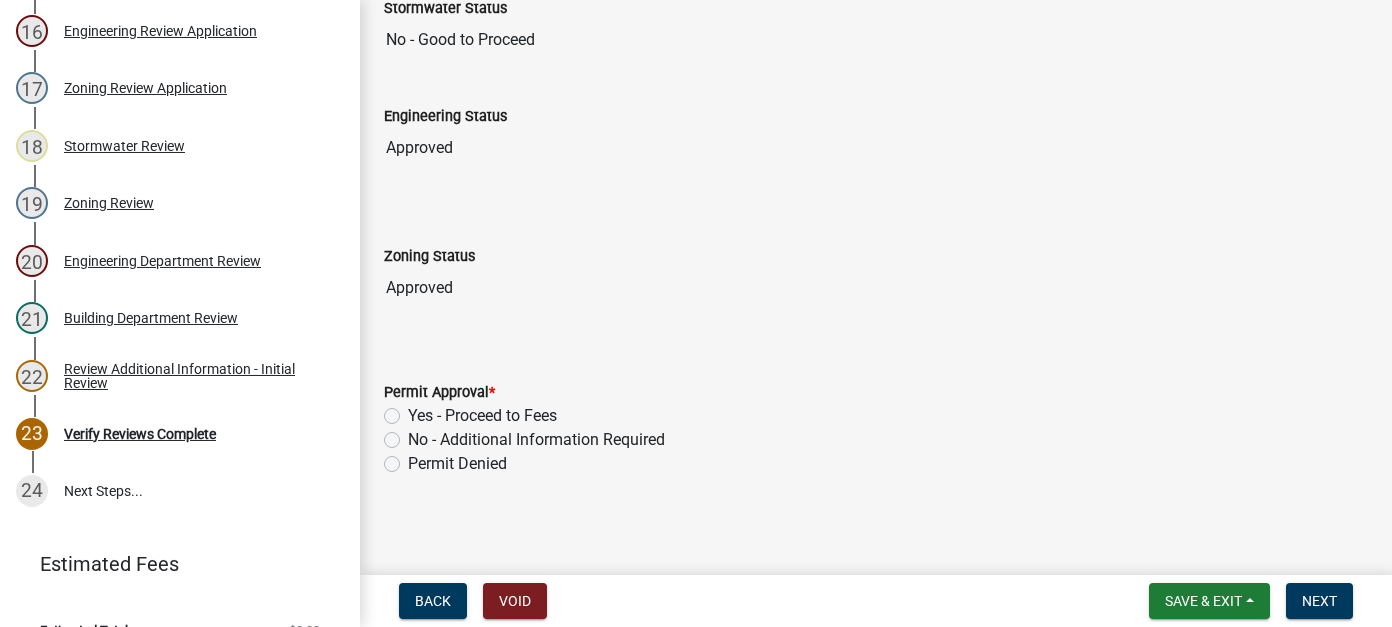 scroll, scrollTop: 302, scrollLeft: 0, axis: vertical 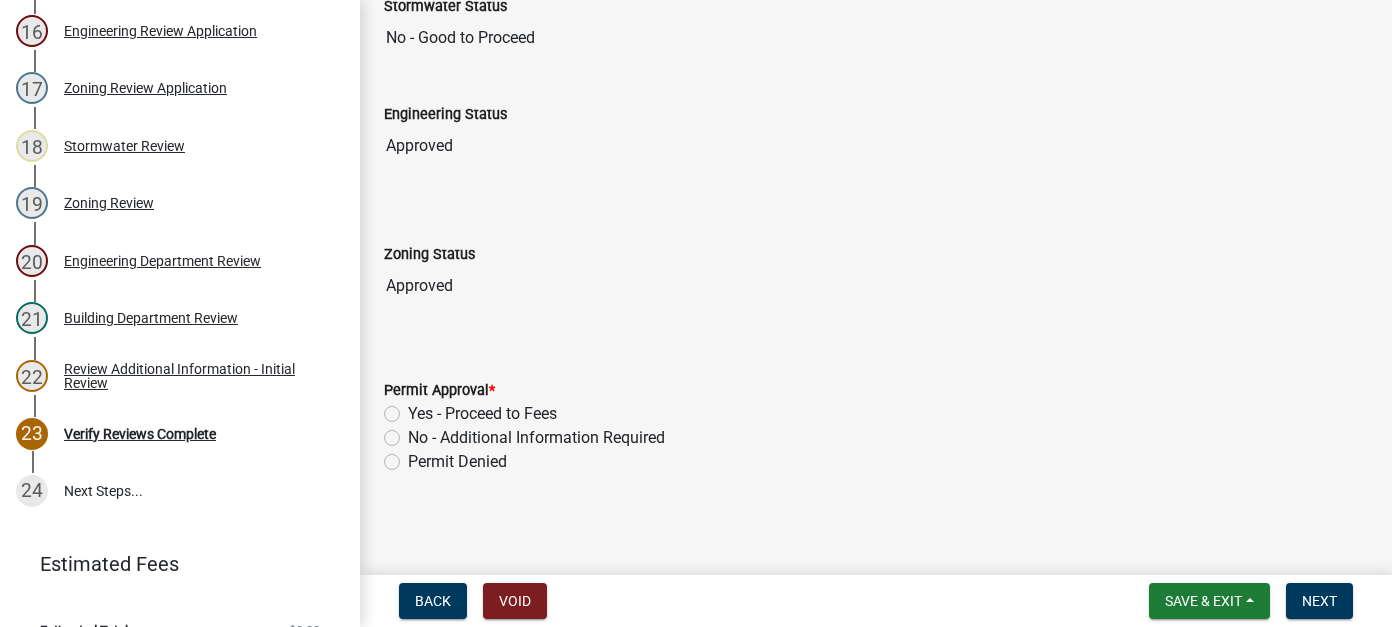 click on "Yes - Proceed to Fees" 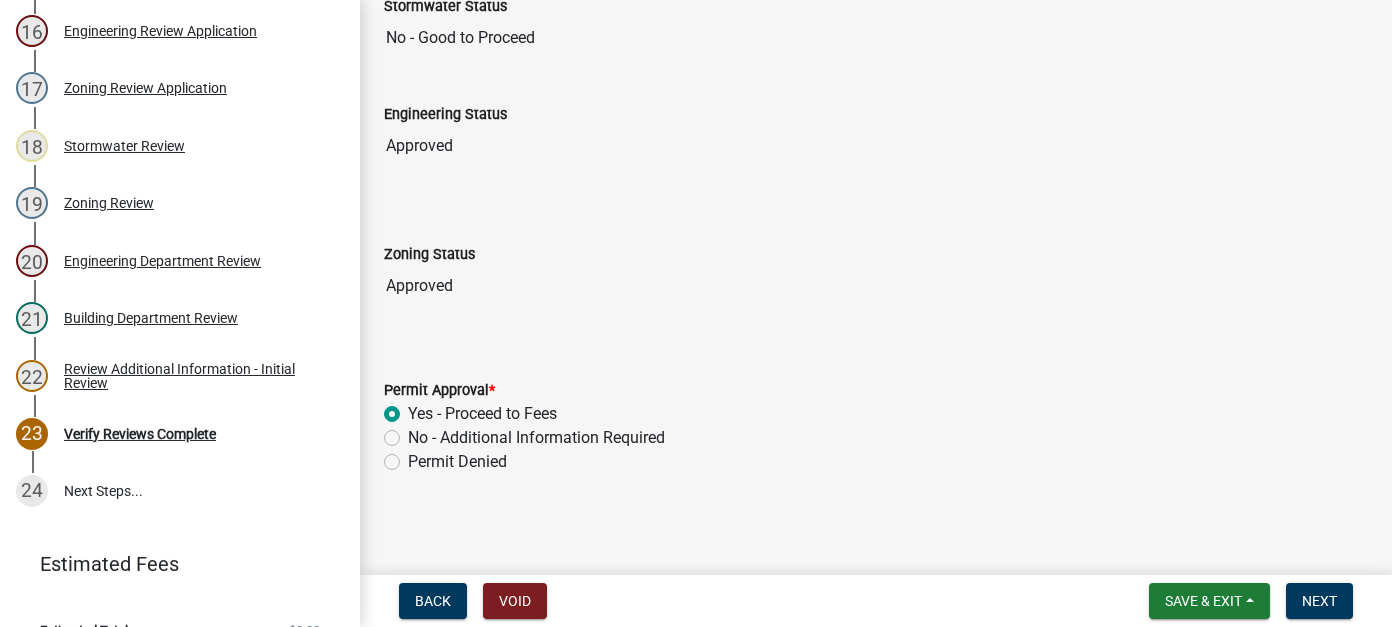radio on "true" 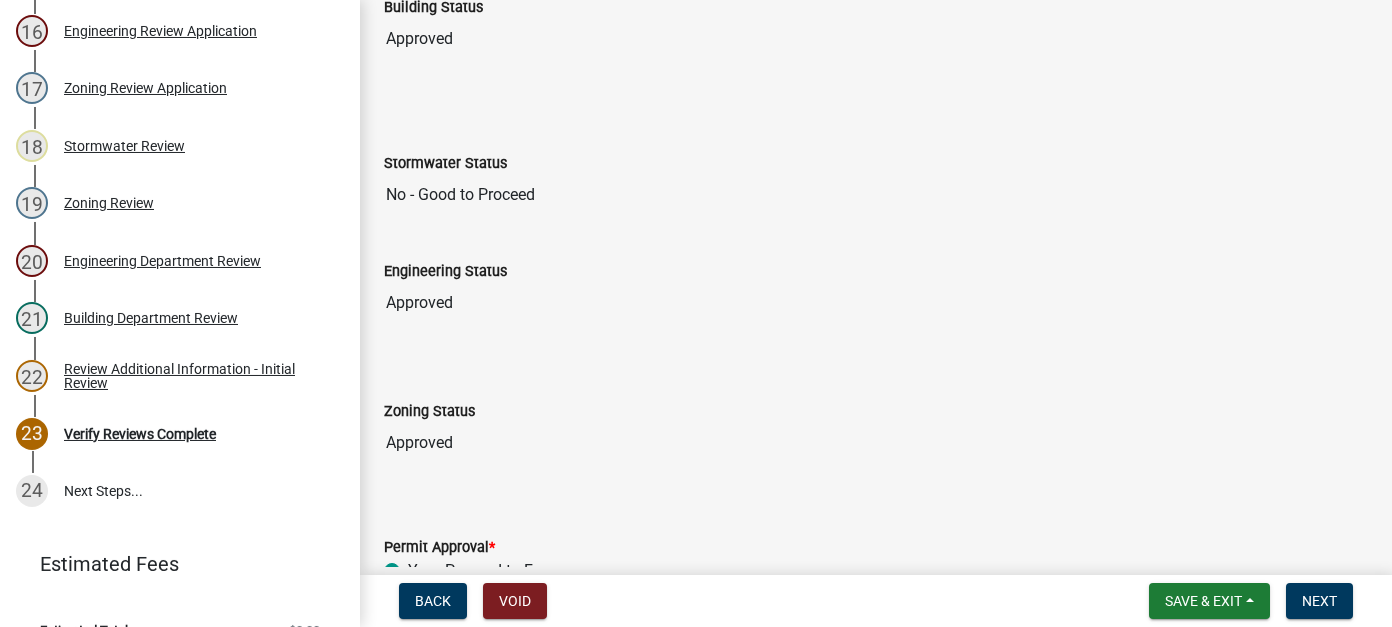 scroll, scrollTop: 302, scrollLeft: 0, axis: vertical 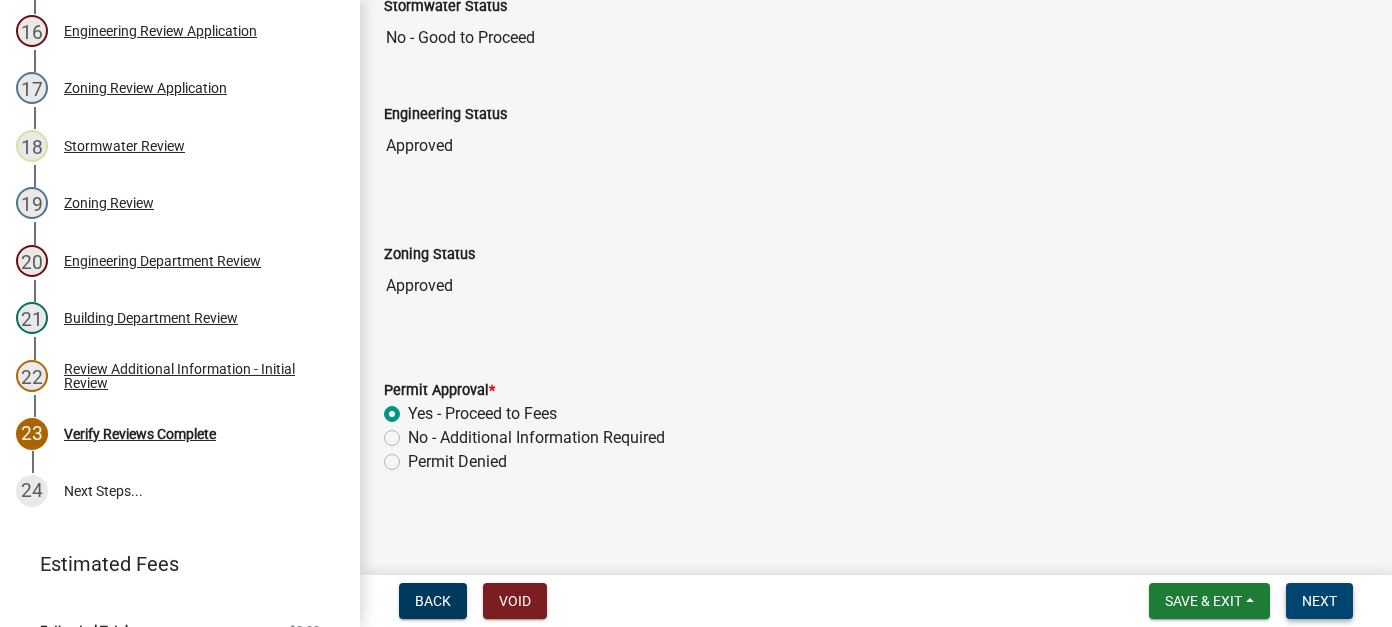 click on "Next" at bounding box center (1319, 601) 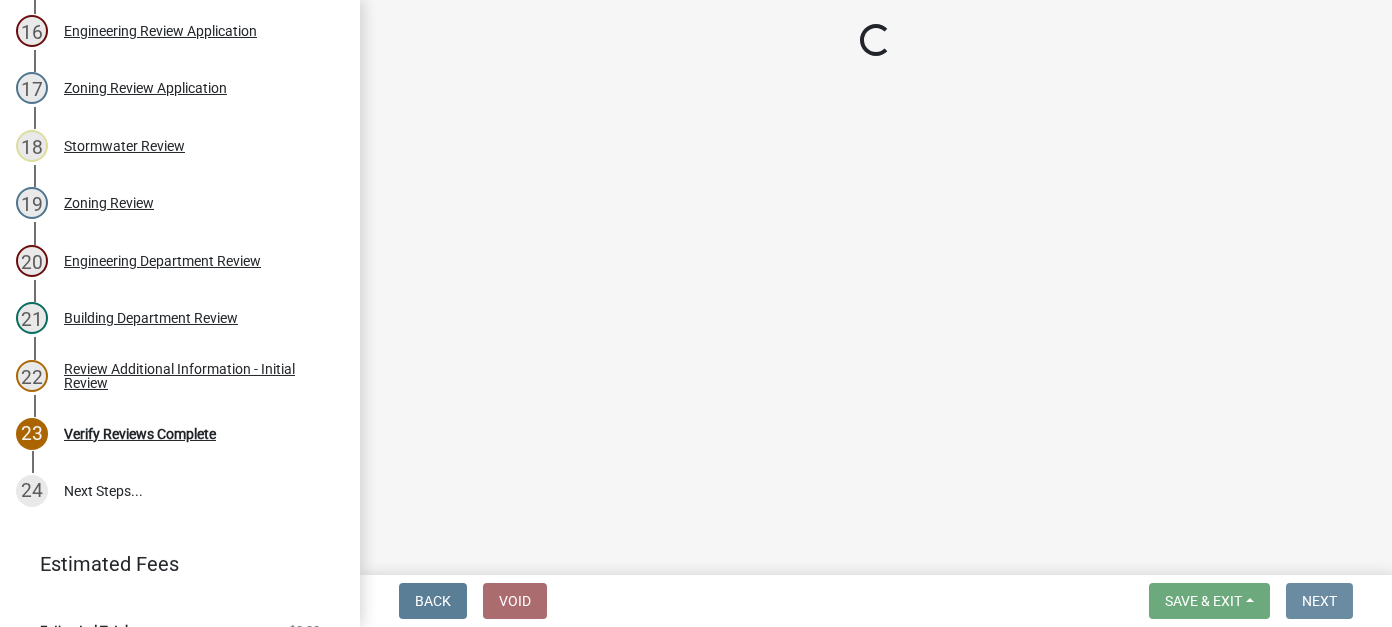 scroll, scrollTop: 0, scrollLeft: 0, axis: both 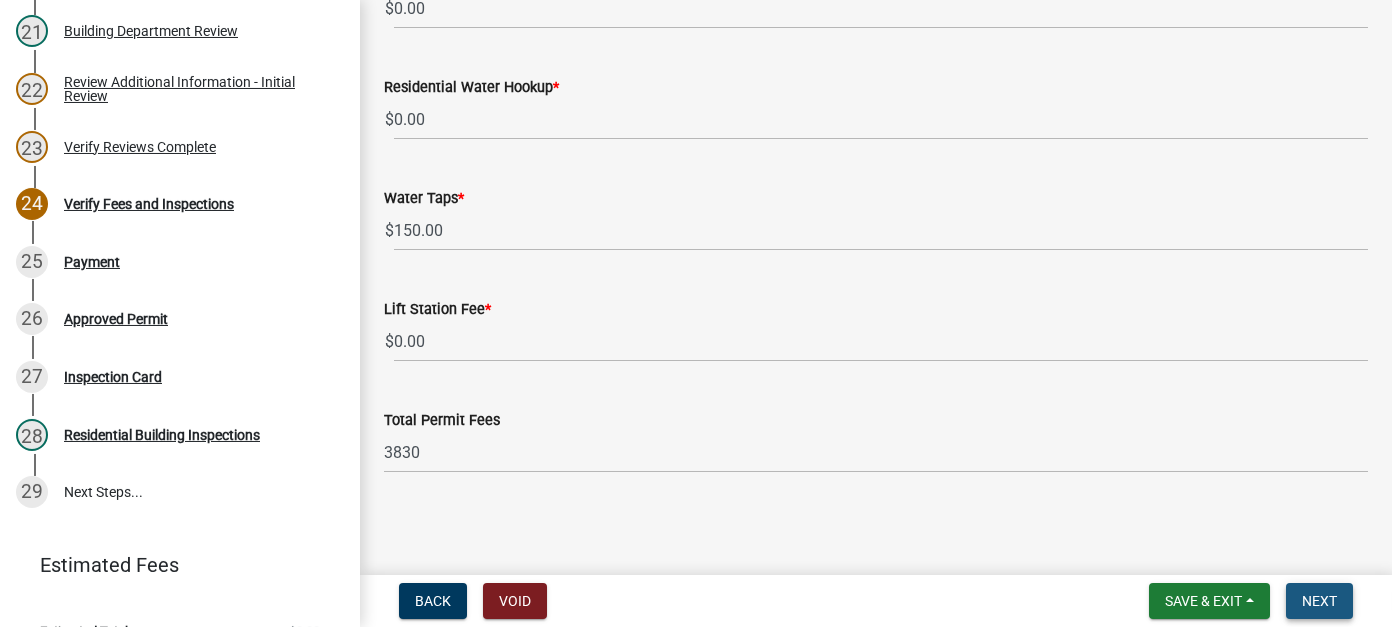 click on "Next" at bounding box center [1319, 601] 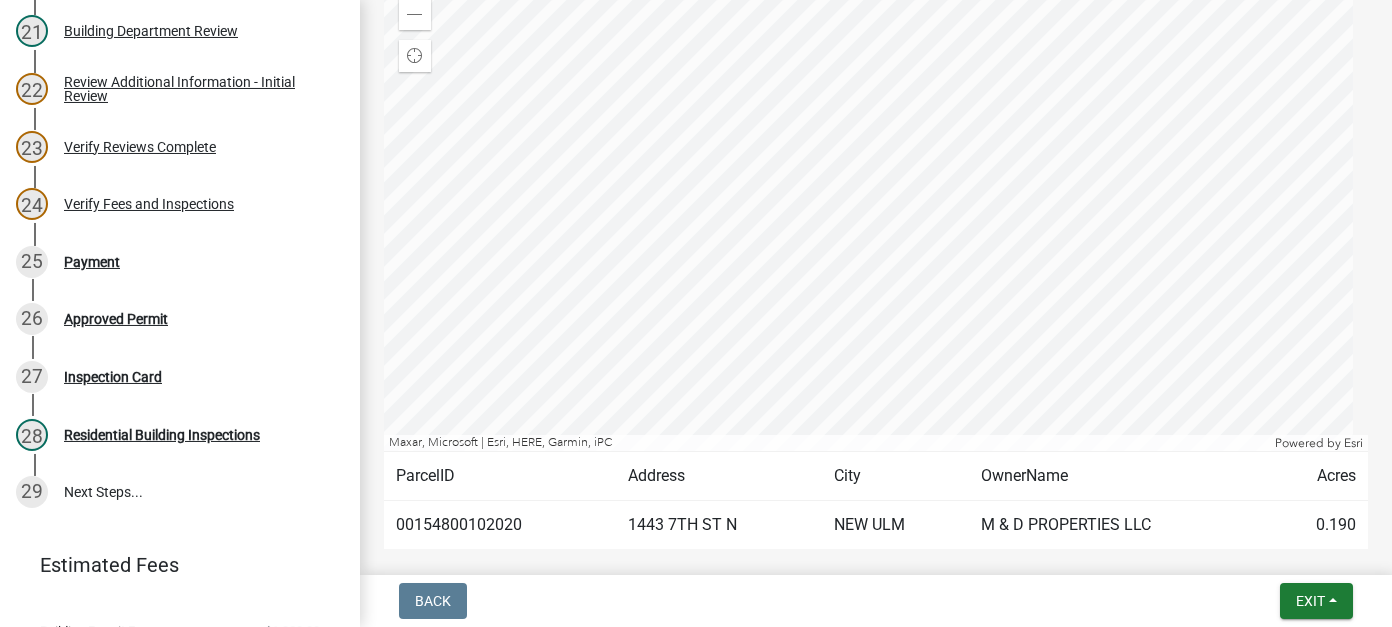 scroll, scrollTop: 889, scrollLeft: 0, axis: vertical 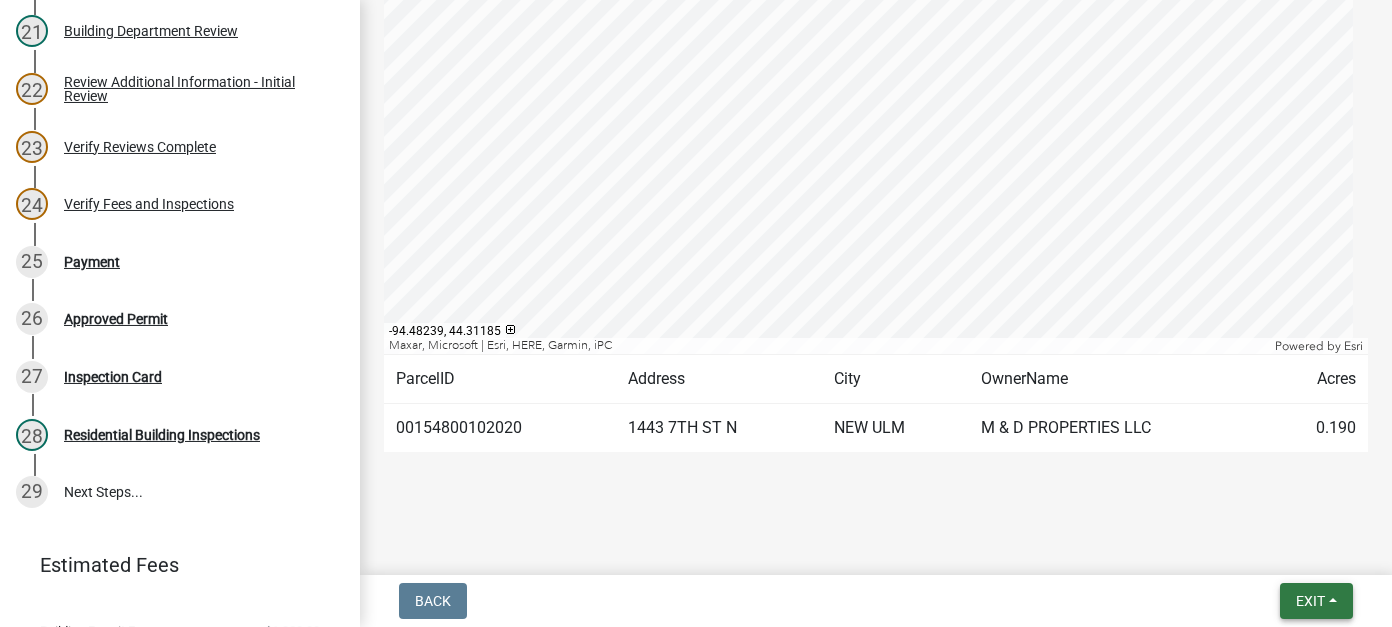 click on "Exit" at bounding box center [1310, 601] 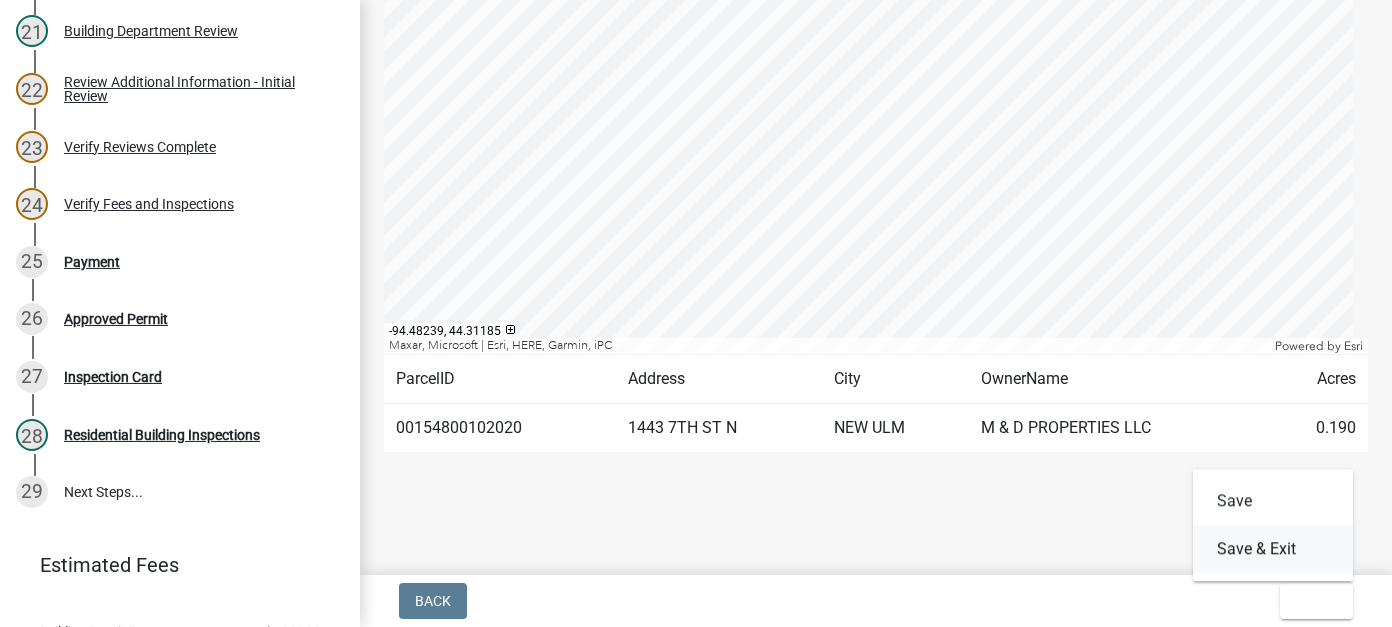 click on "Save & Exit" at bounding box center (1273, 549) 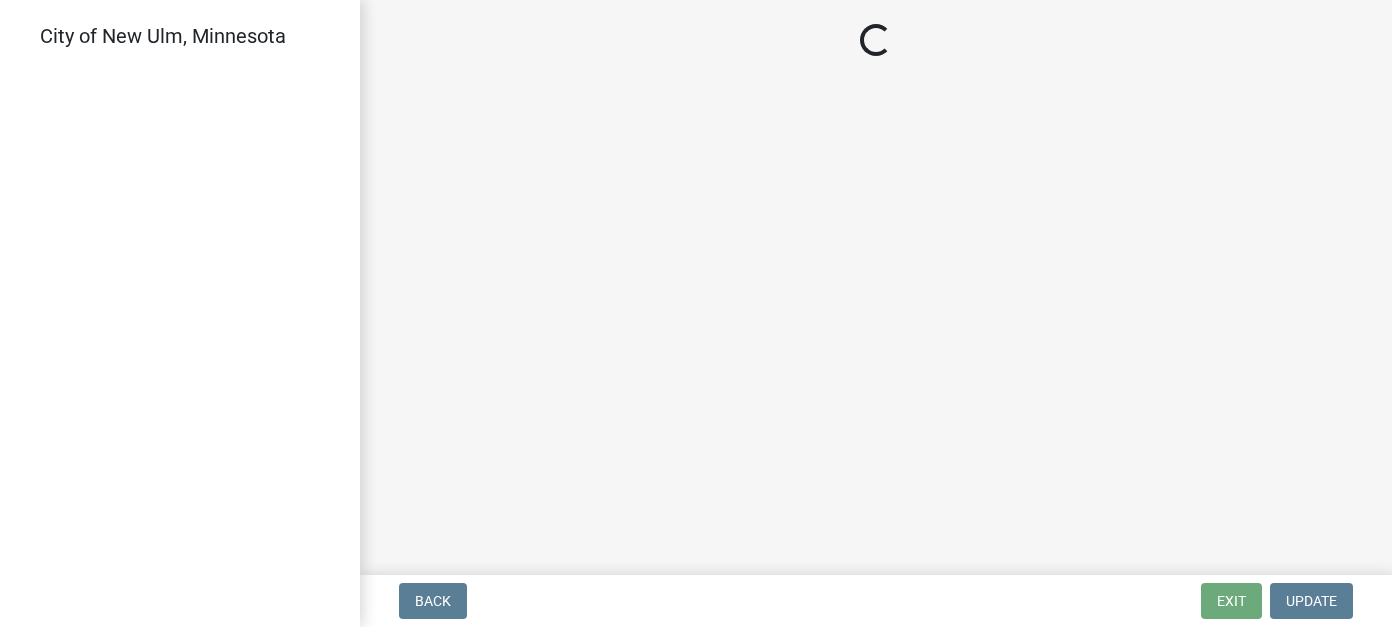 scroll, scrollTop: 0, scrollLeft: 0, axis: both 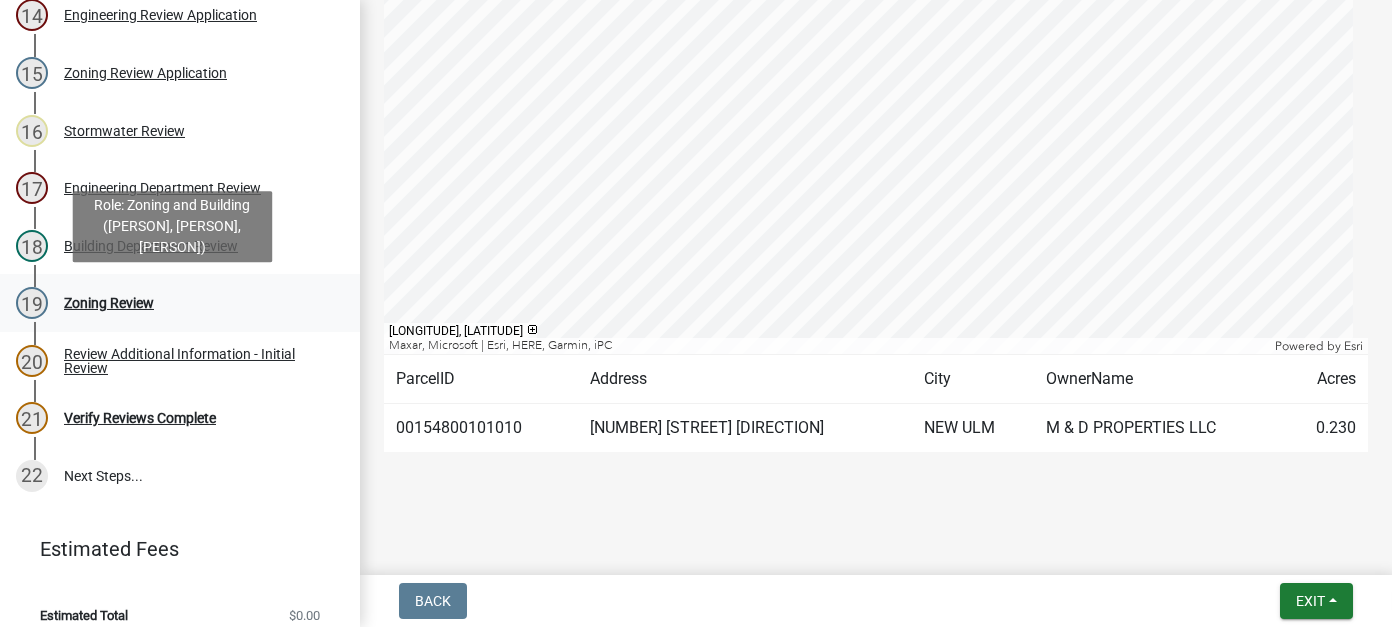 click on "Zoning Review" at bounding box center (109, 303) 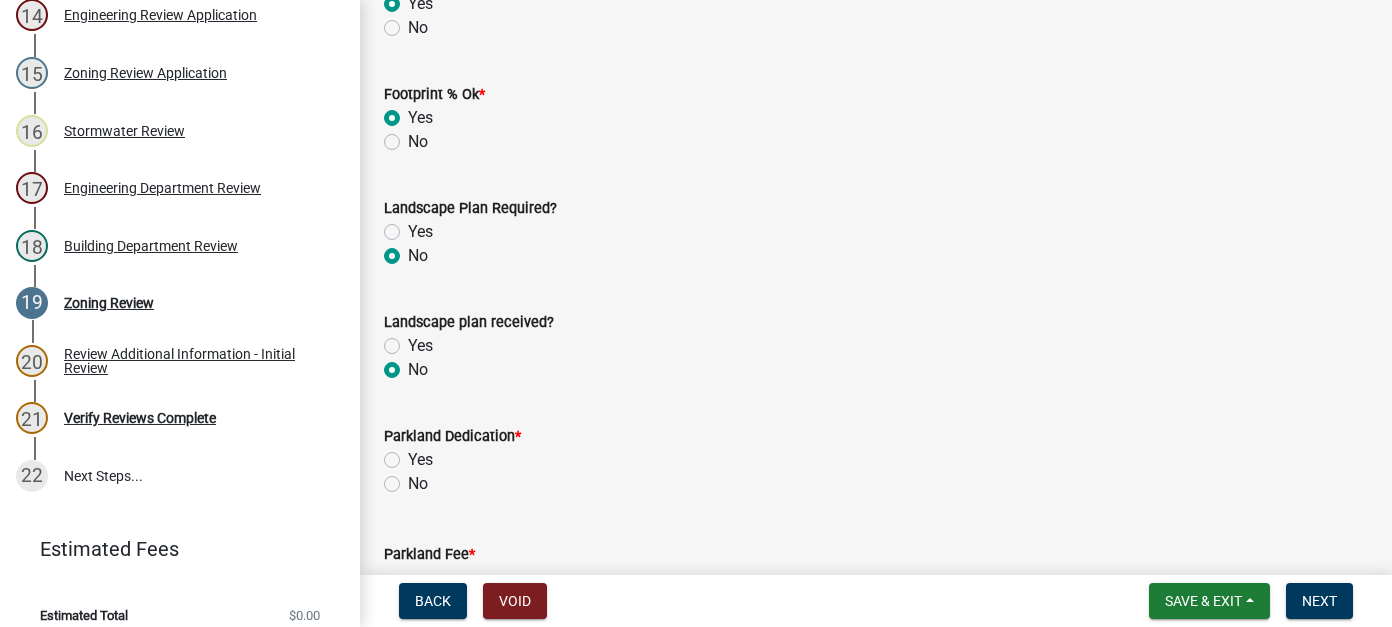 scroll, scrollTop: 200, scrollLeft: 0, axis: vertical 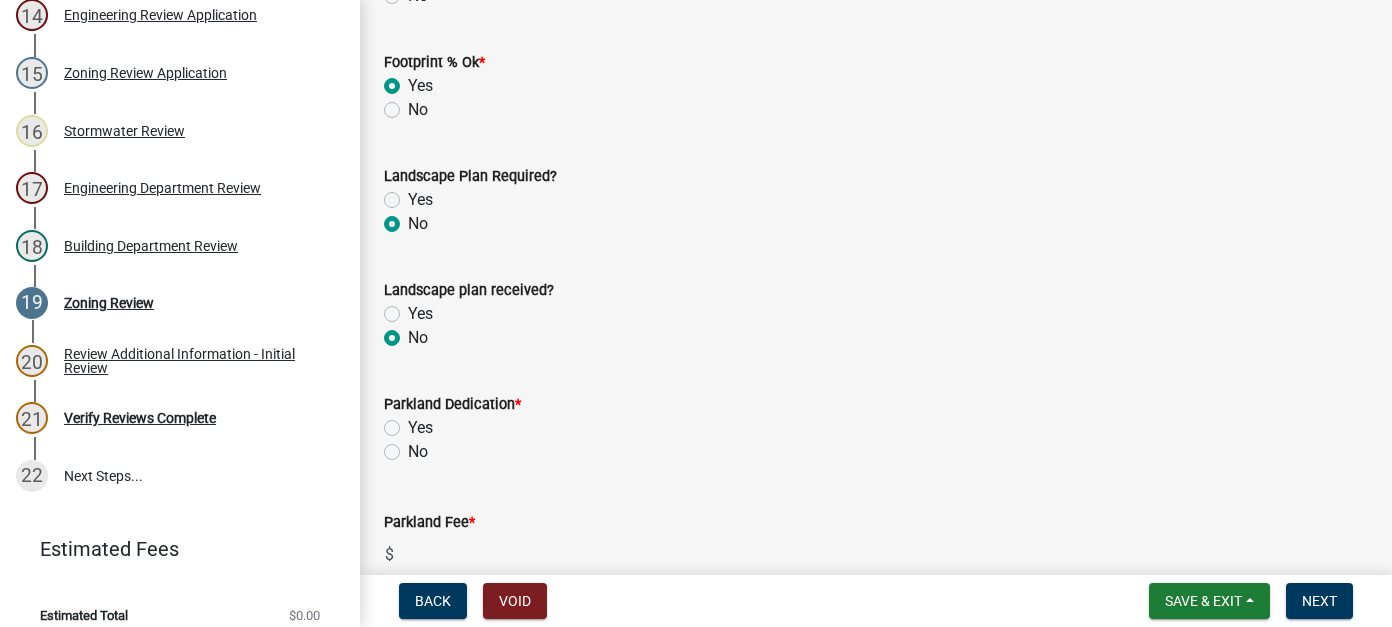 click on "No" 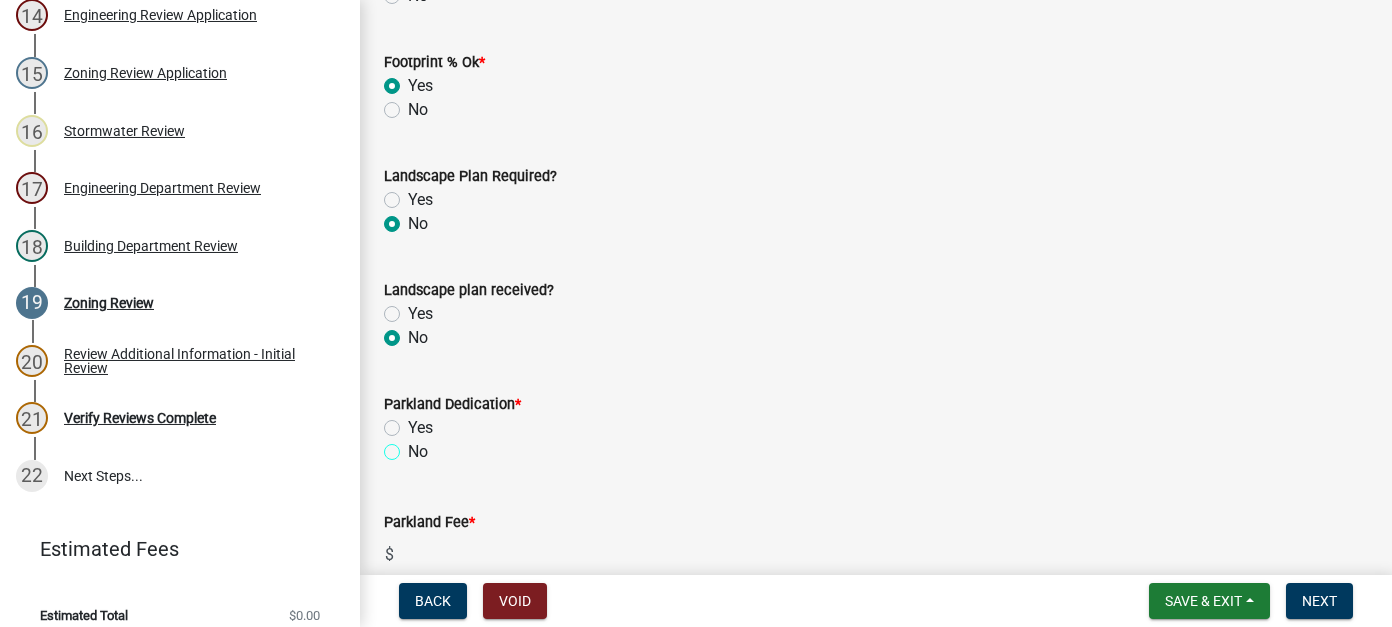 click on "No" at bounding box center [414, 446] 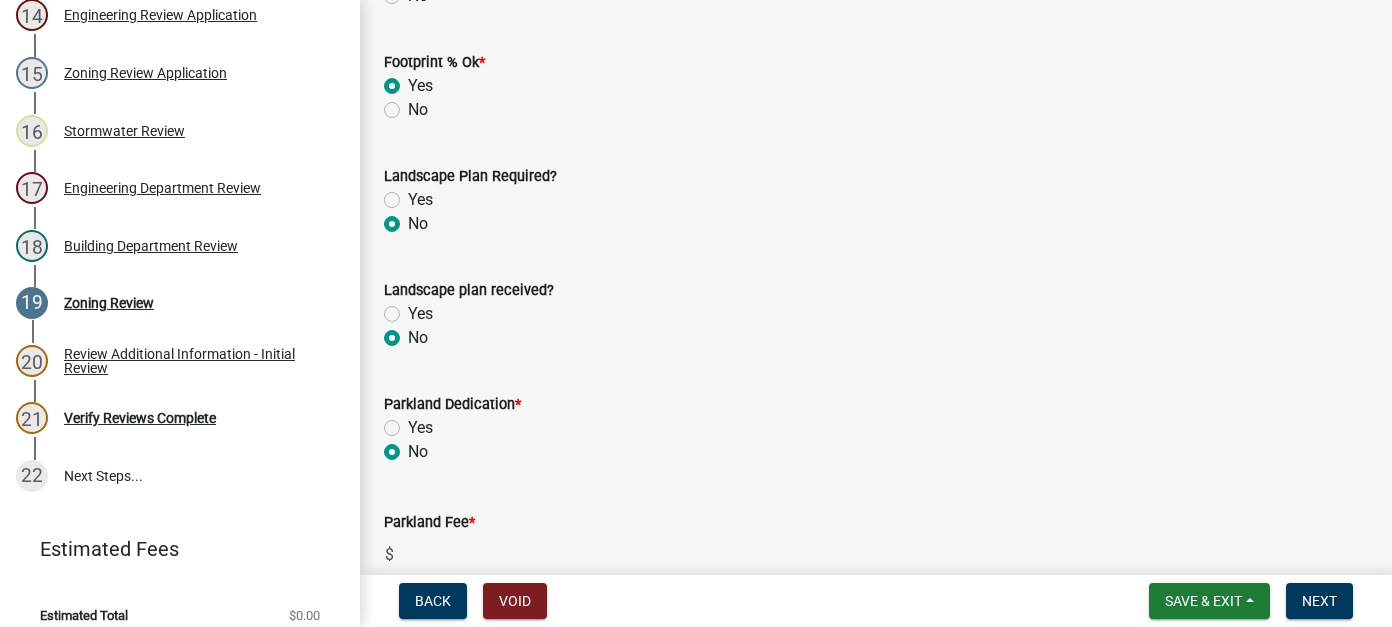 radio on "true" 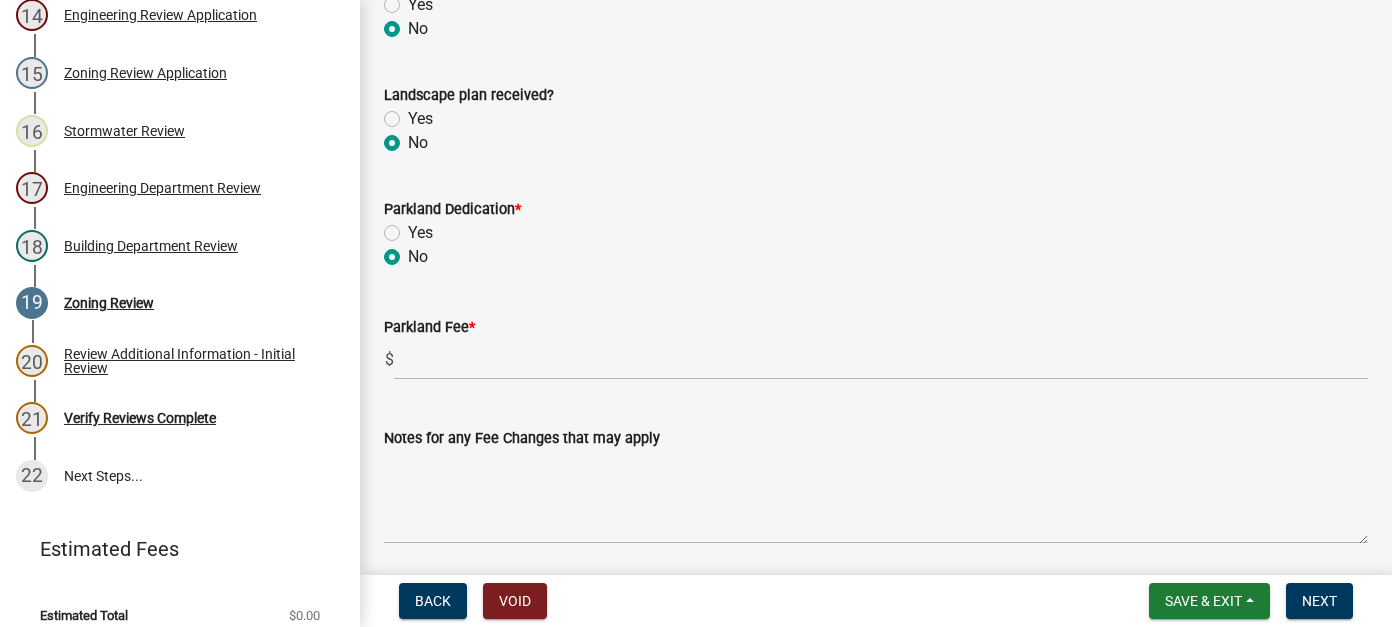 scroll, scrollTop: 400, scrollLeft: 0, axis: vertical 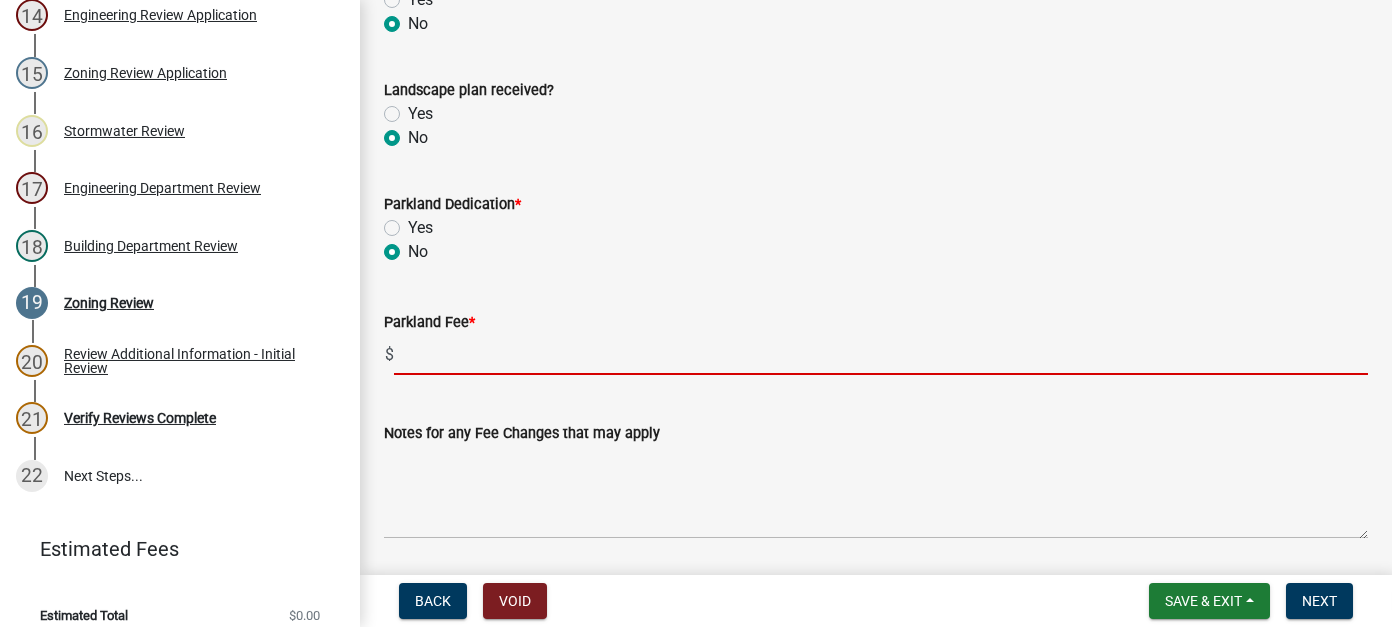 click 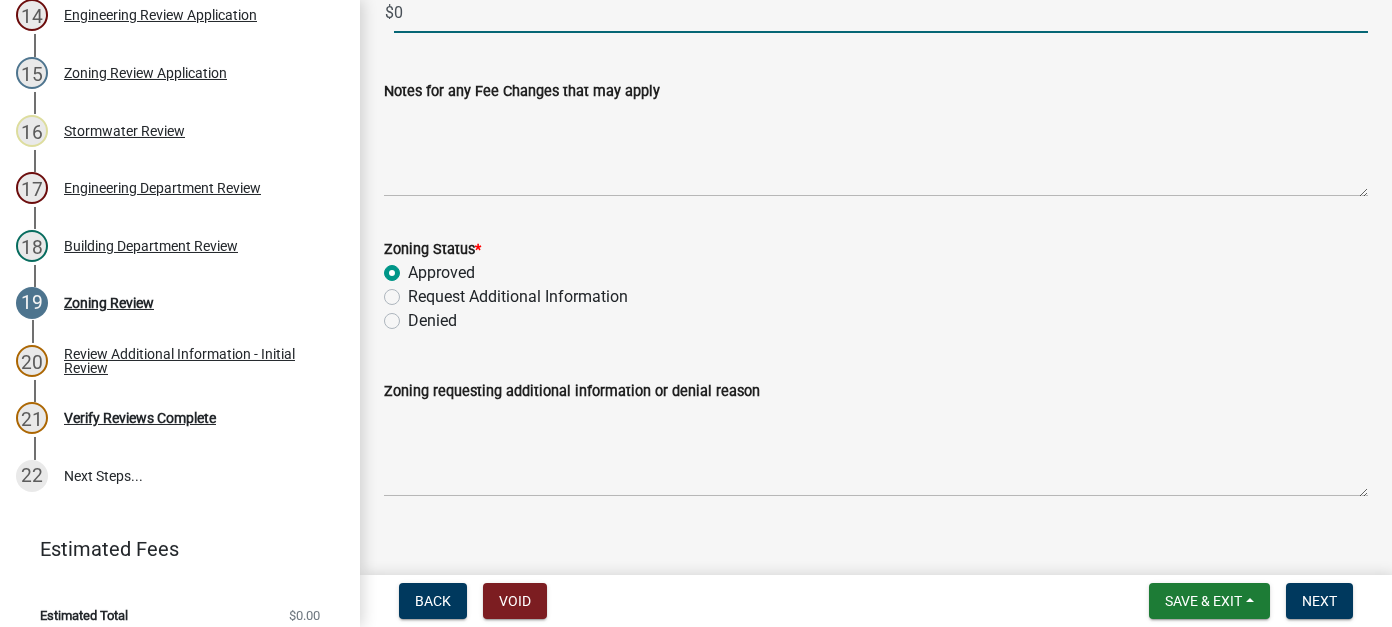 scroll, scrollTop: 765, scrollLeft: 0, axis: vertical 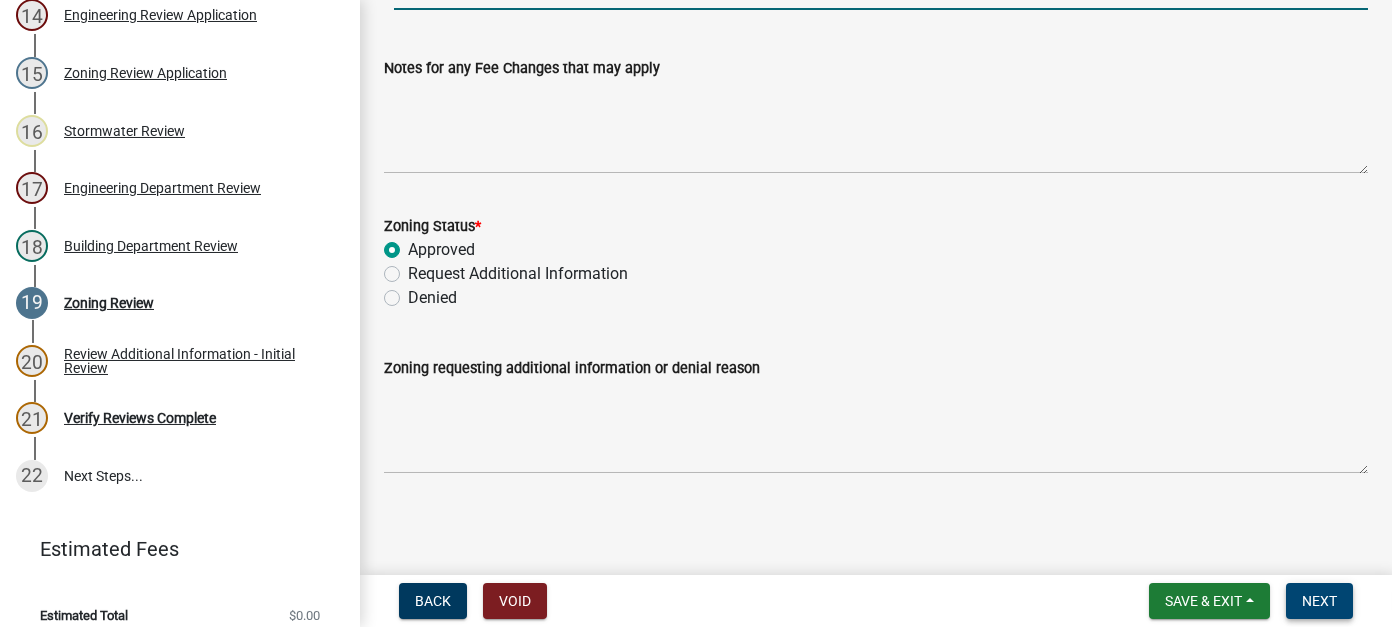 type on "0" 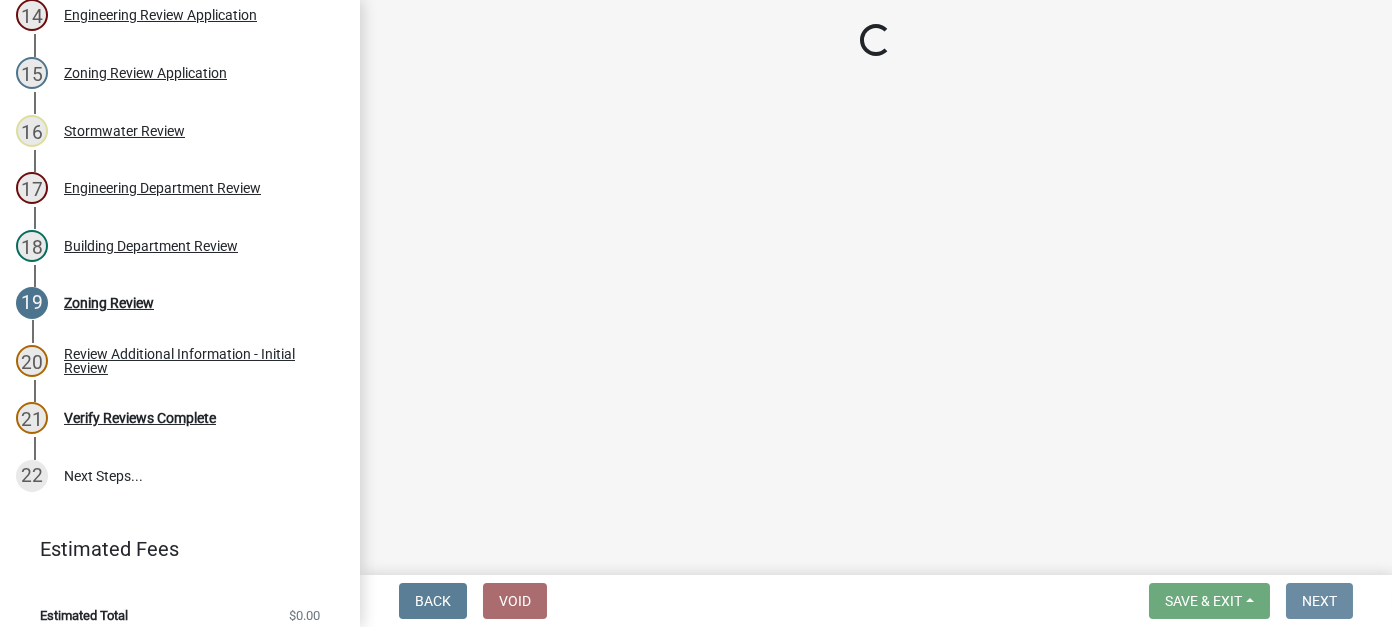 scroll, scrollTop: 0, scrollLeft: 0, axis: both 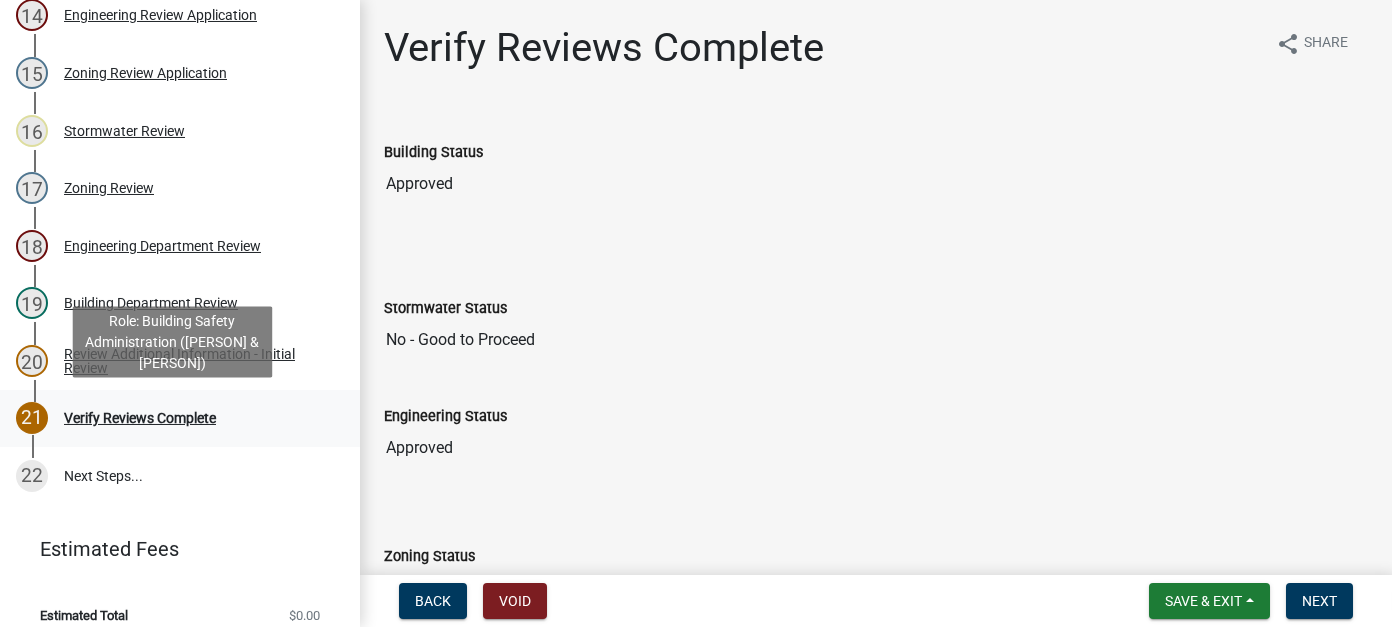click on "Verify Reviews Complete" at bounding box center [140, 418] 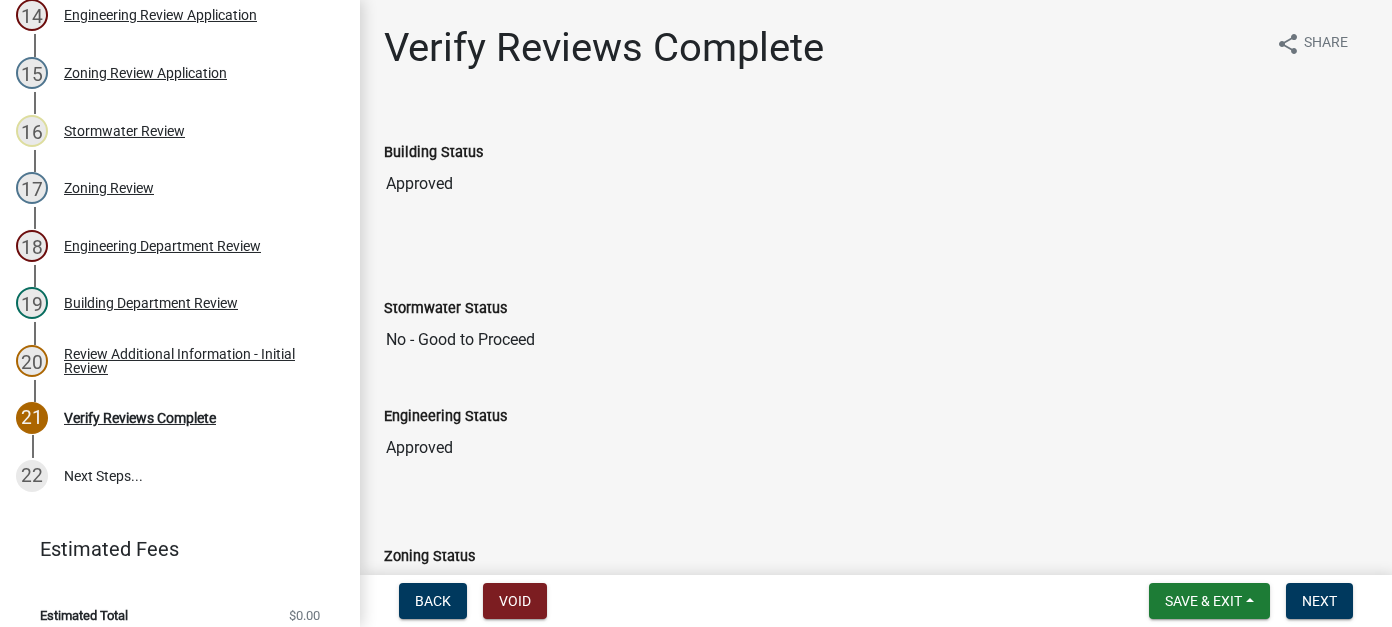 scroll, scrollTop: 302, scrollLeft: 0, axis: vertical 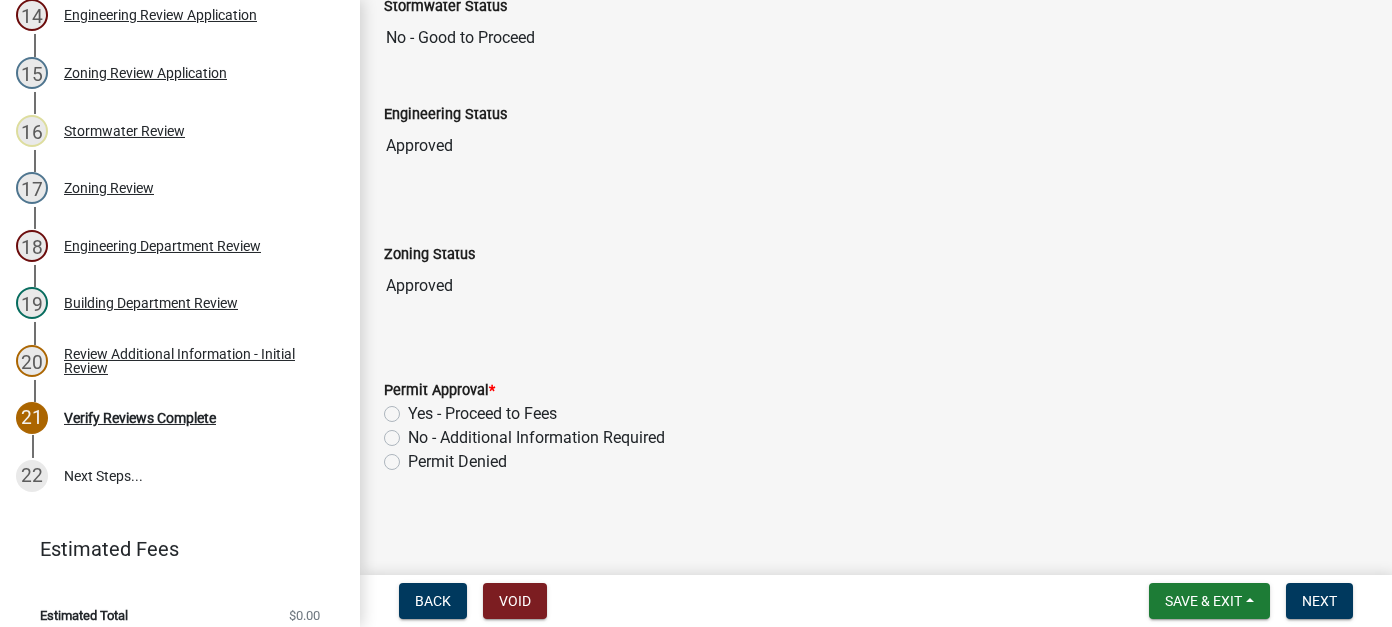 click on "Yes - Proceed to Fees" 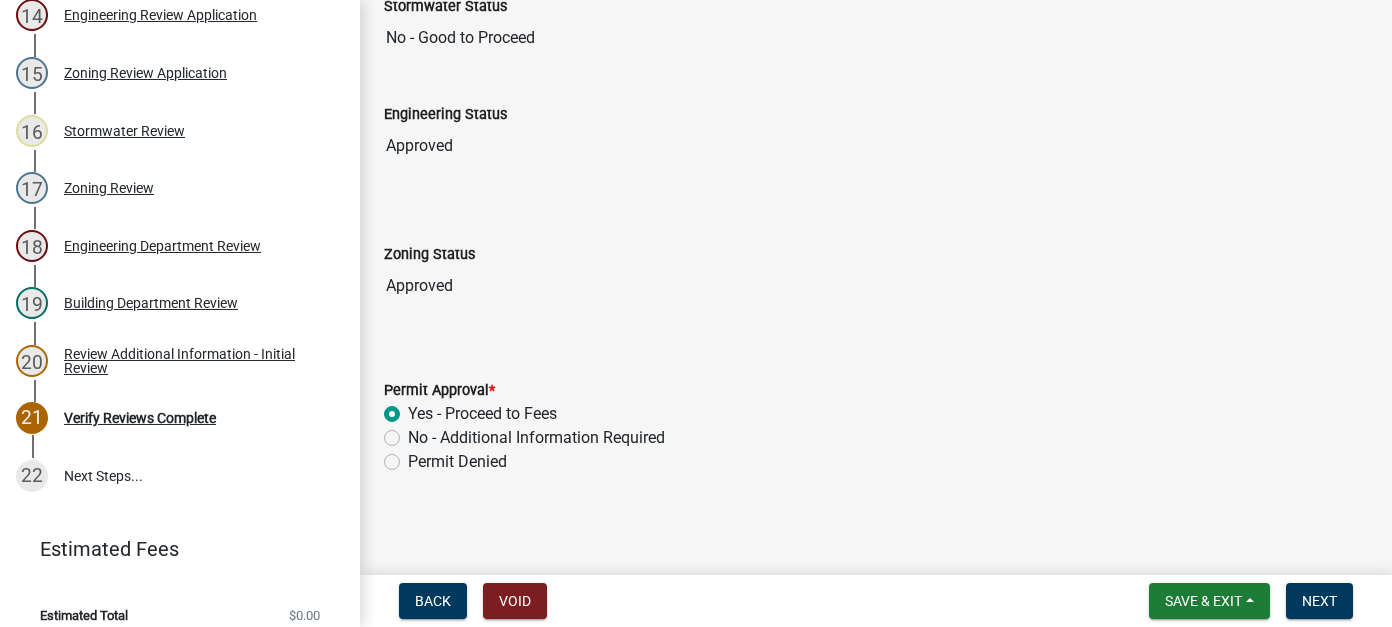 radio on "true" 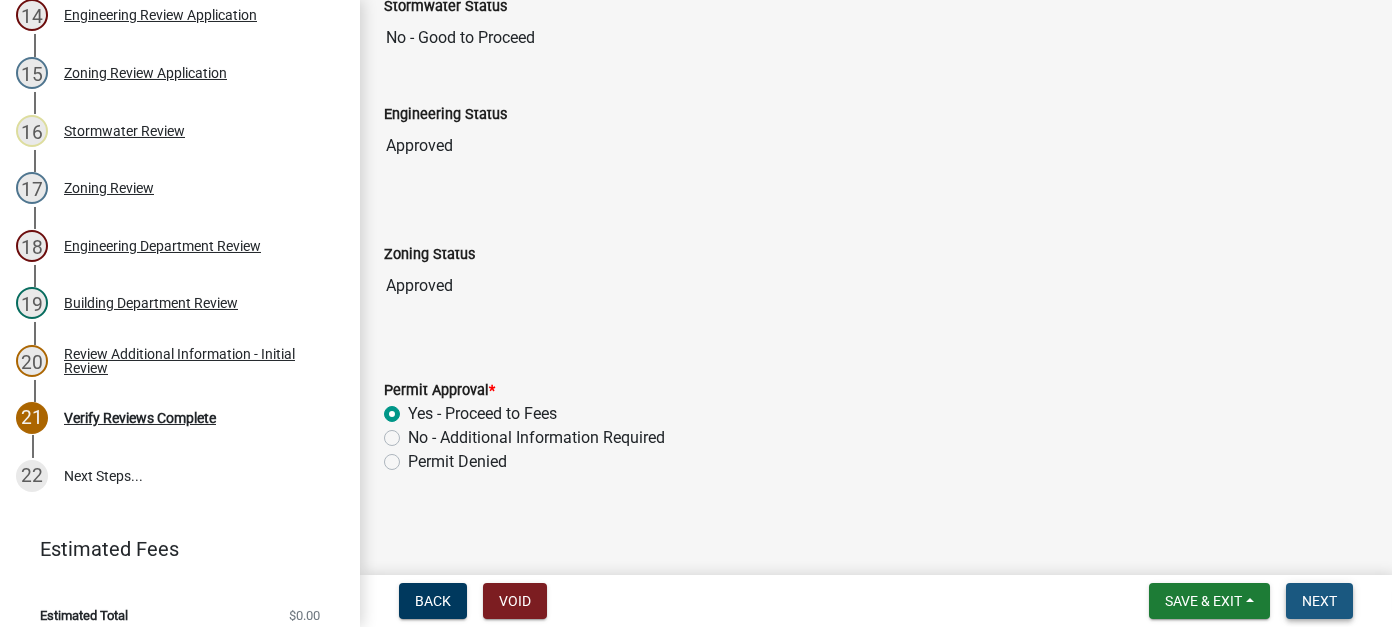 click on "Next" at bounding box center [1319, 601] 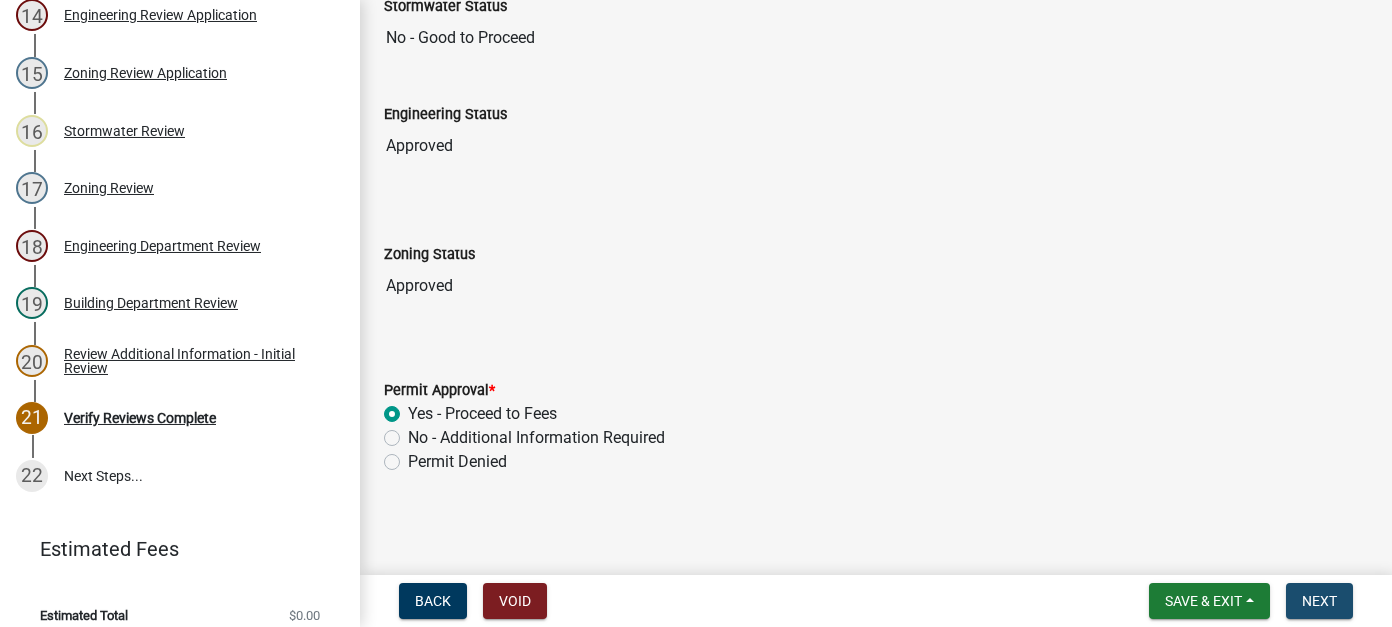 scroll, scrollTop: 0, scrollLeft: 0, axis: both 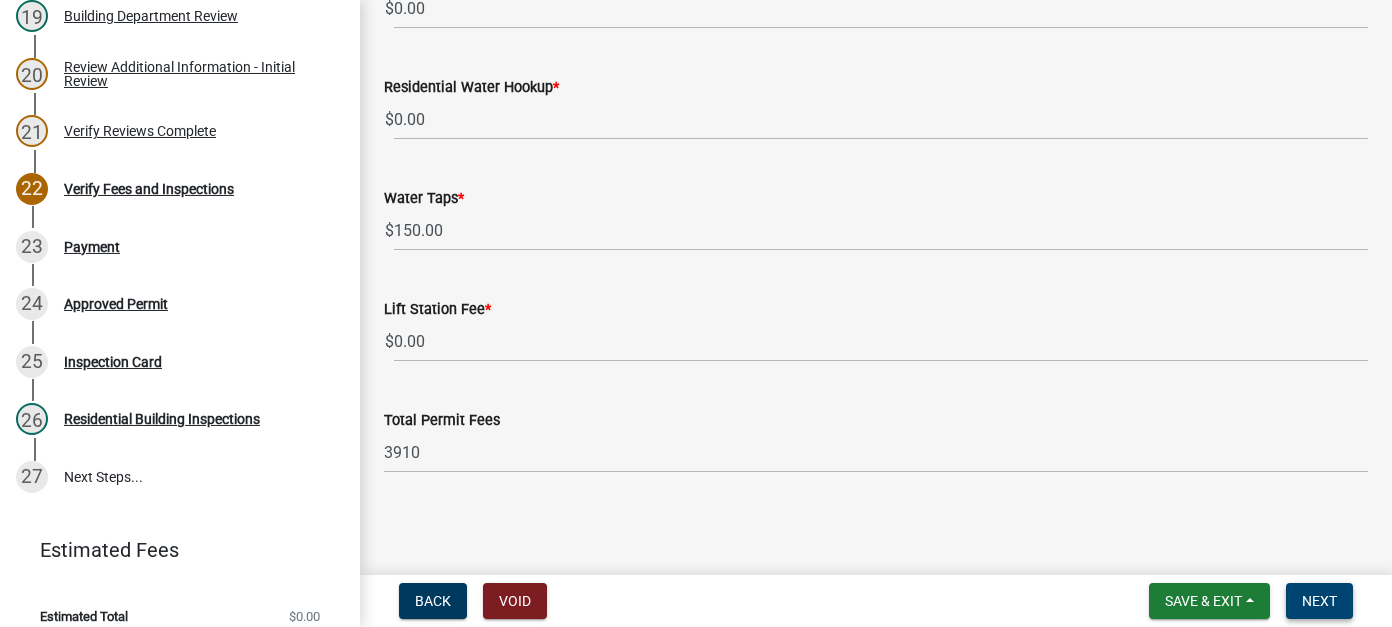 click on "Next" at bounding box center [1319, 601] 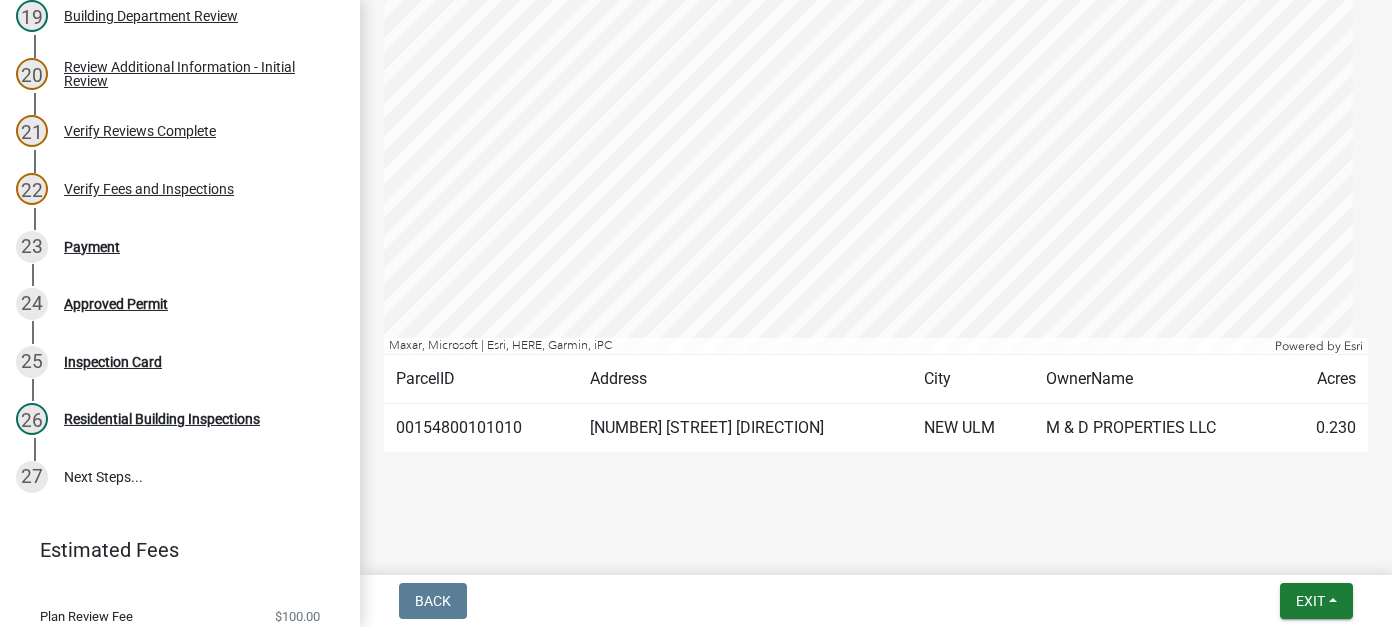 scroll, scrollTop: 189, scrollLeft: 0, axis: vertical 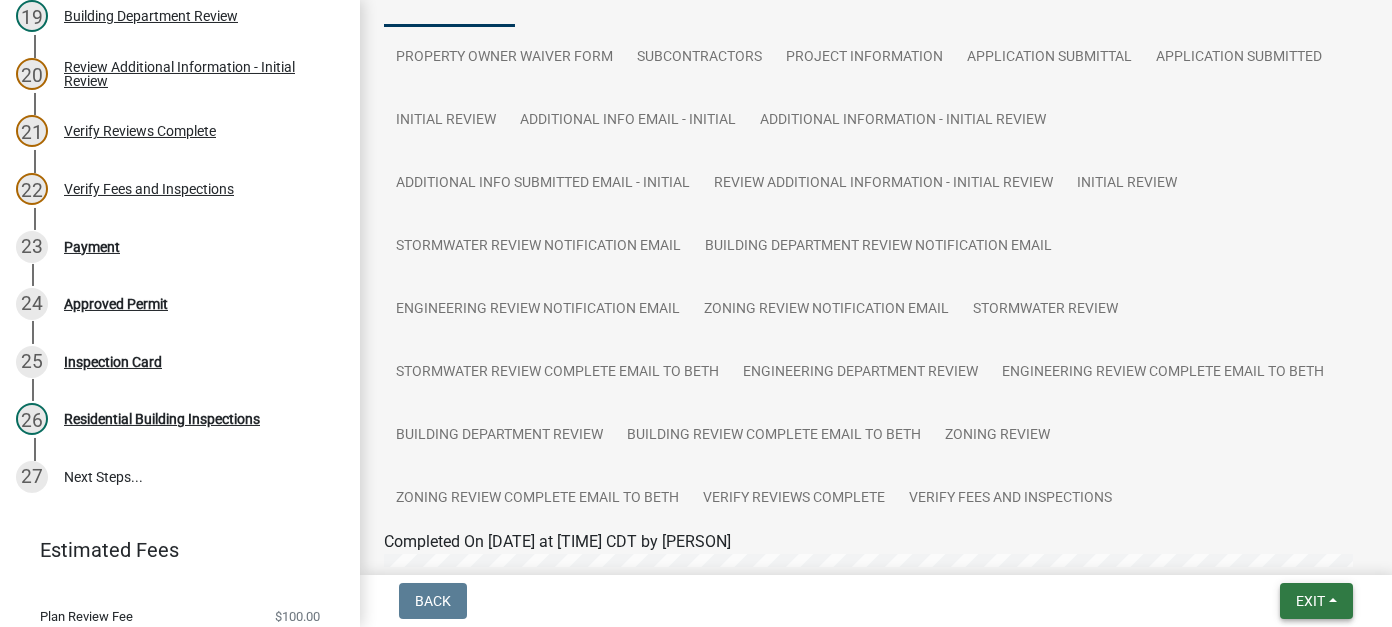 click on "Exit" at bounding box center (1316, 601) 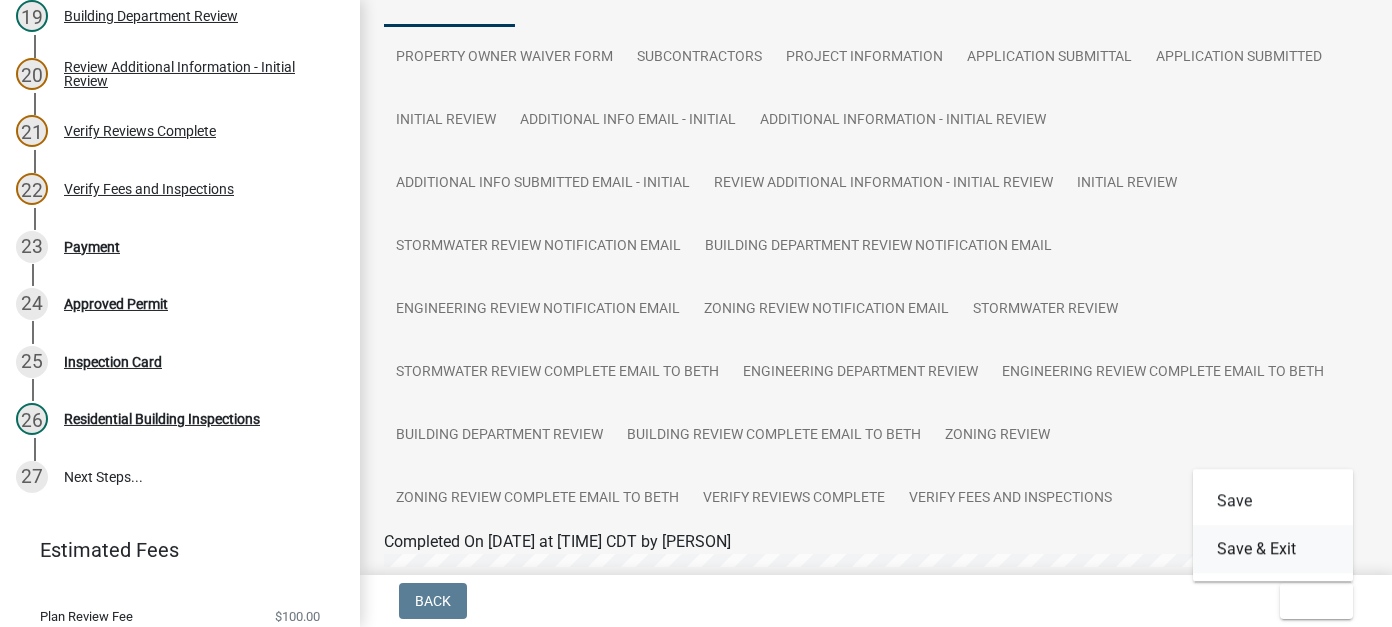 click on "Save & Exit" at bounding box center (1273, 549) 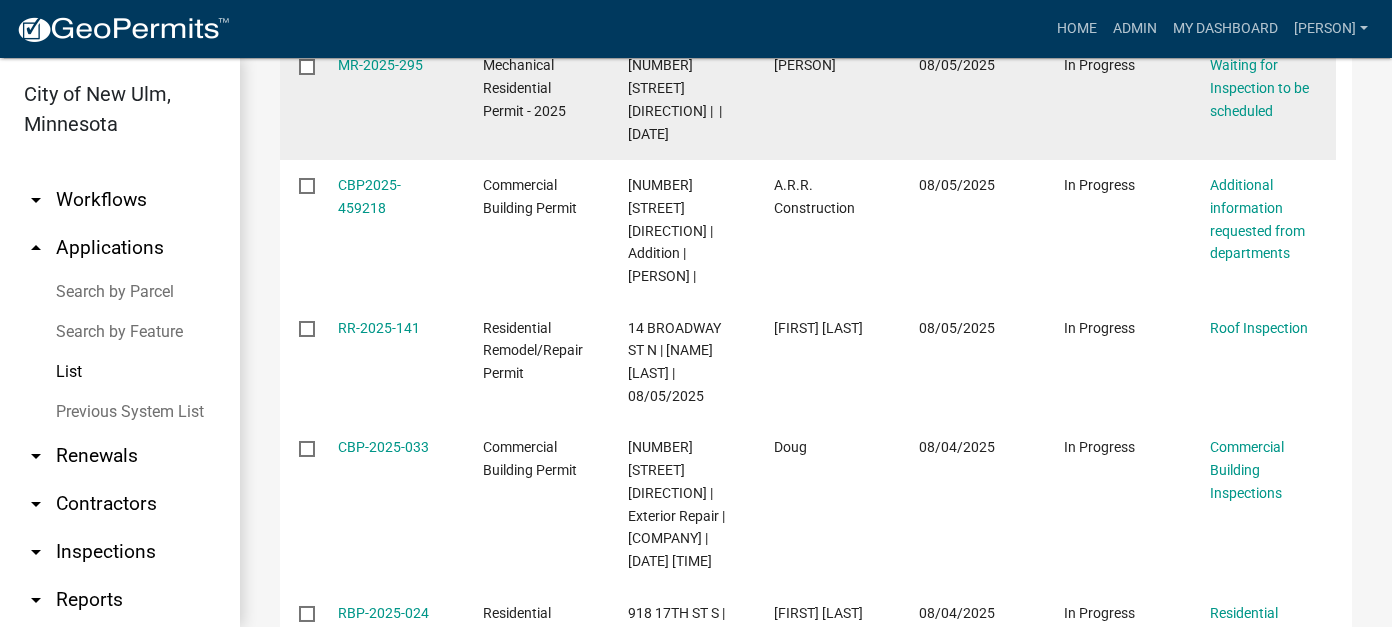 scroll, scrollTop: 0, scrollLeft: 0, axis: both 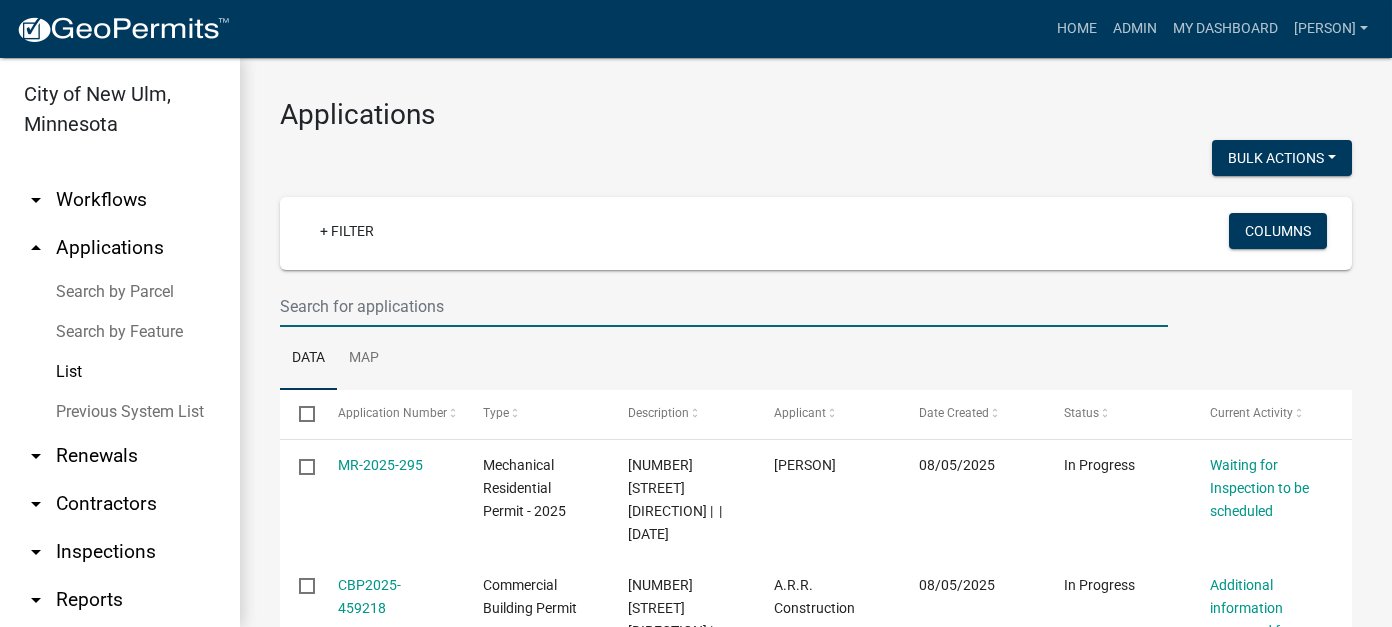 click at bounding box center (724, 306) 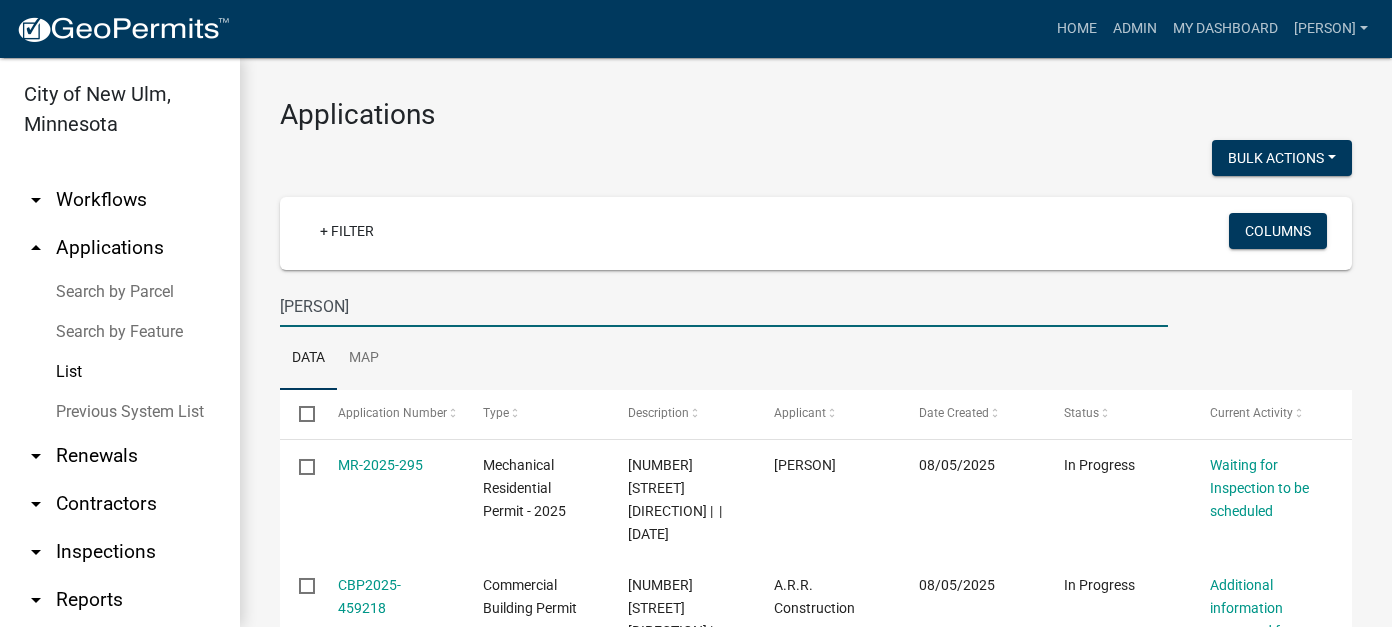 type on "[NAME]" 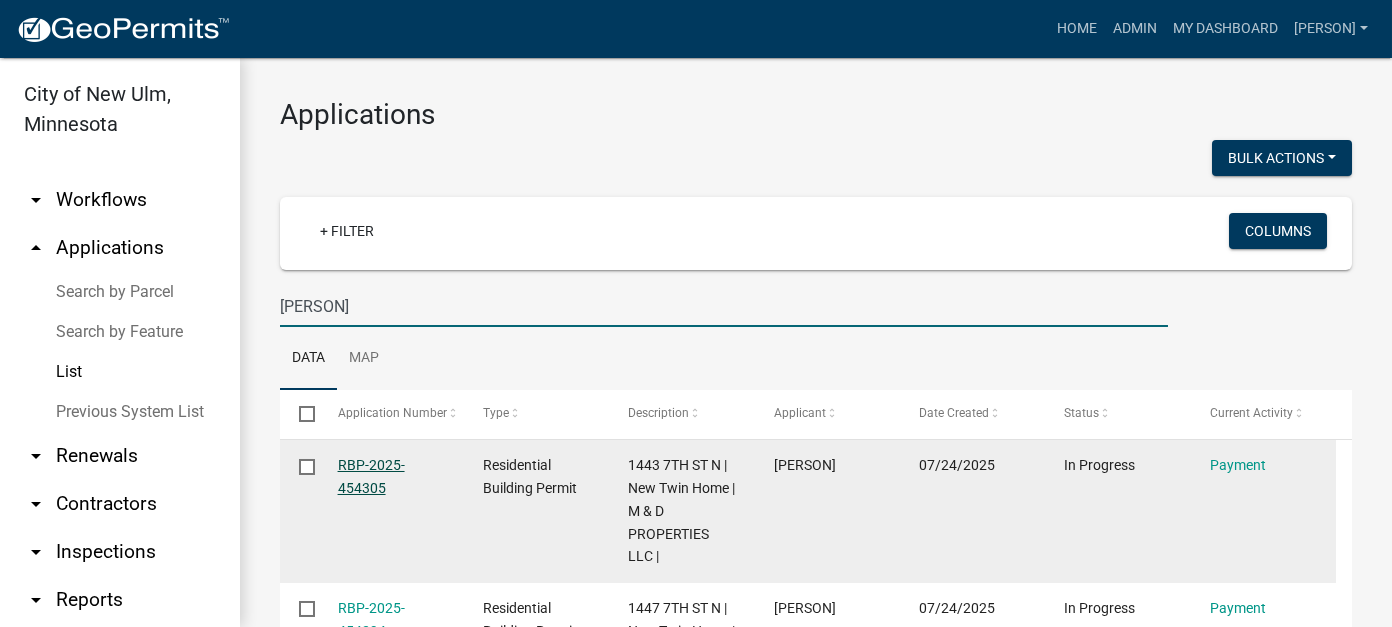 click on "RBP-2025-454305" 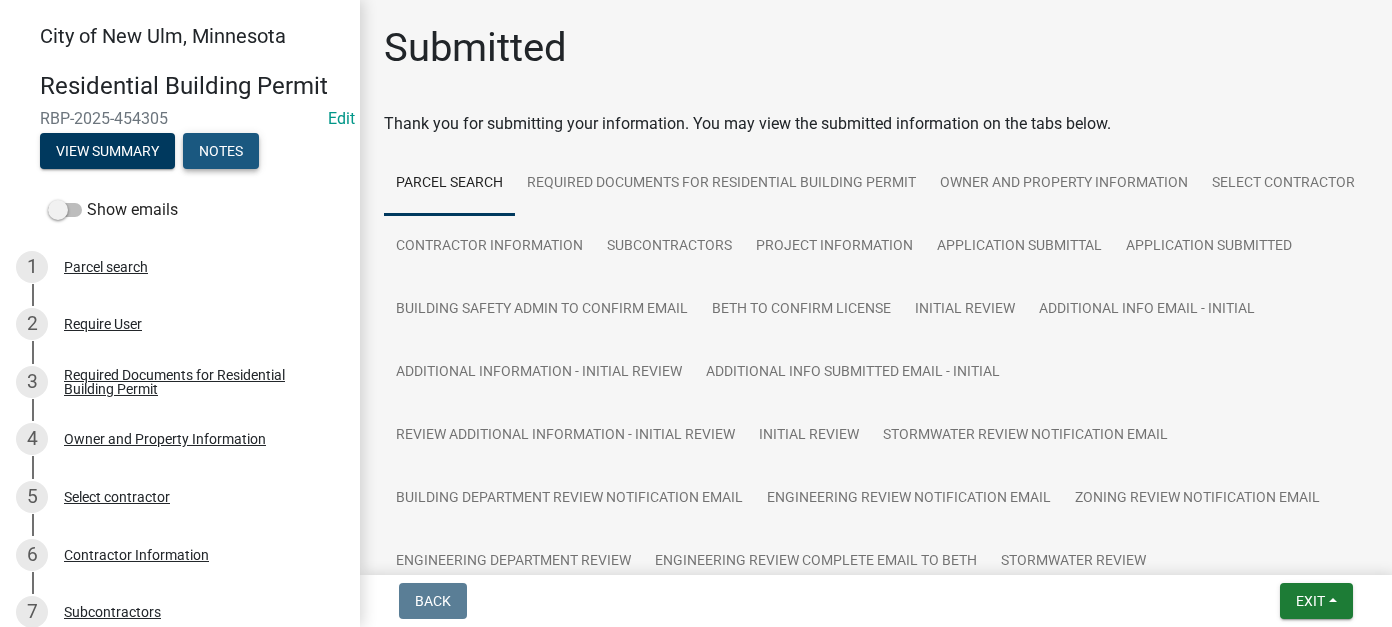 click on "Notes" at bounding box center (221, 151) 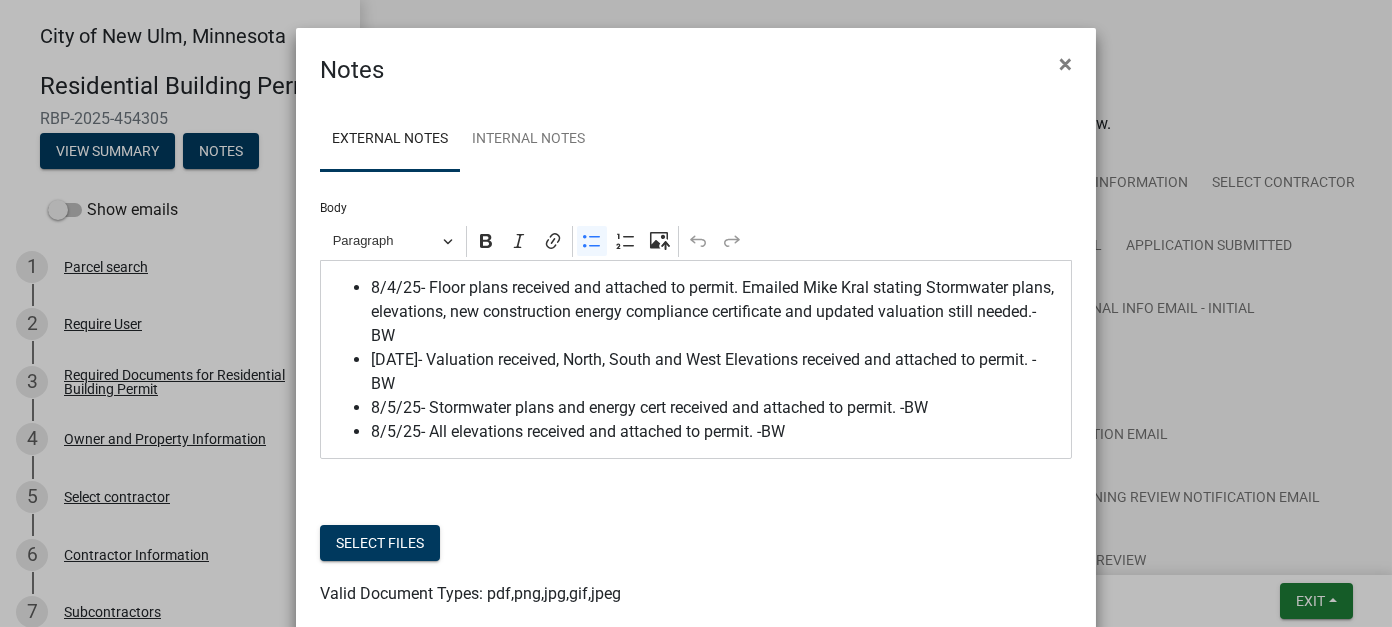 click on "8/5/25- All elevations received and attached to permit. -BW" at bounding box center (716, 432) 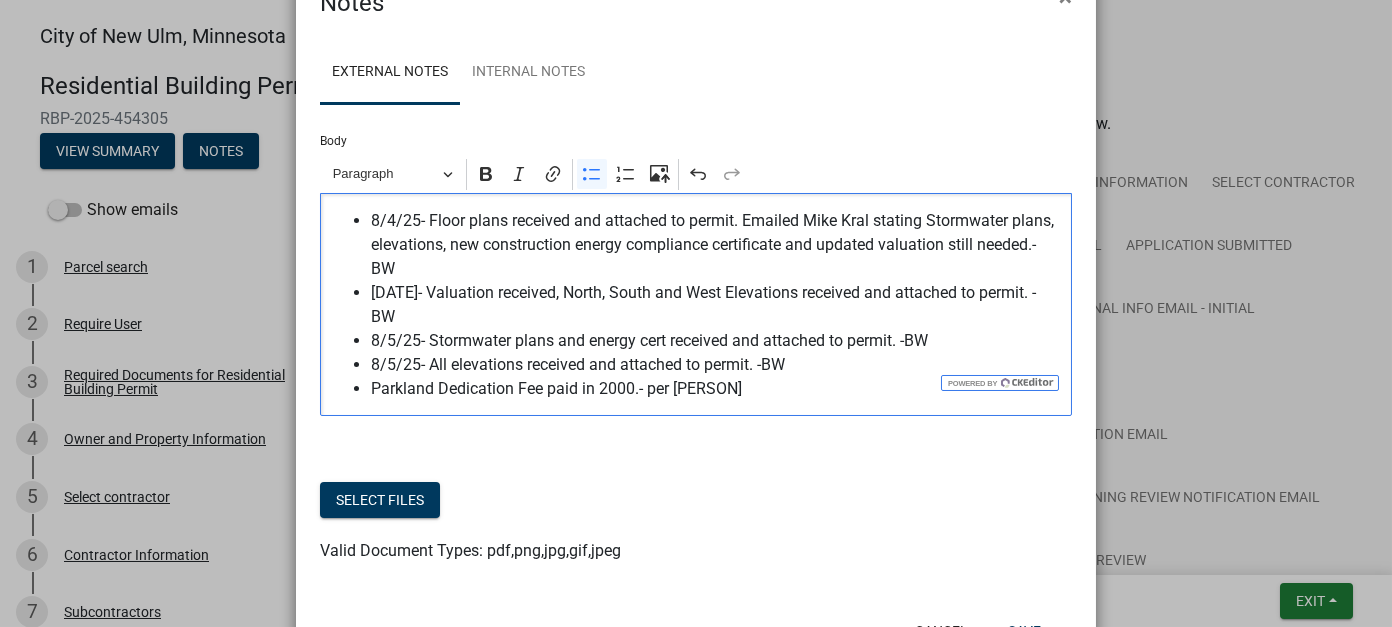 scroll, scrollTop: 100, scrollLeft: 0, axis: vertical 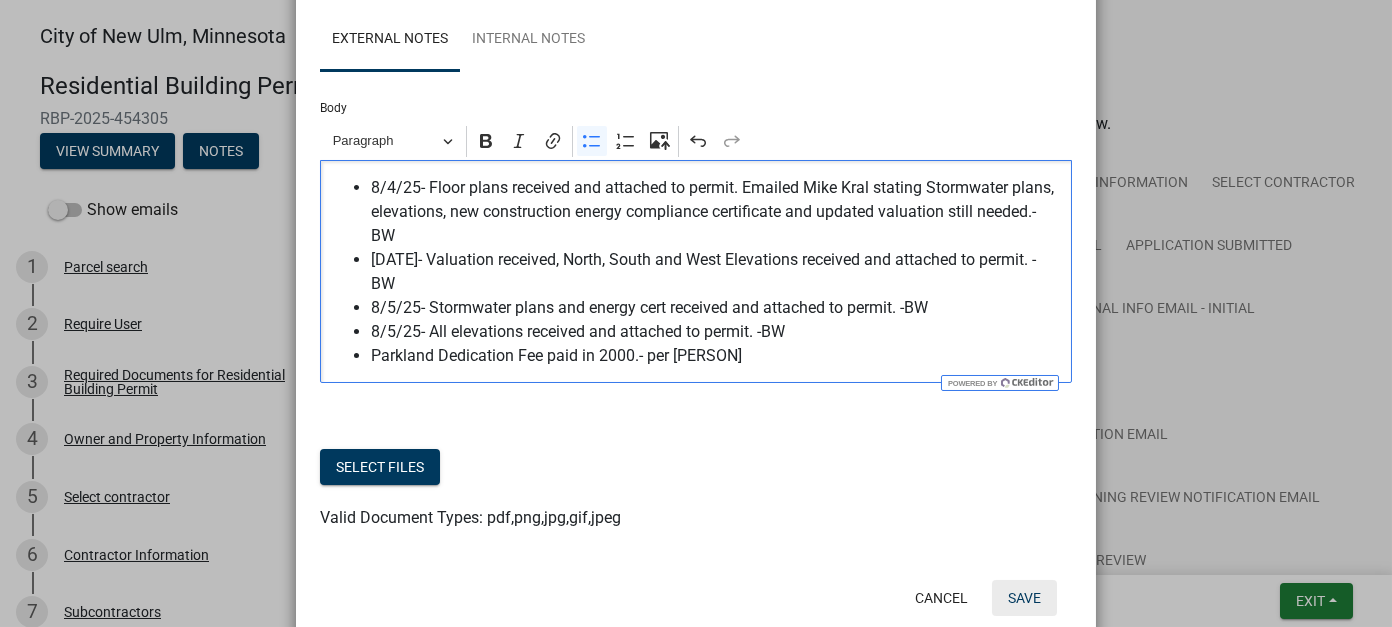 click on "Save" 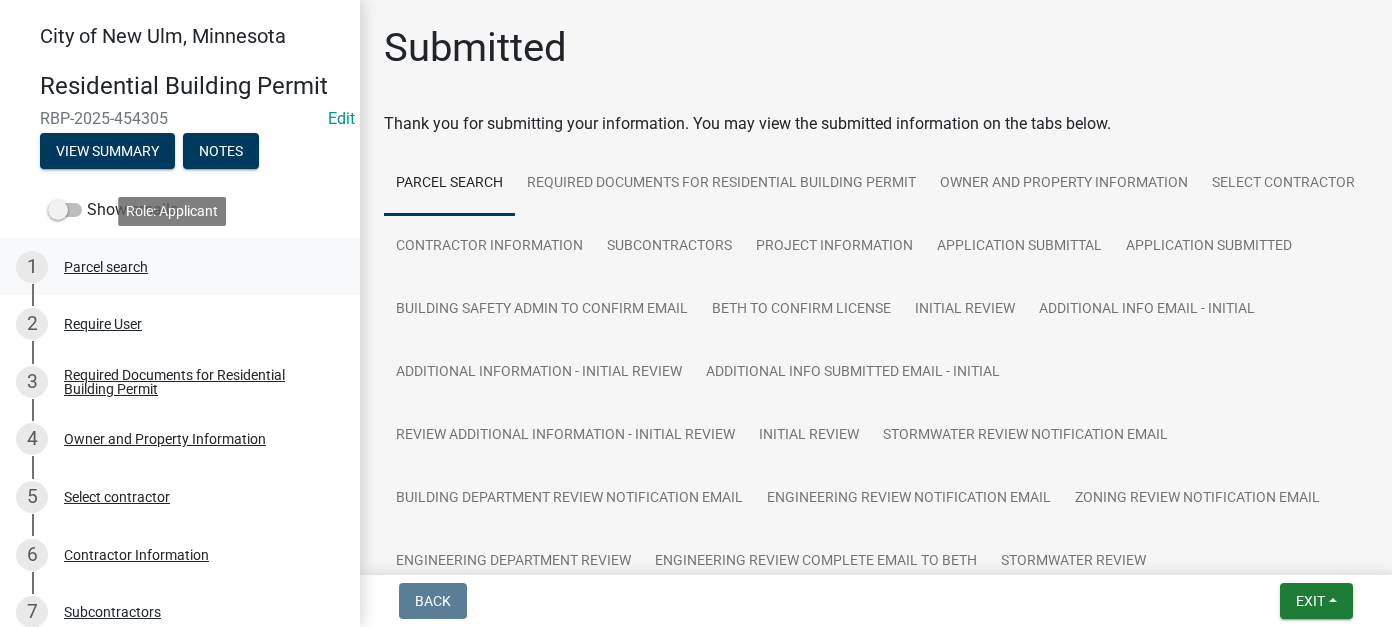 click on "1     Parcel search" at bounding box center (172, 267) 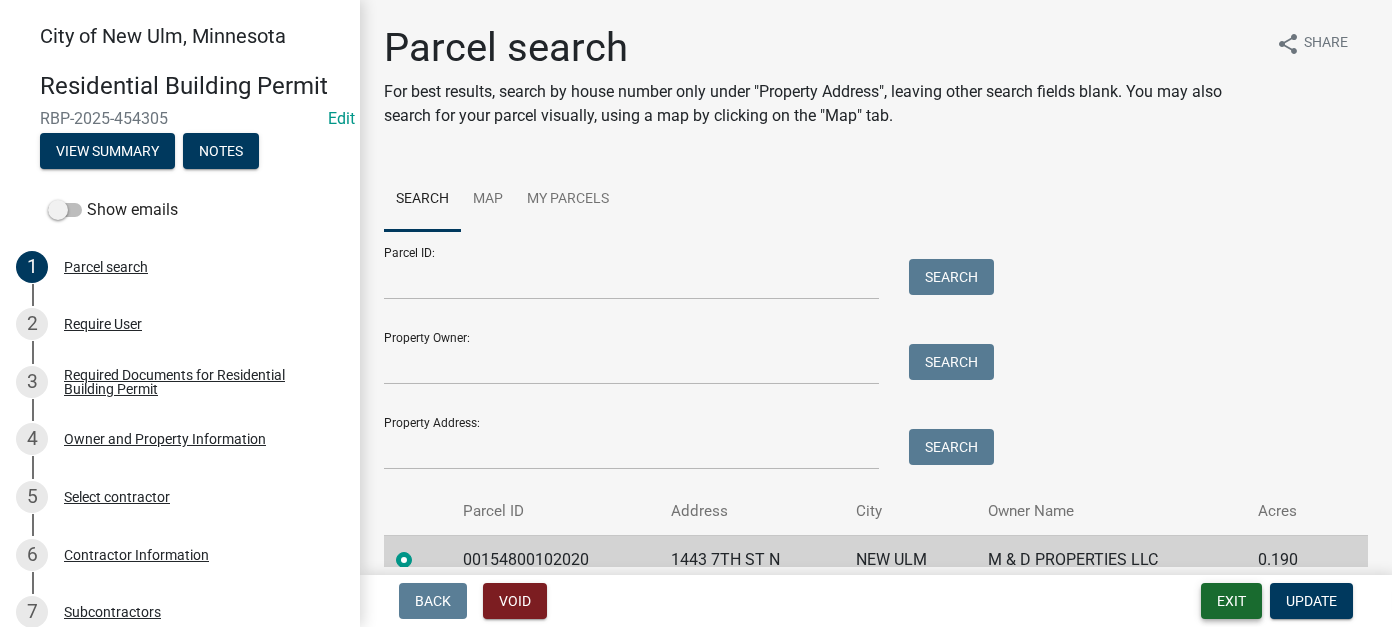 click on "Exit" at bounding box center (1231, 601) 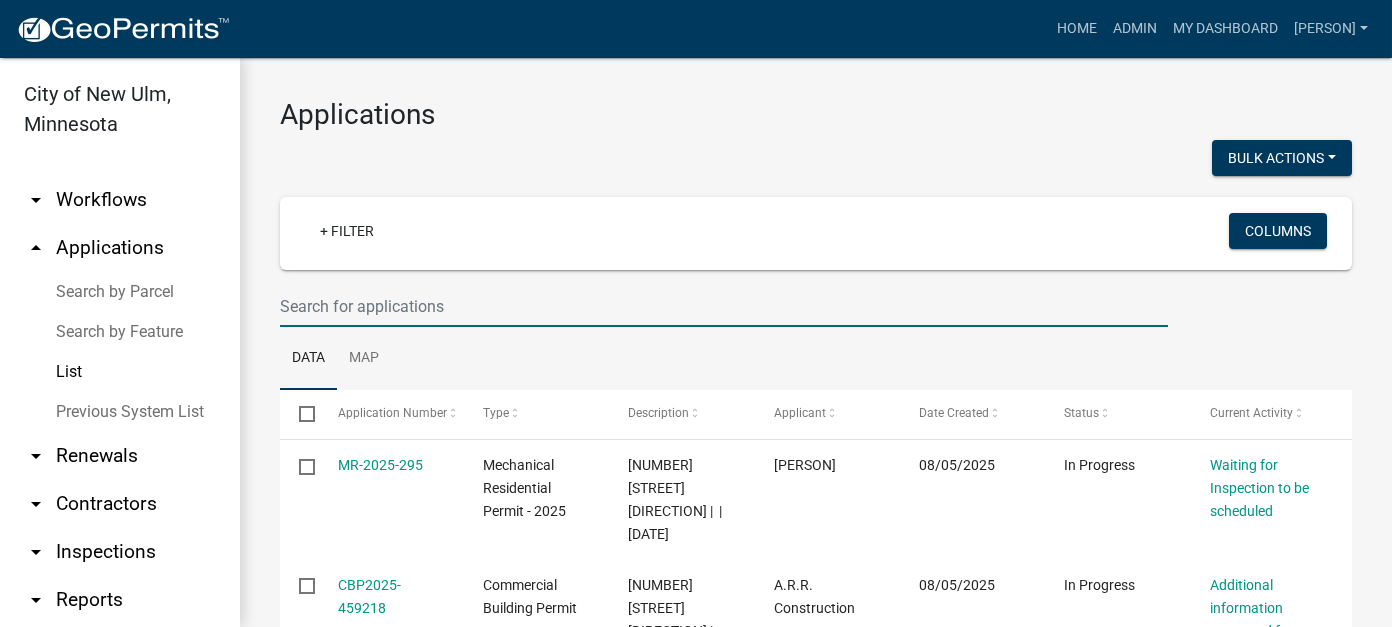 click at bounding box center [724, 306] 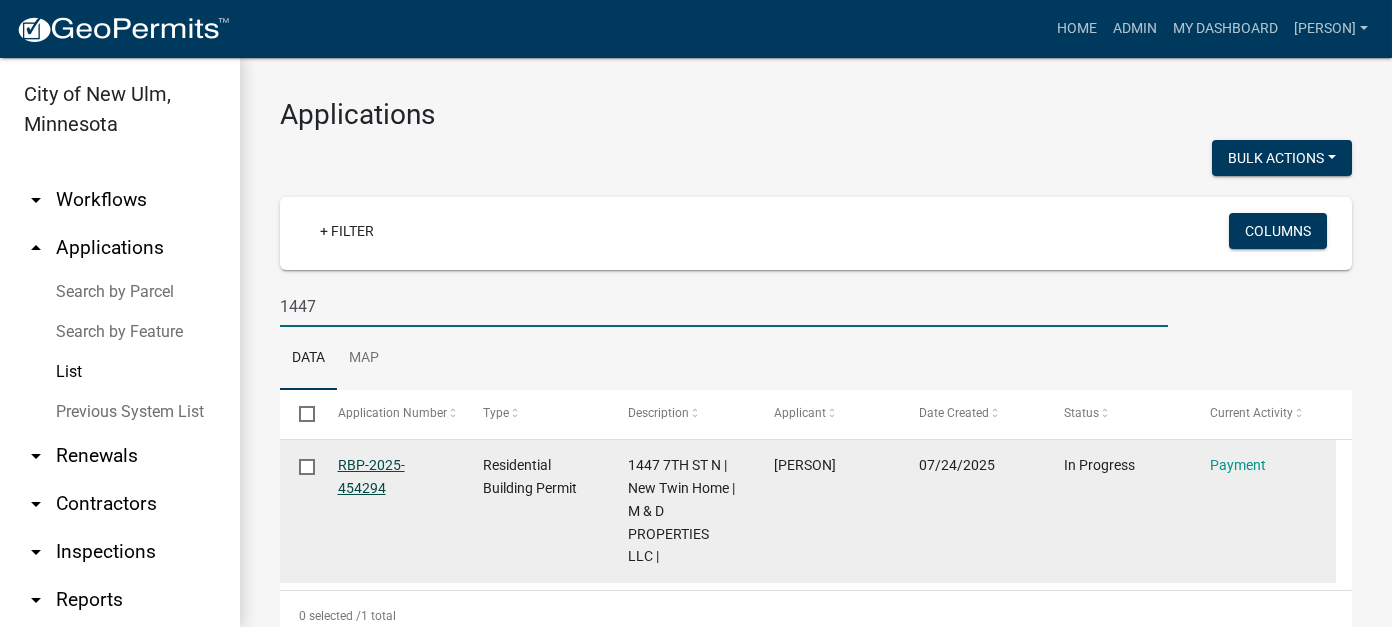 type on "1447" 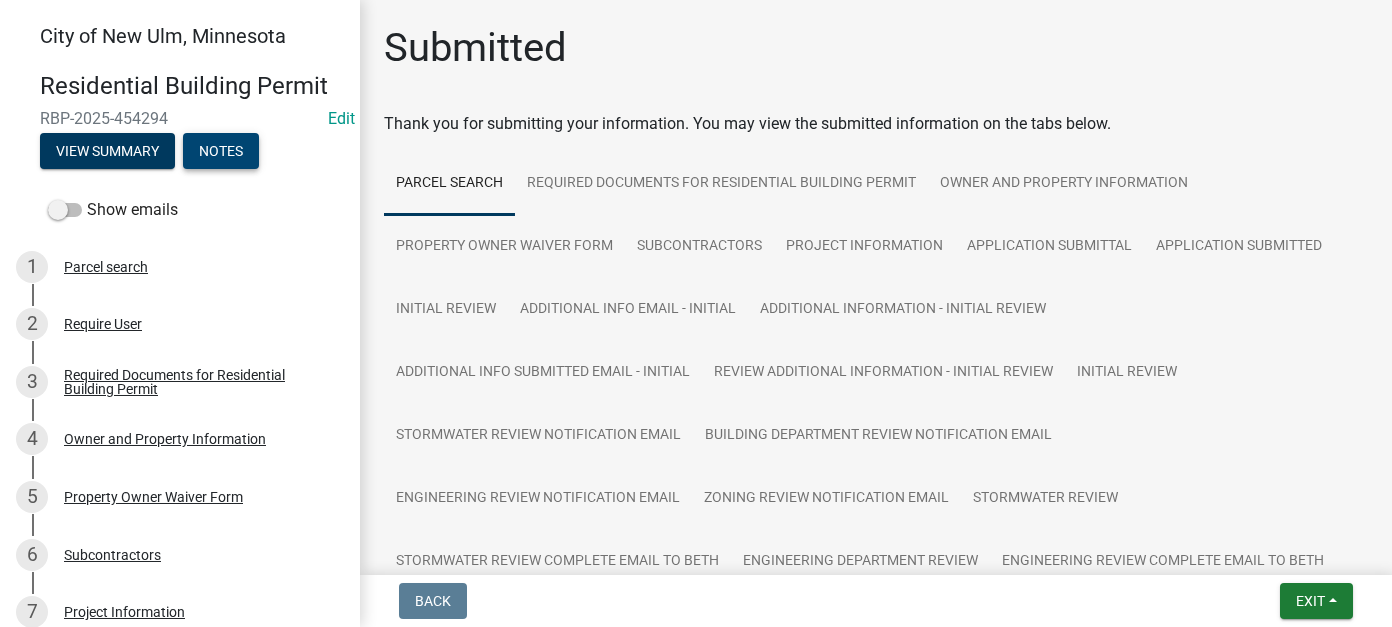 click on "Notes" at bounding box center [221, 151] 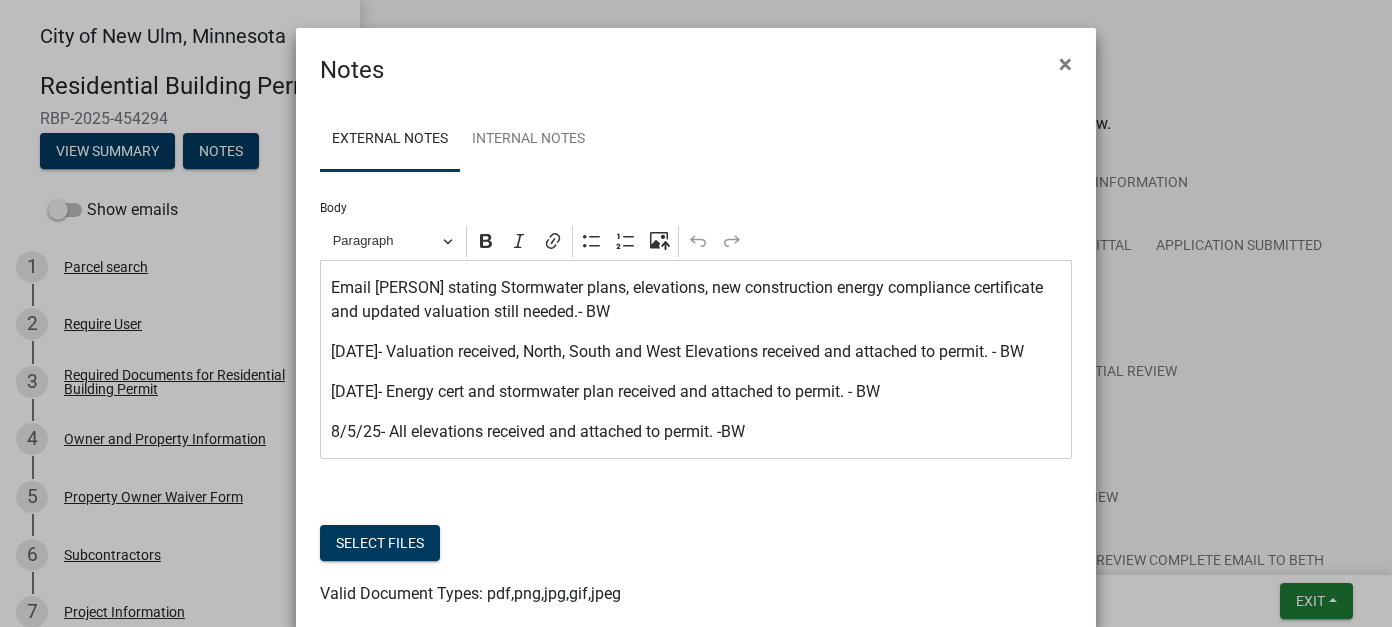 click on "8/5/25- All elevations received and attached to permit. -BW" at bounding box center [696, 432] 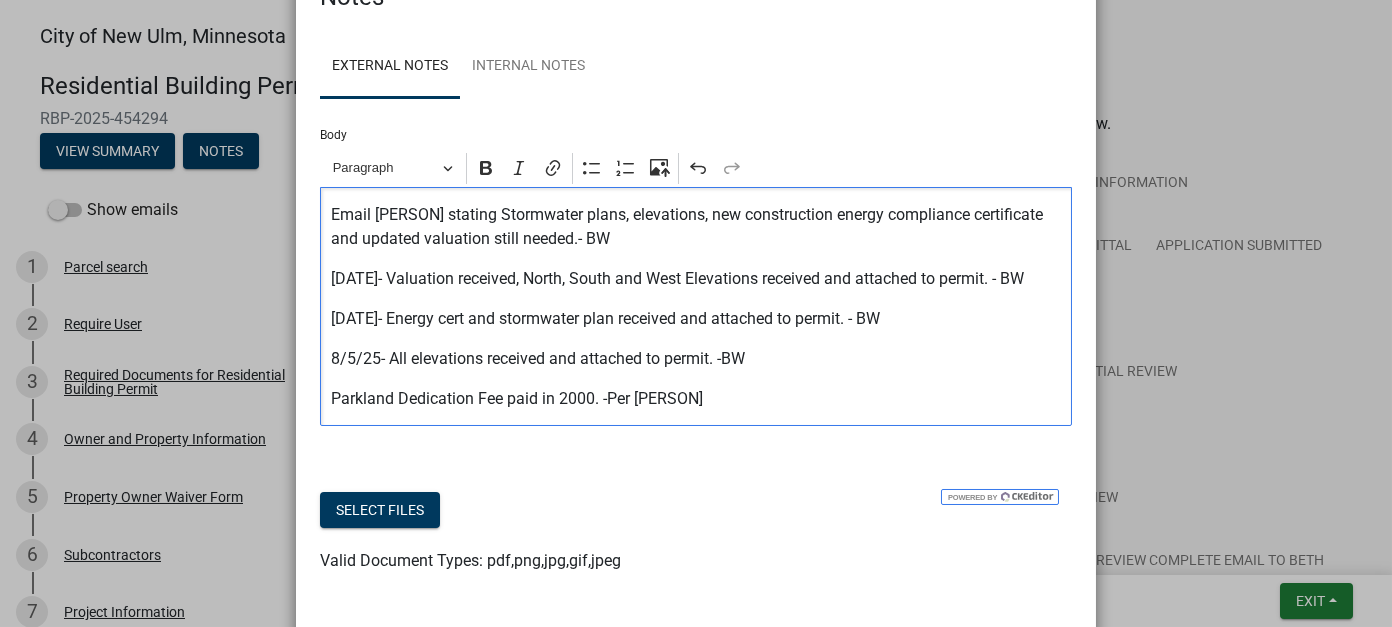 scroll, scrollTop: 162, scrollLeft: 0, axis: vertical 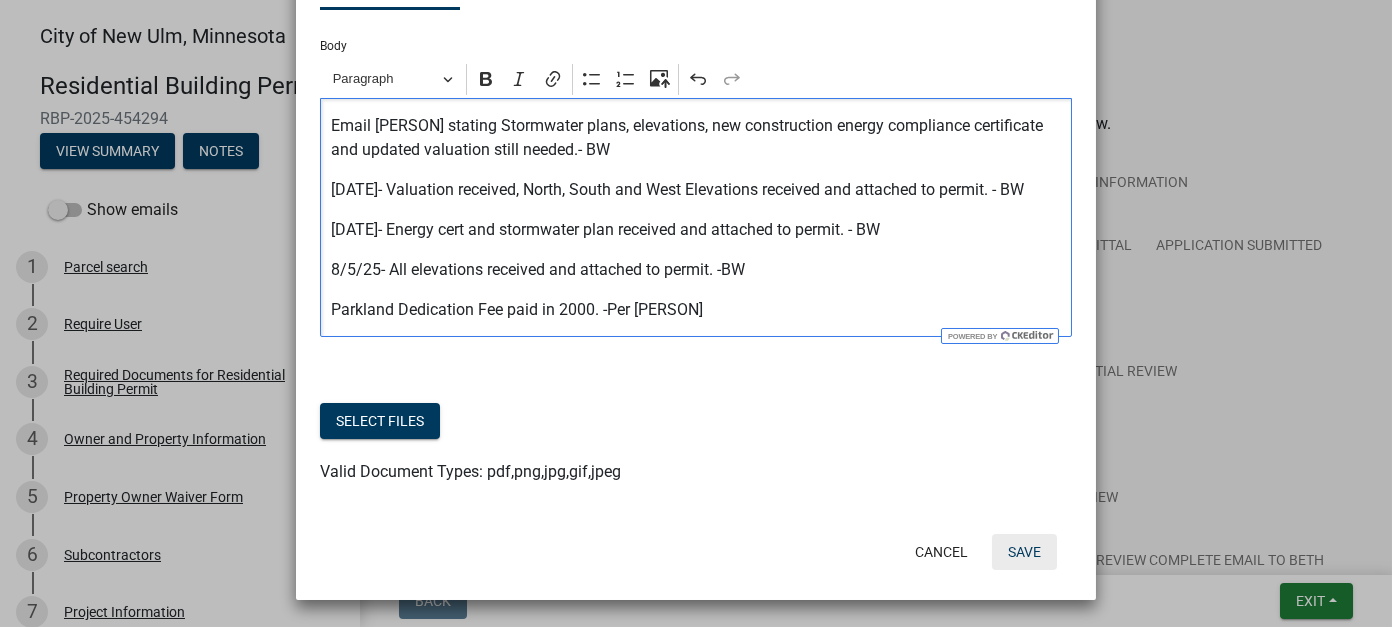 click on "Save" 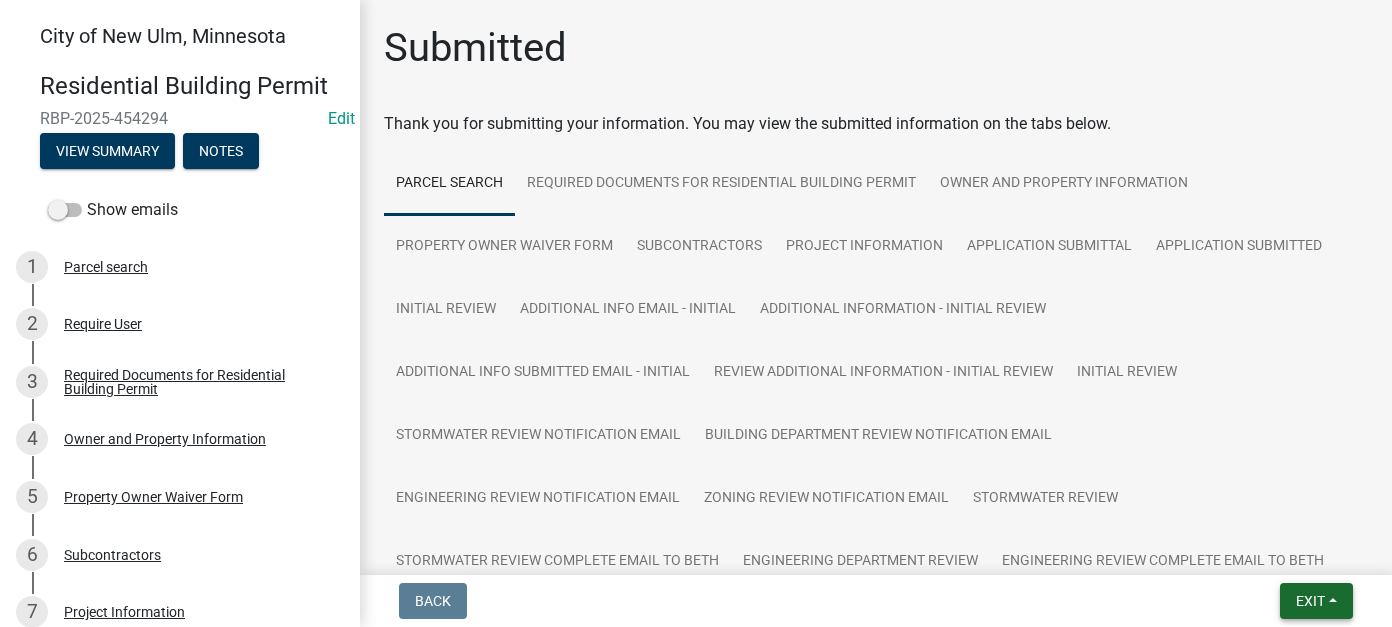 click on "Exit" at bounding box center (1310, 601) 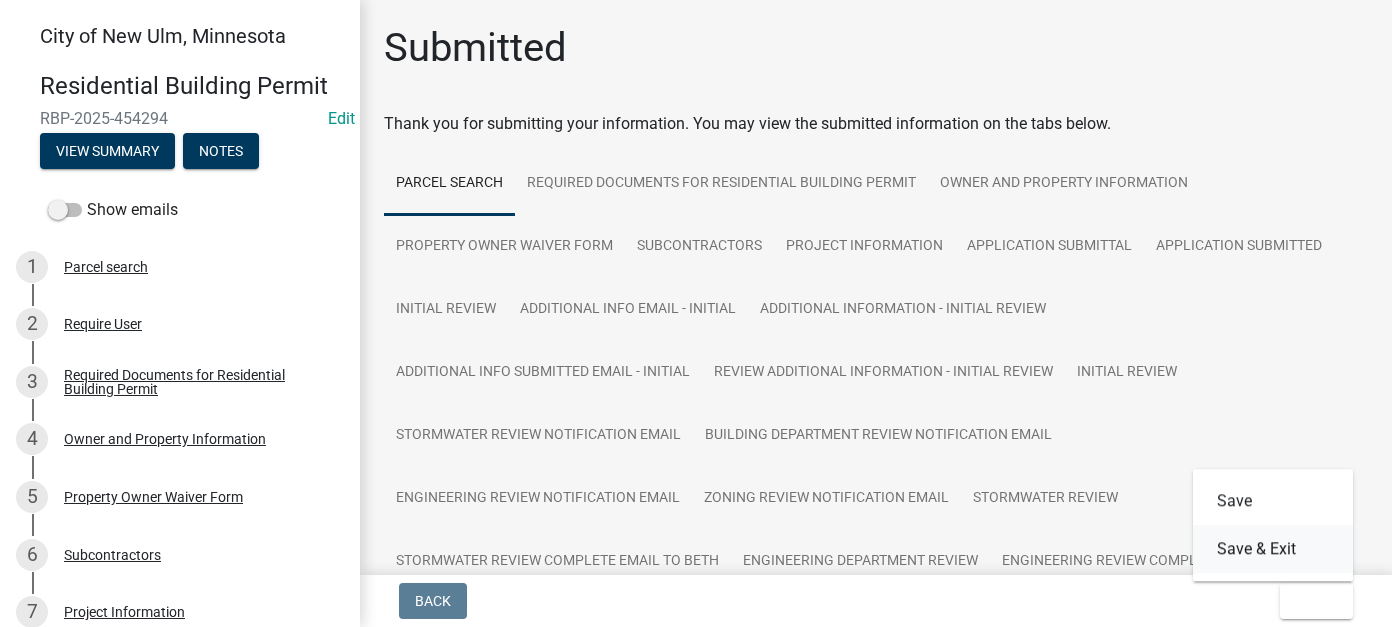 click on "Save & Exit" at bounding box center (1273, 549) 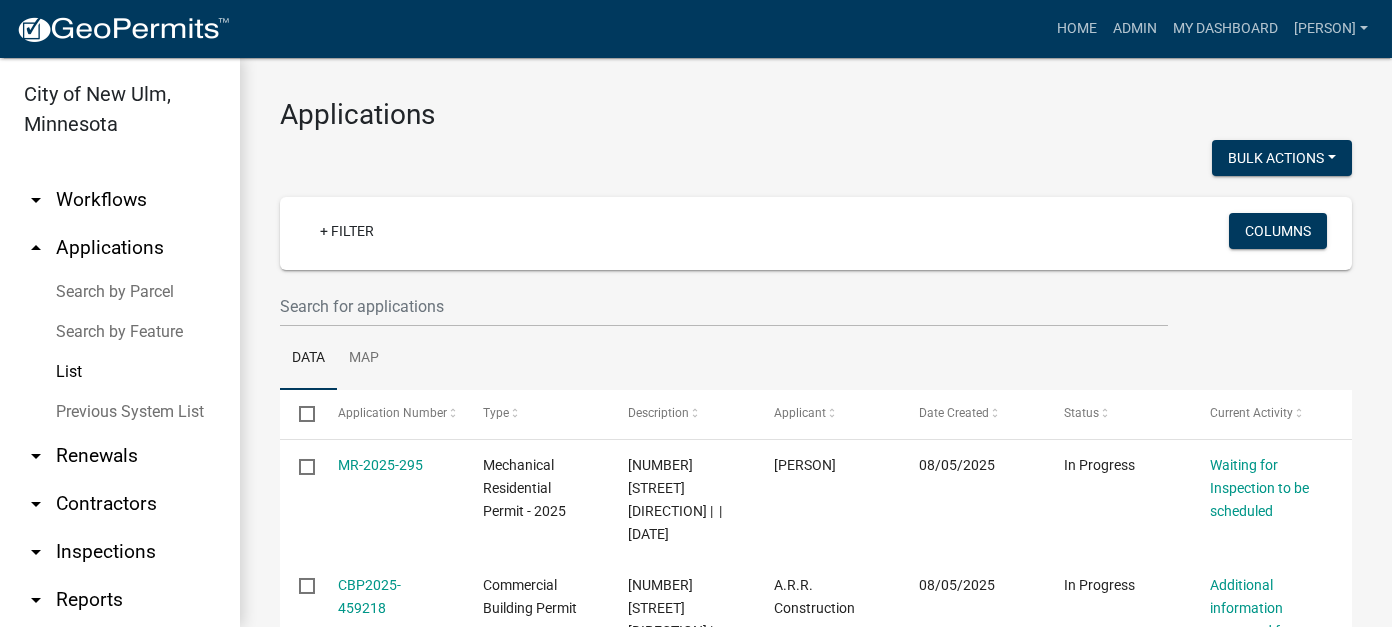 click on "List" at bounding box center (120, 372) 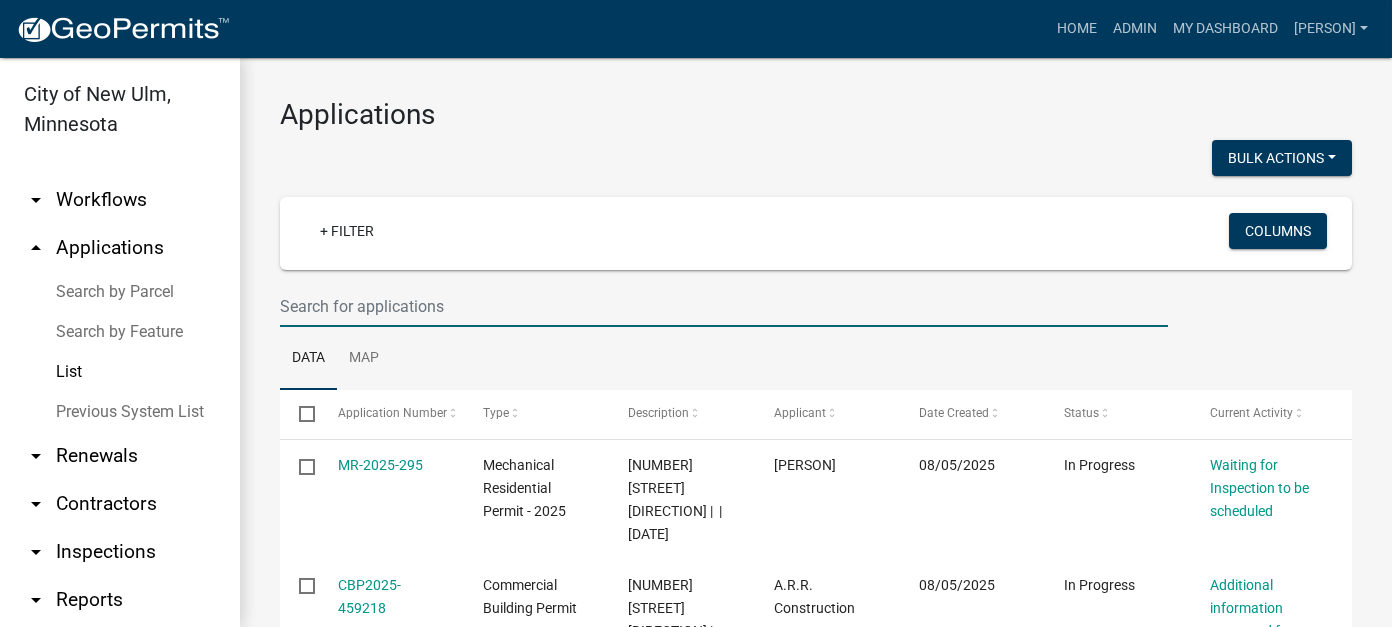 click at bounding box center (724, 306) 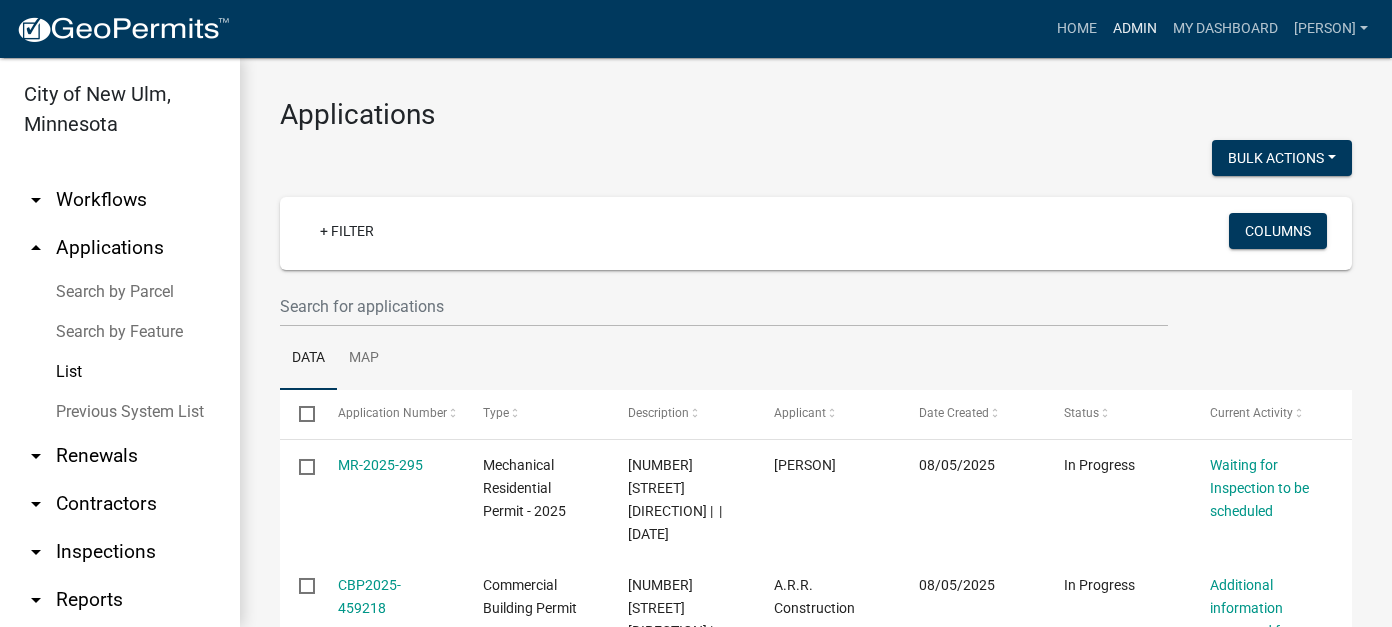 click on "Admin" at bounding box center (1135, 29) 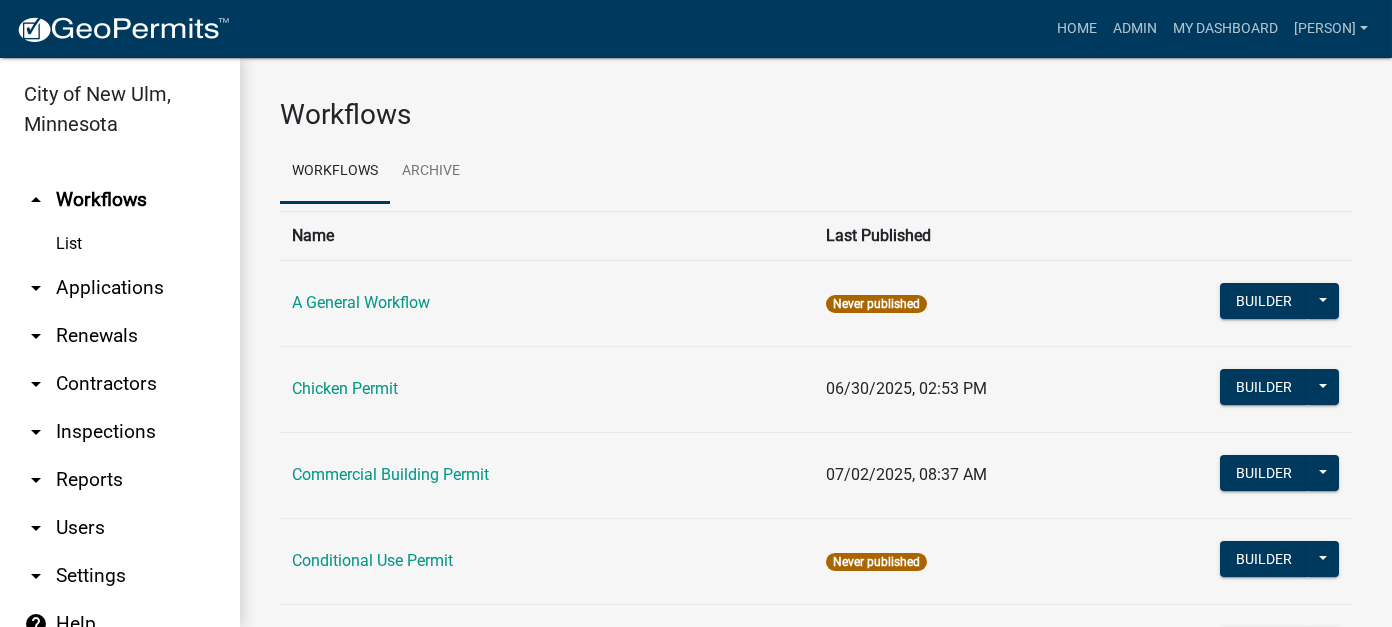 click on "Workflows" 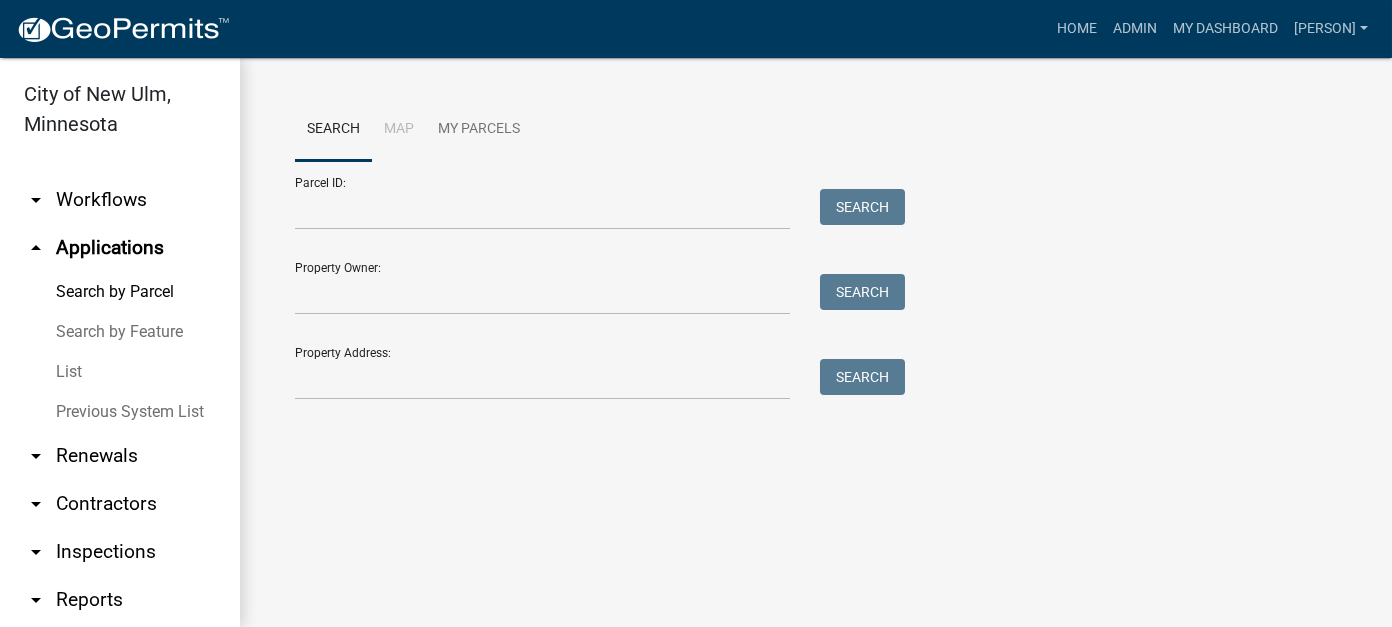click on "List" at bounding box center (120, 372) 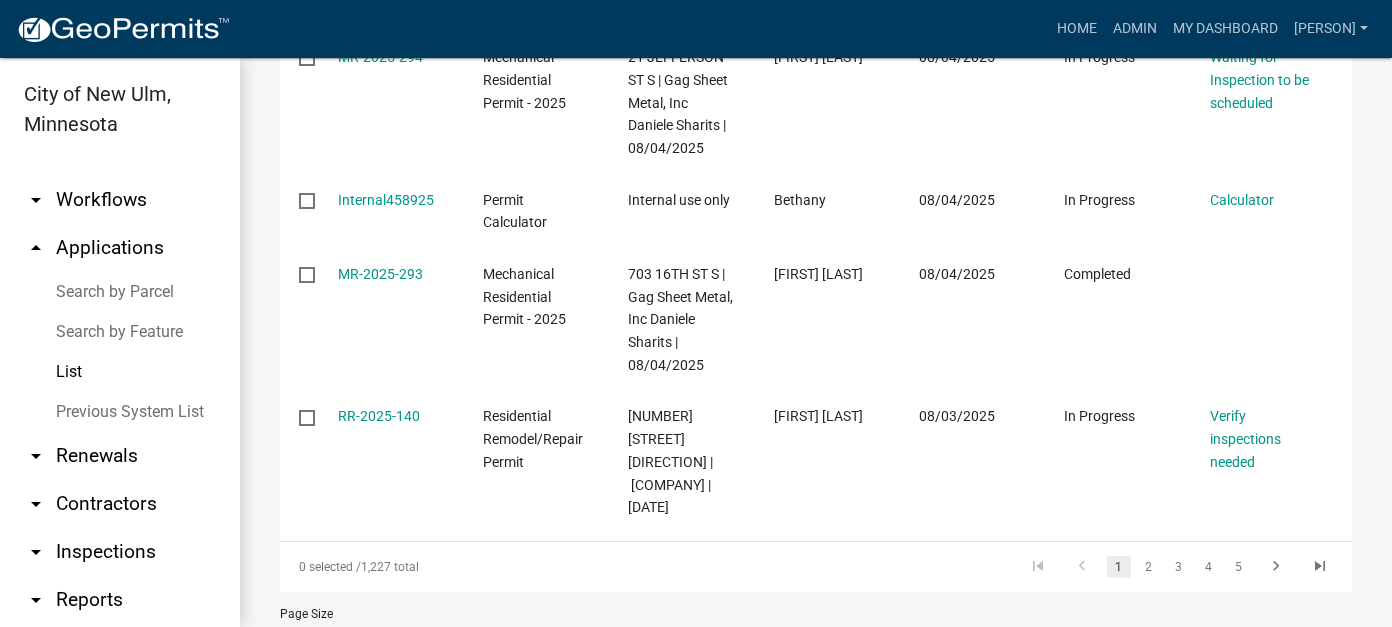 scroll, scrollTop: 1300, scrollLeft: 0, axis: vertical 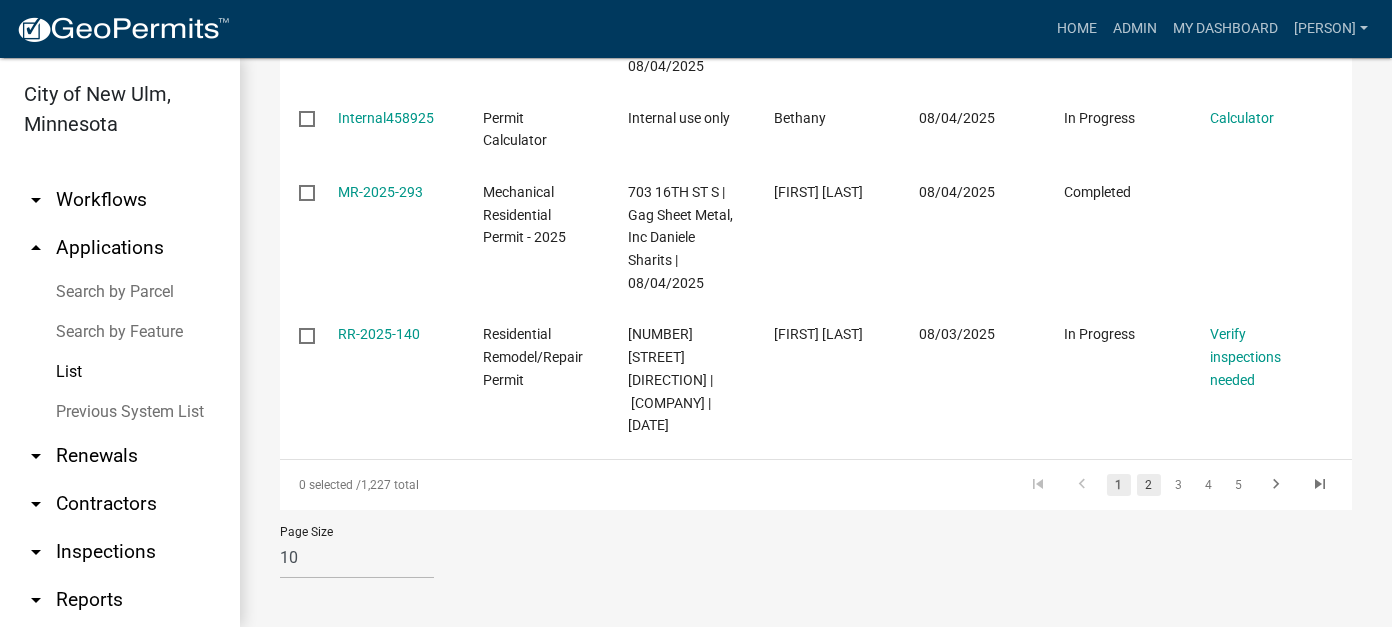 click on "2" 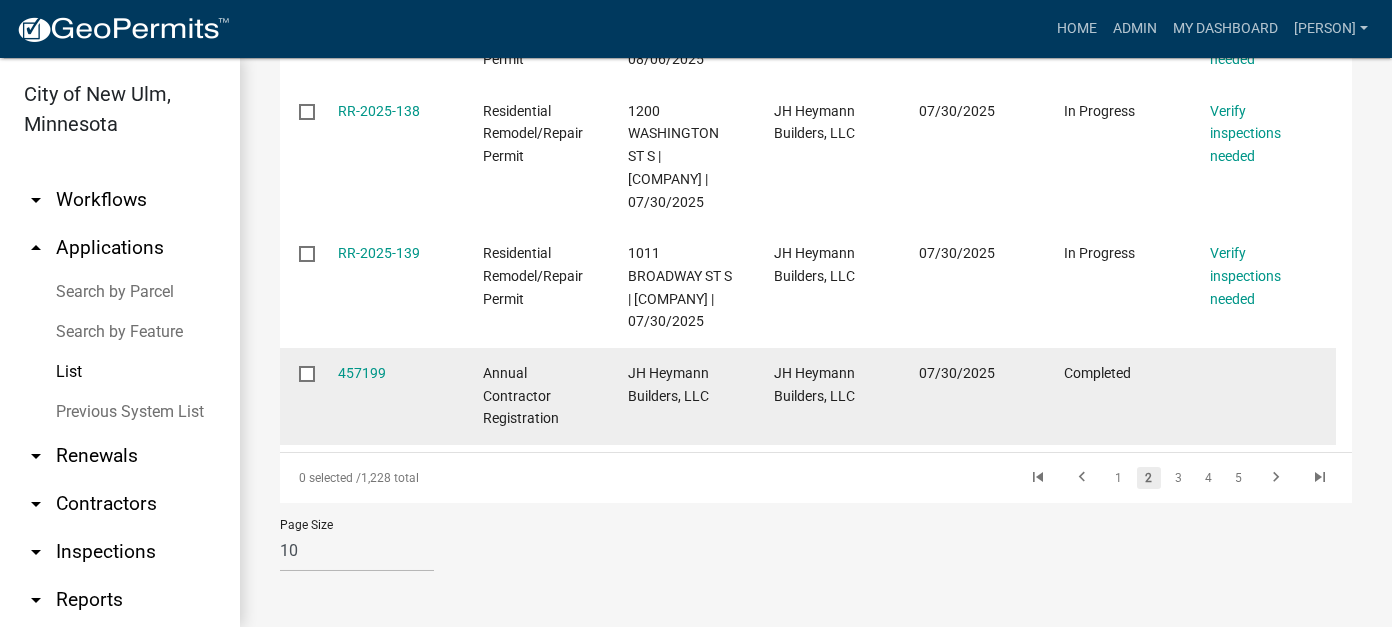 scroll, scrollTop: 1276, scrollLeft: 0, axis: vertical 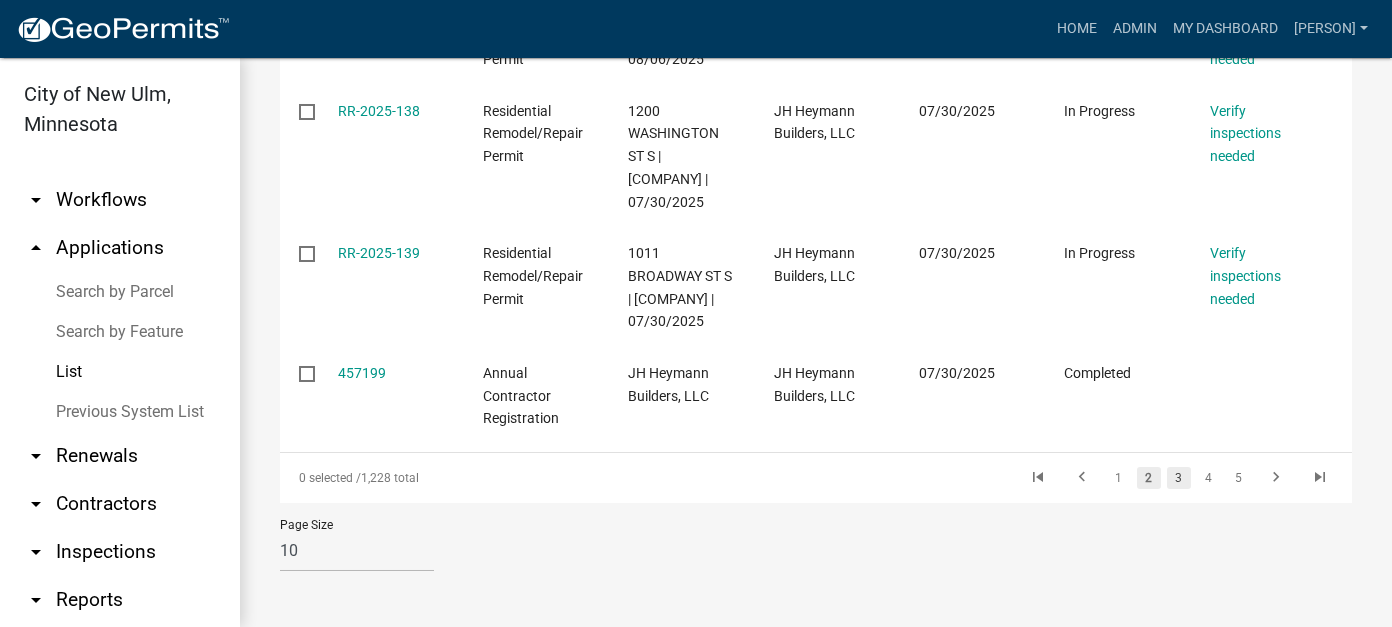 click on "3" 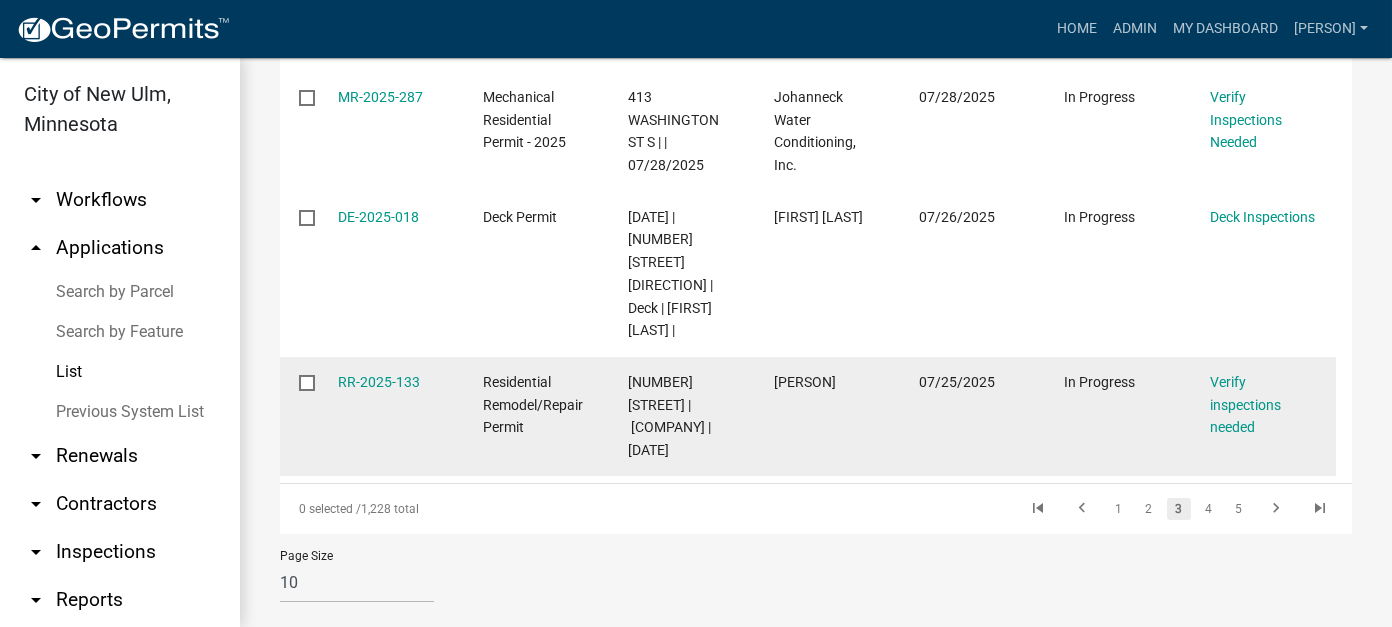 scroll, scrollTop: 1208, scrollLeft: 0, axis: vertical 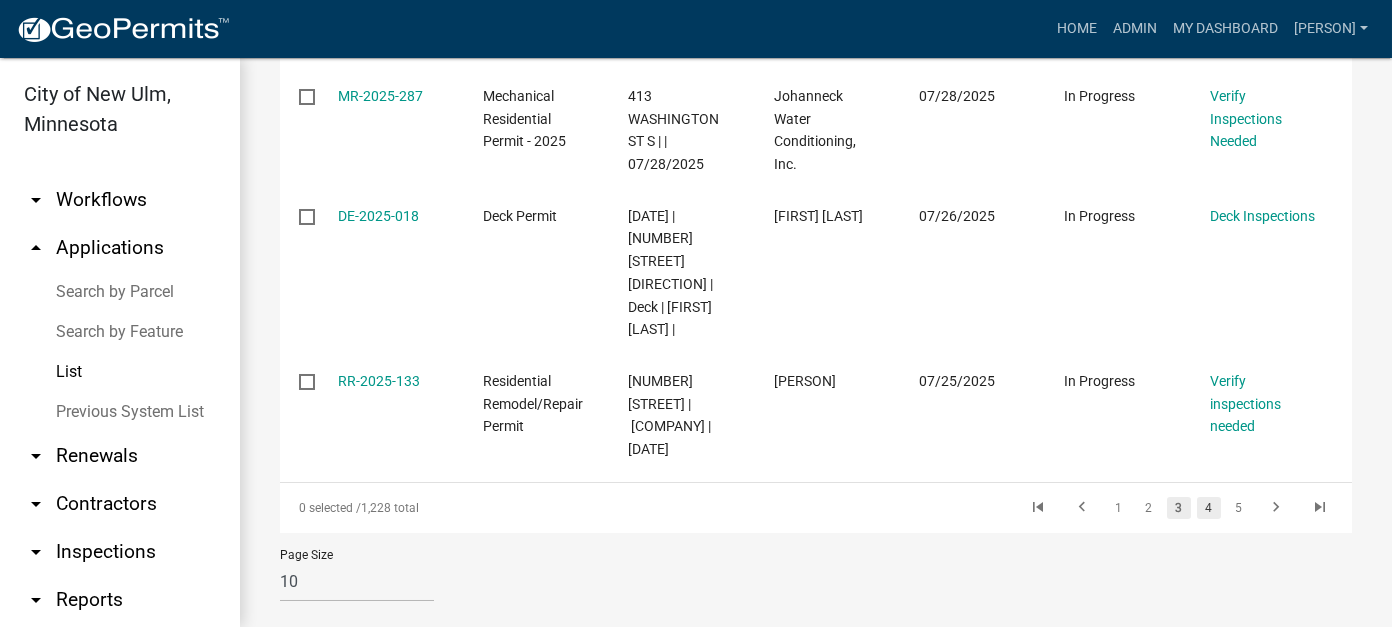 click on "4" 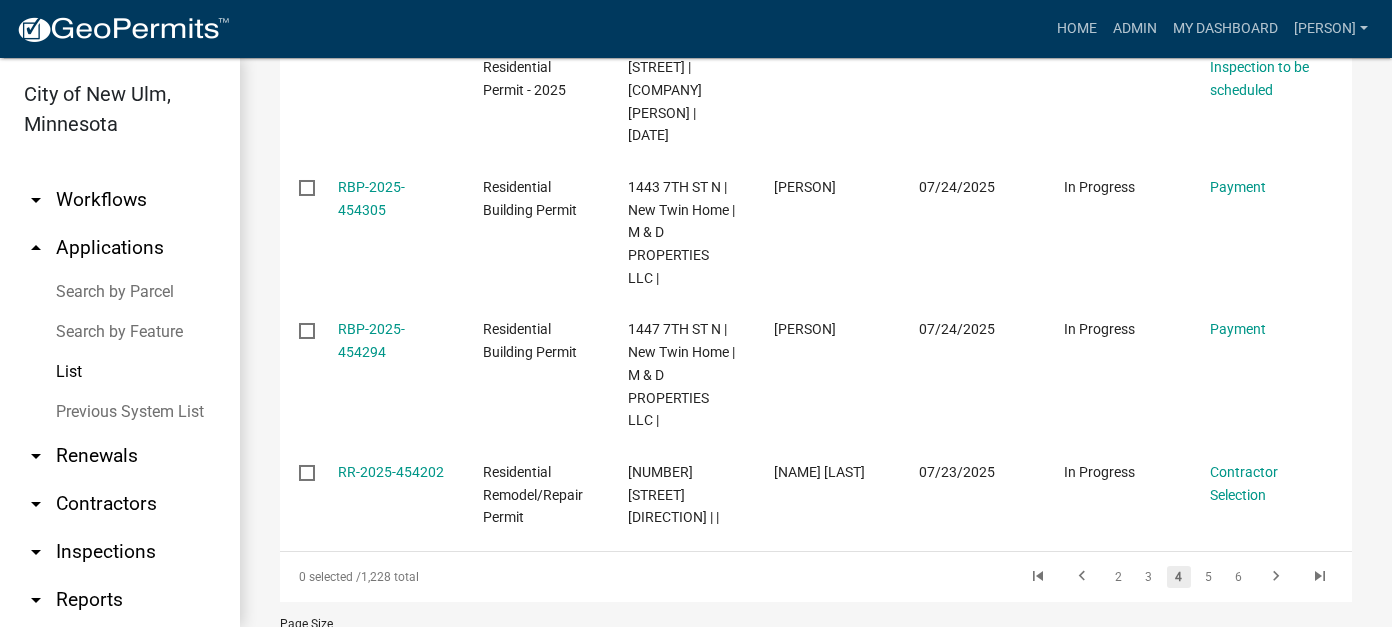 scroll, scrollTop: 1368, scrollLeft: 0, axis: vertical 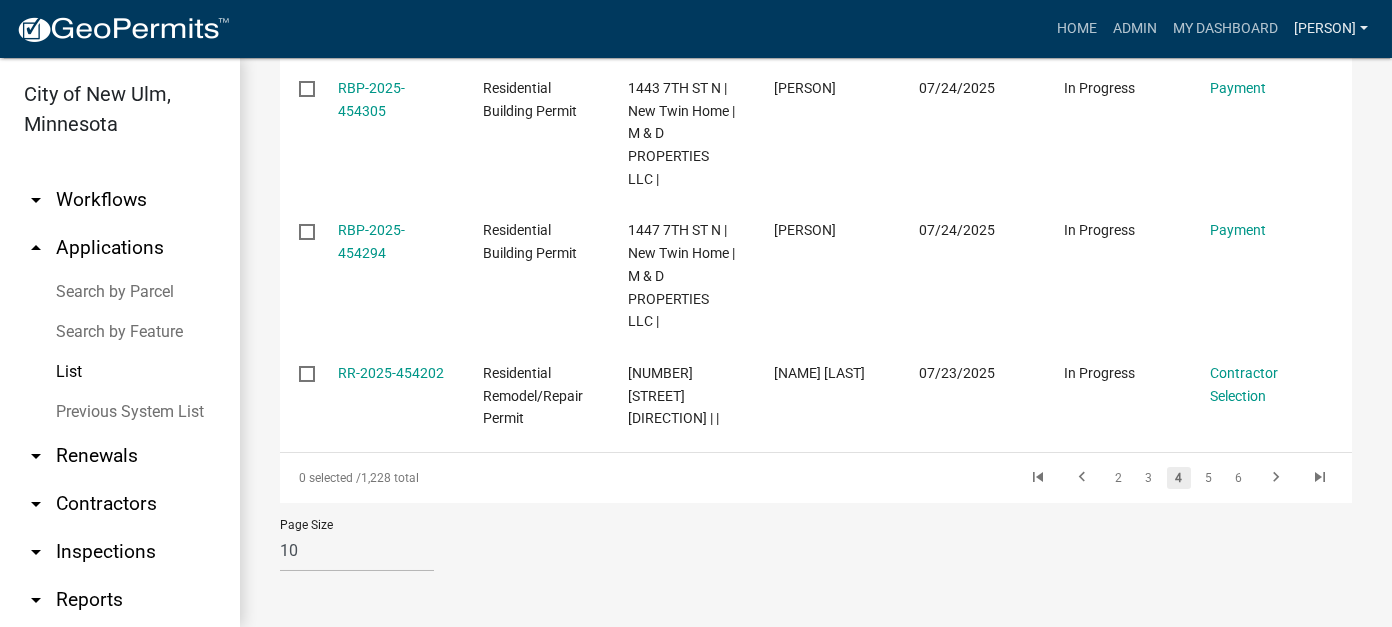click on "[LAST]" at bounding box center [1331, 29] 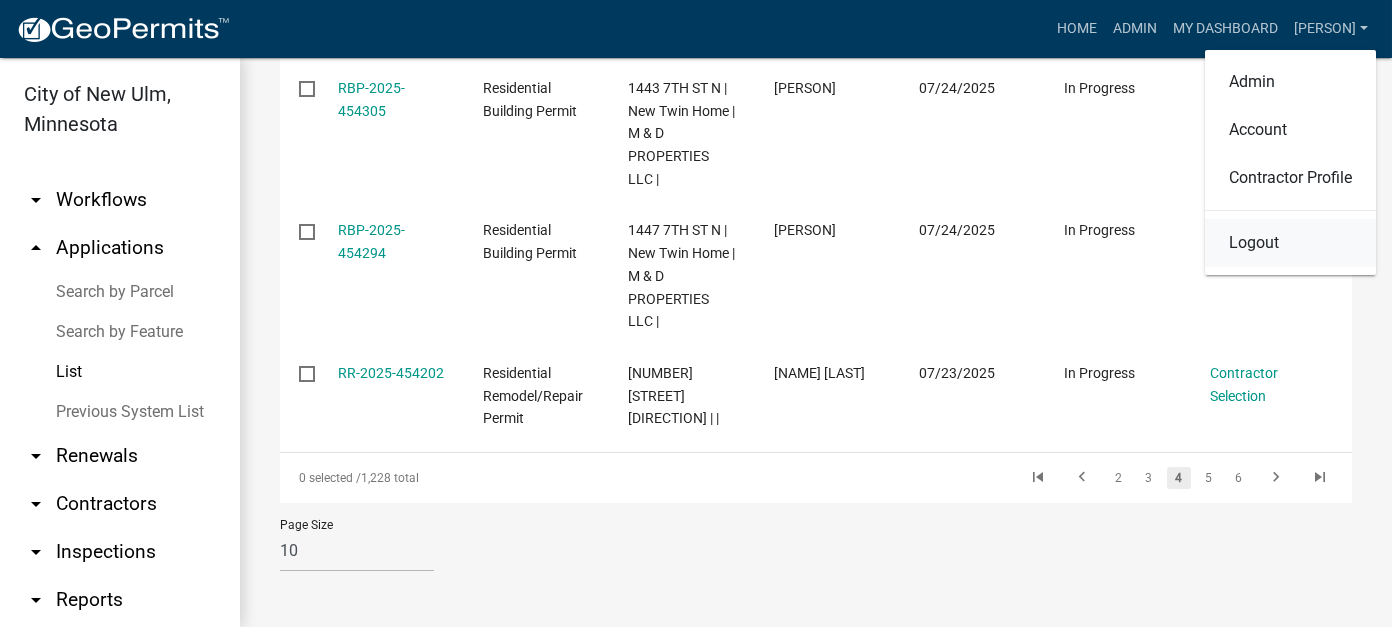 click on "Logout" at bounding box center [1290, 243] 